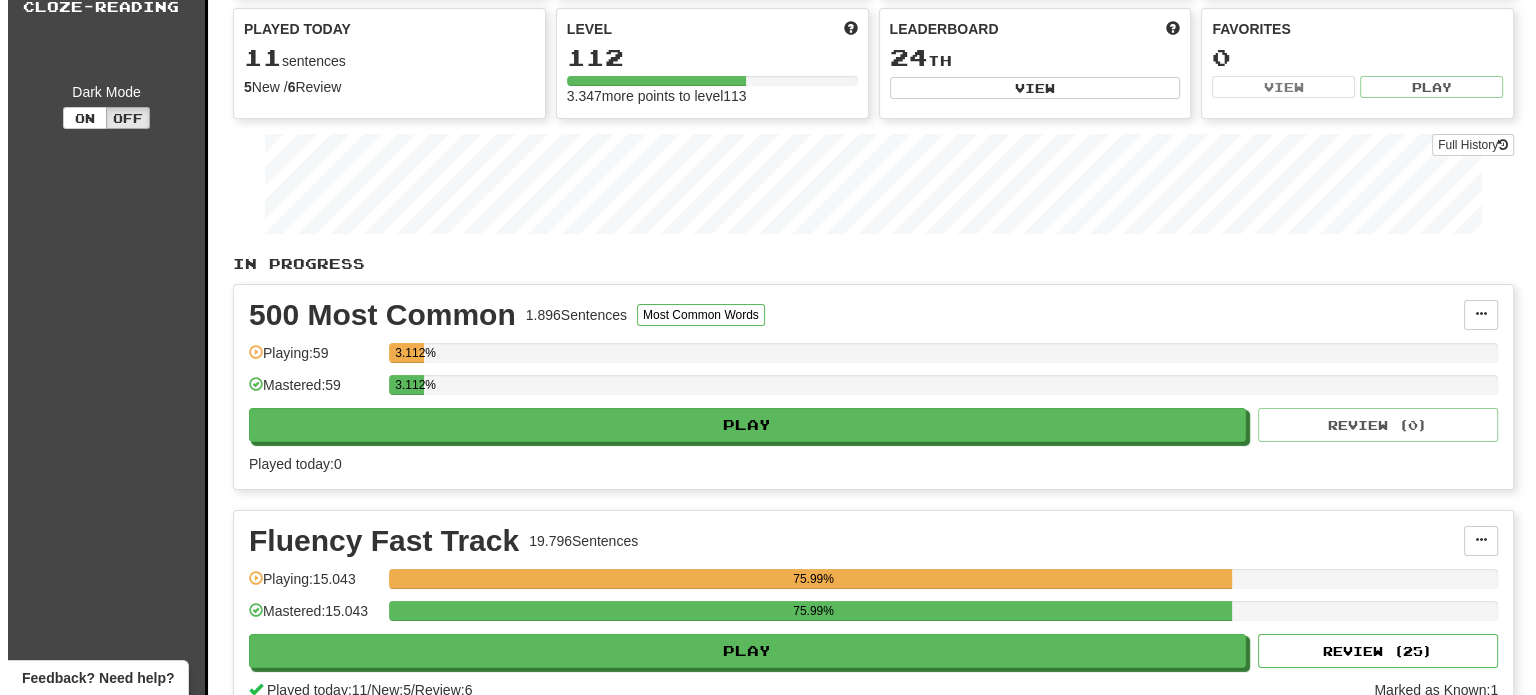 scroll, scrollTop: 300, scrollLeft: 0, axis: vertical 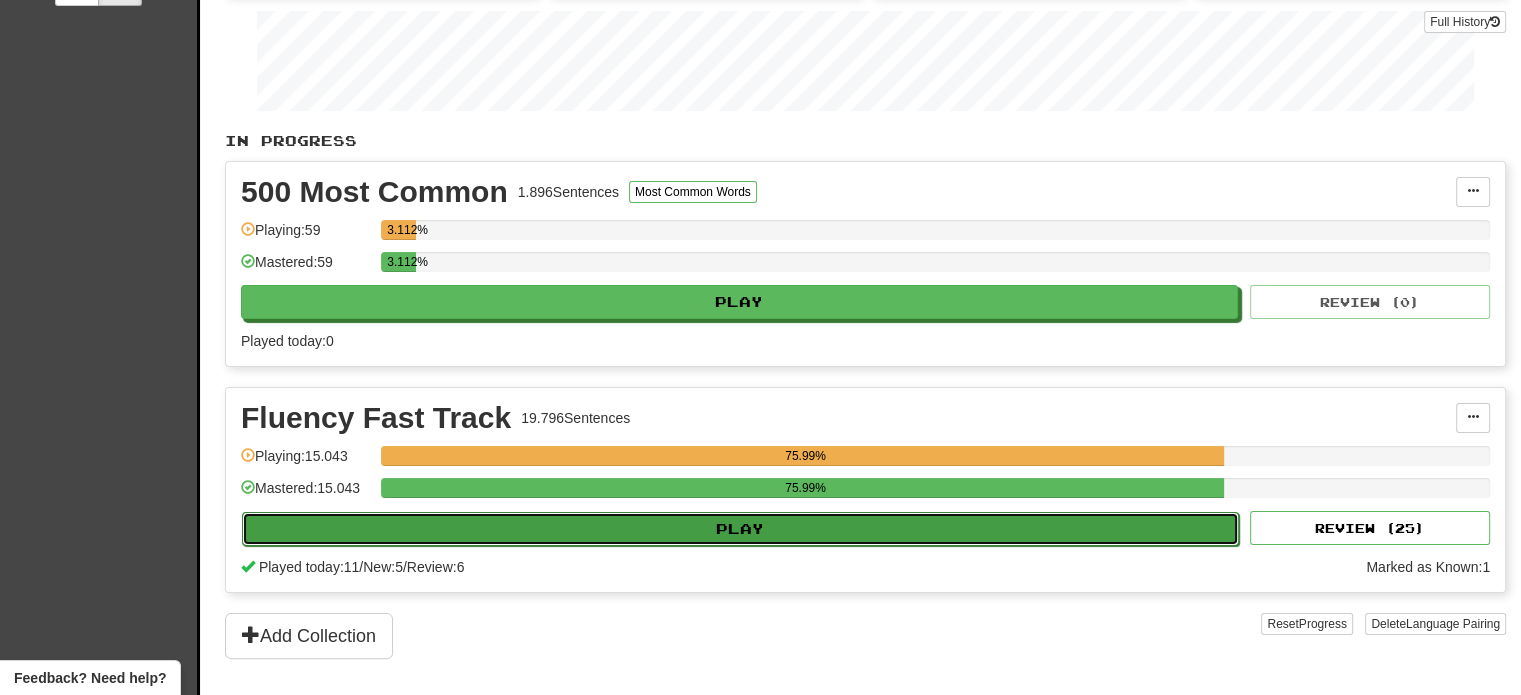 click on "Play" at bounding box center (740, 529) 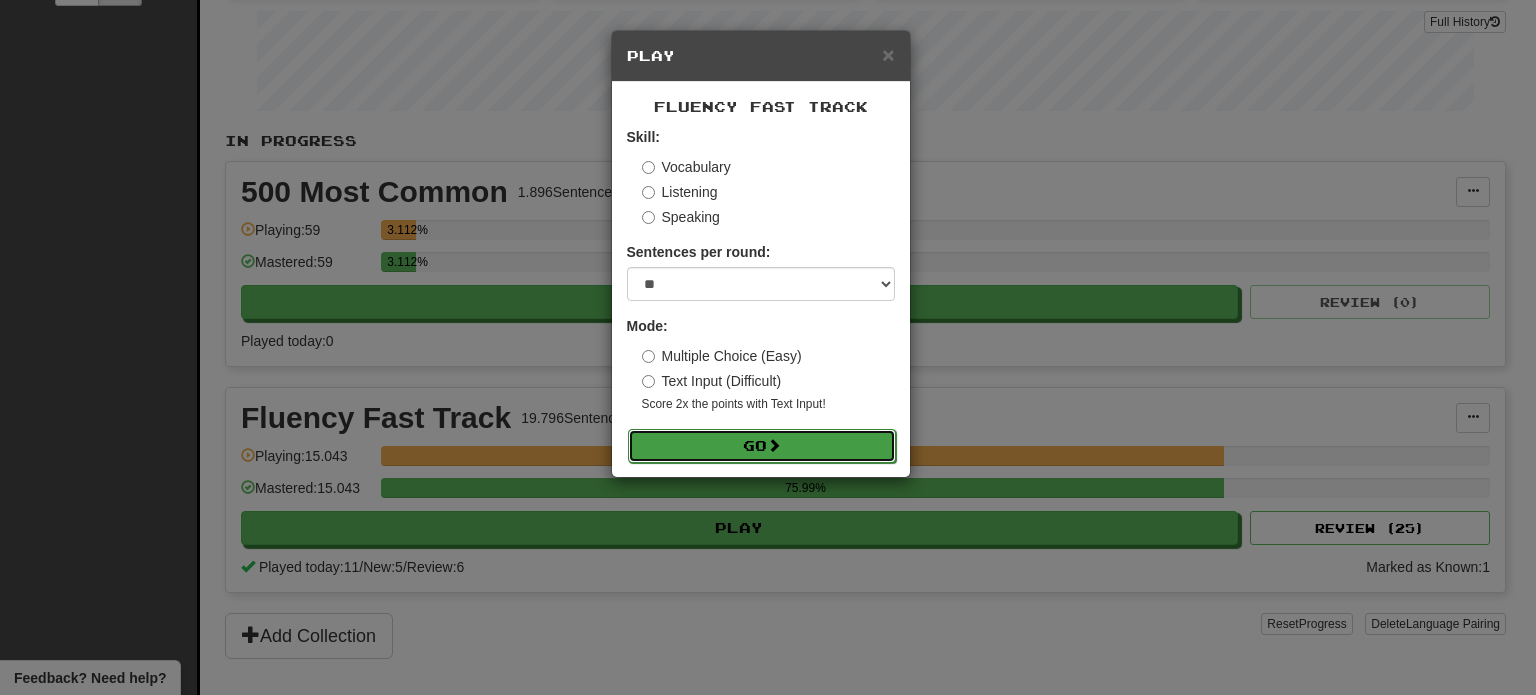 click on "Go" at bounding box center [762, 446] 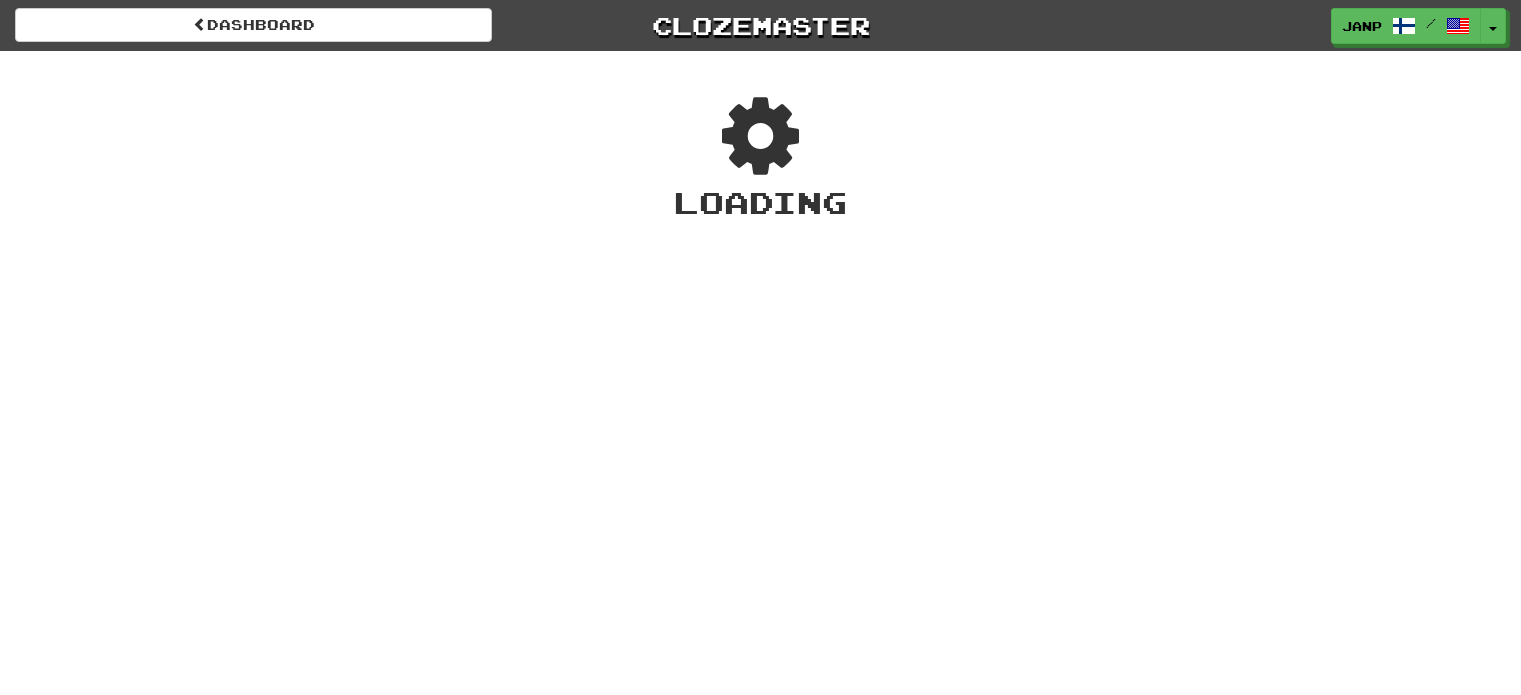 scroll, scrollTop: 0, scrollLeft: 0, axis: both 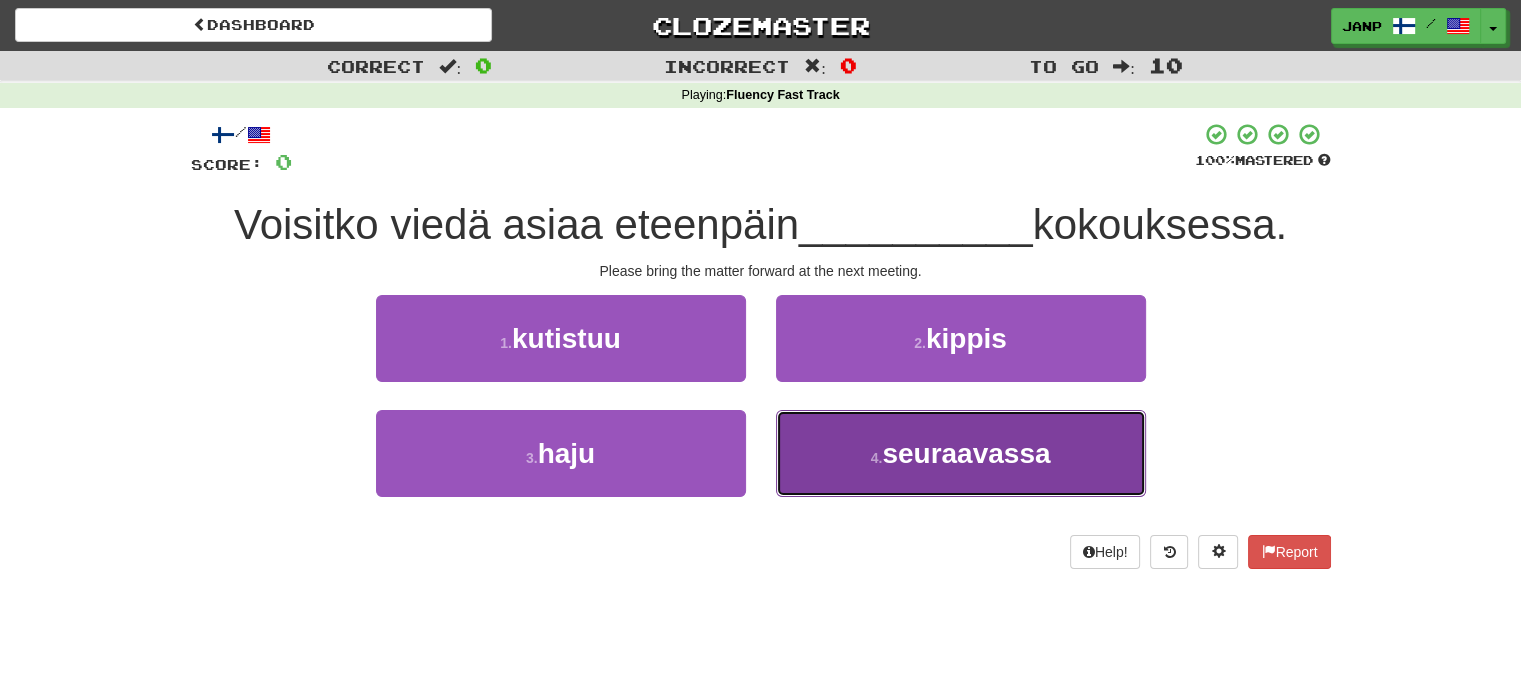 click on "4 .  seuraavassa" at bounding box center [961, 453] 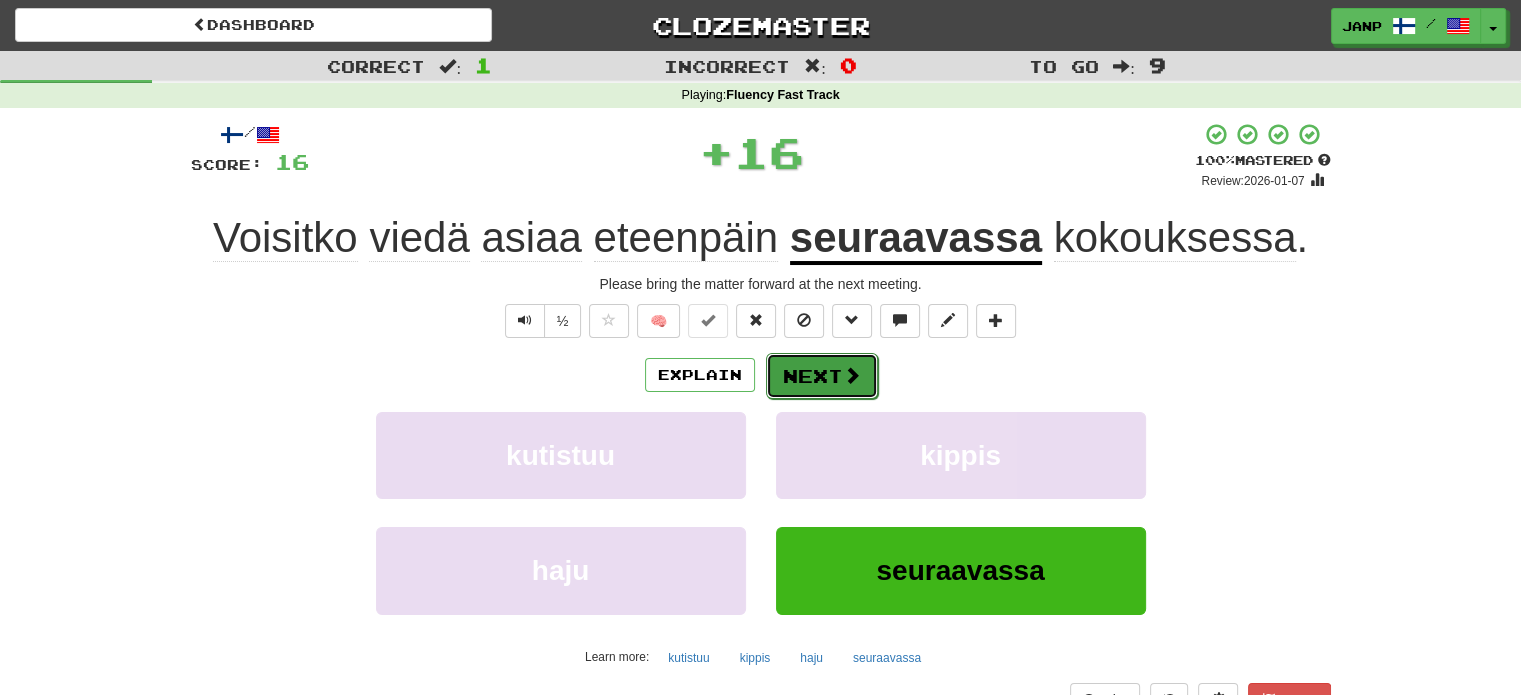 click on "Next" at bounding box center [822, 376] 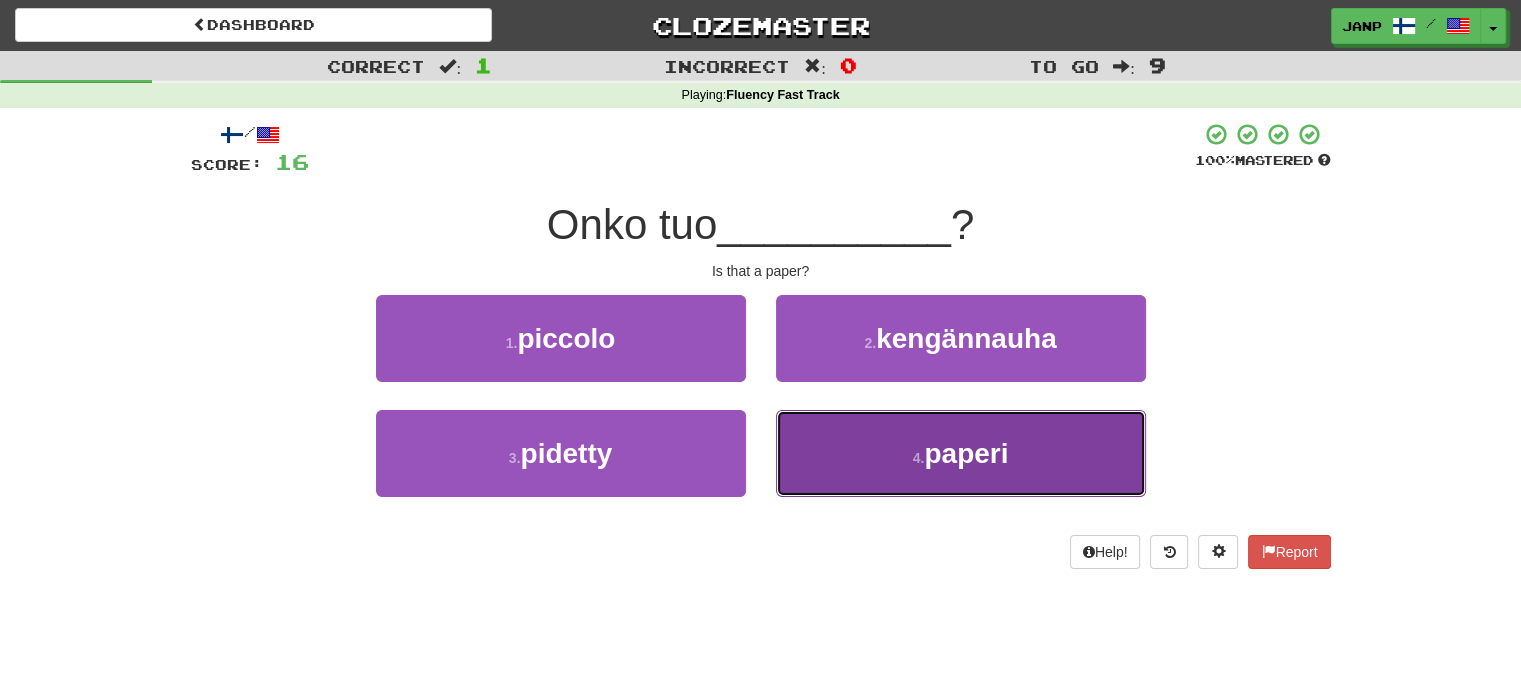 click on "4 .  paperi" at bounding box center (961, 453) 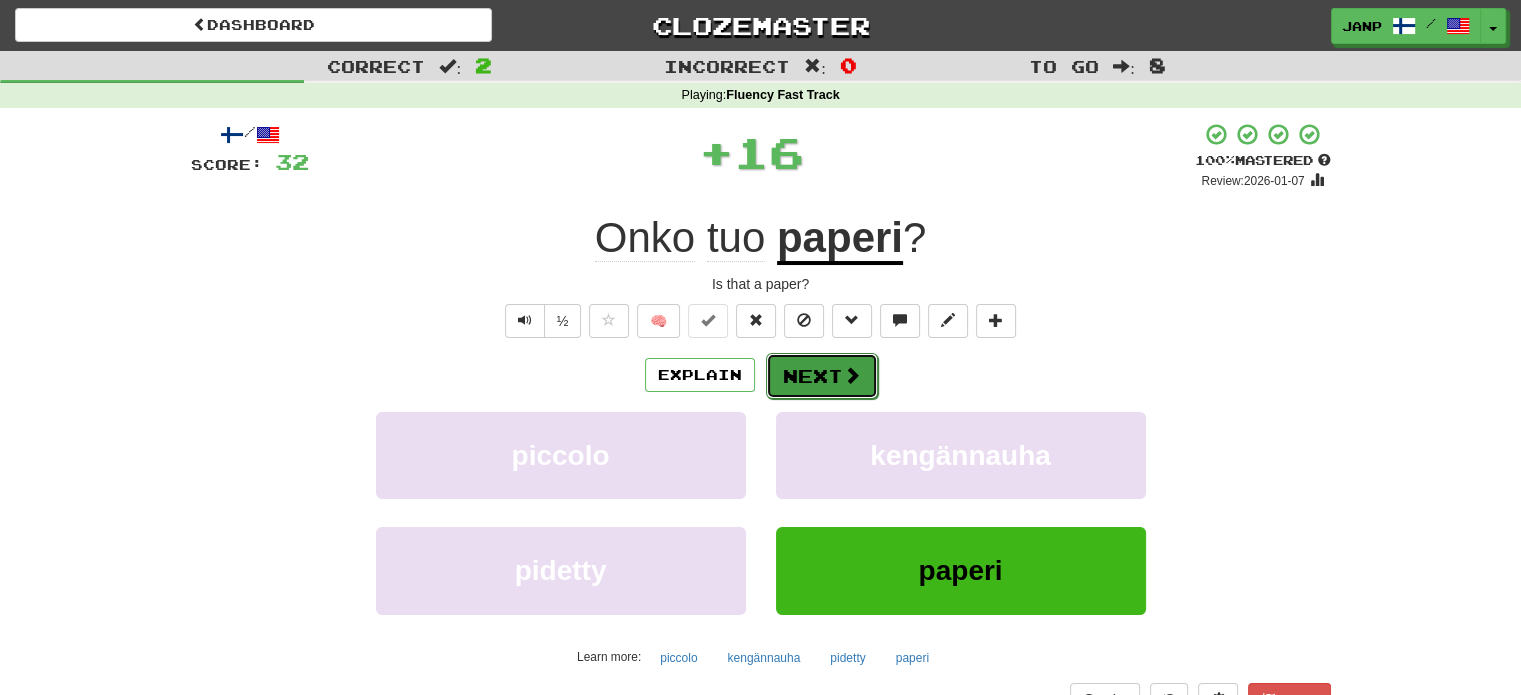 click on "Next" at bounding box center [822, 376] 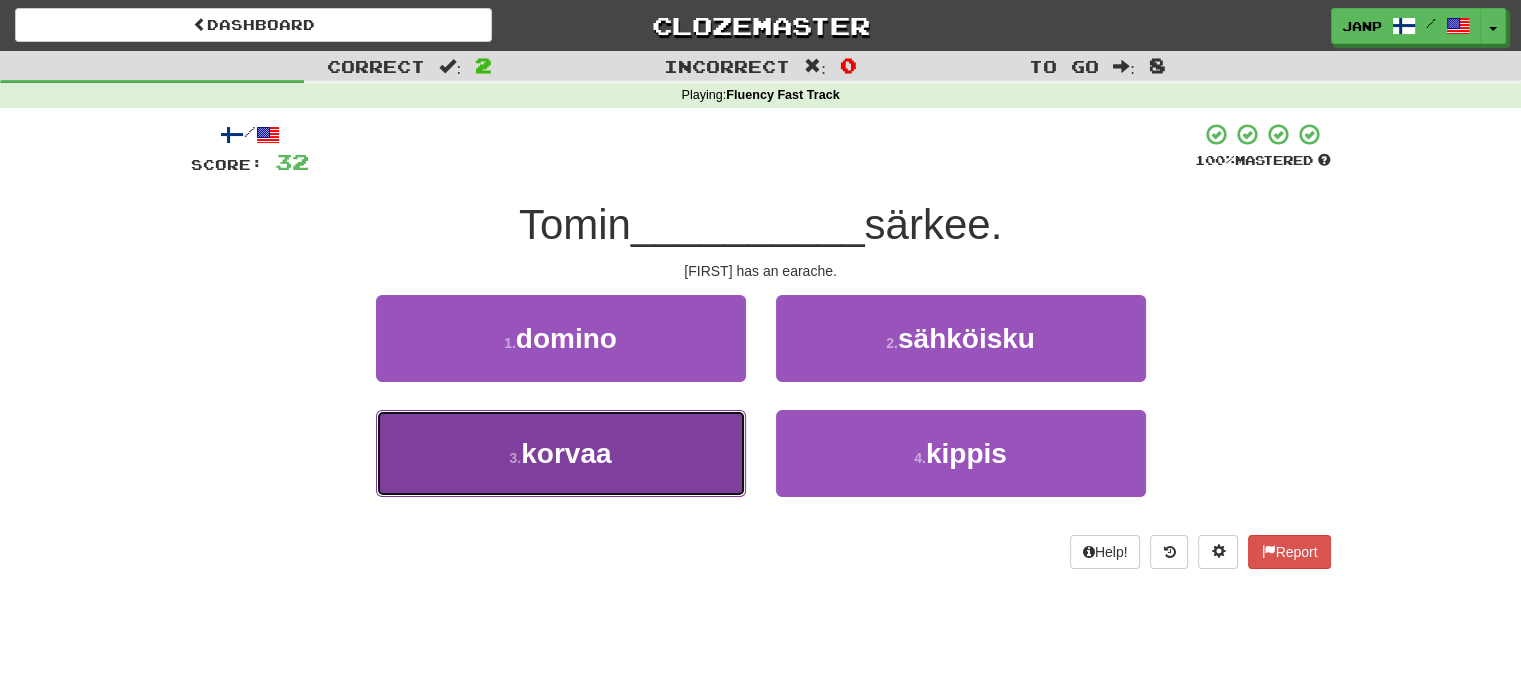 click on "3 .  korvaa" at bounding box center (561, 453) 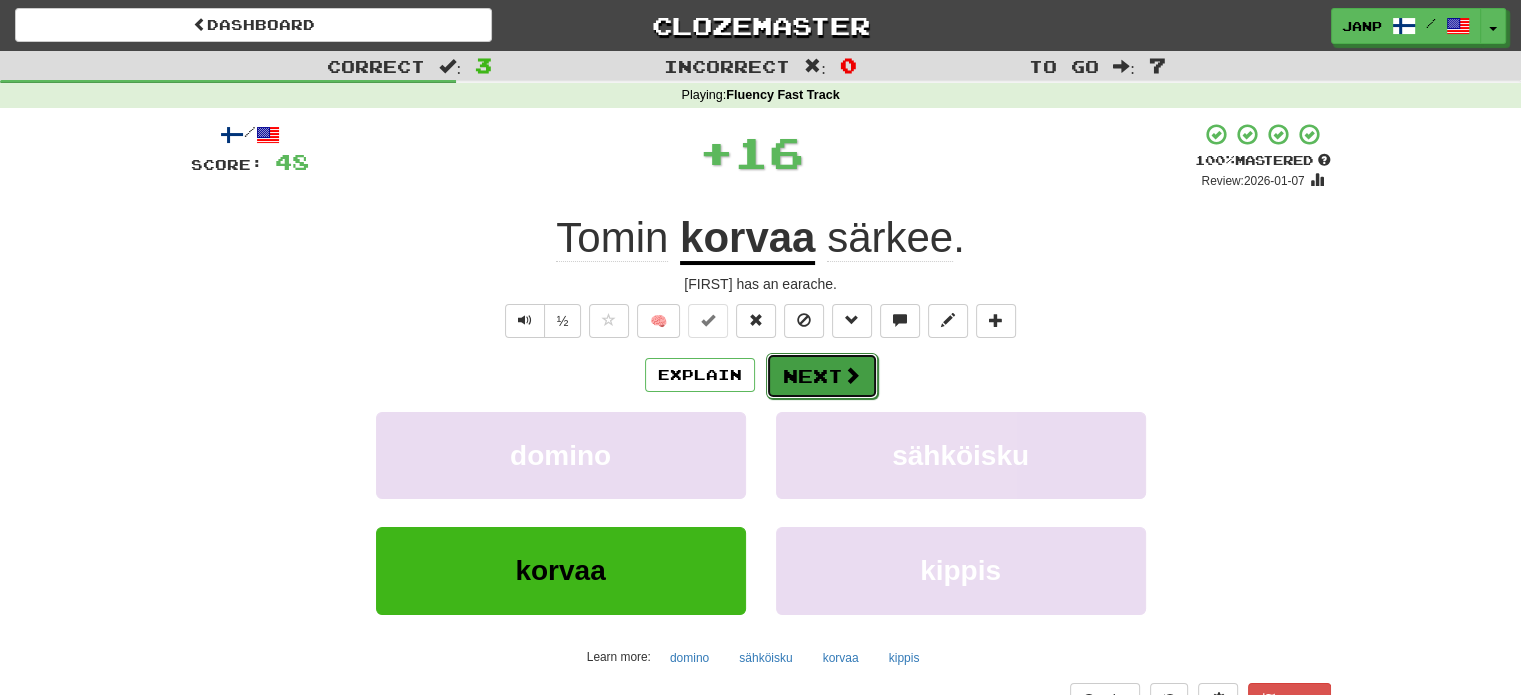 click on "Next" at bounding box center [822, 376] 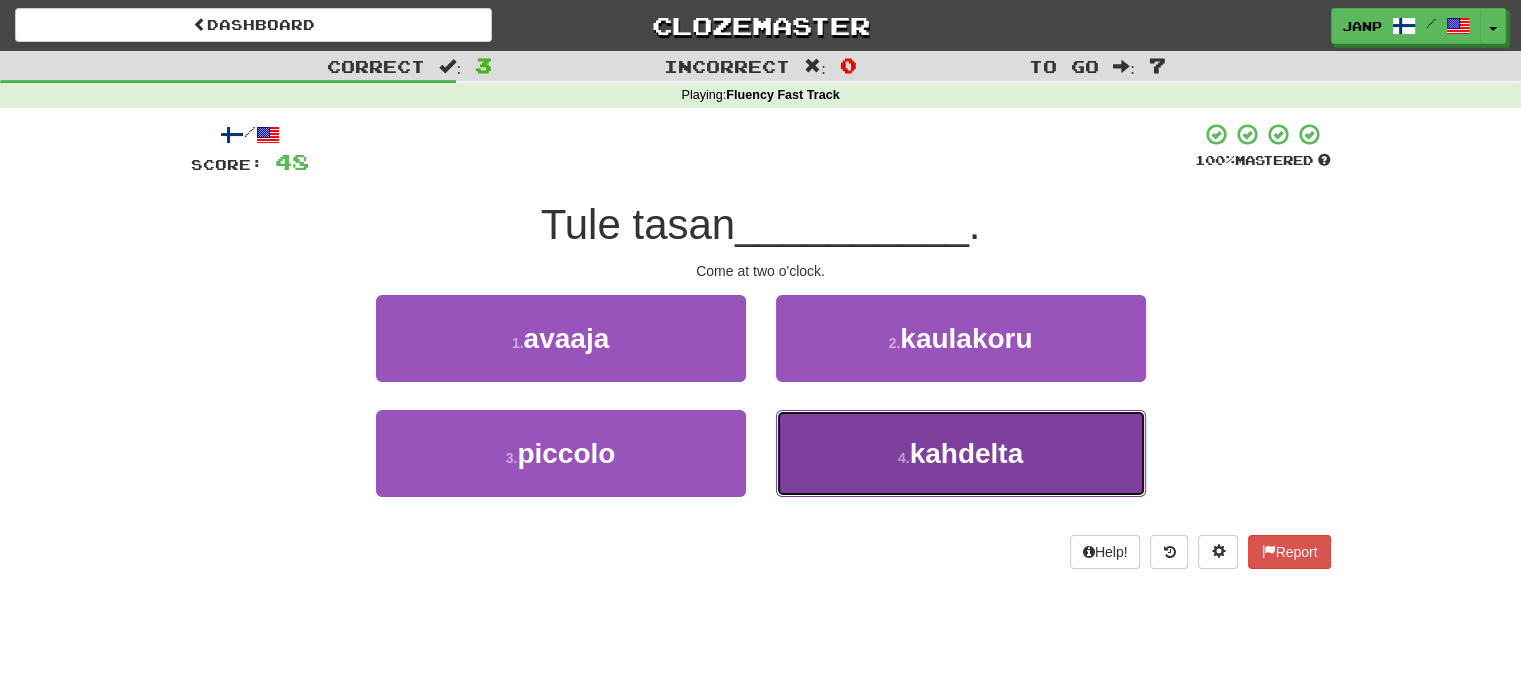 click on "4 .  kahdelta" at bounding box center (961, 453) 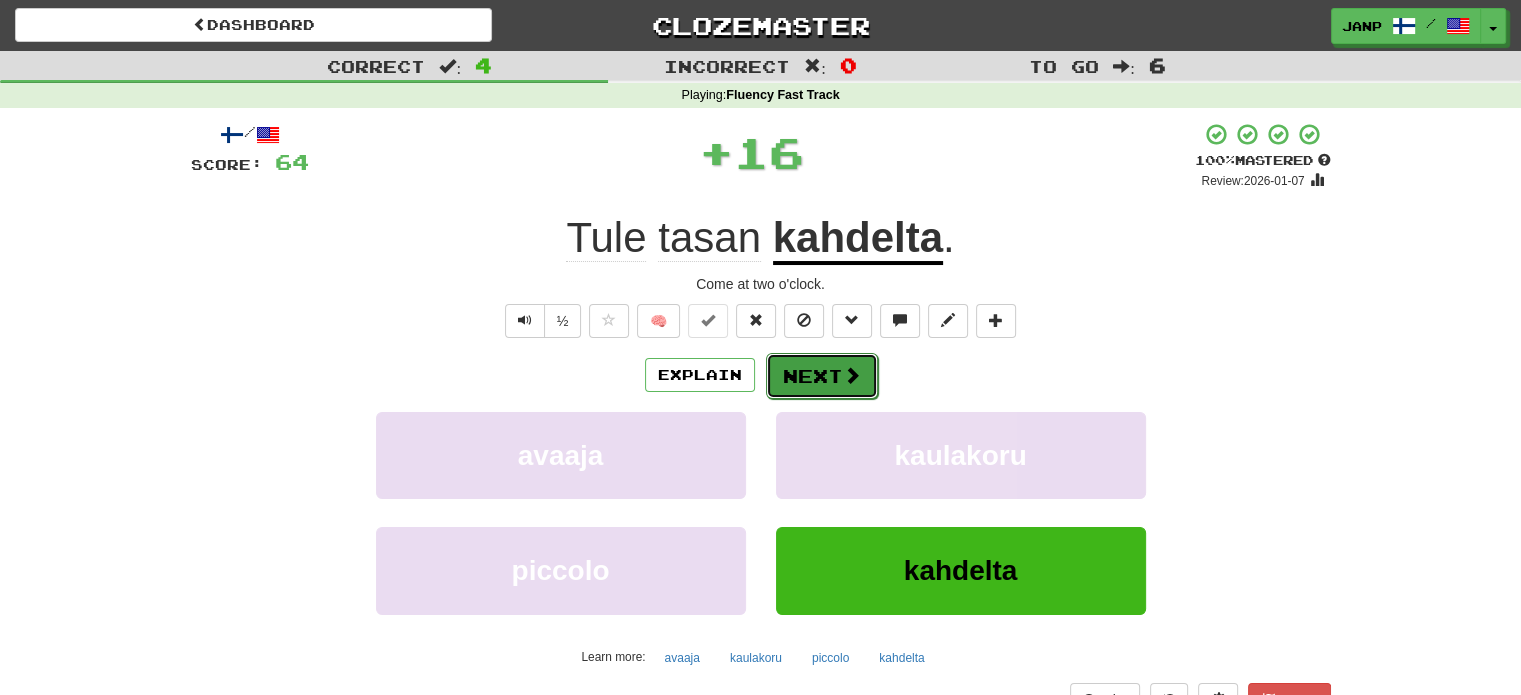 click on "Next" at bounding box center [822, 376] 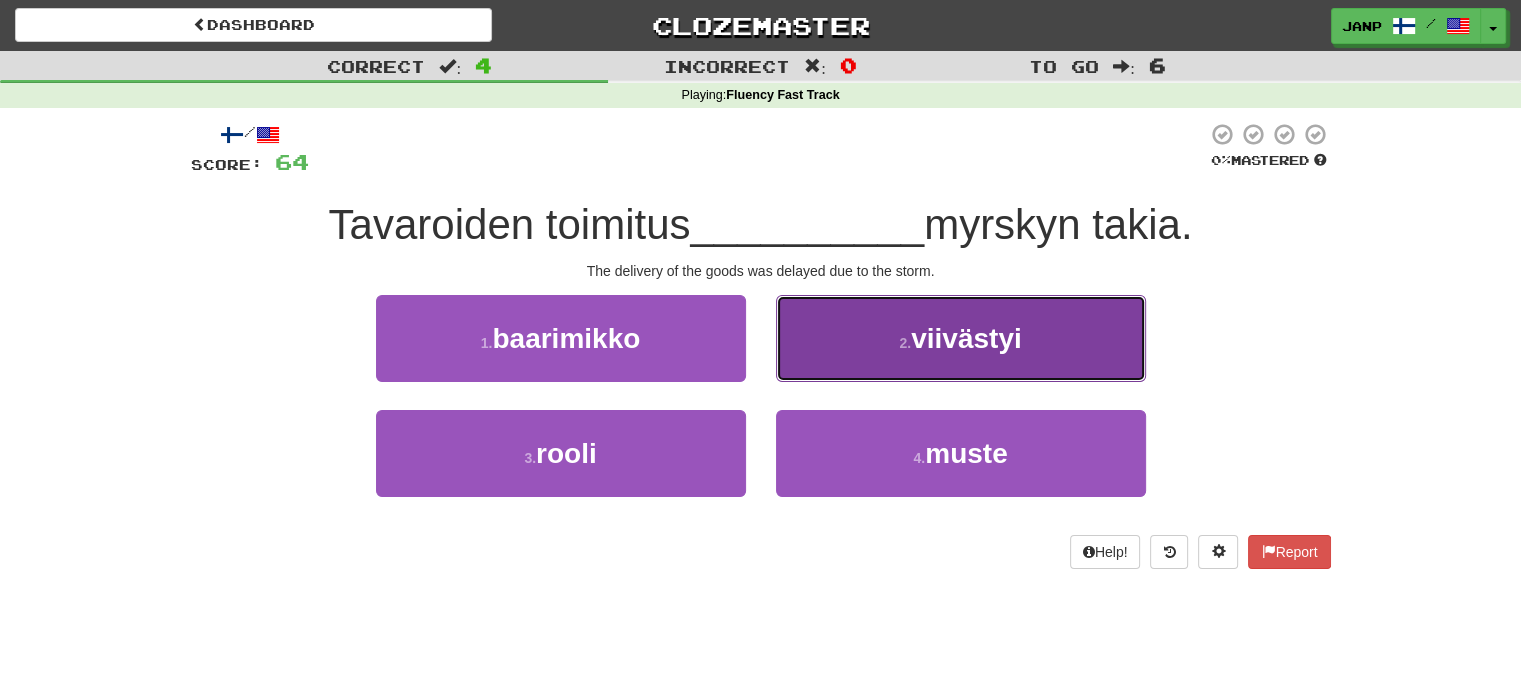 click on "2 .  viivästyi" at bounding box center [961, 338] 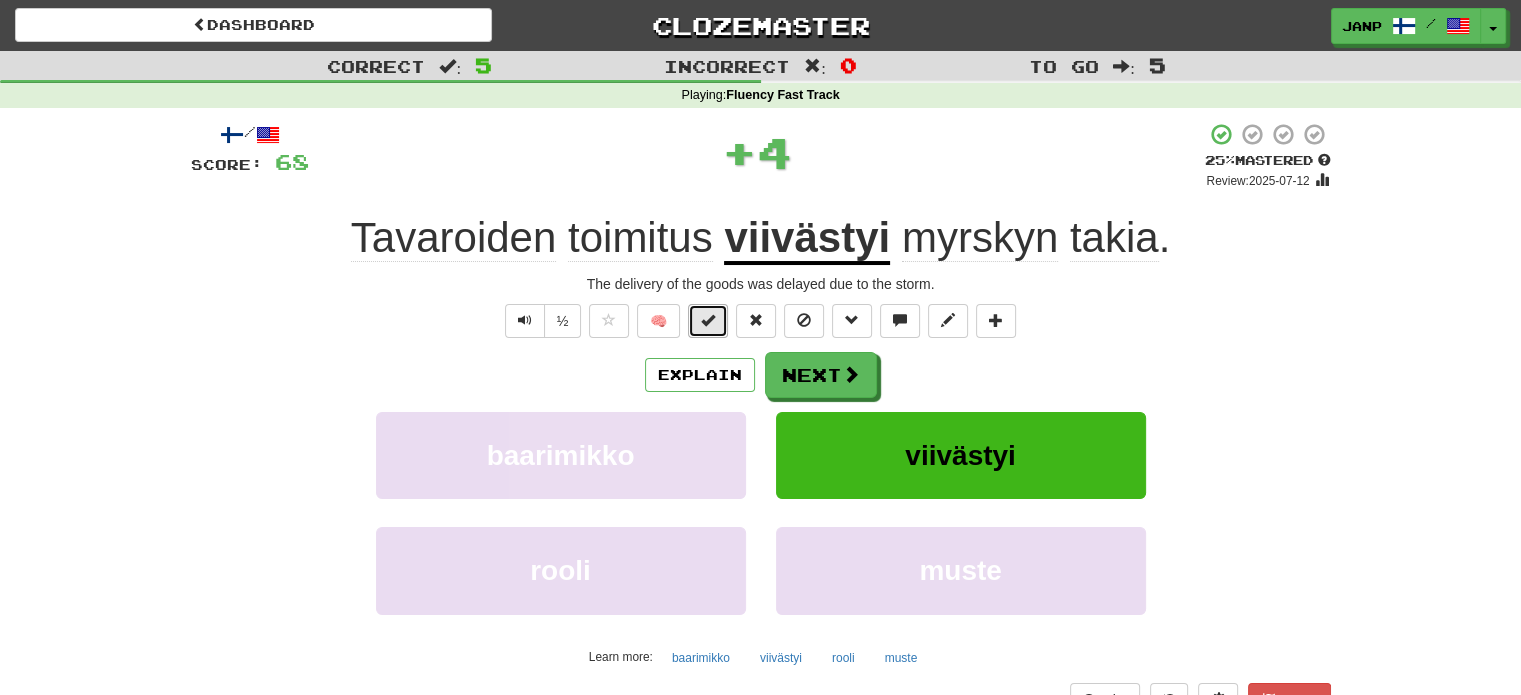click at bounding box center (708, 320) 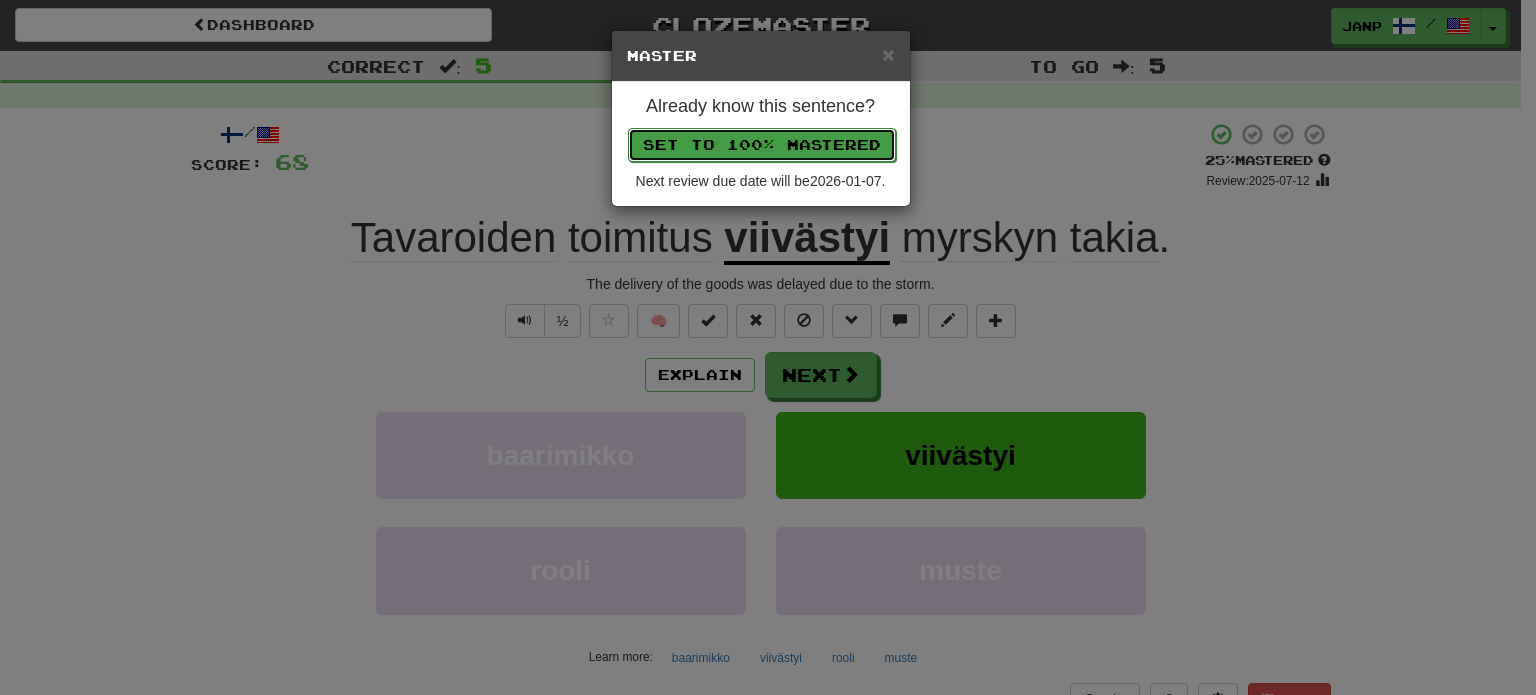click on "Set to 100% Mastered" at bounding box center (762, 145) 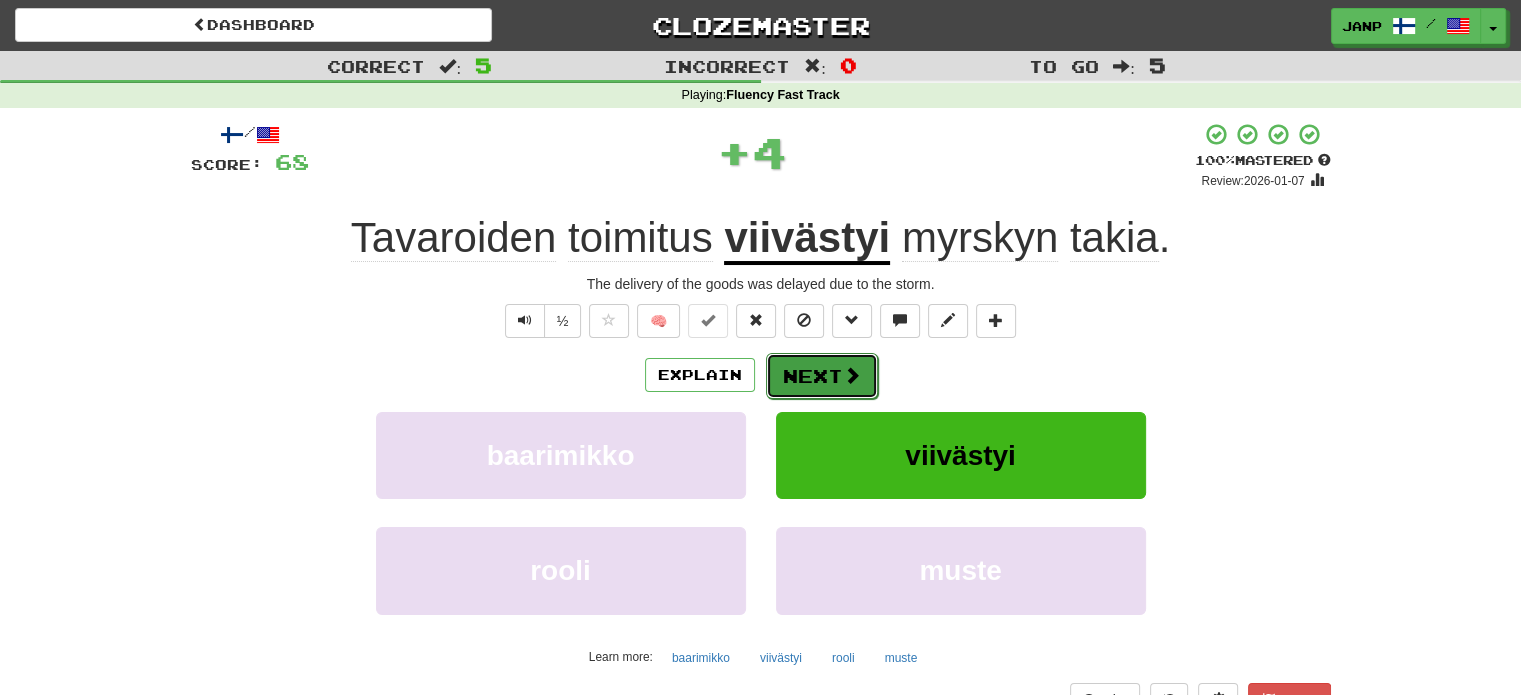 click on "Next" at bounding box center [822, 376] 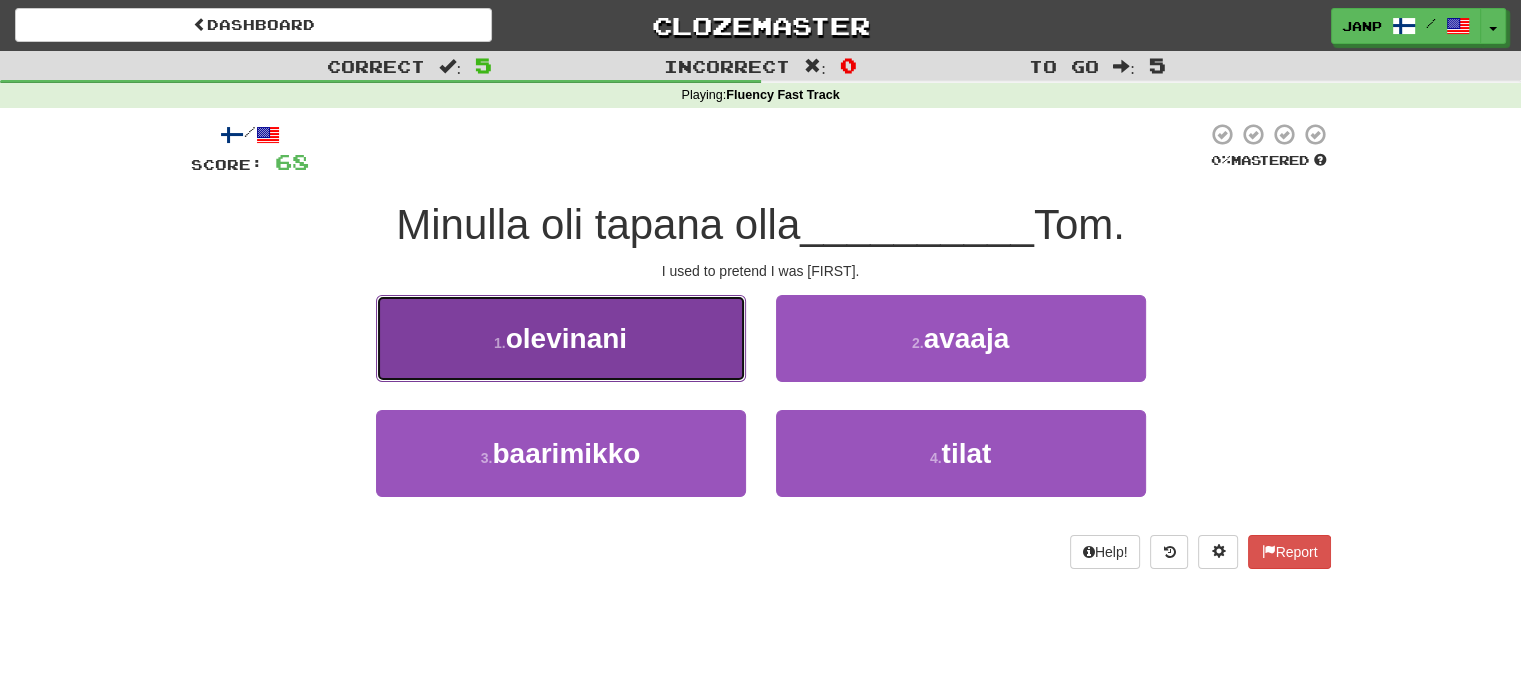 click on "1 .  olevinani" at bounding box center [561, 338] 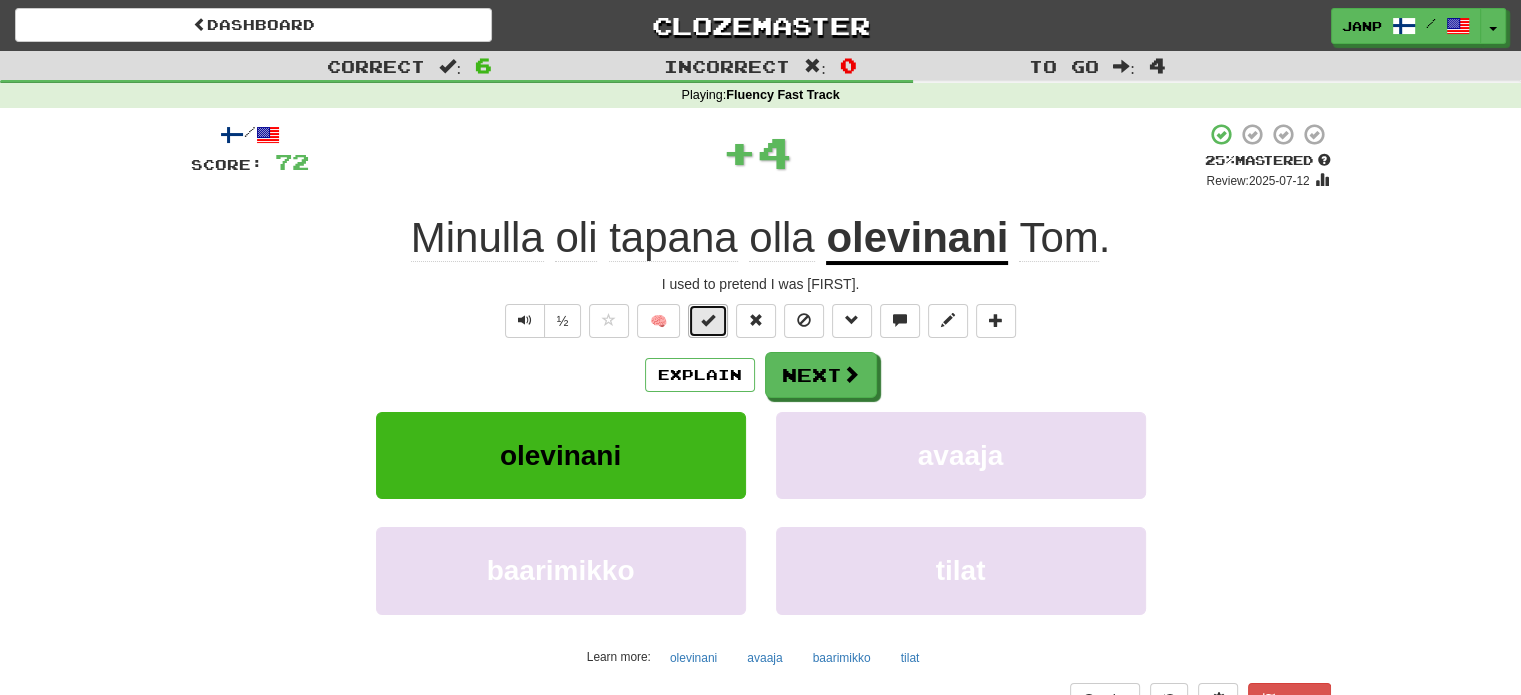 click at bounding box center (708, 320) 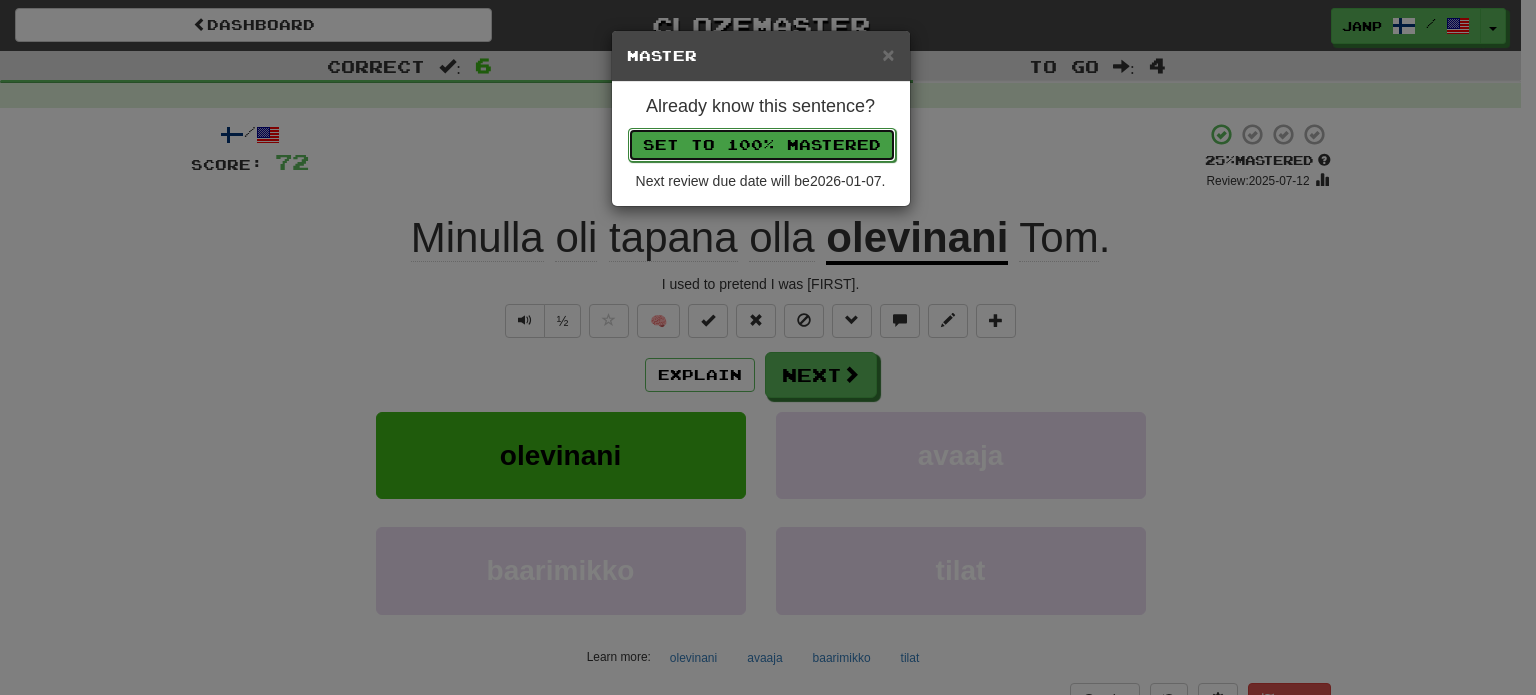 click on "Set to 100% Mastered" at bounding box center [762, 145] 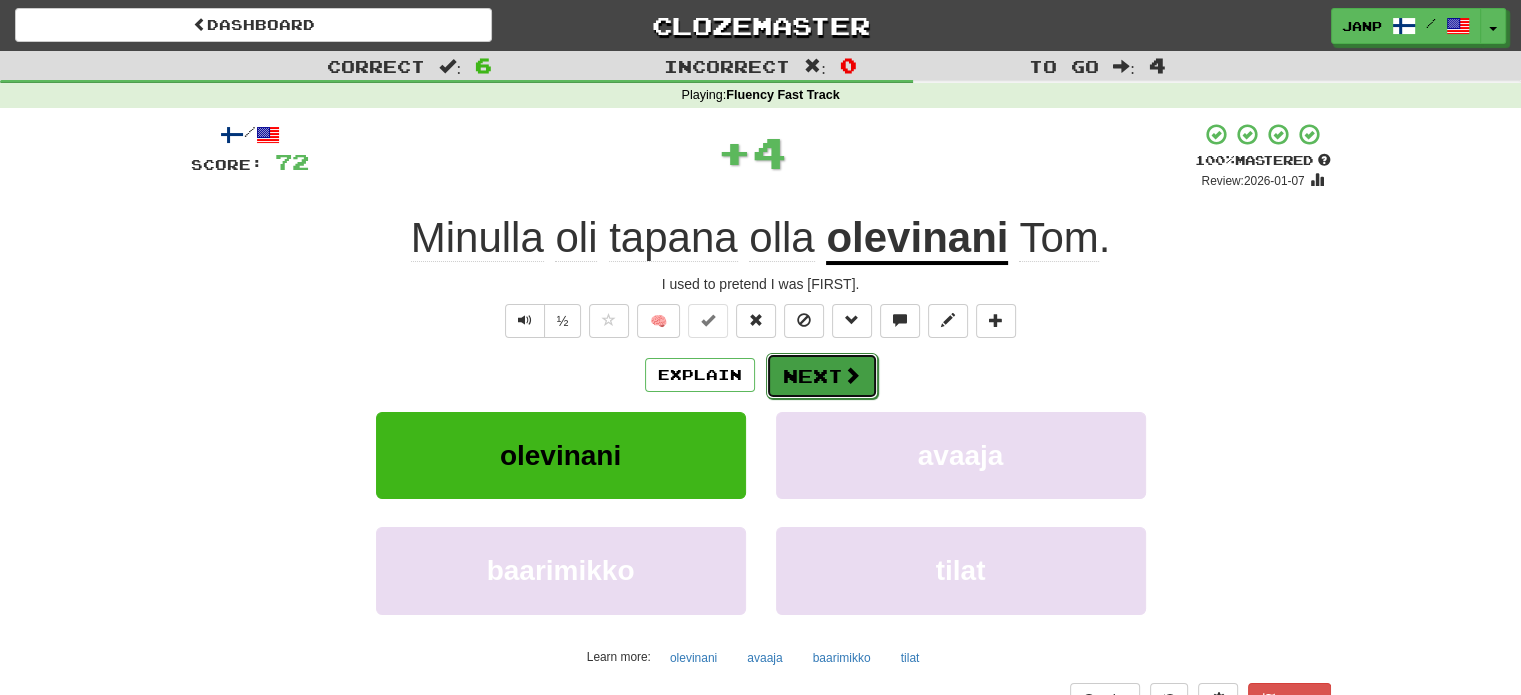 click at bounding box center (852, 375) 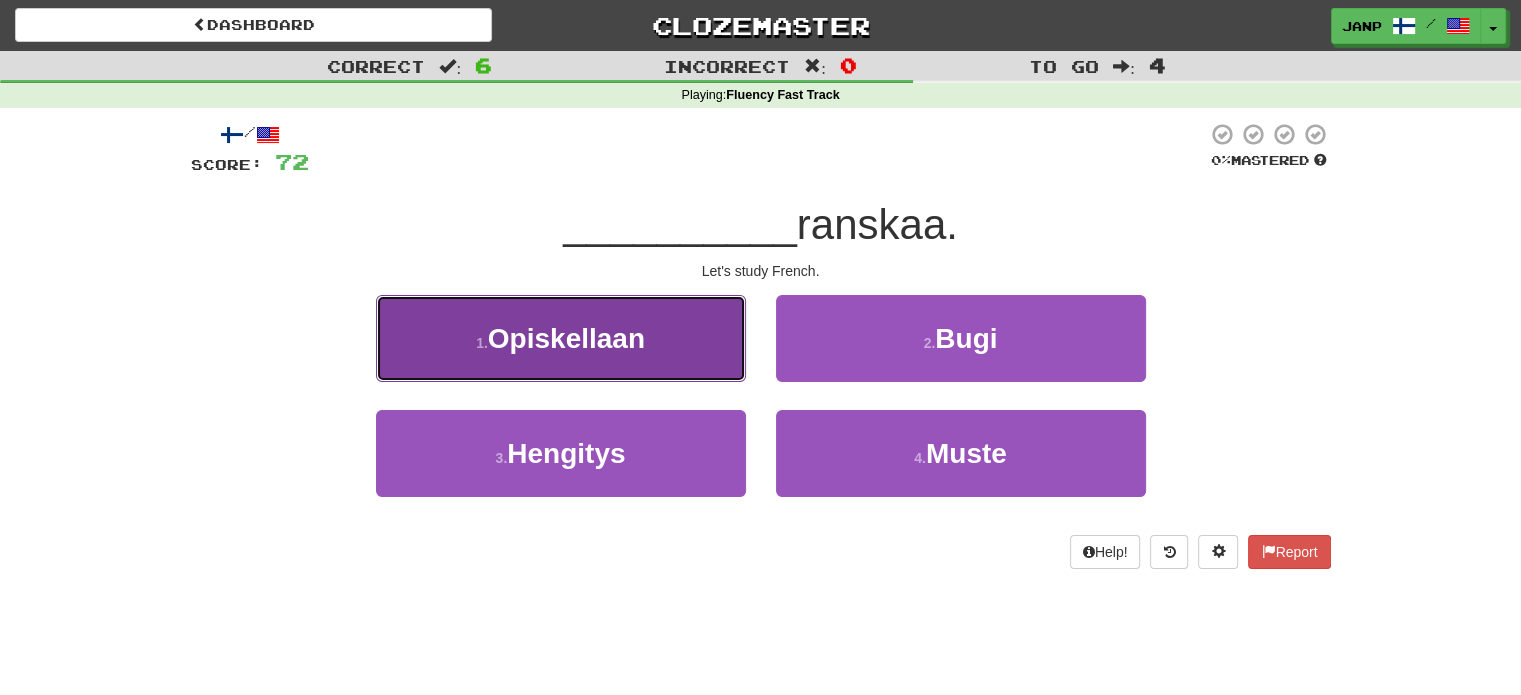 click on "1 .  Opiskellaan" at bounding box center (561, 338) 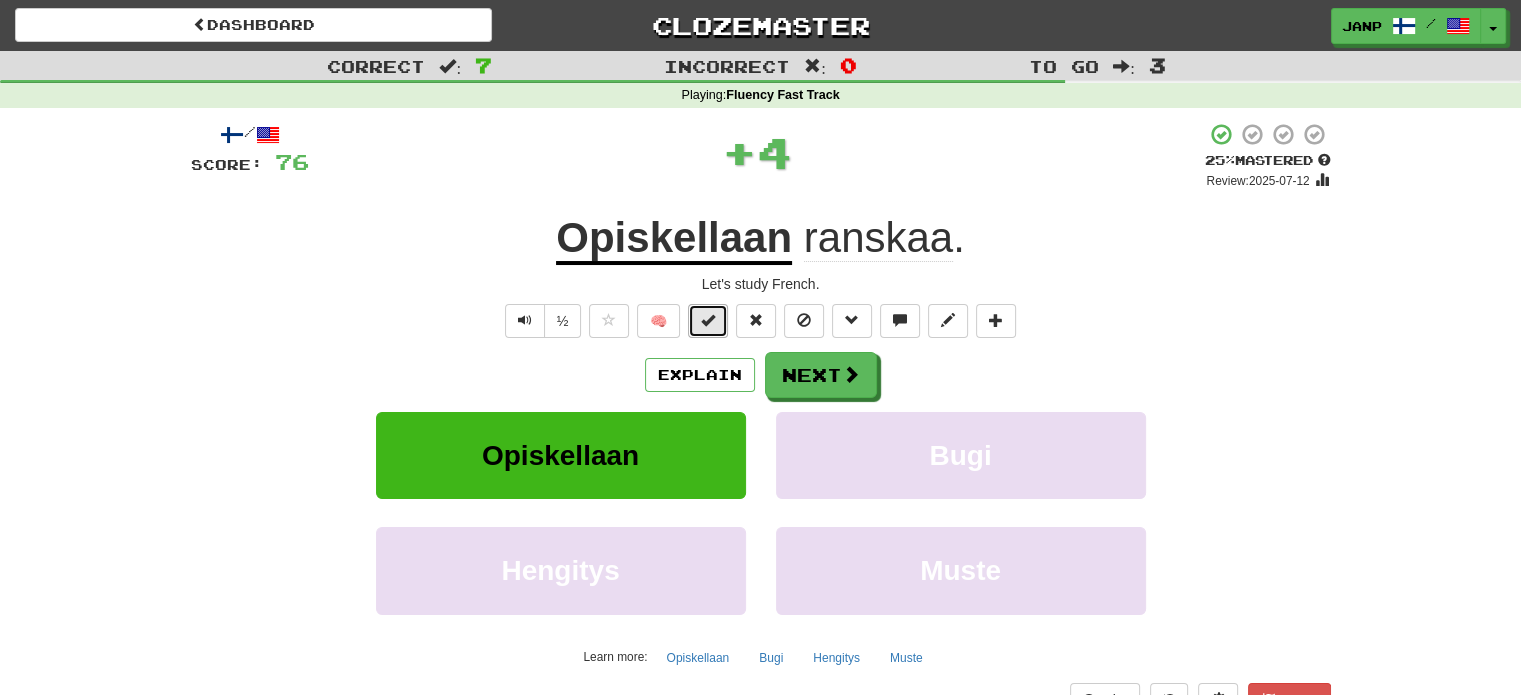 click at bounding box center [708, 320] 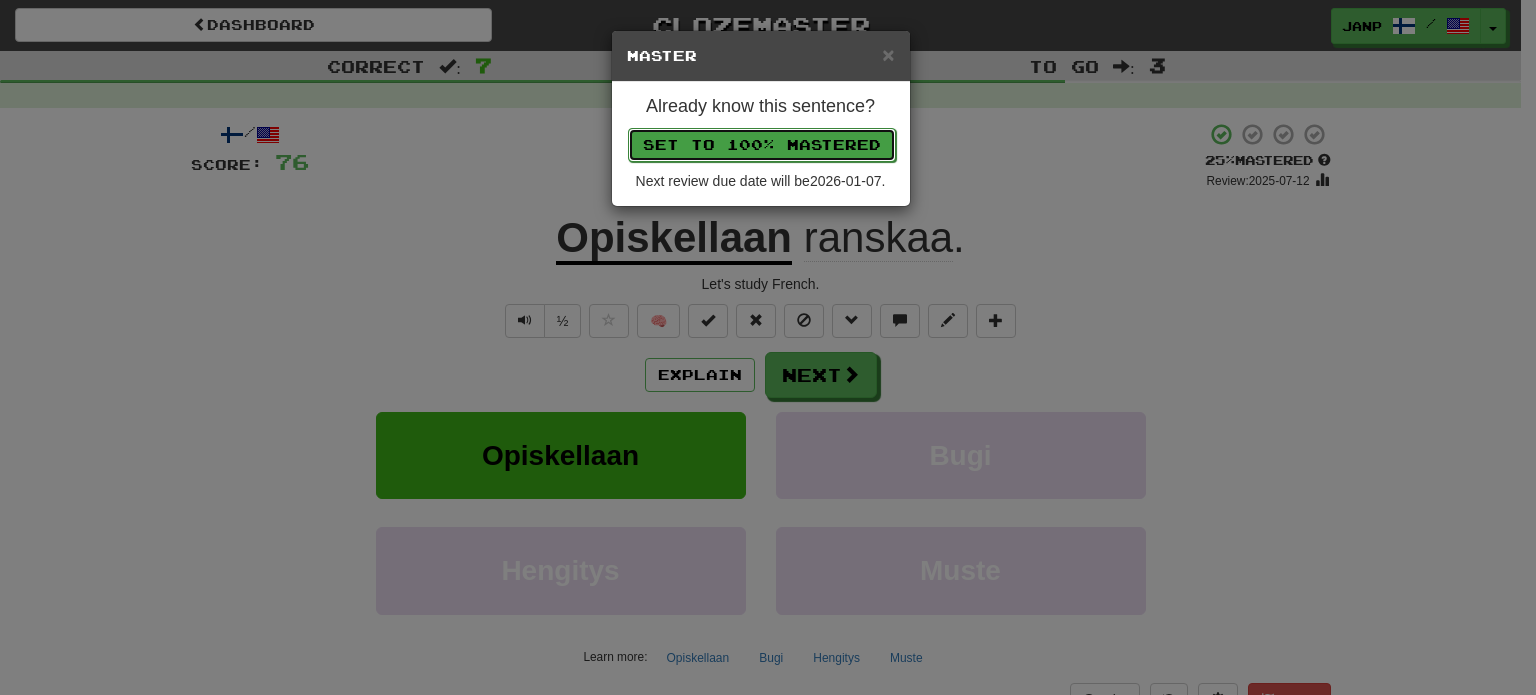 click on "Set to 100% Mastered" at bounding box center (762, 145) 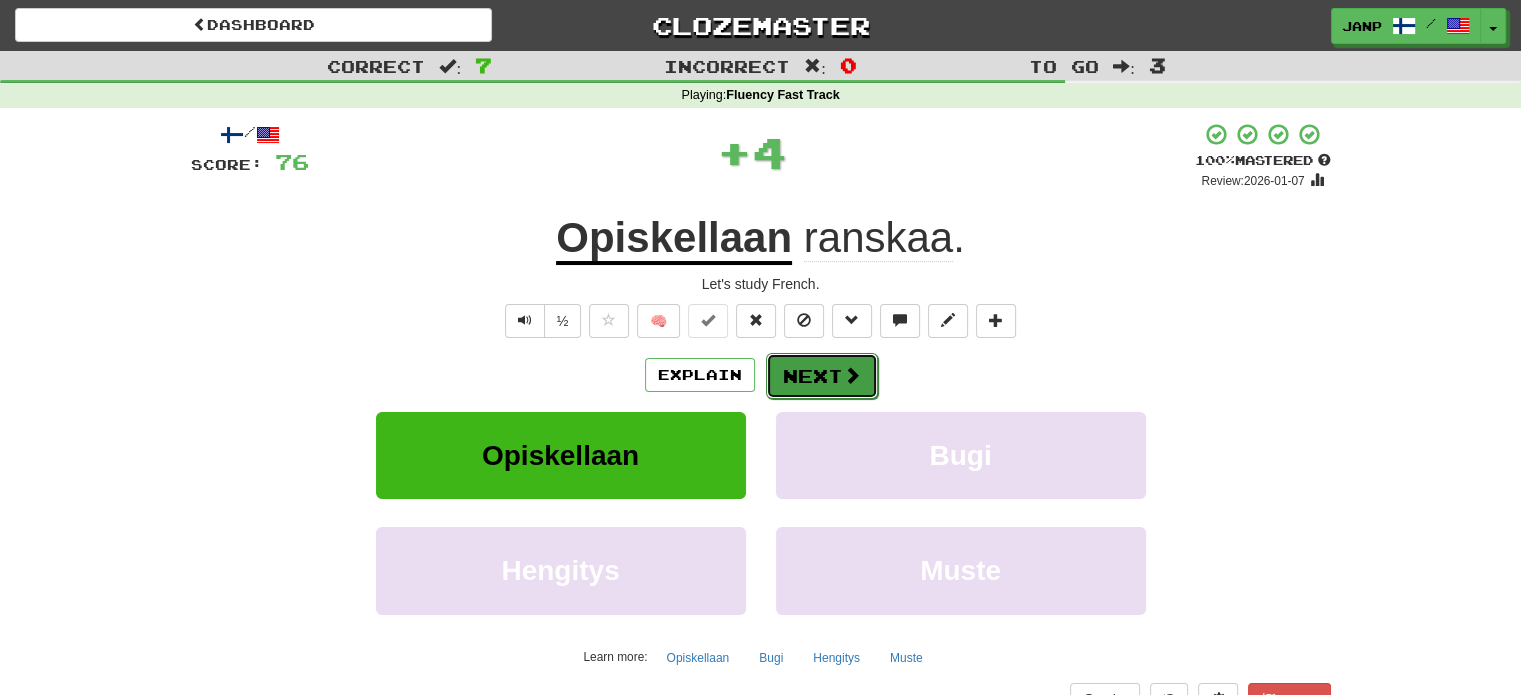 click on "Next" at bounding box center (822, 376) 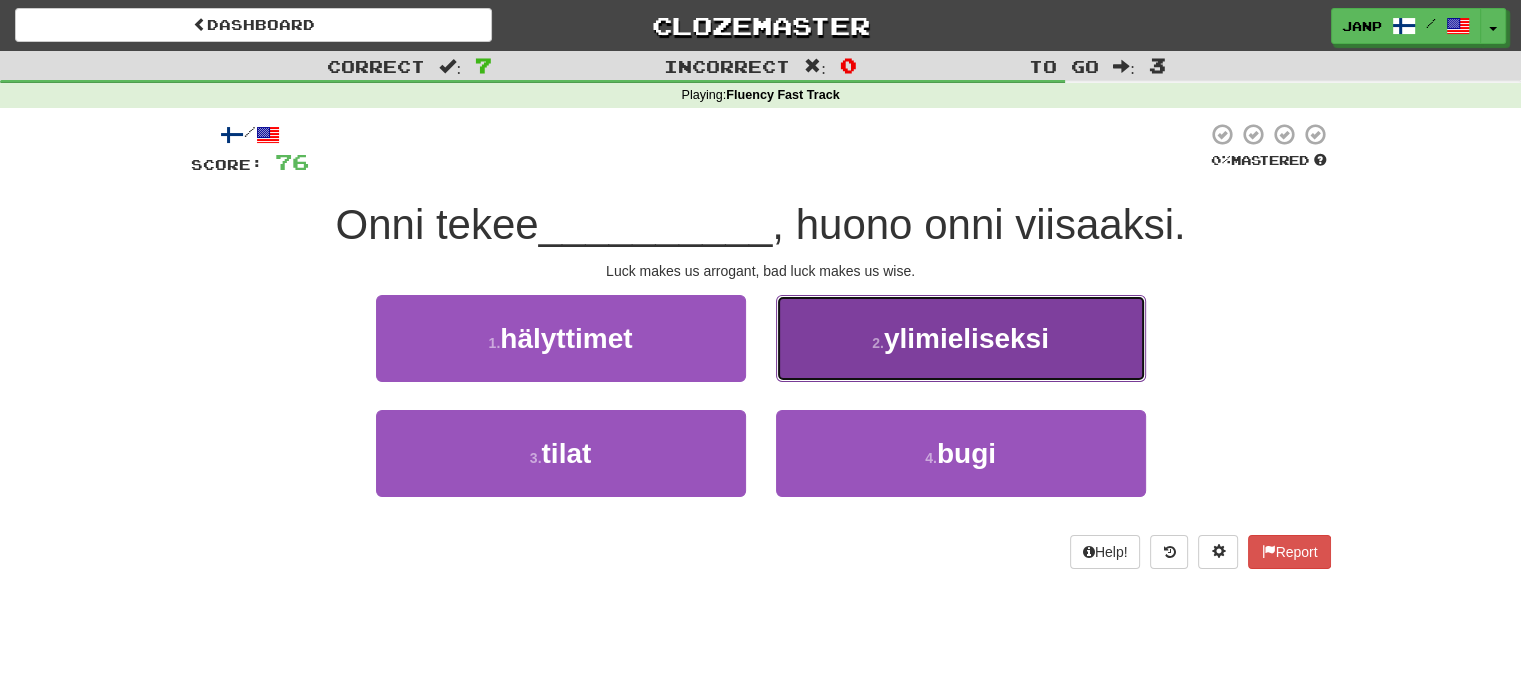 click on "2 .  ylimieliseksi" at bounding box center (961, 338) 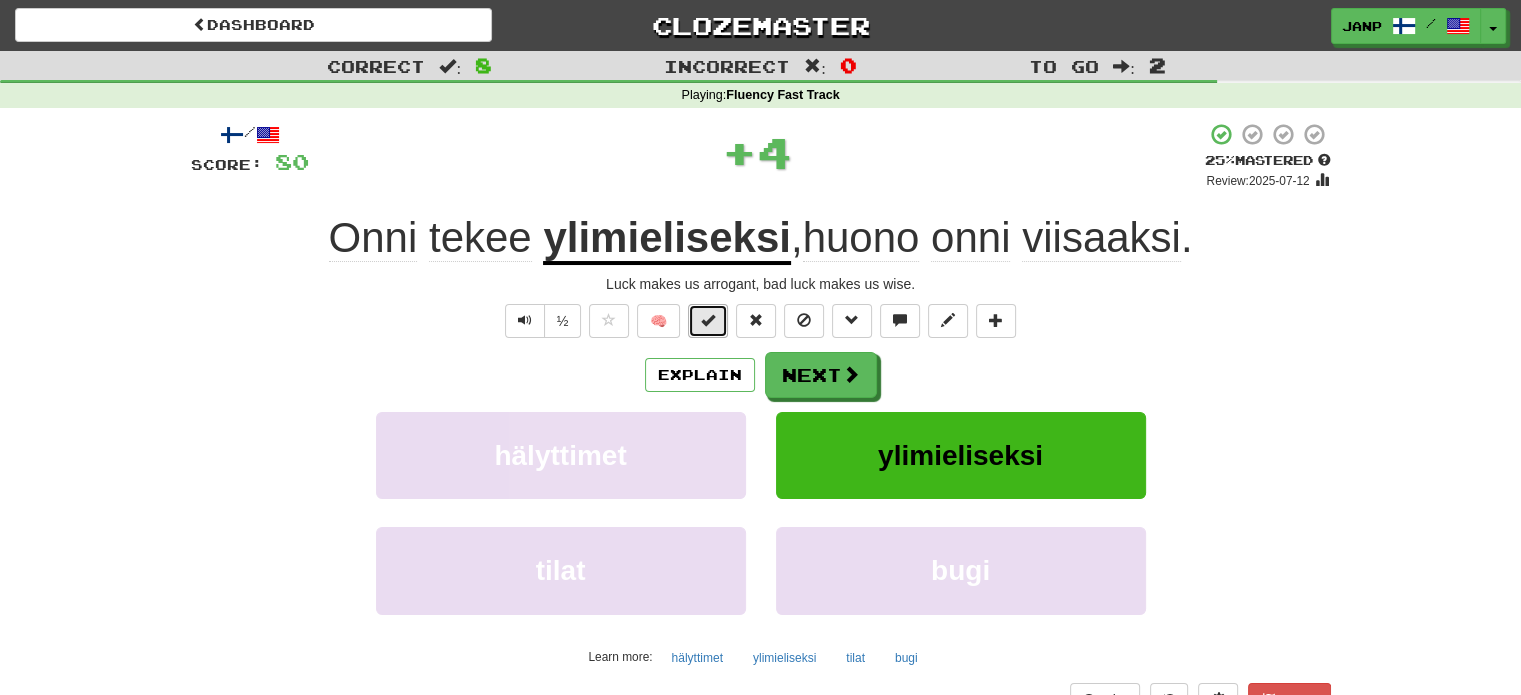 click at bounding box center [708, 321] 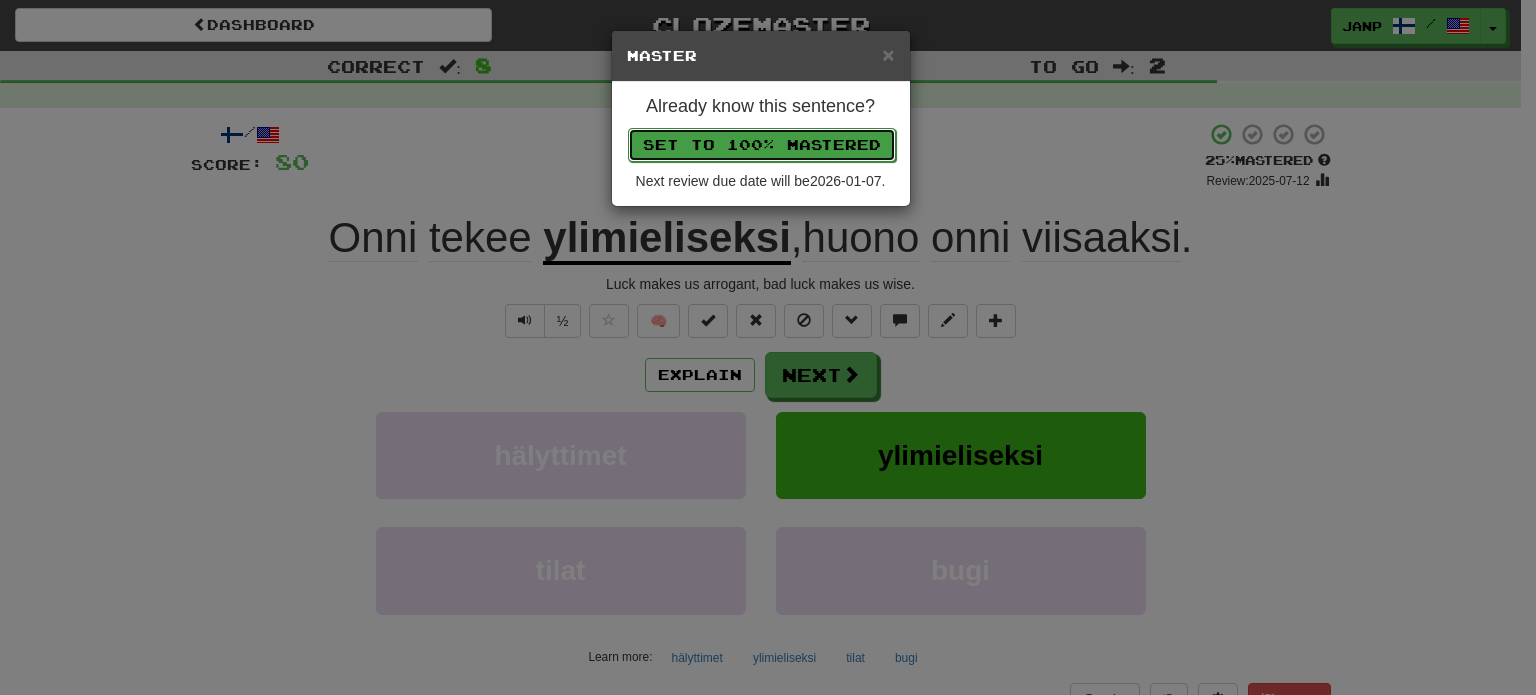 click on "Set to 100% Mastered" at bounding box center [762, 145] 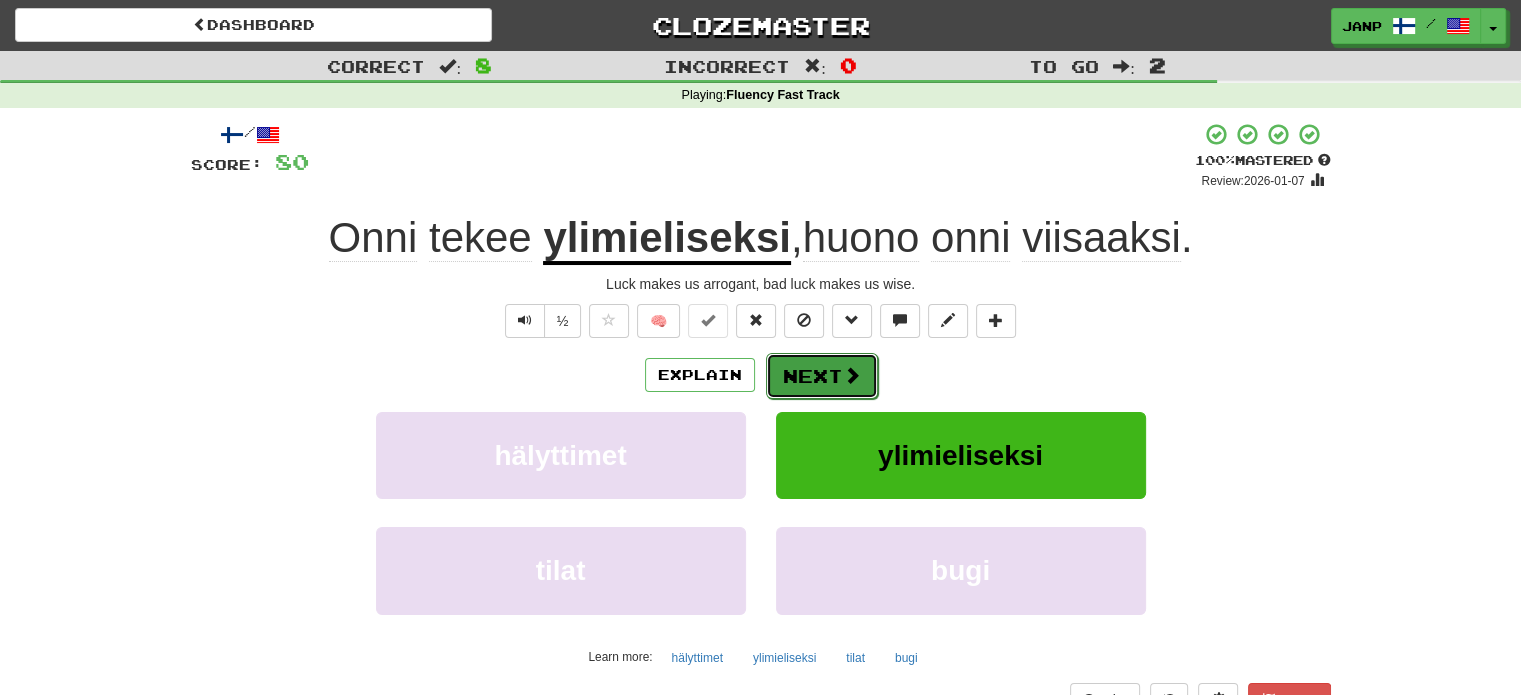 click on "Next" at bounding box center [822, 376] 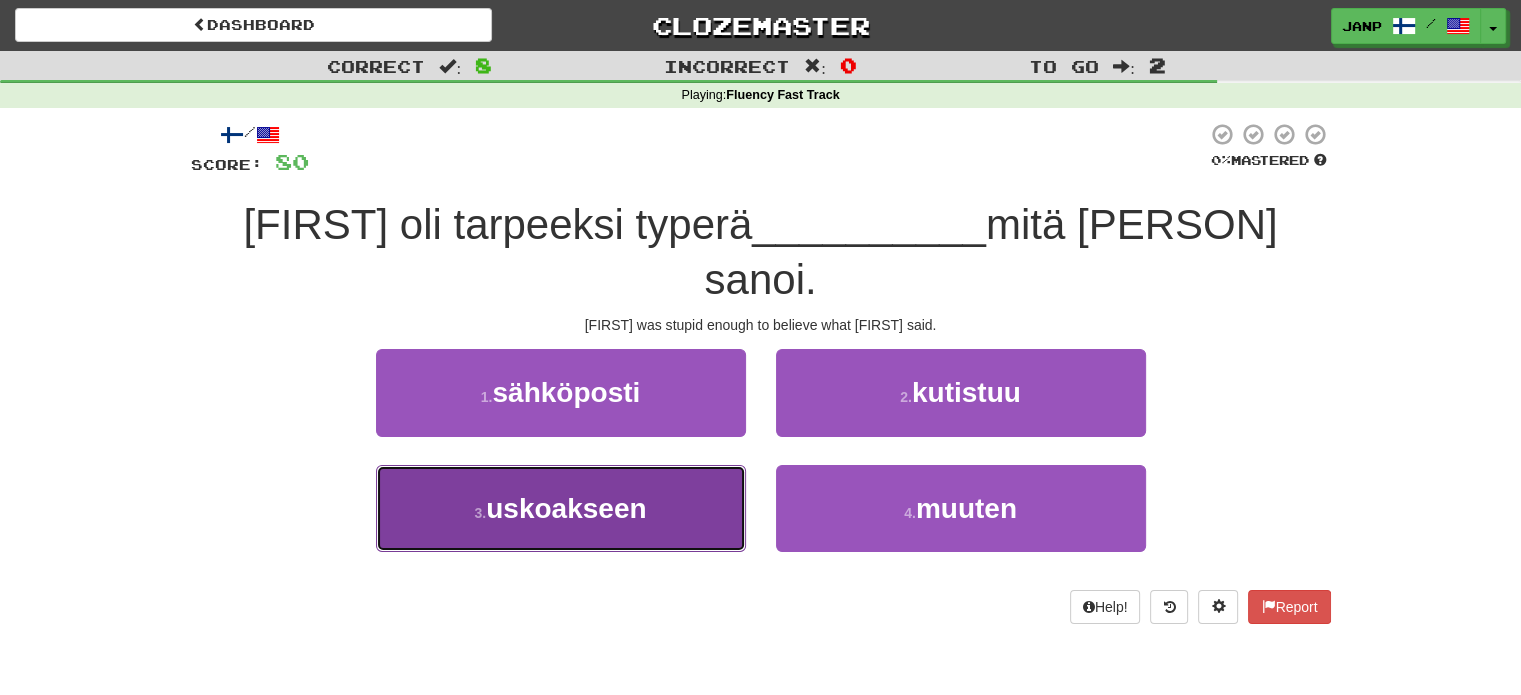 click on "3 .  uskoakseen" at bounding box center [561, 508] 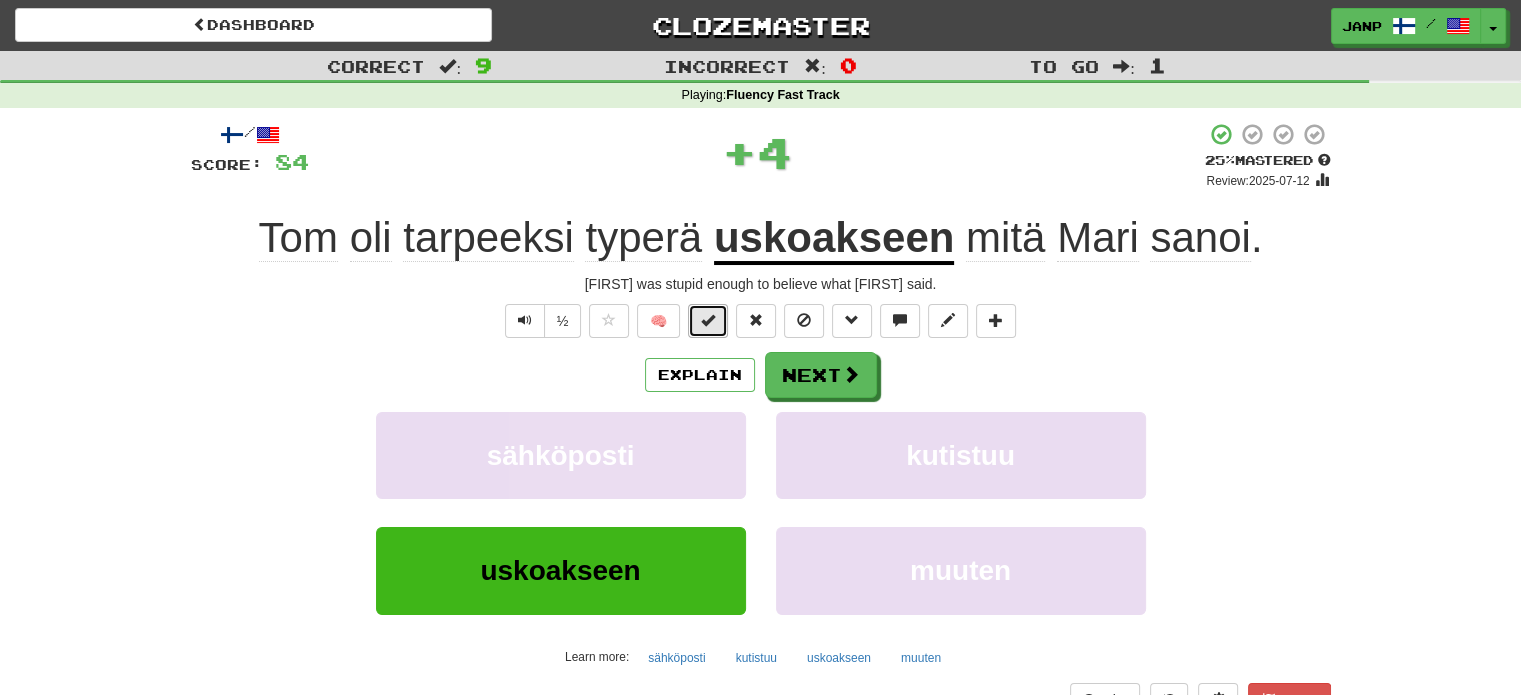 click at bounding box center [708, 321] 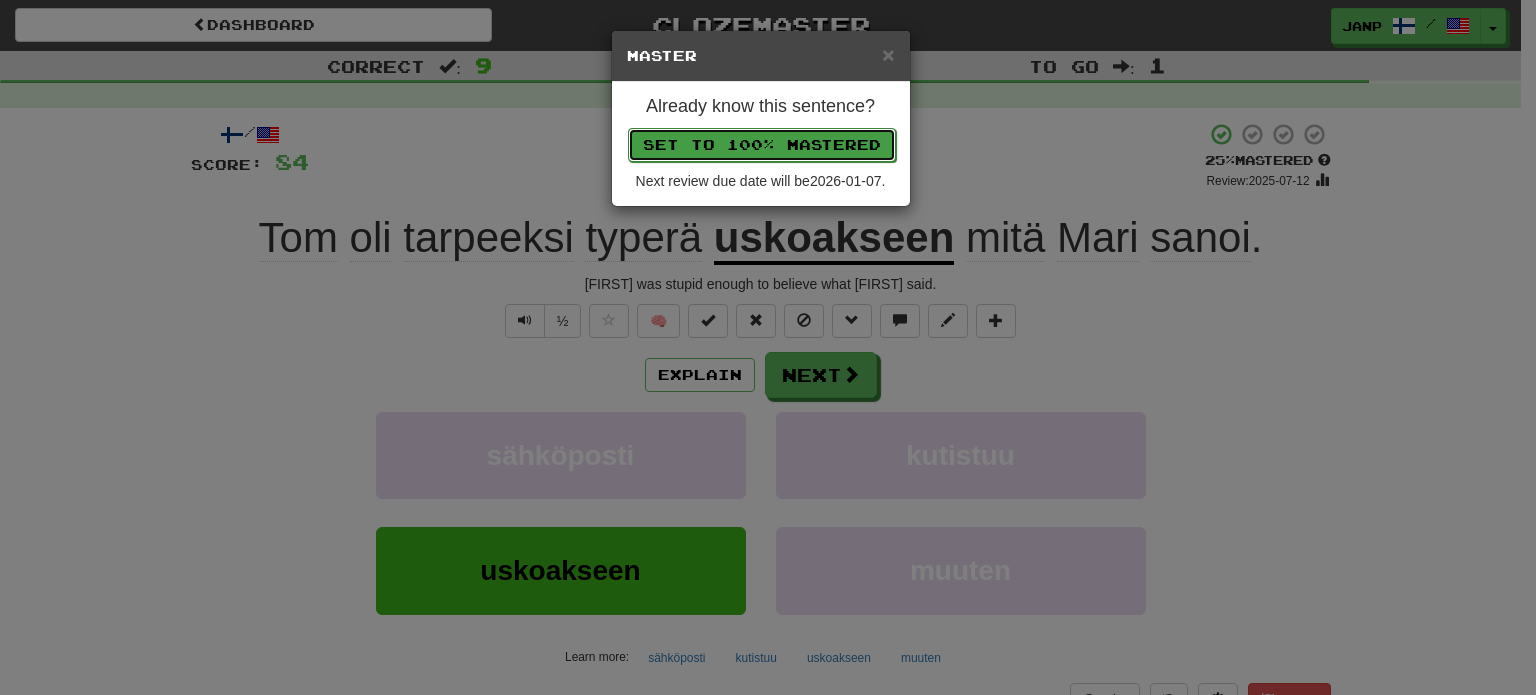 click on "Set to 100% Mastered" at bounding box center [762, 145] 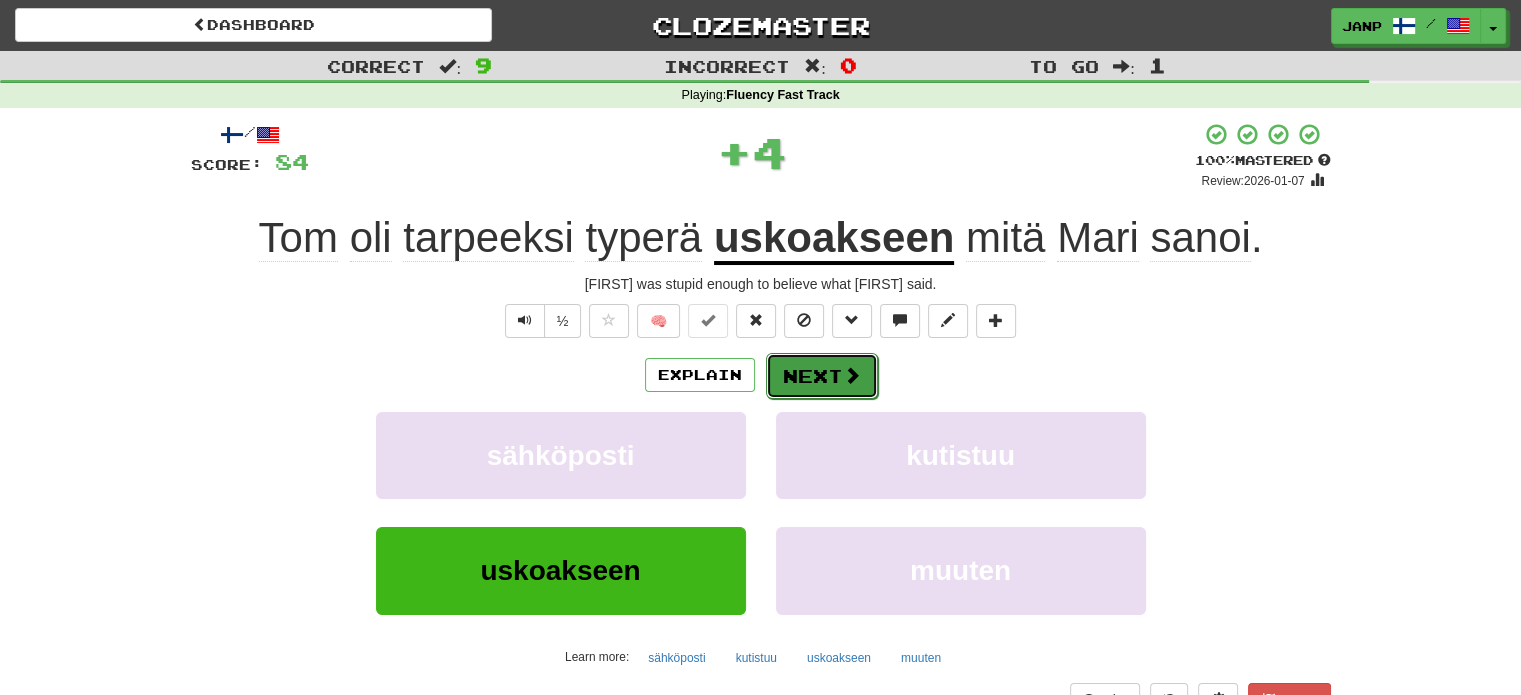 click on "Next" at bounding box center (822, 376) 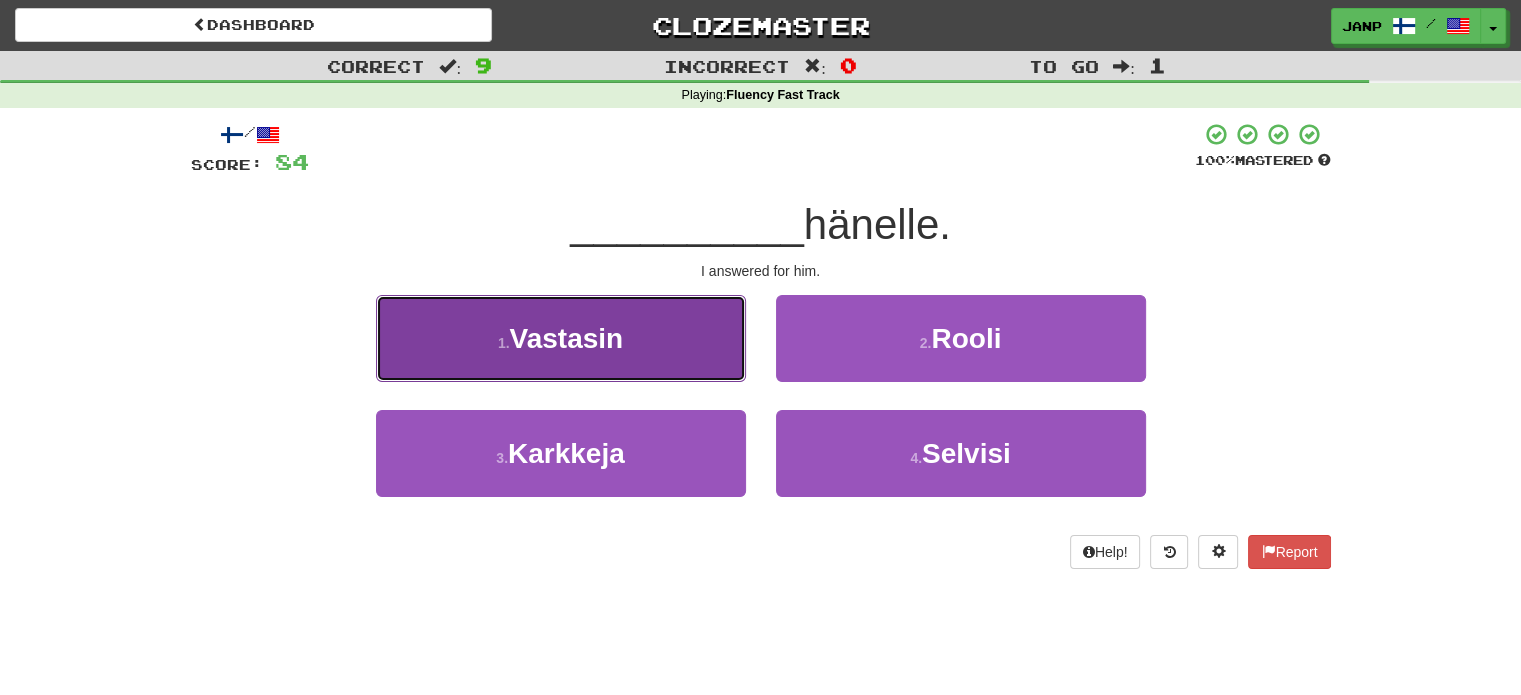 click on "1 .  Vastasin" at bounding box center (561, 338) 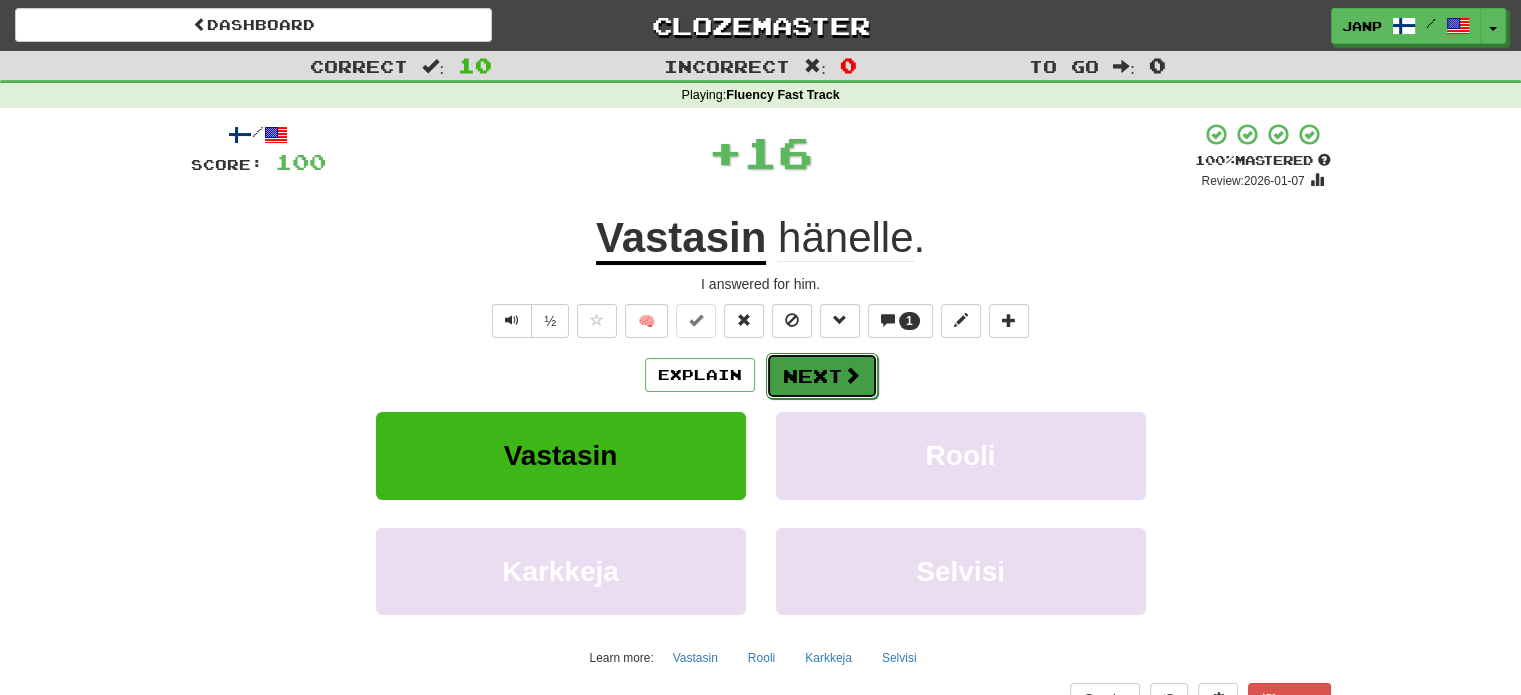 click on "Next" at bounding box center [822, 376] 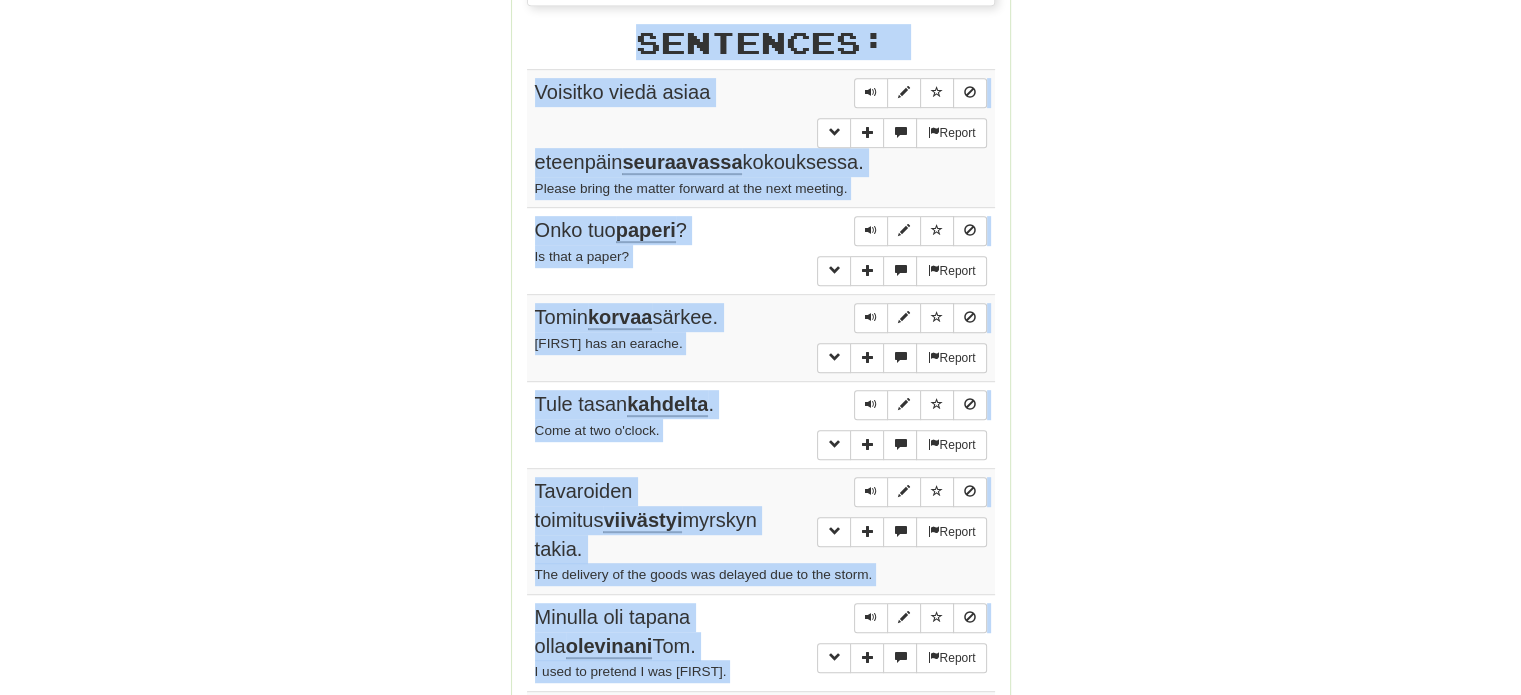 scroll, scrollTop: 1004, scrollLeft: 0, axis: vertical 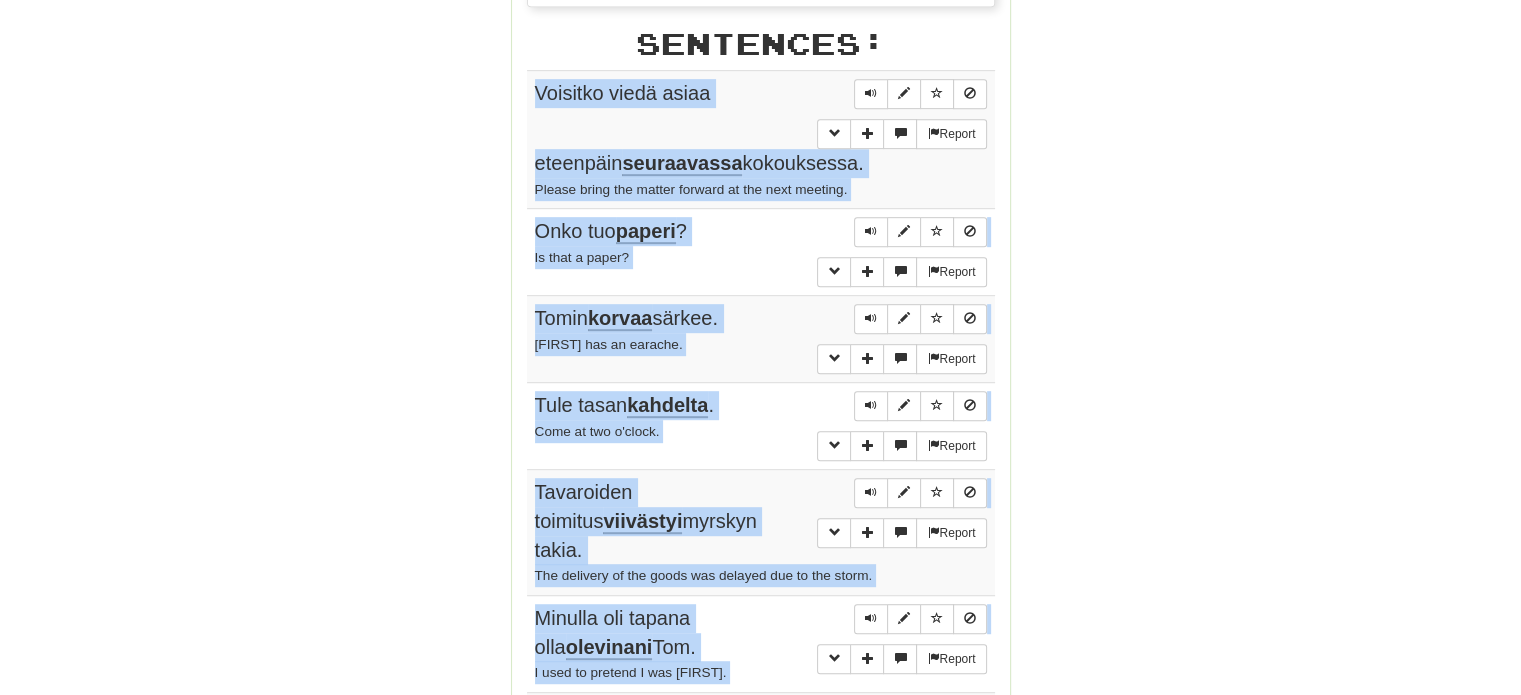 drag, startPoint x: 523, startPoint y: 295, endPoint x: 530, endPoint y: 86, distance: 209.11719 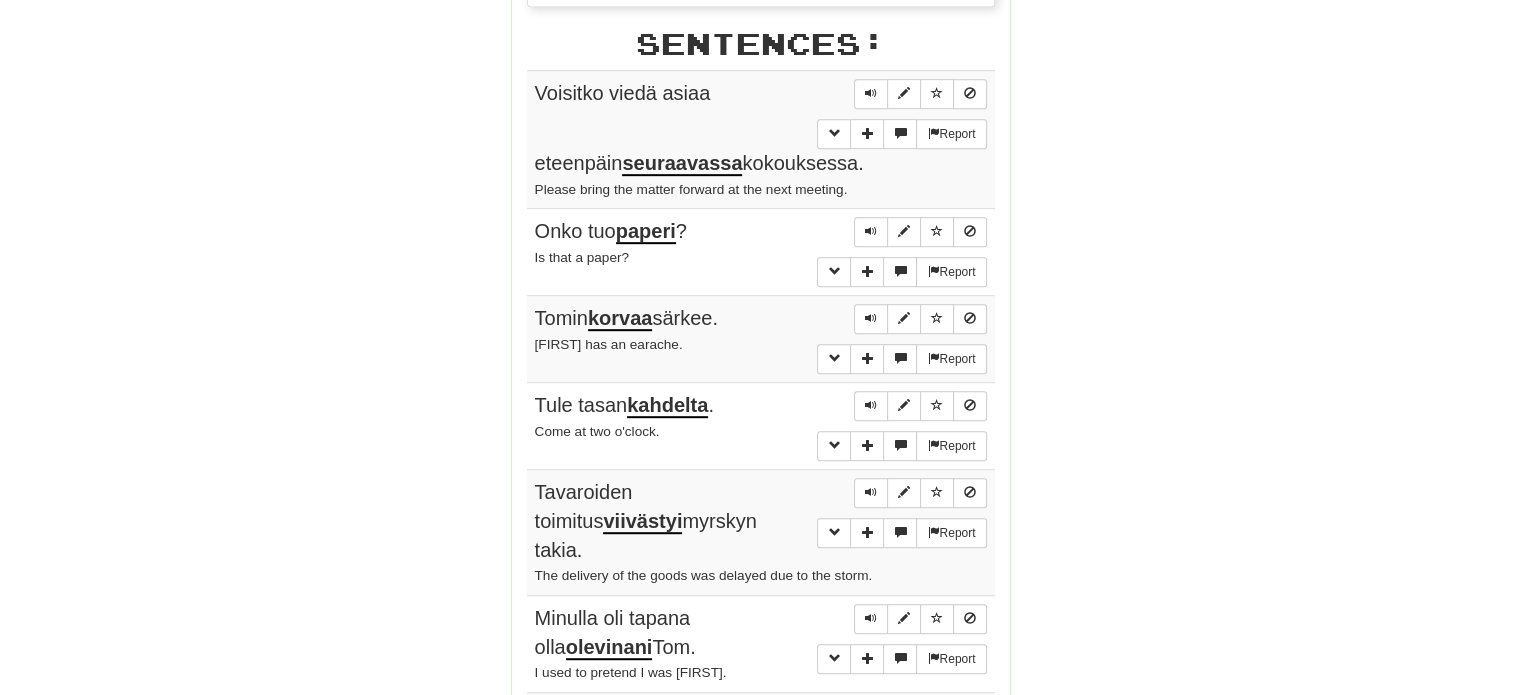 click on "Round Results Stats: Score:   + 100 Time:   0 : 40 New:   5 Review:   5 Correct:   10 Incorrect:   0 Progress: Fluency Fast Track Playing:  15.048  /  19.796 + 5 75.99% 76.015% Mastered:  15.048  /  19.796 + 5 75.99% 76.015% Ready for Review:  20  /  Level:  112 3.247  points to level  113  - keep going! Ranked:  22 nd  this week ( 380  points to  21 st ) Sentences:  Report Voisitko viedä asiaa eteenpäin  seuraavassa  kokouksessa. Please bring the matter forward at the next meeting.  Report Onko tuo  paperi ? Is that a paper?  Report Tomin  korvaa  särkee. Tom has an earache.  Report Tule tasan  kahdelta . Come at two o'clock.  Report Tavaroiden toimitus  viivästyi  myrskyn takia. The delivery of the goods was delayed due to the storm.  Report Minulla oli tapana olla  olevinani  Tom. I used to pretend I was Tom.  Report Opiskellaan  ranskaa. Let's study French.  Report Onni tekee  ylimieliseksi , huono onni viisaaksi. Luck makes us arrogant, bad luck makes us wise.  Report Tom oli tarpeeksi typerä  1" at bounding box center [761, 196] 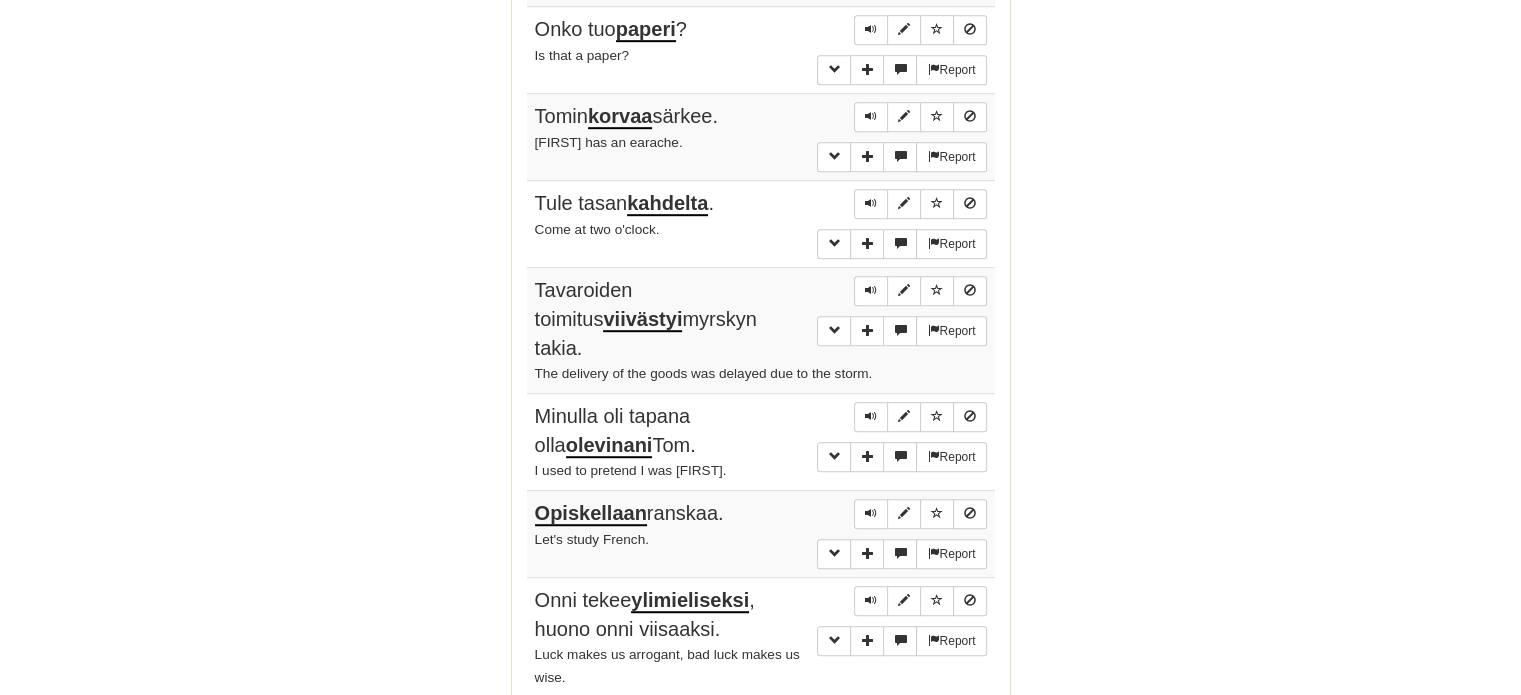 scroll, scrollTop: 1604, scrollLeft: 0, axis: vertical 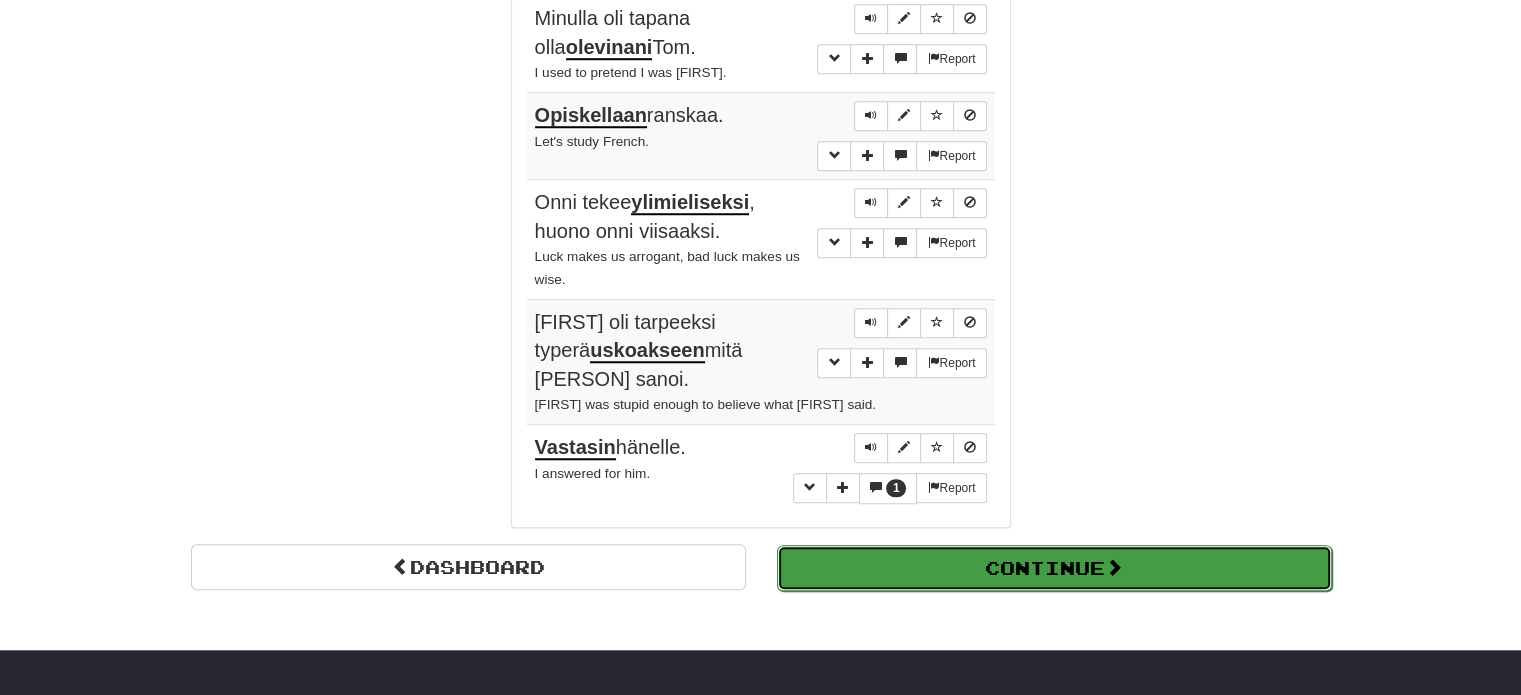 click on "Continue" at bounding box center [1054, 568] 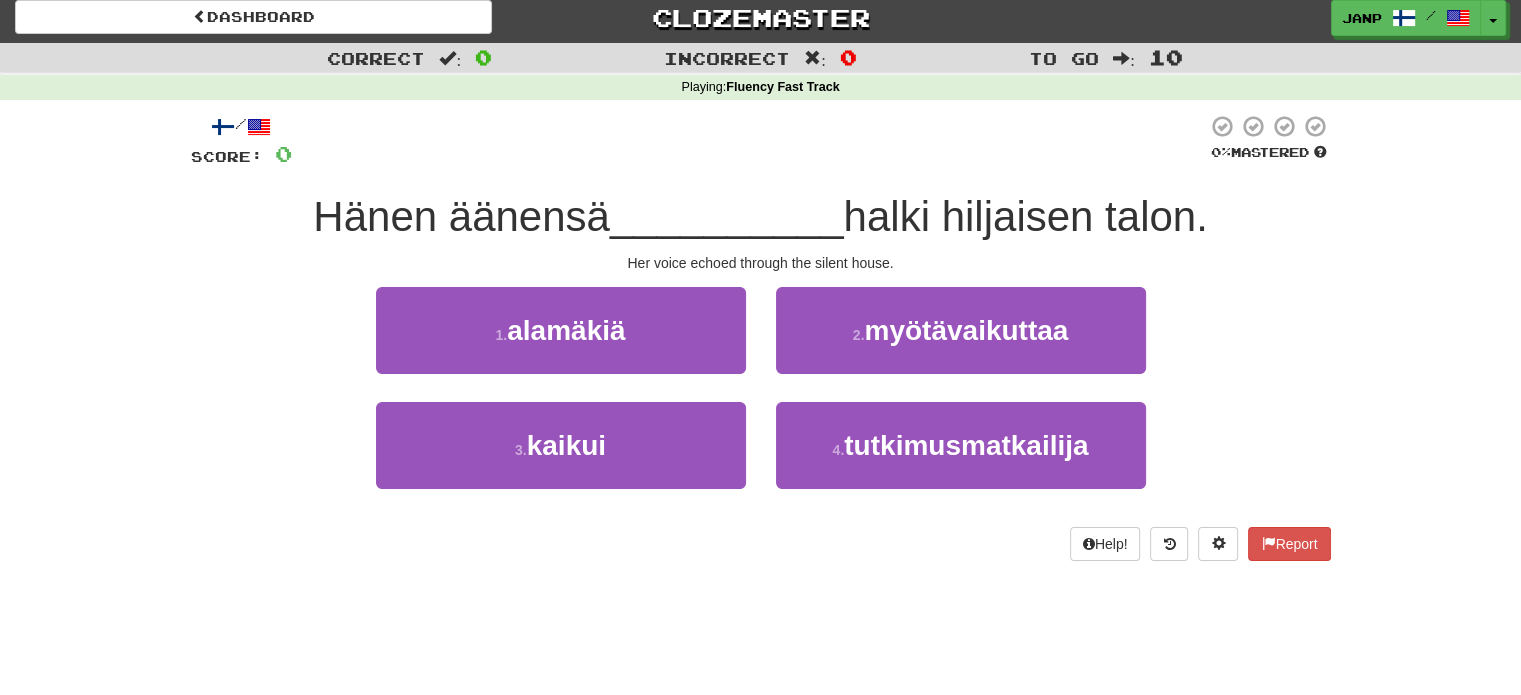 scroll, scrollTop: 0, scrollLeft: 0, axis: both 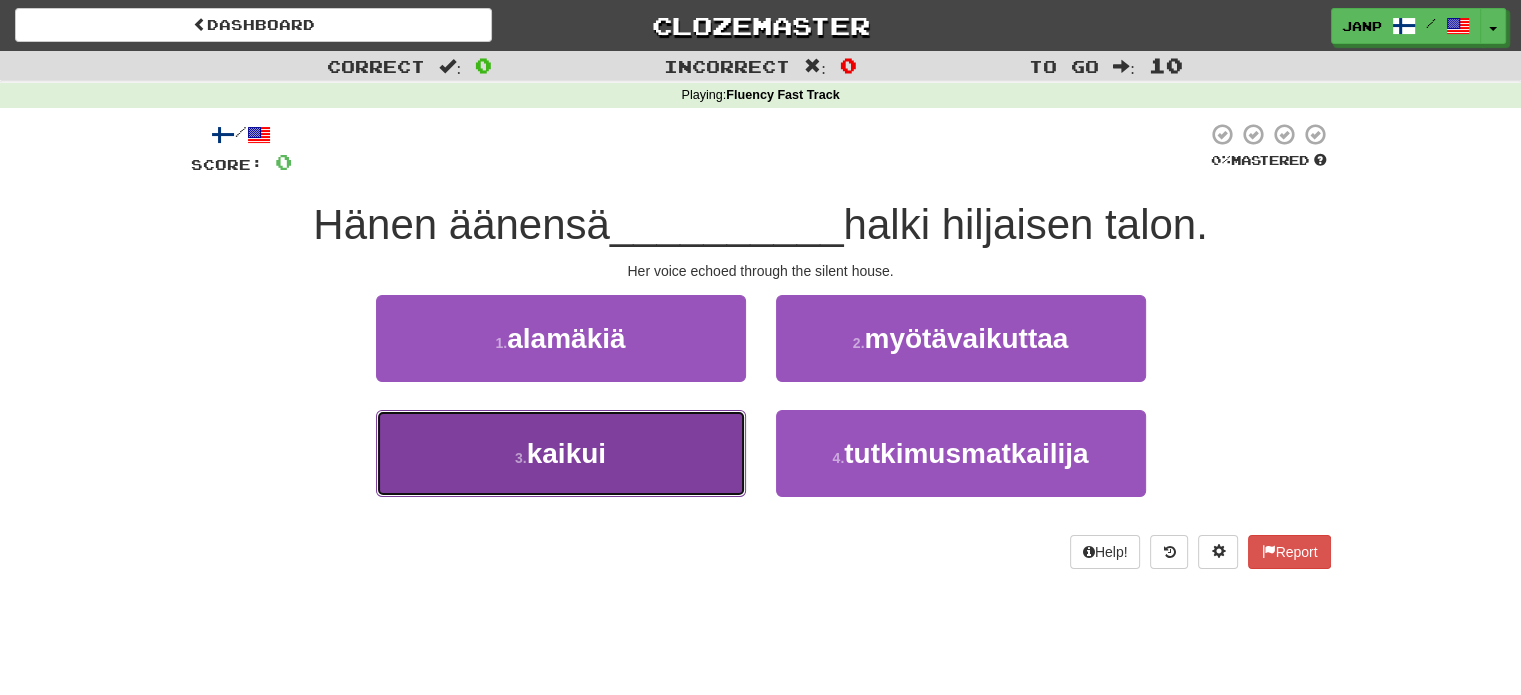 click on "3 .  kaikui" at bounding box center (561, 453) 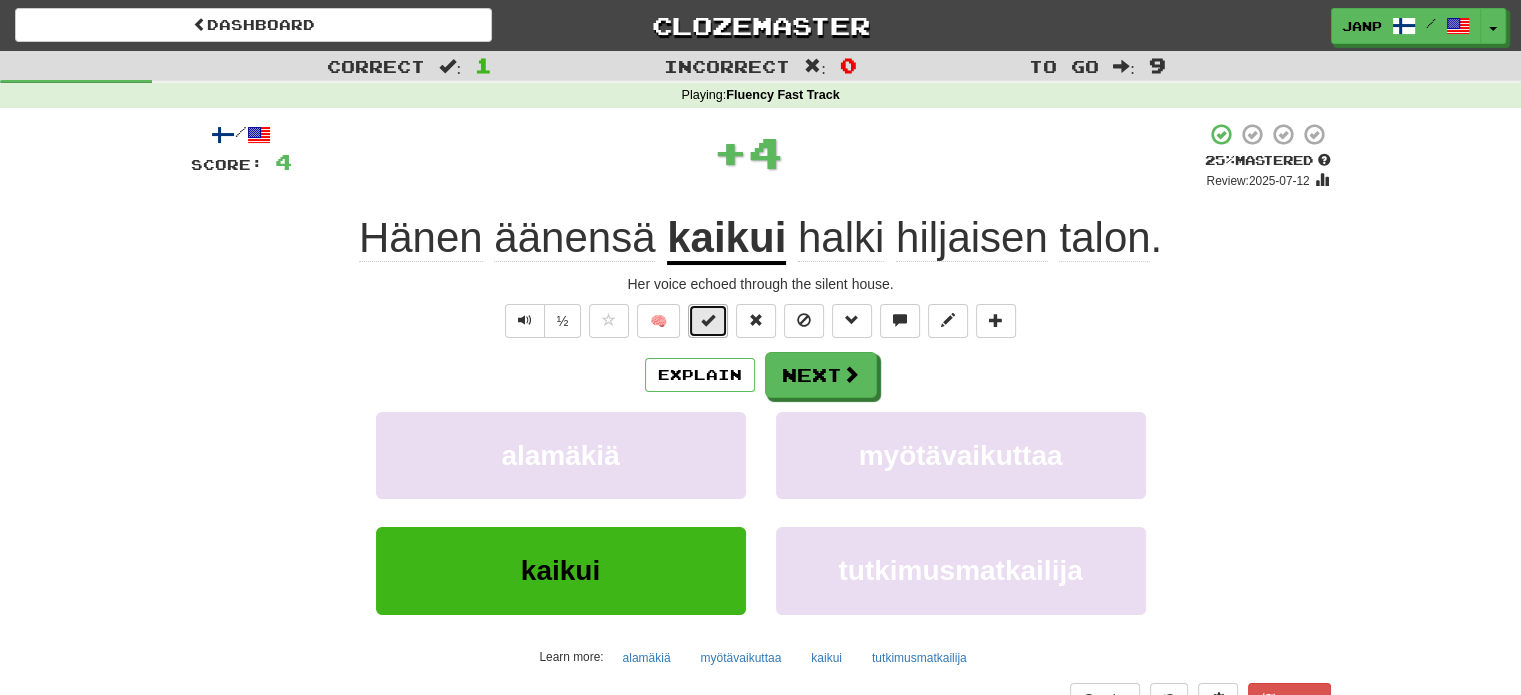 click at bounding box center [708, 320] 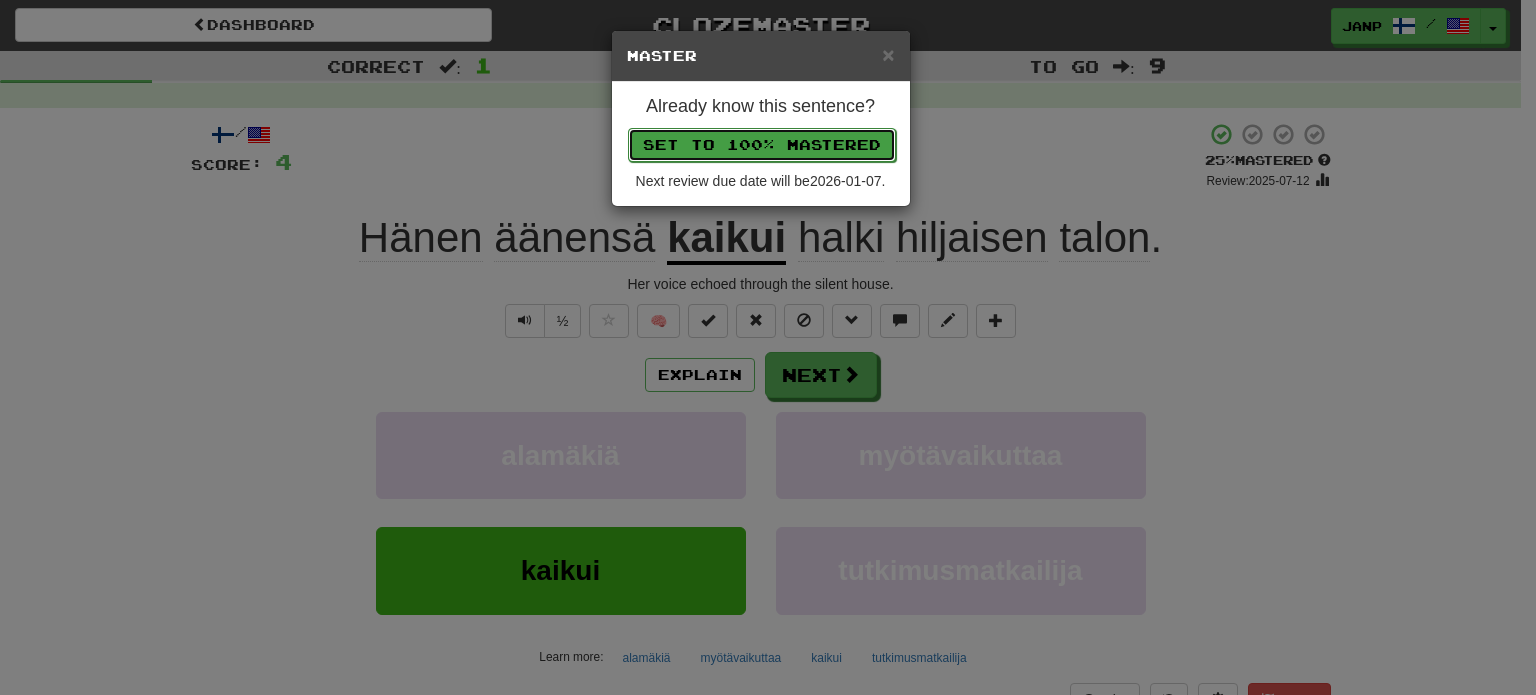 click on "Set to 100% Mastered" at bounding box center (762, 145) 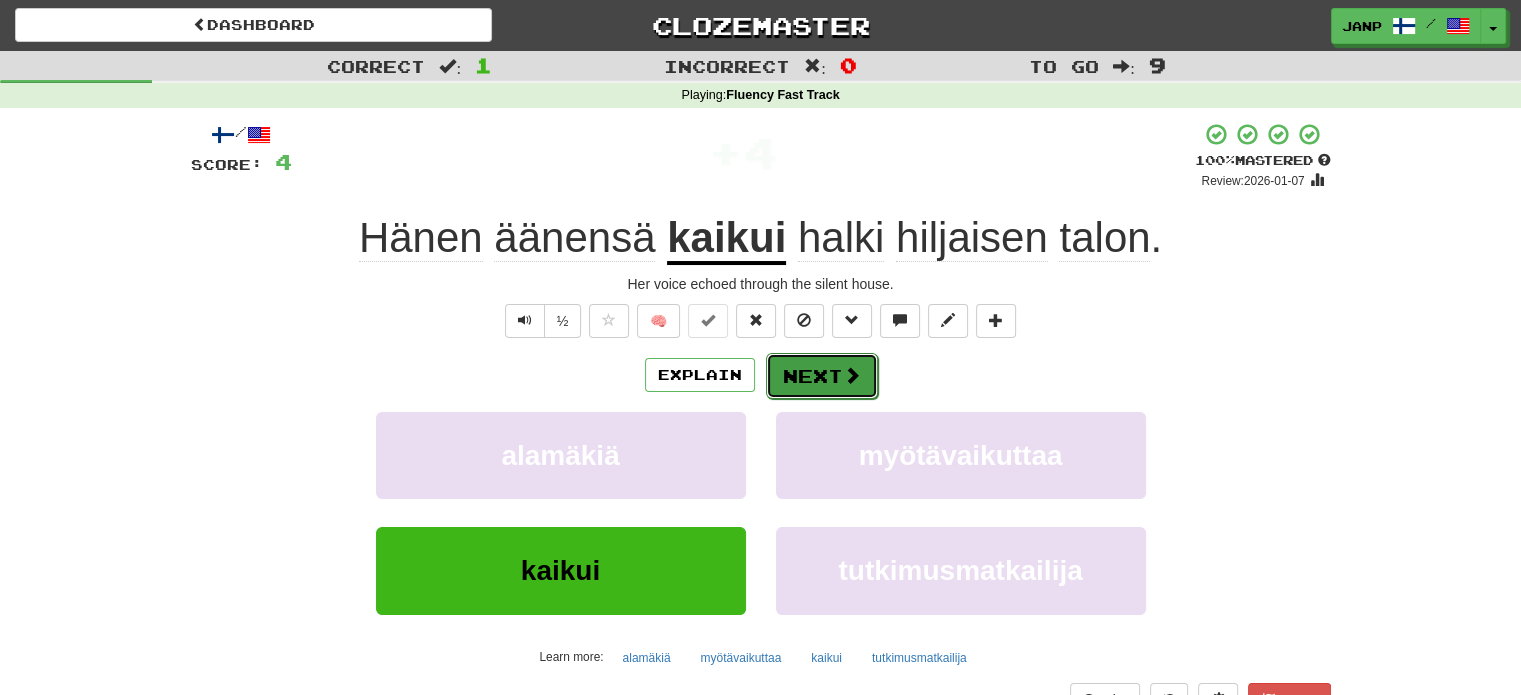 click on "Next" at bounding box center [822, 376] 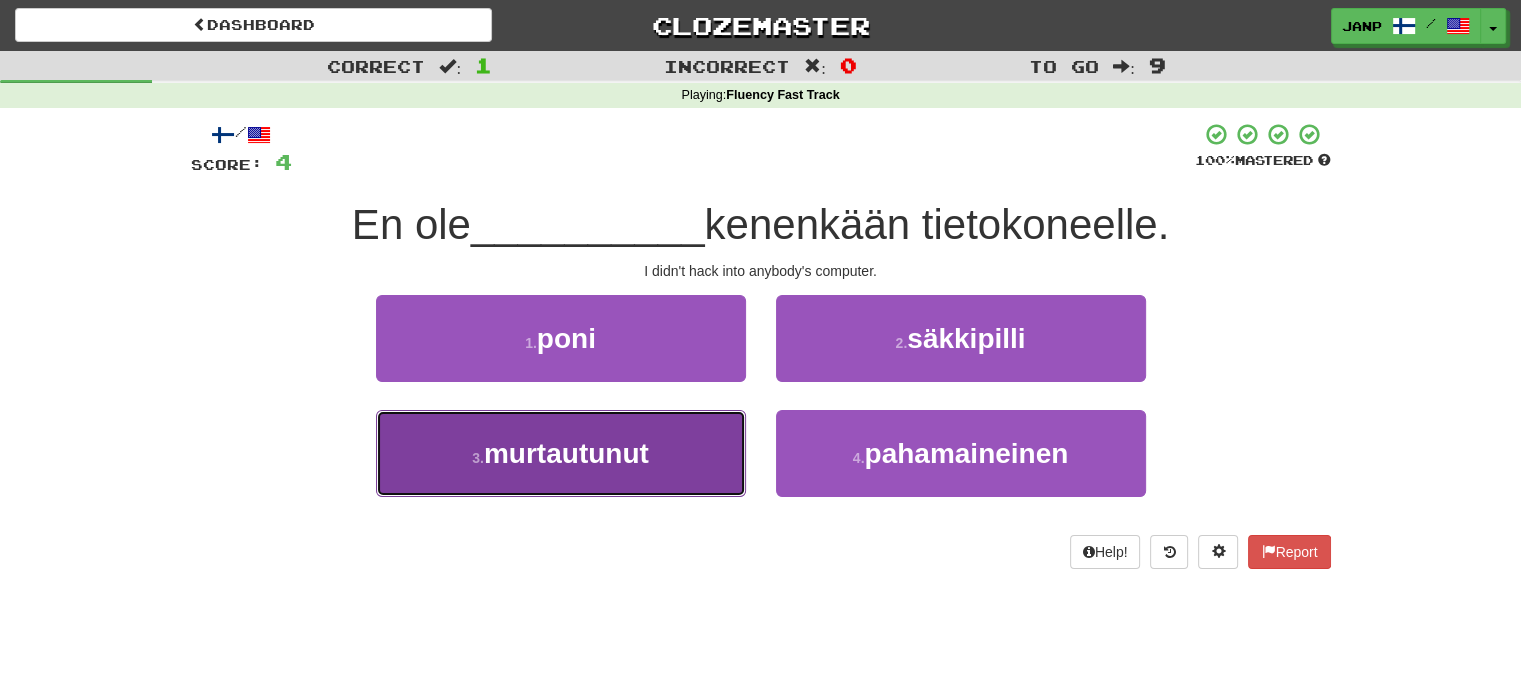 click on "3 .  murtautunut" at bounding box center (561, 453) 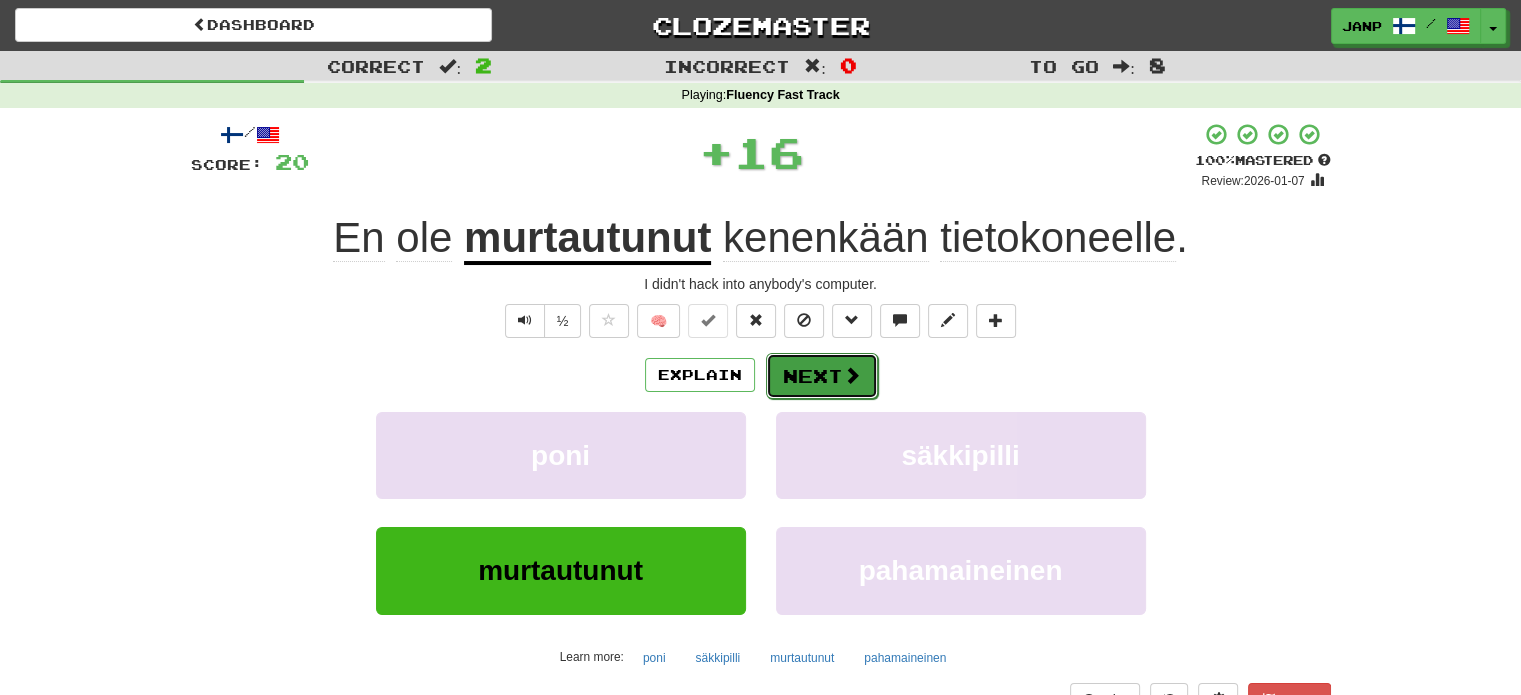 click on "Next" at bounding box center (822, 376) 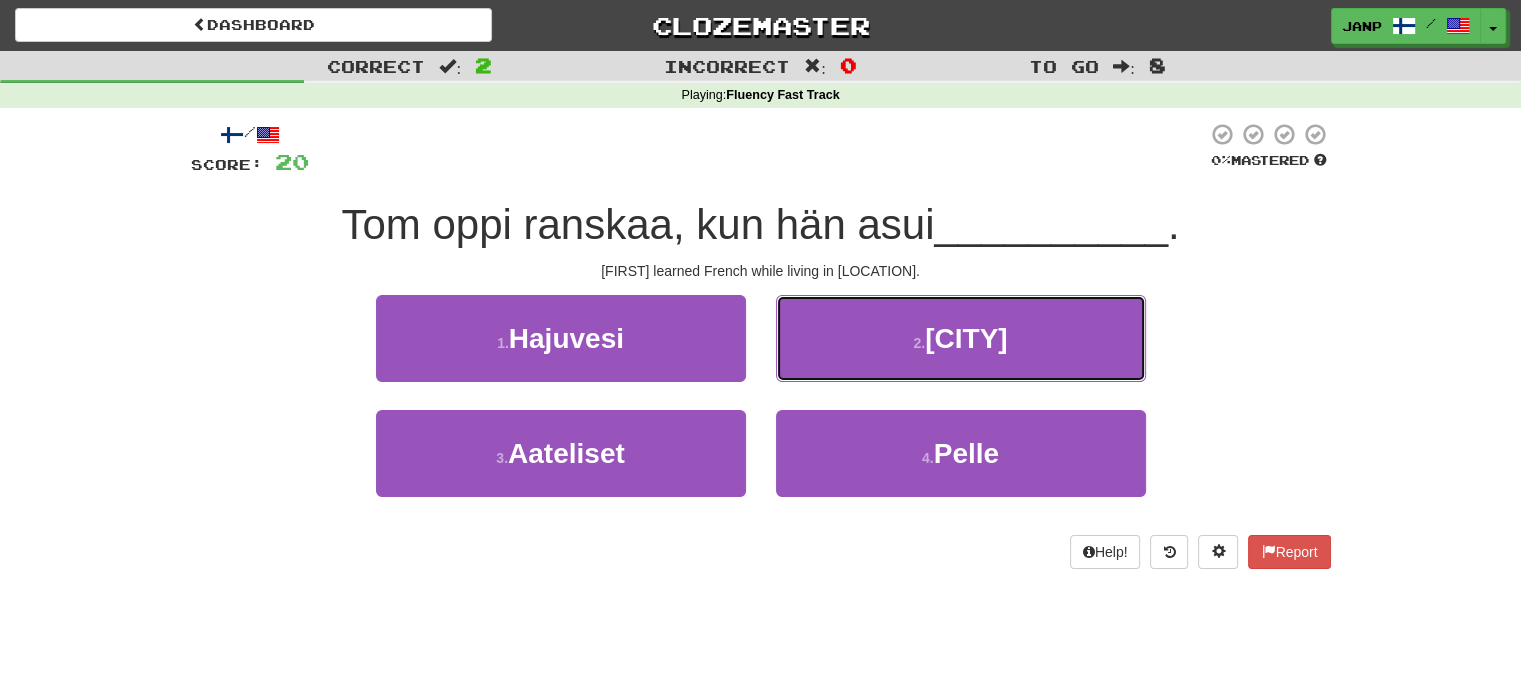 click on "2 .  Quebecissä" at bounding box center [961, 338] 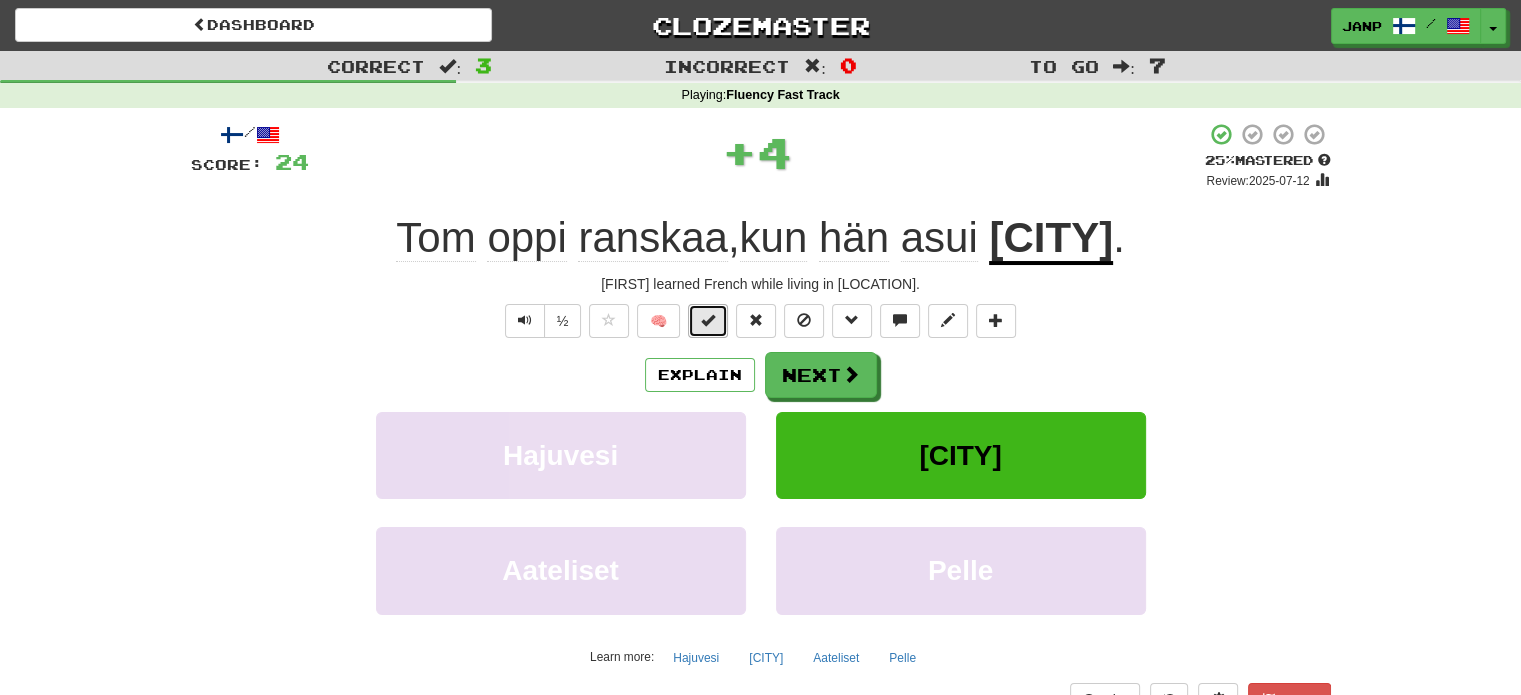 click at bounding box center [708, 320] 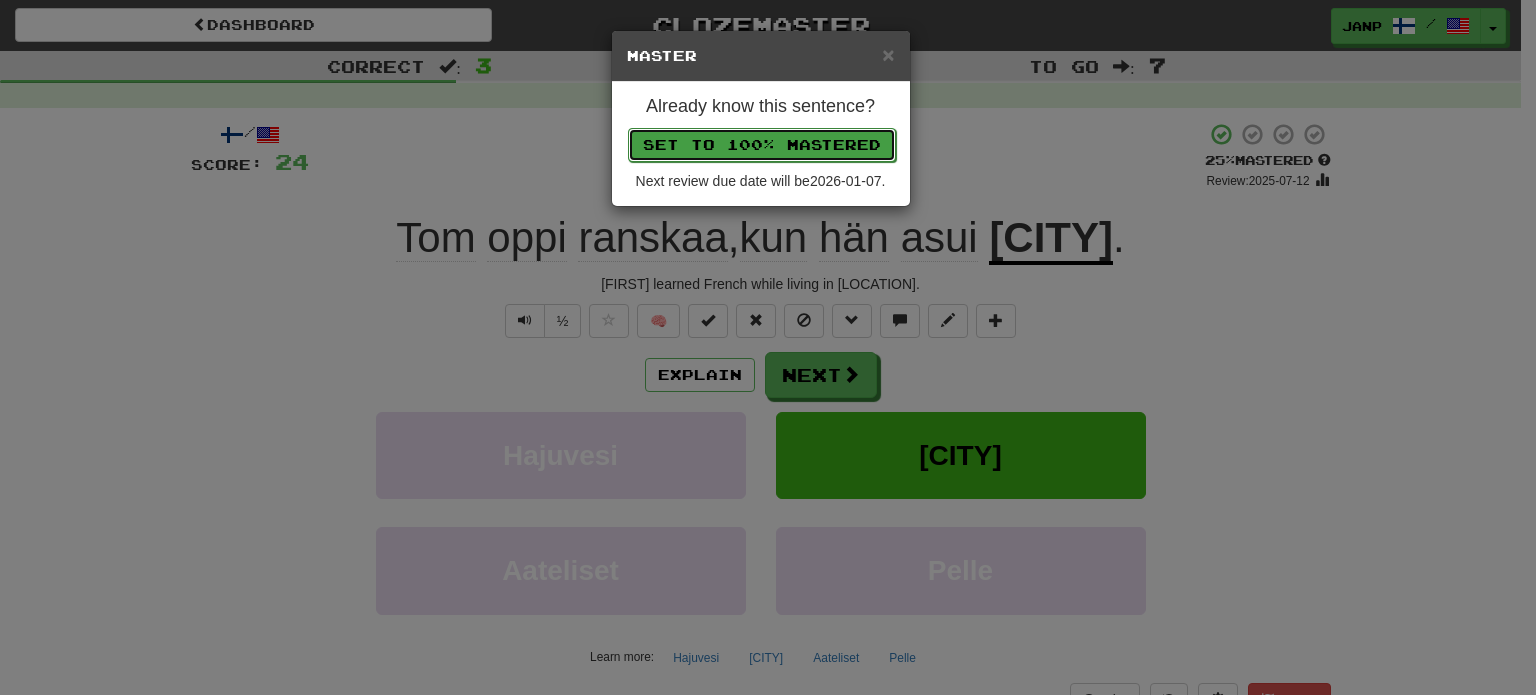 click on "Set to 100% Mastered" at bounding box center [762, 145] 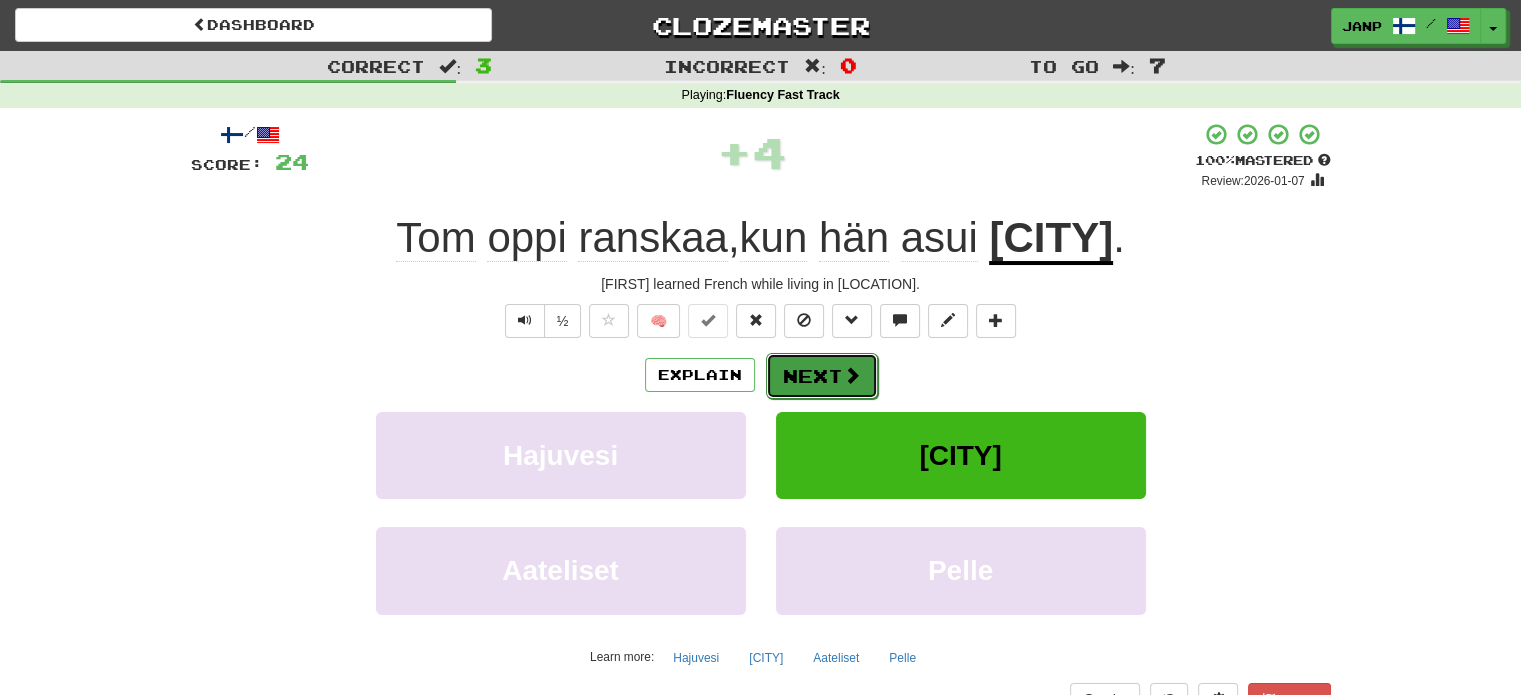 click on "Next" at bounding box center (822, 376) 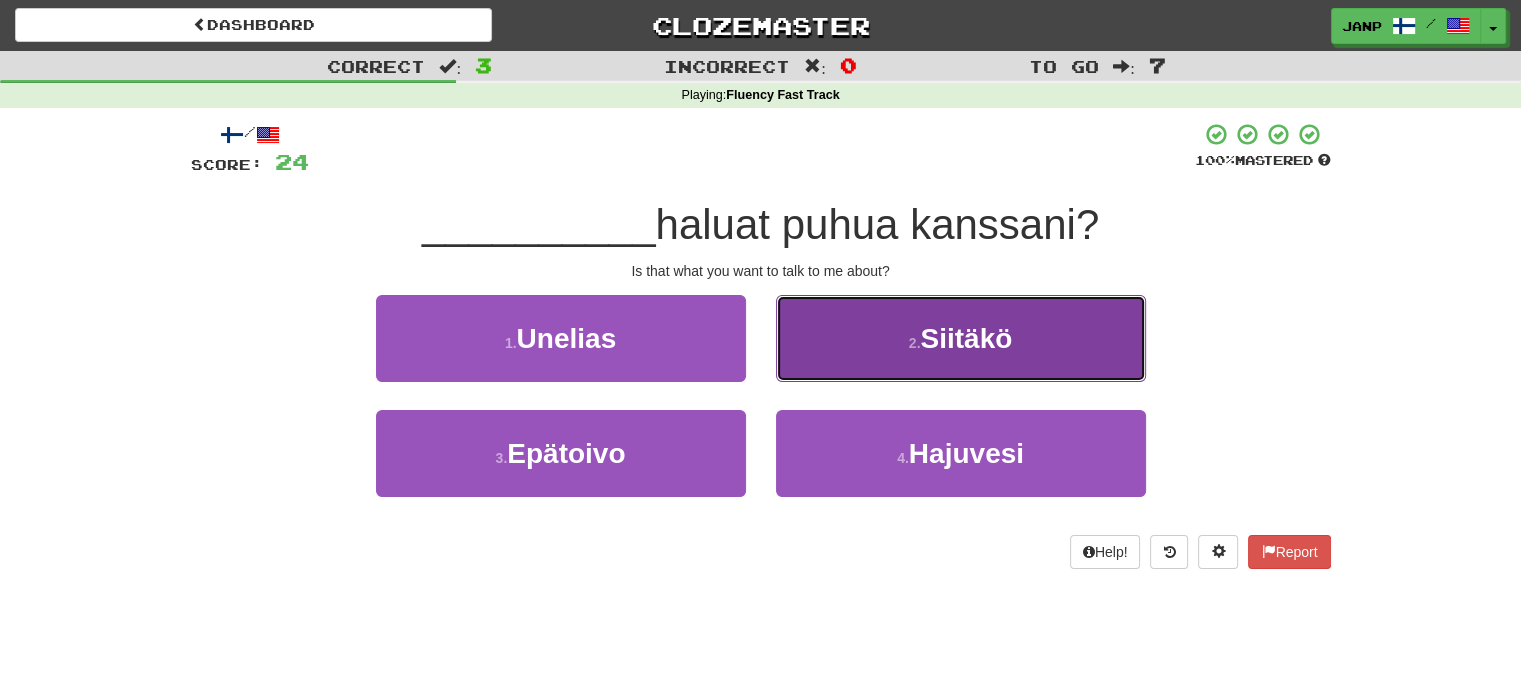 click on "2 .  Siitäkö" at bounding box center [961, 338] 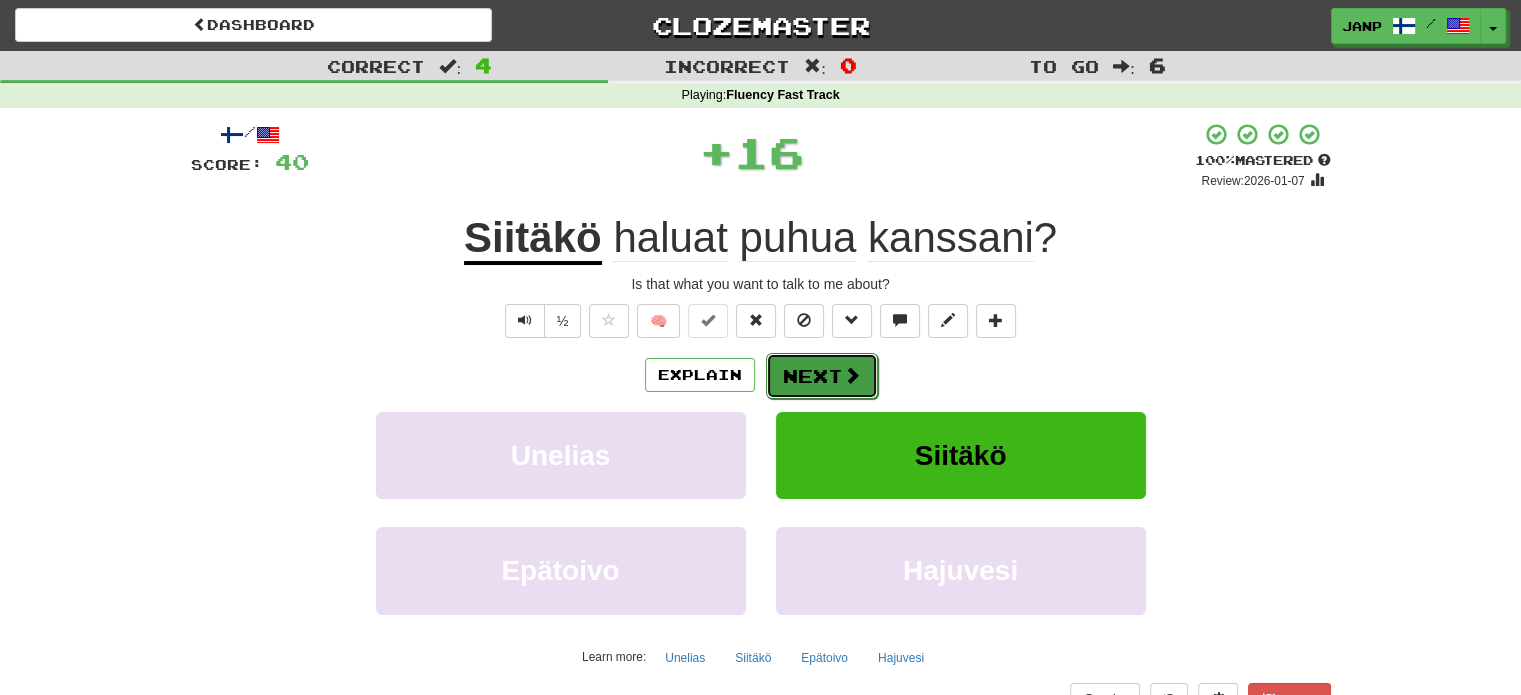 click on "Next" at bounding box center [822, 376] 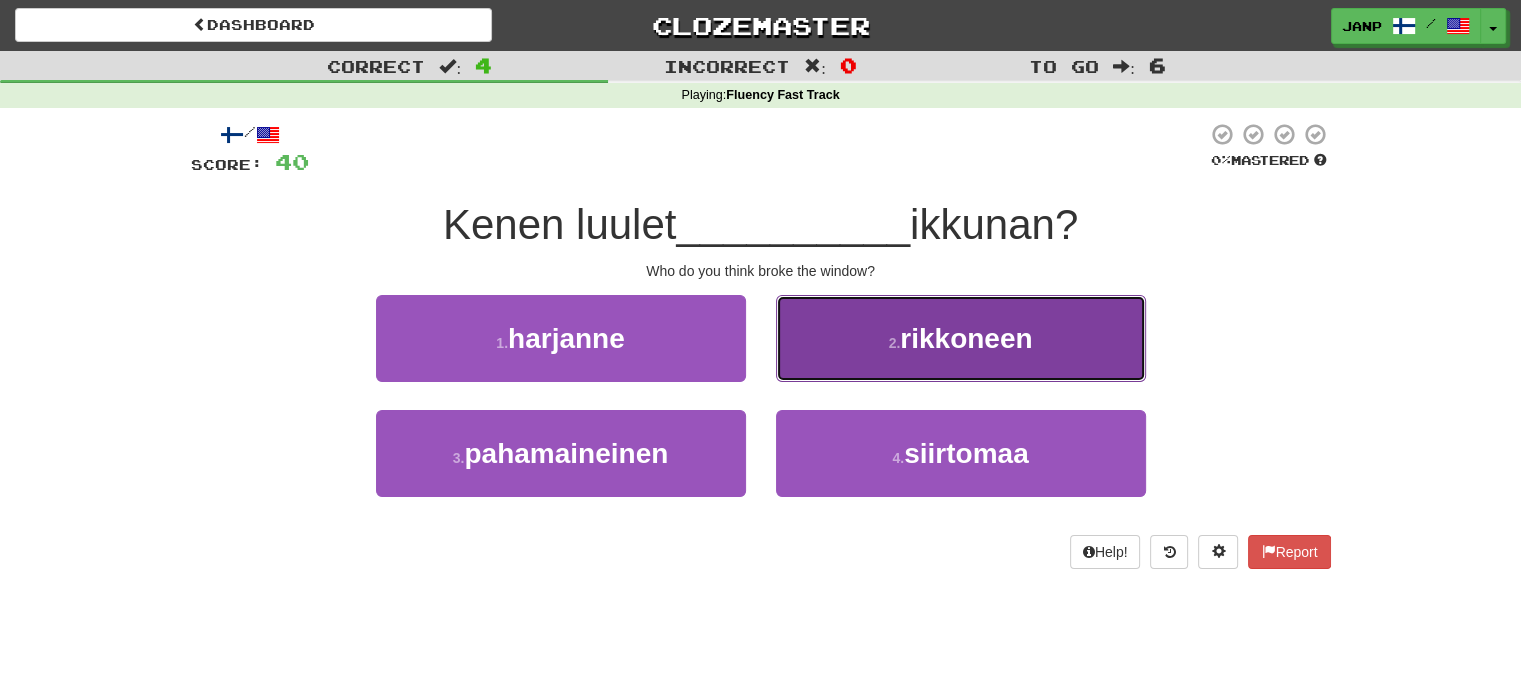 click on "2 .  rikkoneen" at bounding box center [961, 338] 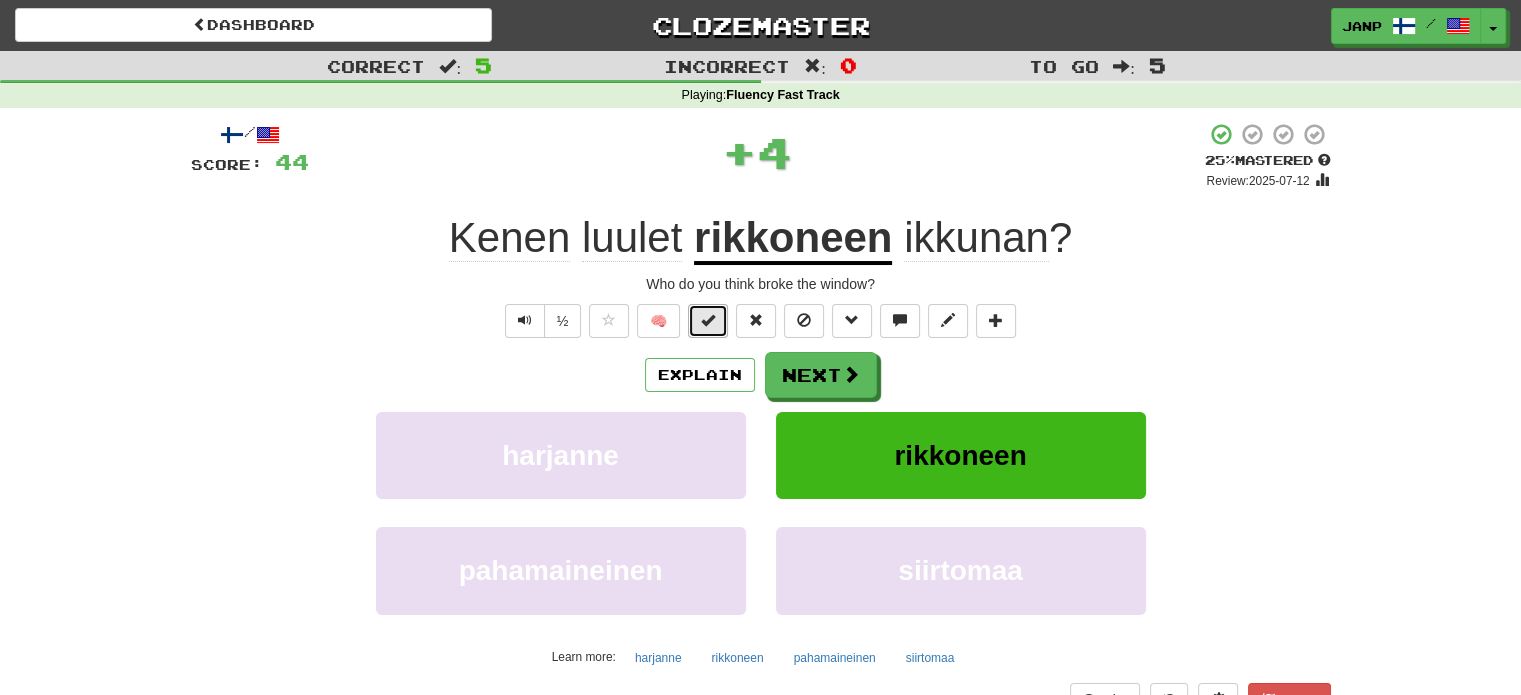 click at bounding box center (708, 321) 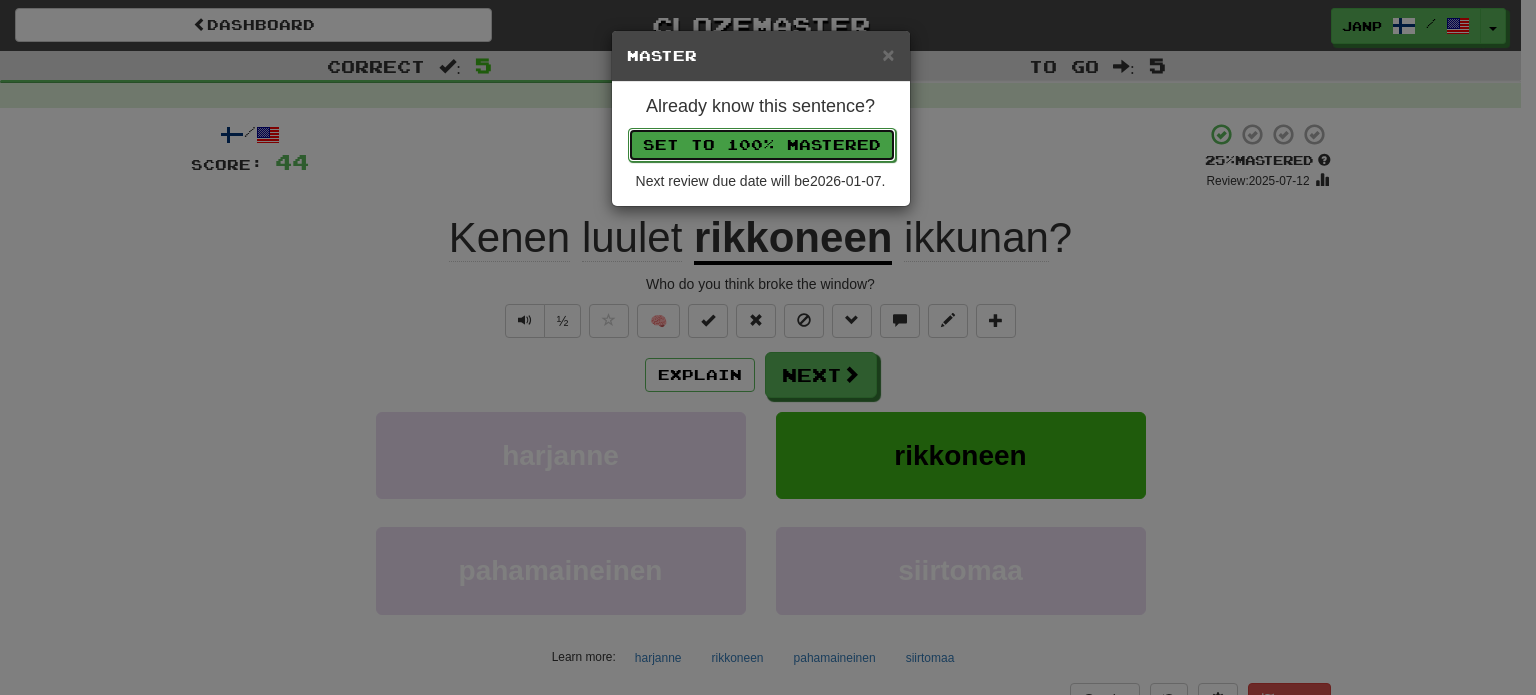 click on "Set to 100% Mastered" at bounding box center (762, 145) 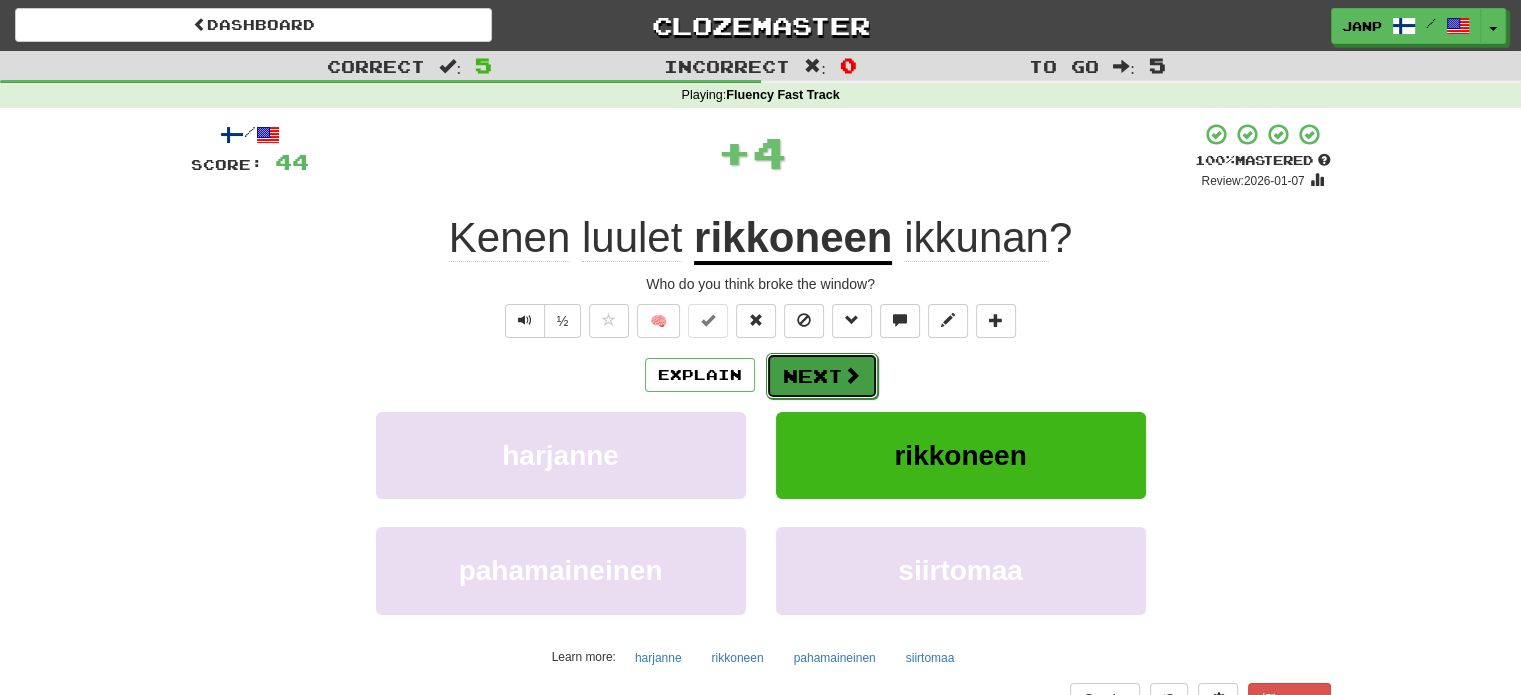 click on "Next" at bounding box center (822, 376) 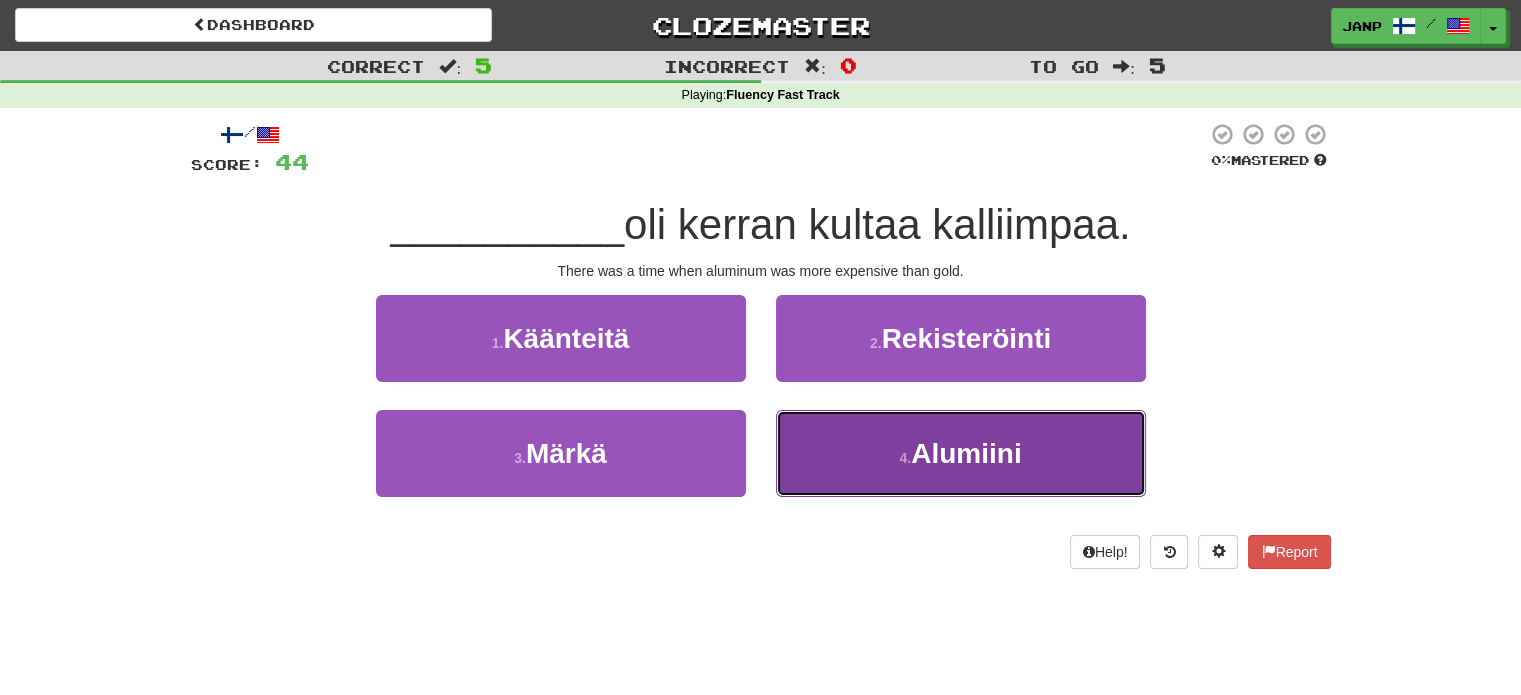 click on "4 .  Alumiini" at bounding box center [961, 453] 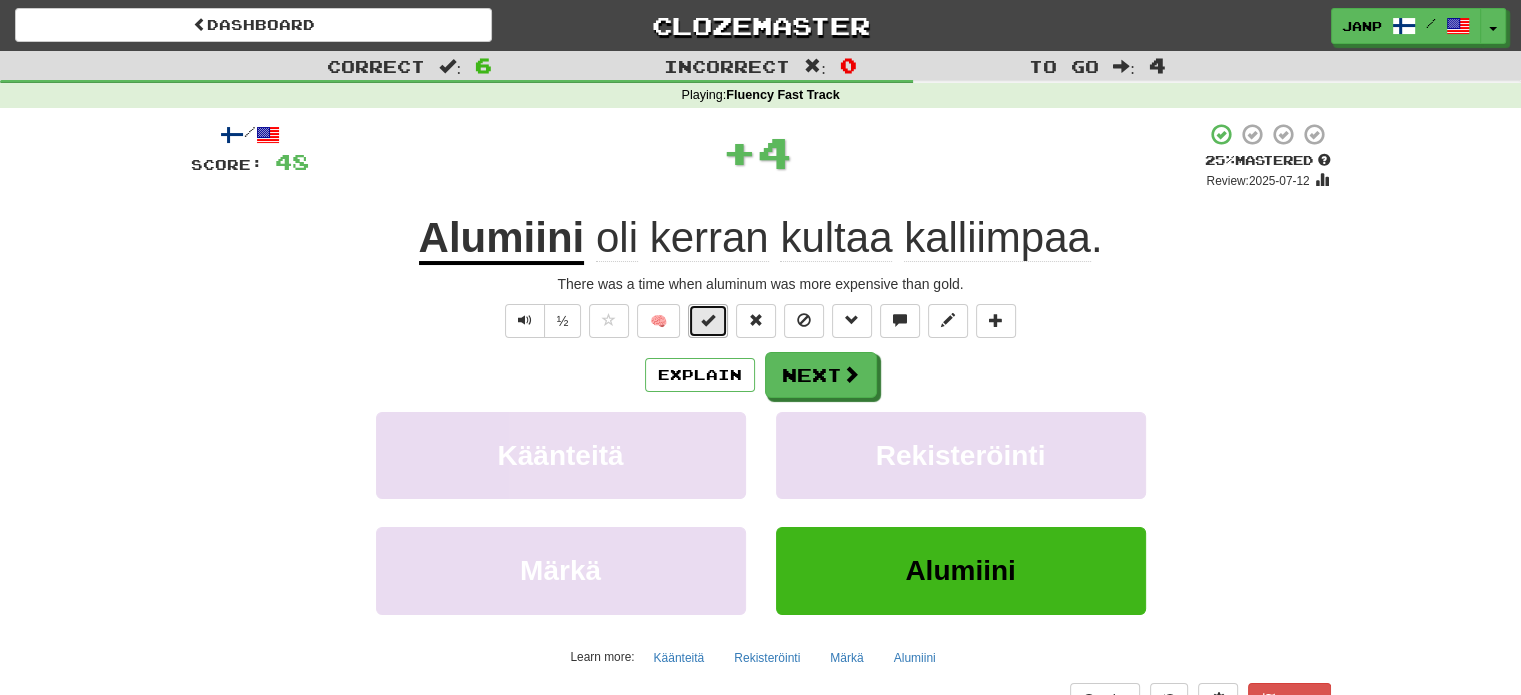 click at bounding box center [708, 320] 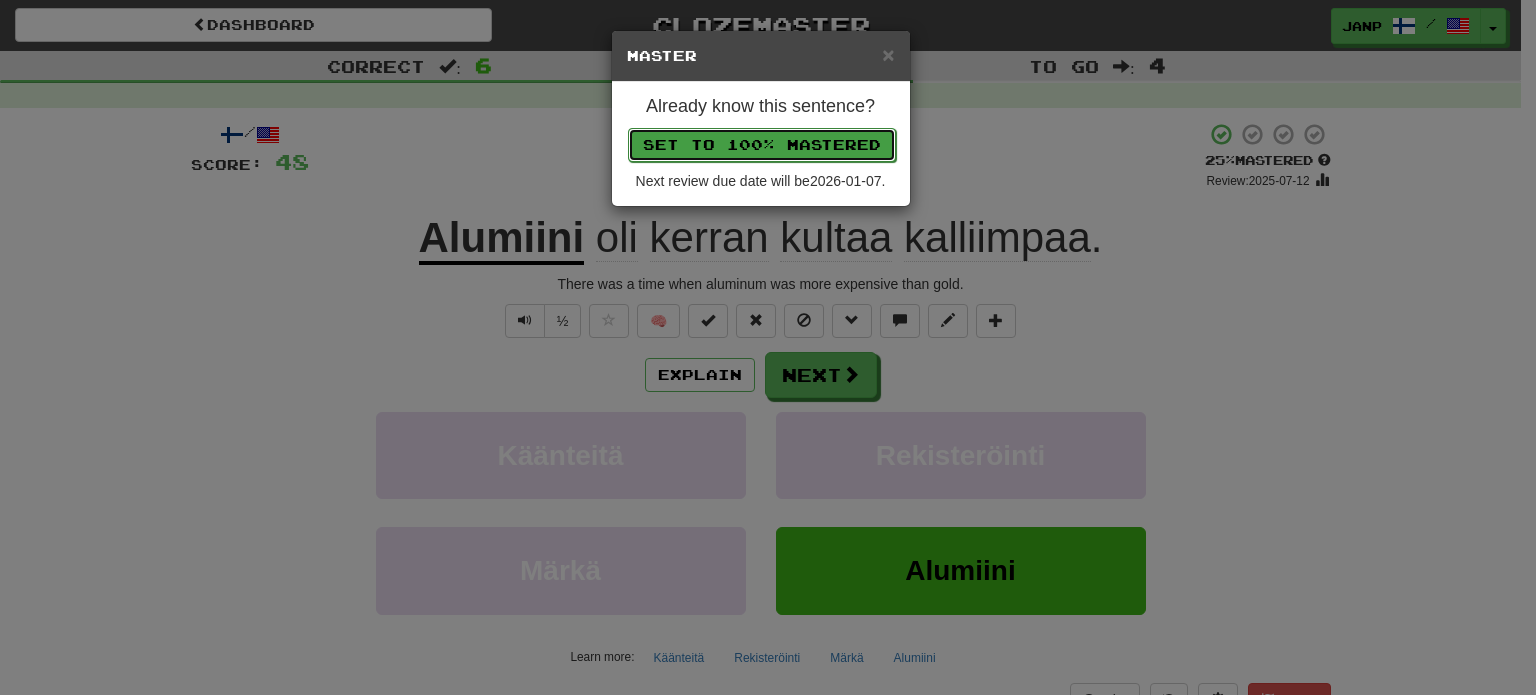 click on "Set to 100% Mastered" at bounding box center (762, 145) 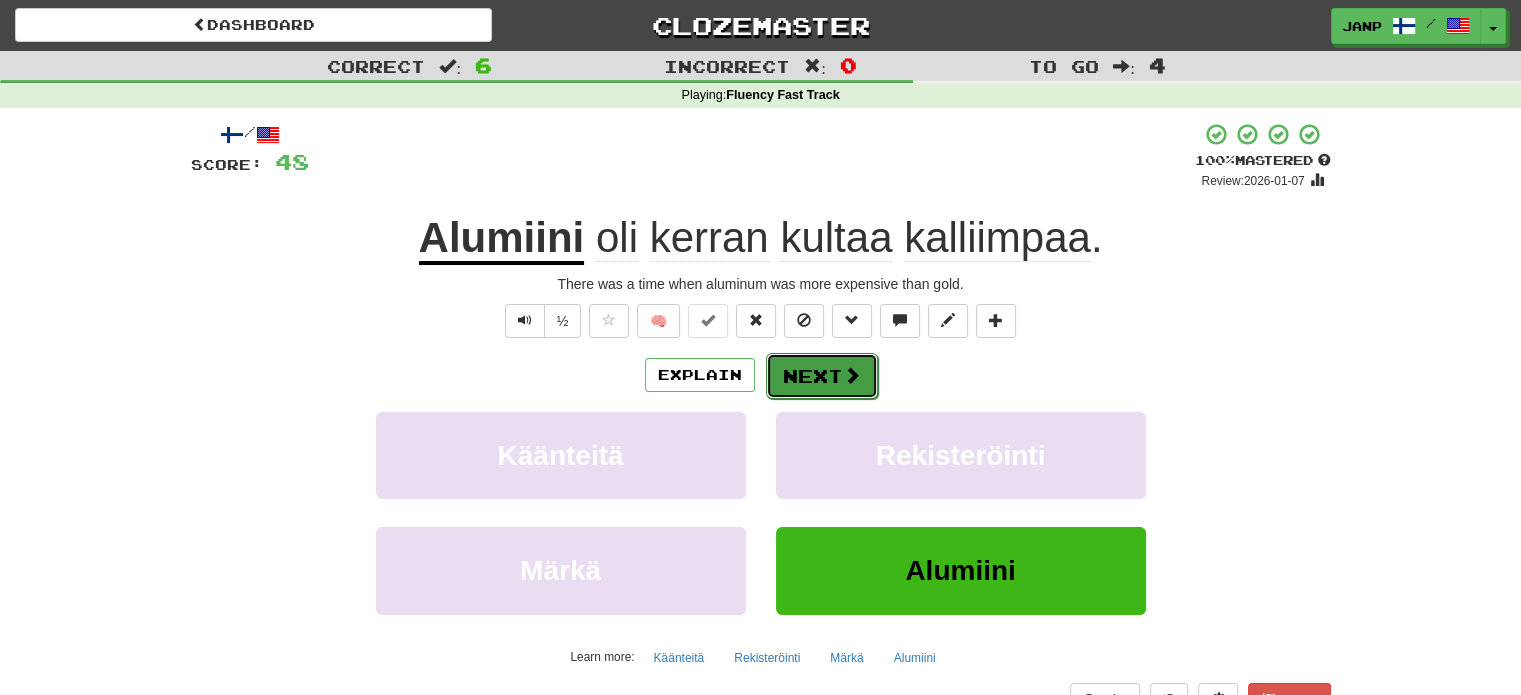 click on "Next" at bounding box center [822, 376] 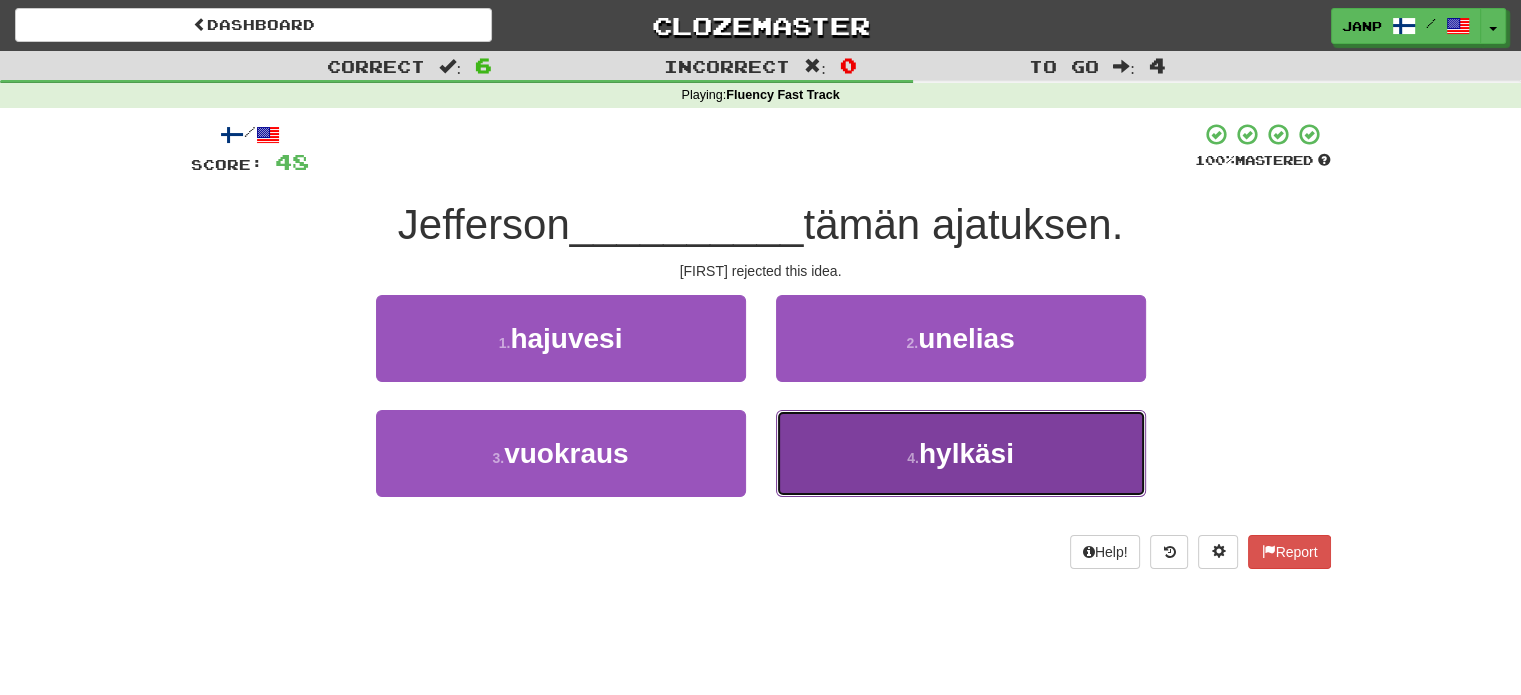 click on "4 .  hylkäsi" at bounding box center [961, 453] 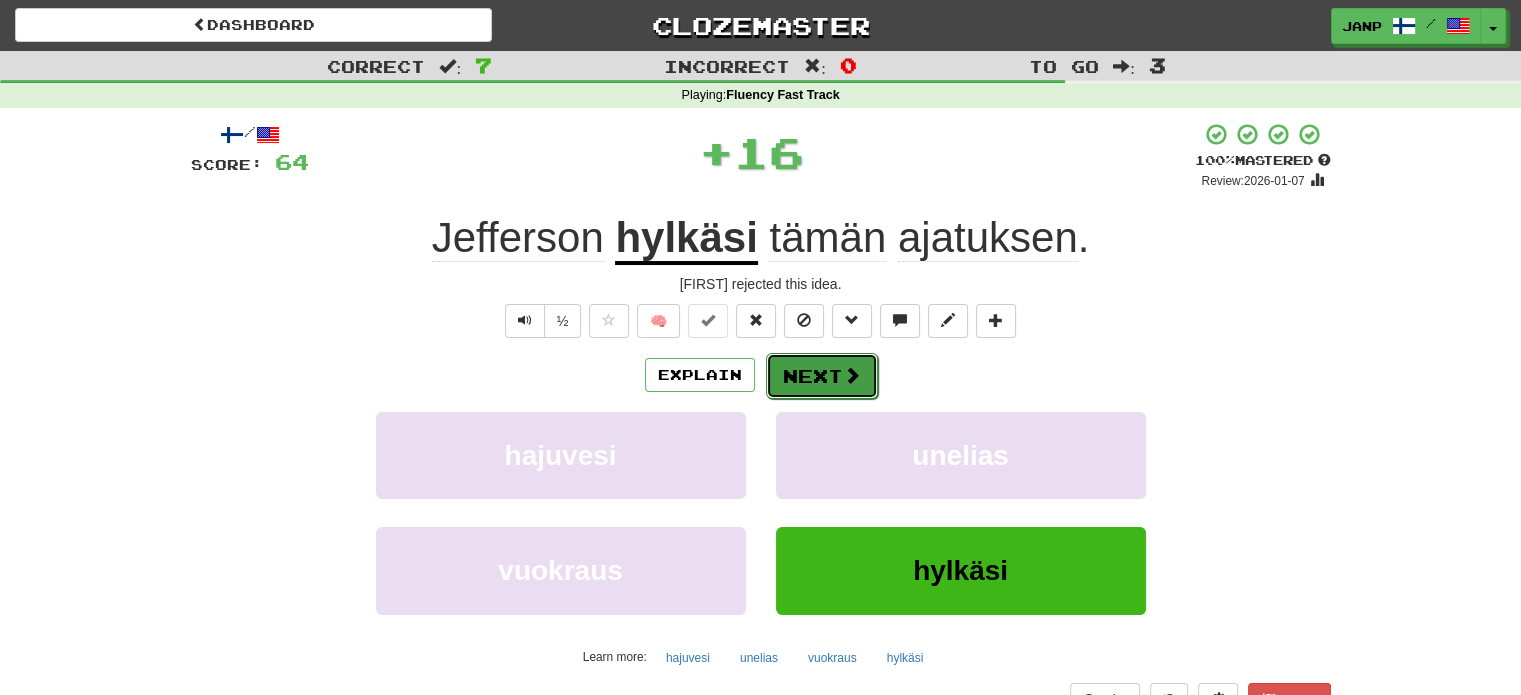 click on "Next" at bounding box center (822, 376) 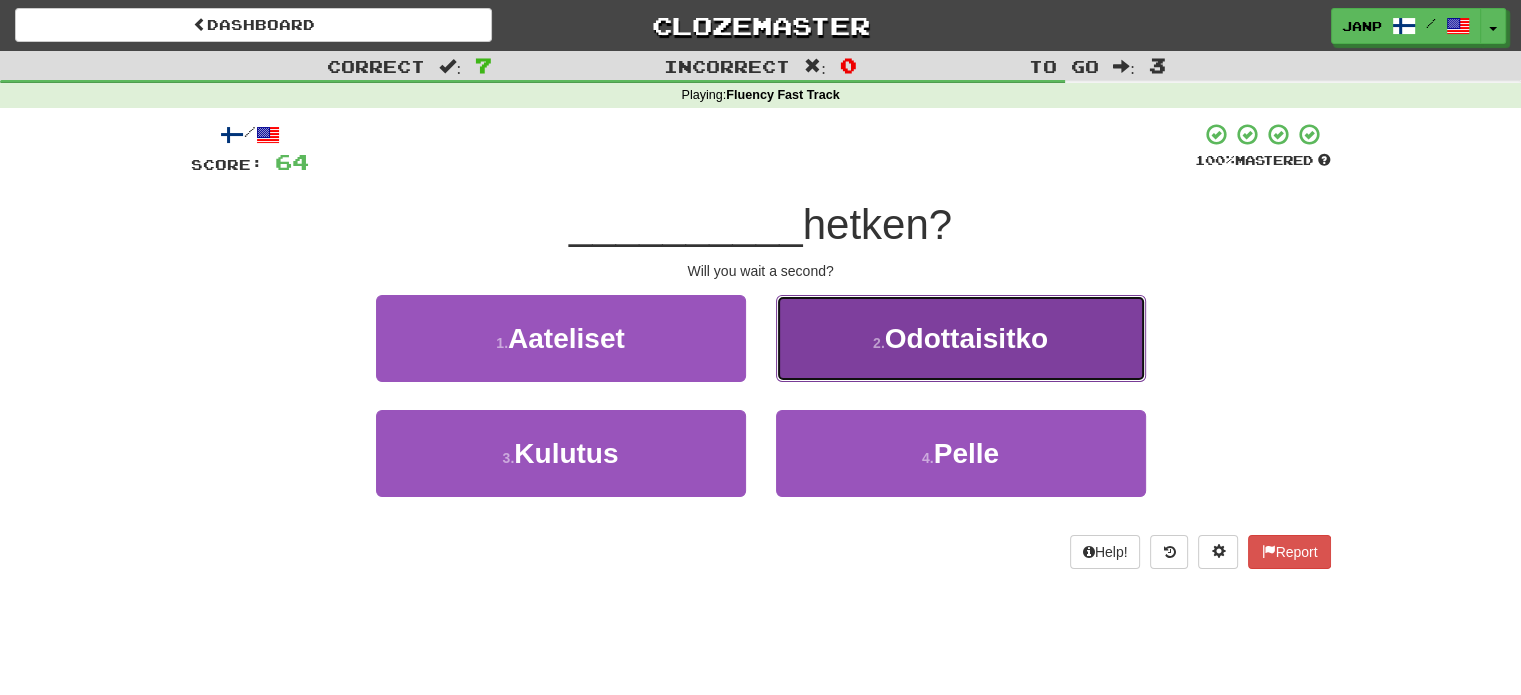 click on "2 .  Odottaisitko" at bounding box center [961, 338] 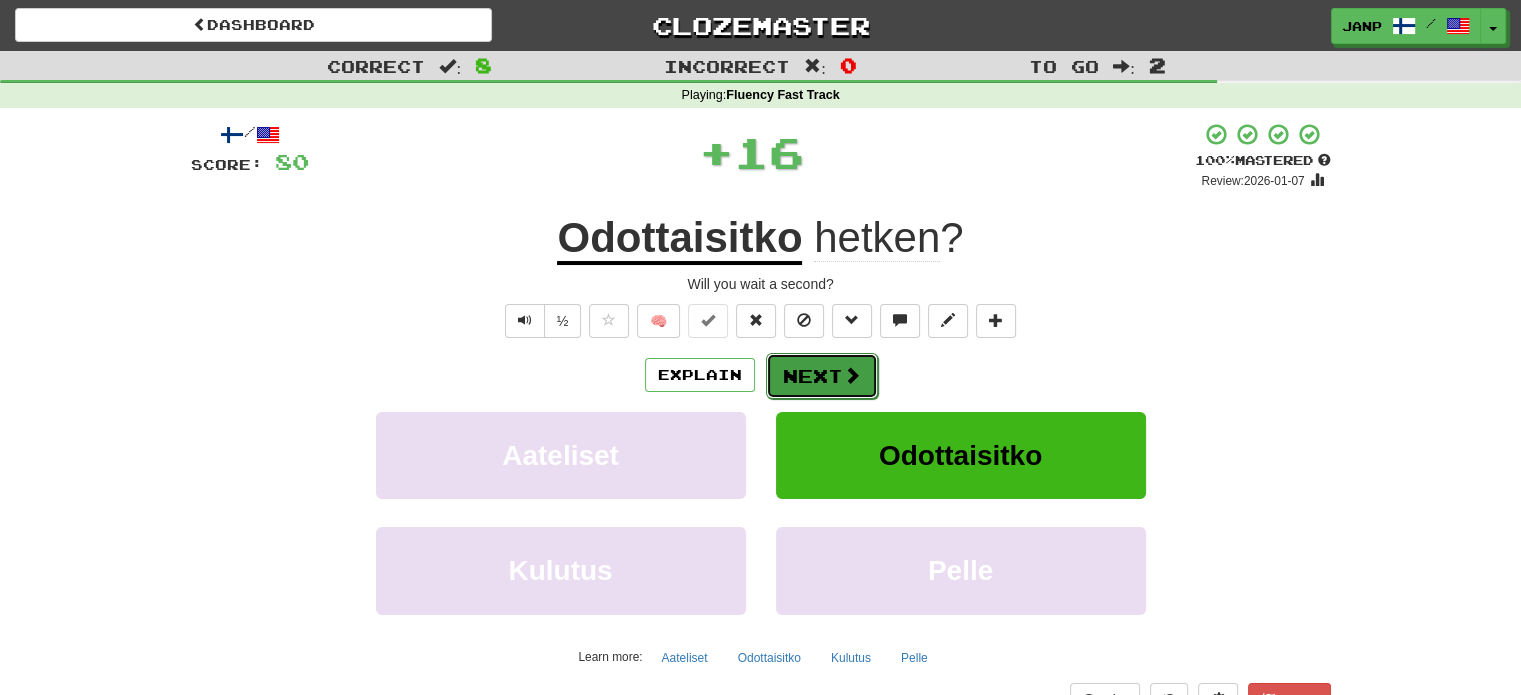 click at bounding box center [852, 375] 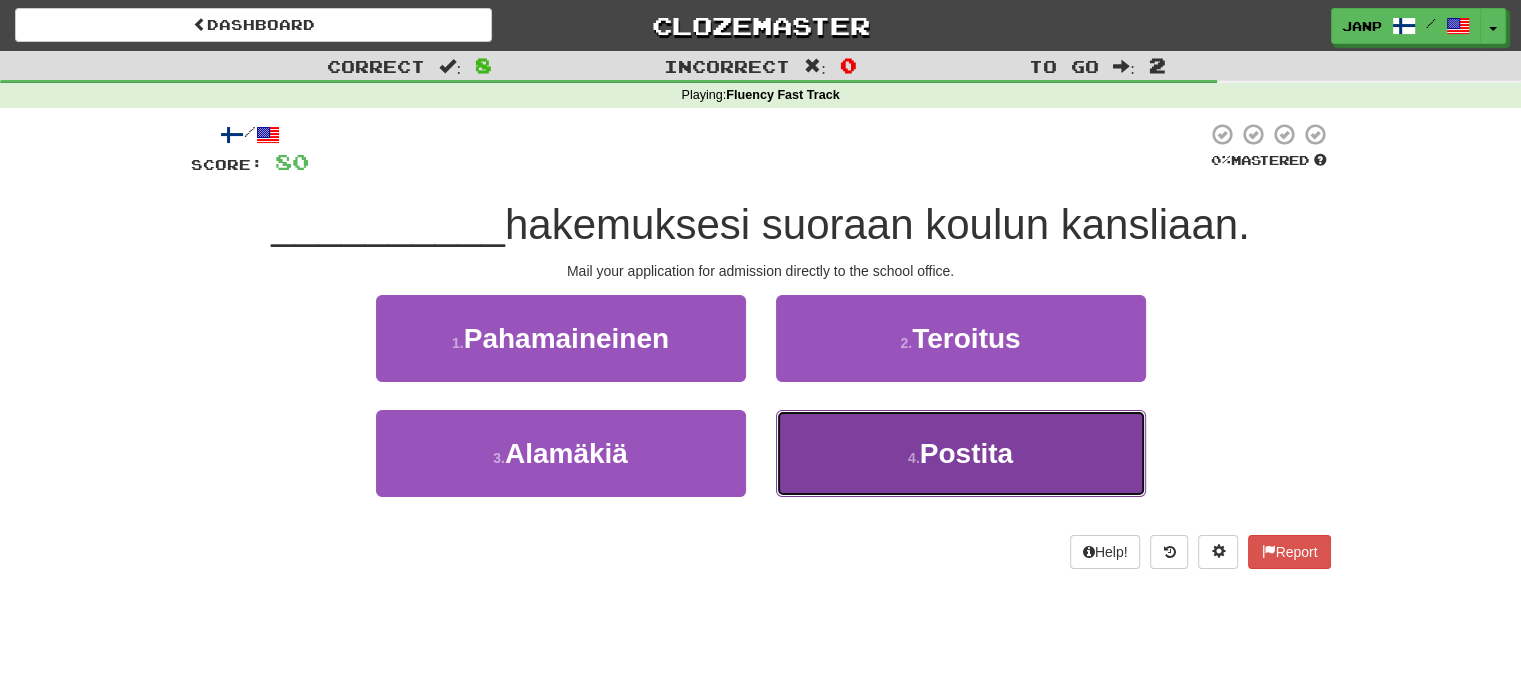 click on "4 .  Postita" at bounding box center [961, 453] 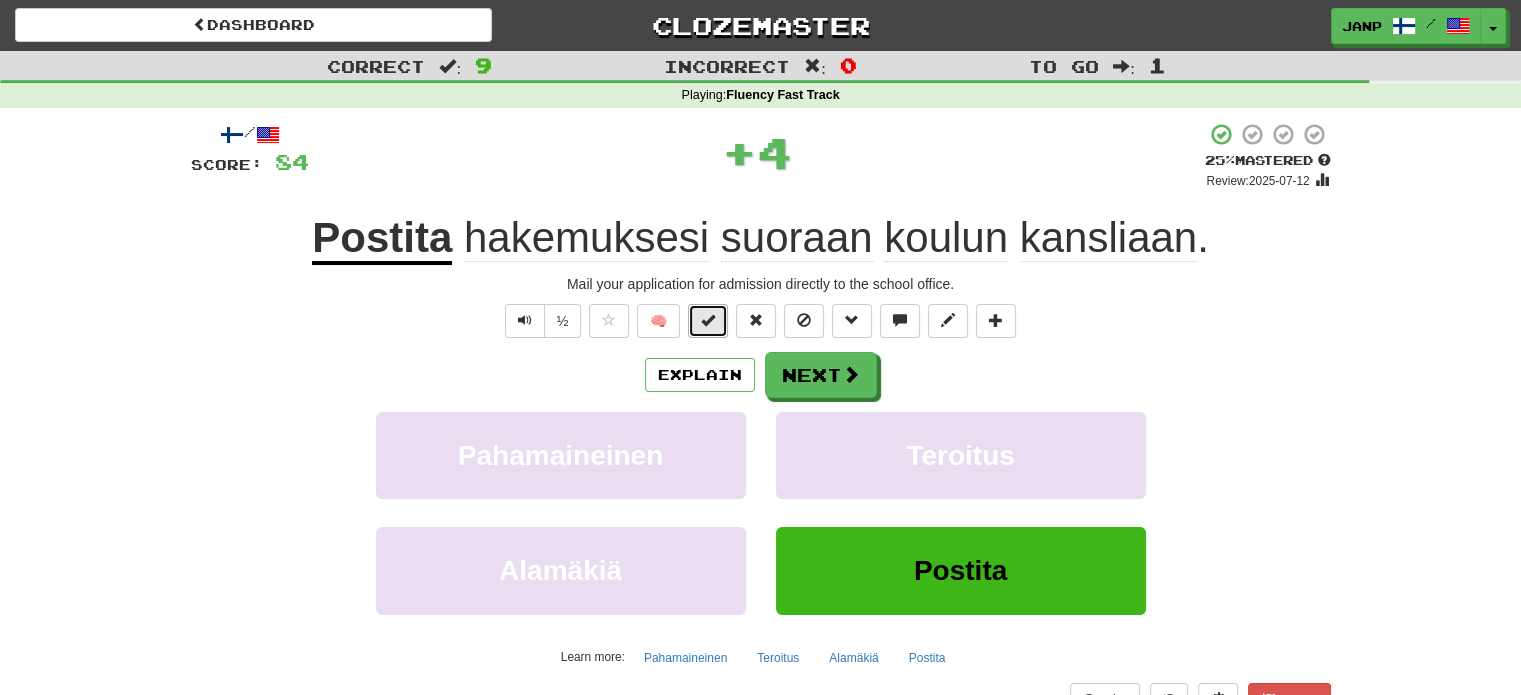 click at bounding box center [708, 321] 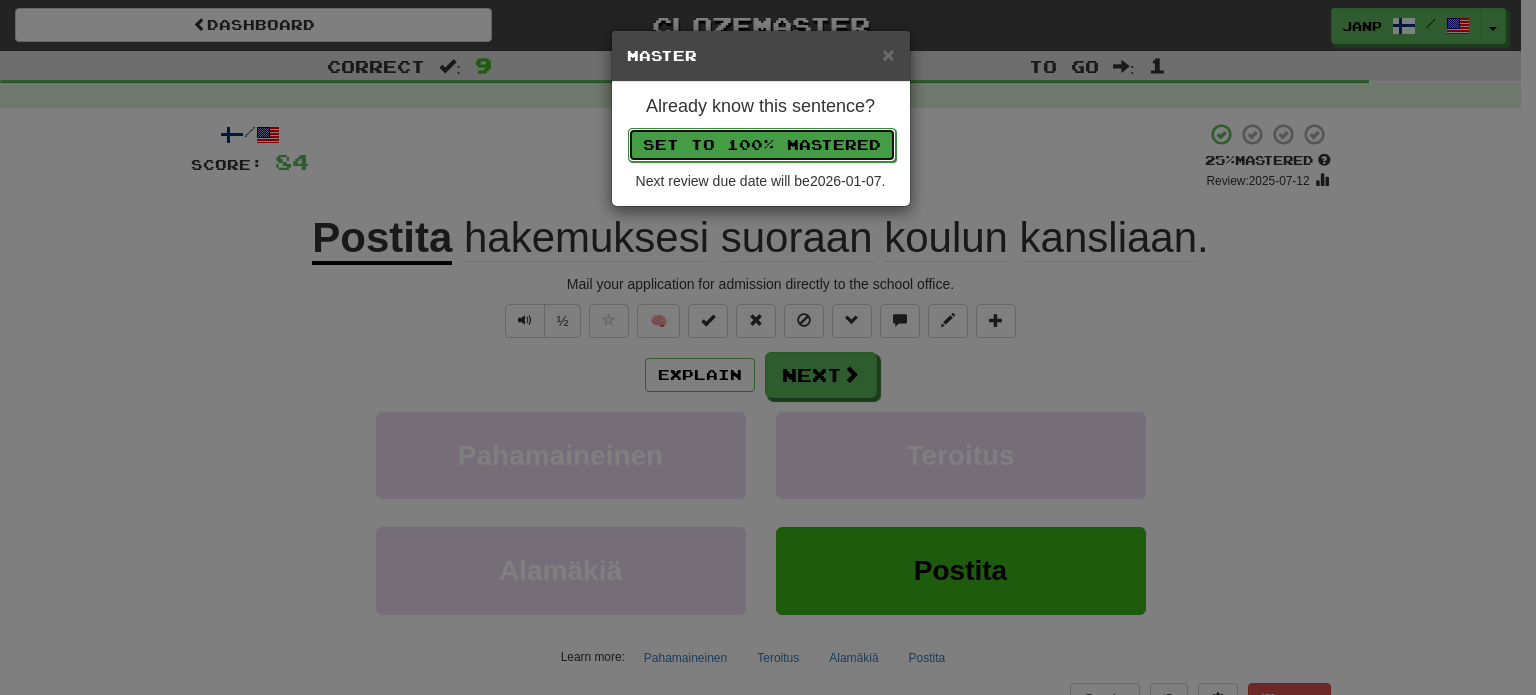 click on "Set to 100% Mastered" at bounding box center (762, 145) 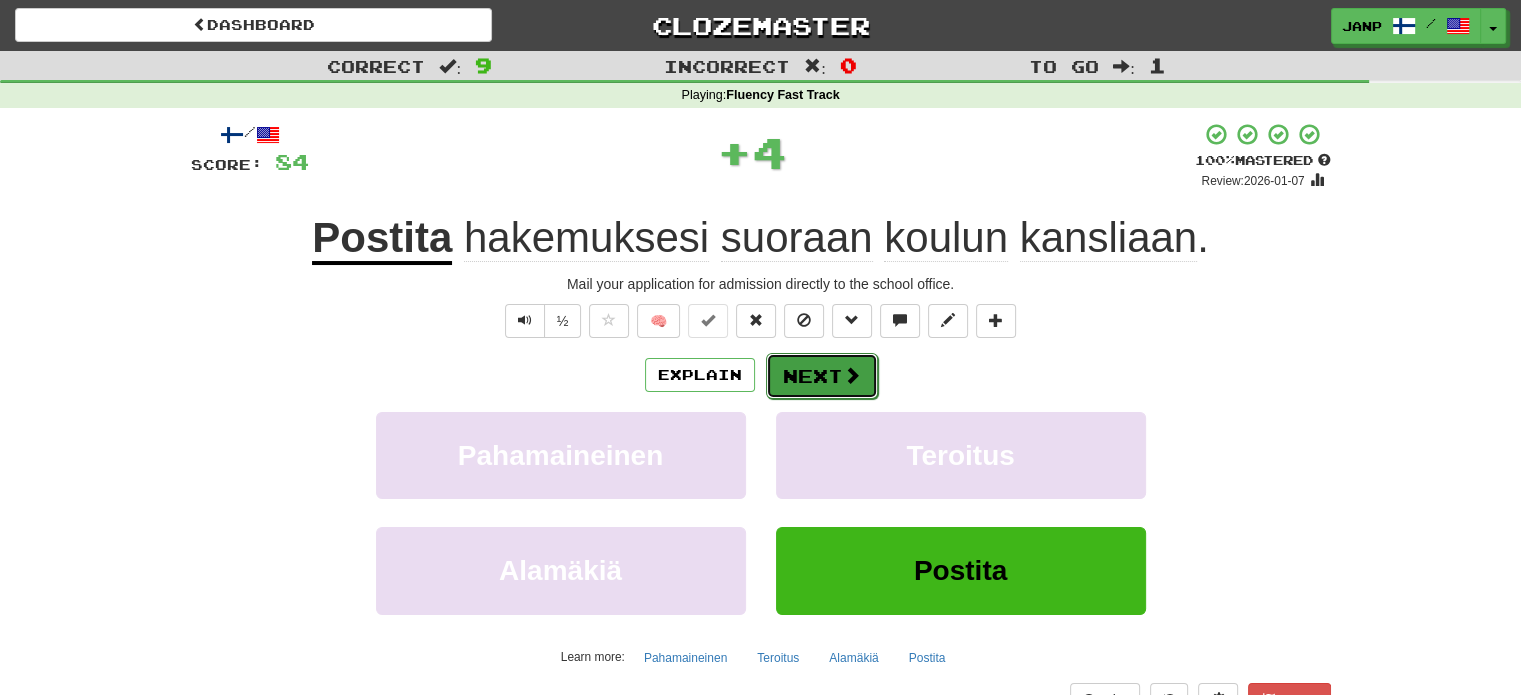 click on "Next" at bounding box center (822, 376) 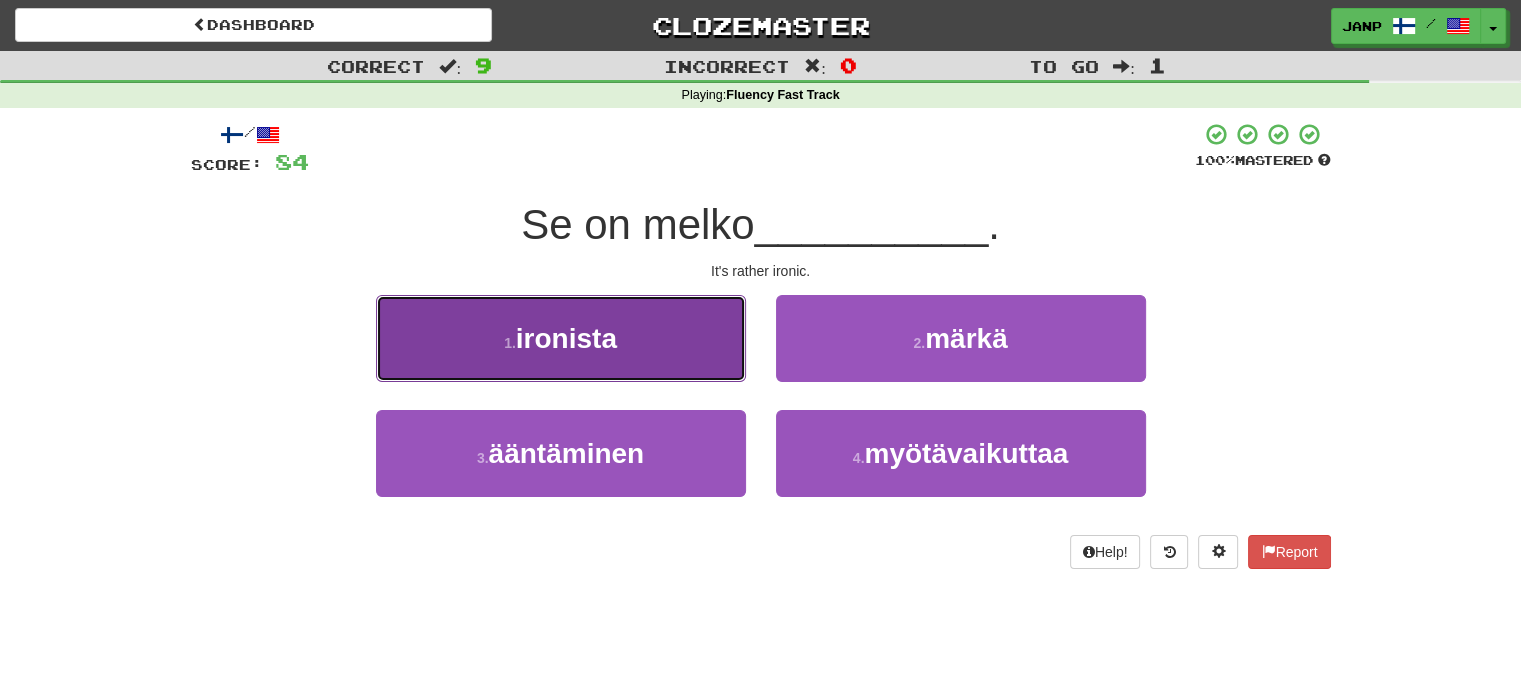 click on "1 .  ironista" at bounding box center (561, 338) 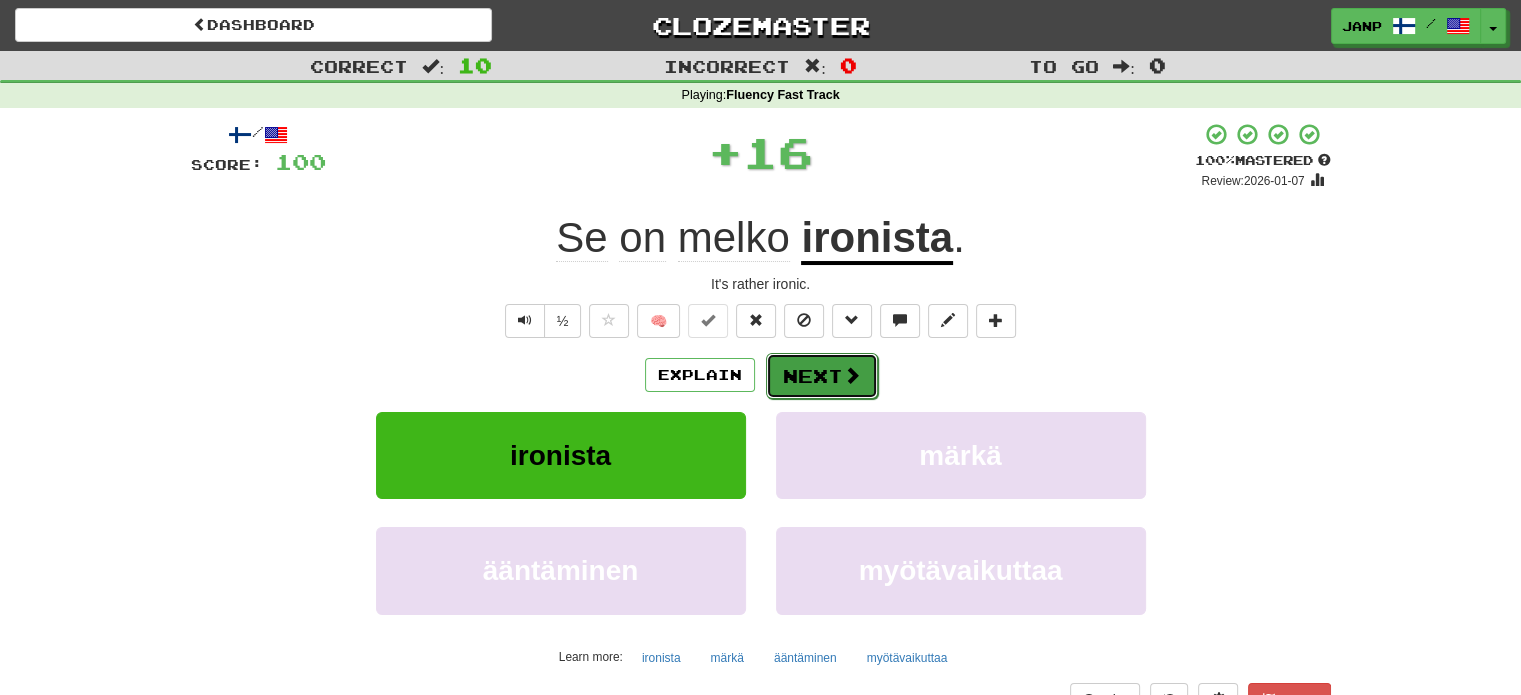 click on "Next" at bounding box center (822, 376) 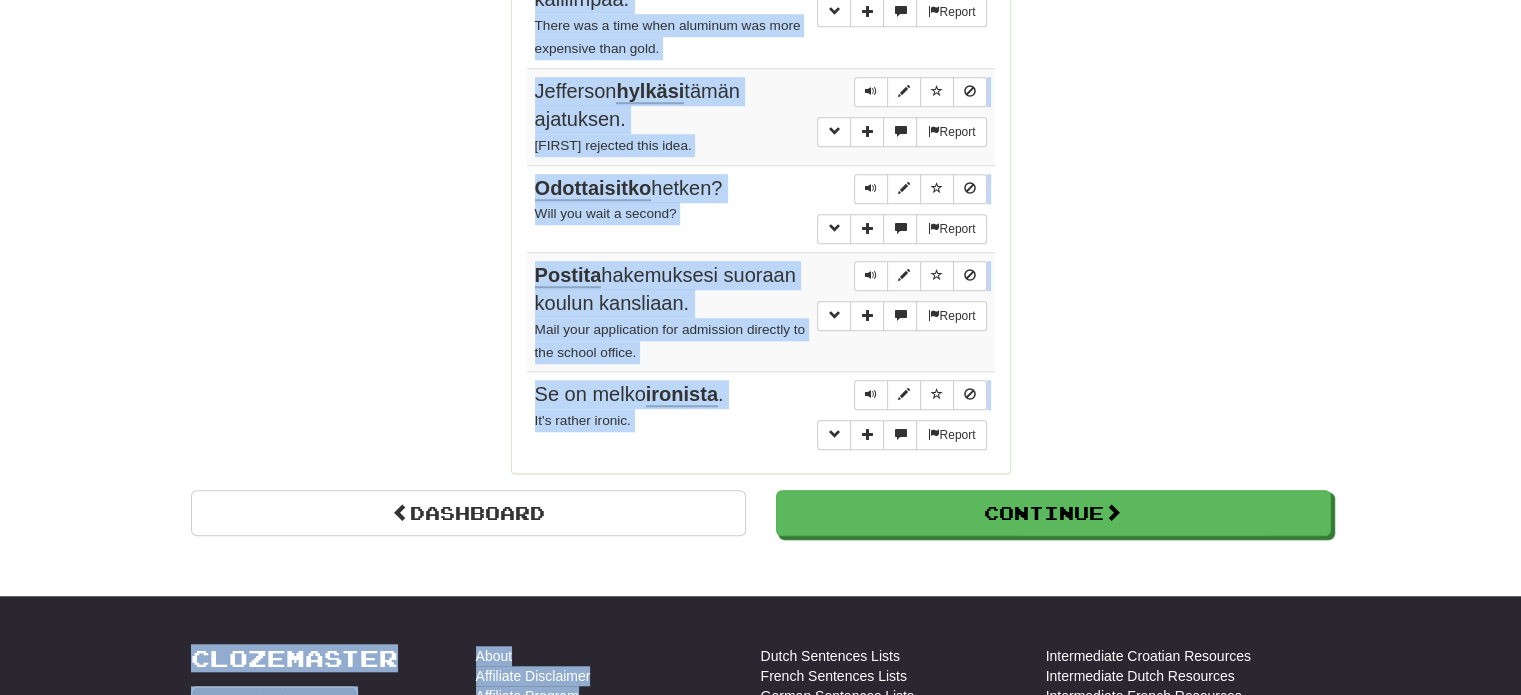 scroll, scrollTop: 1655, scrollLeft: 0, axis: vertical 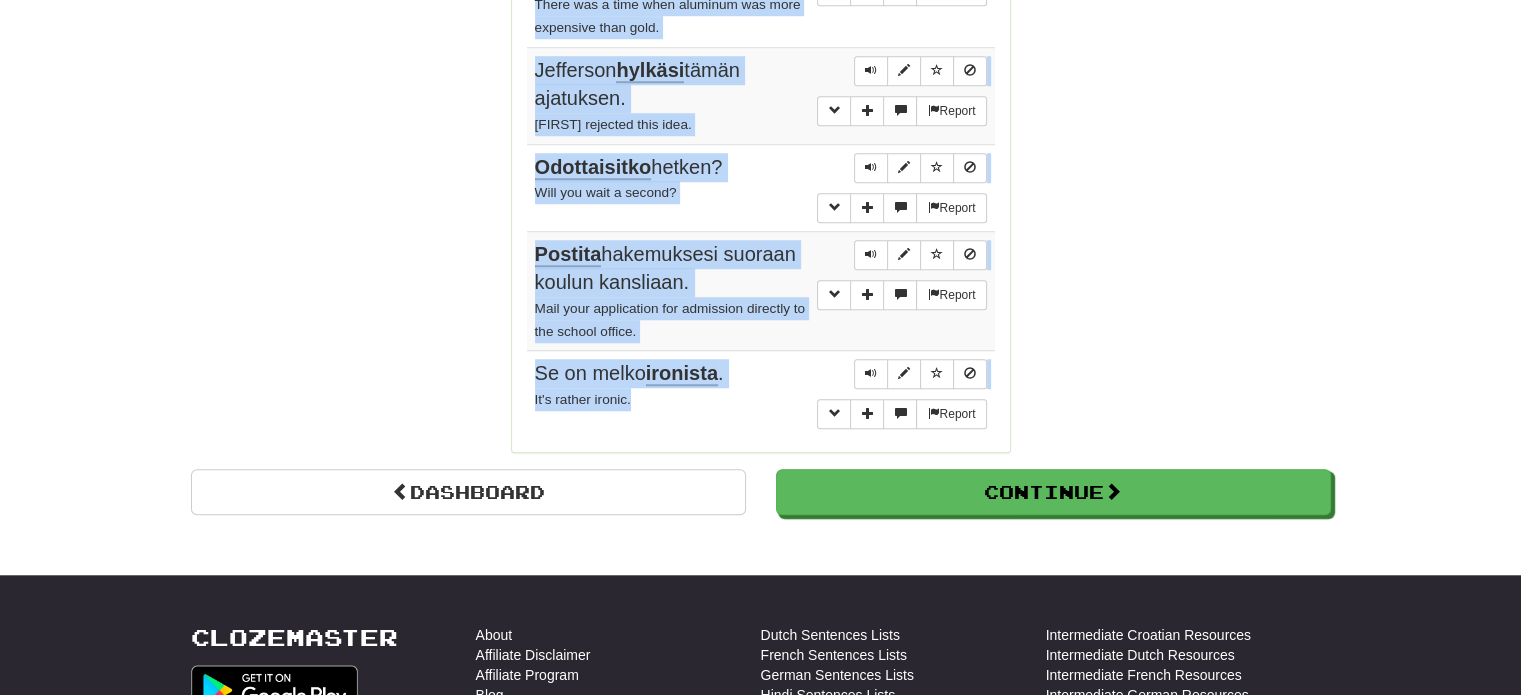 drag, startPoint x: 534, startPoint y: 186, endPoint x: 704, endPoint y: 372, distance: 251.98413 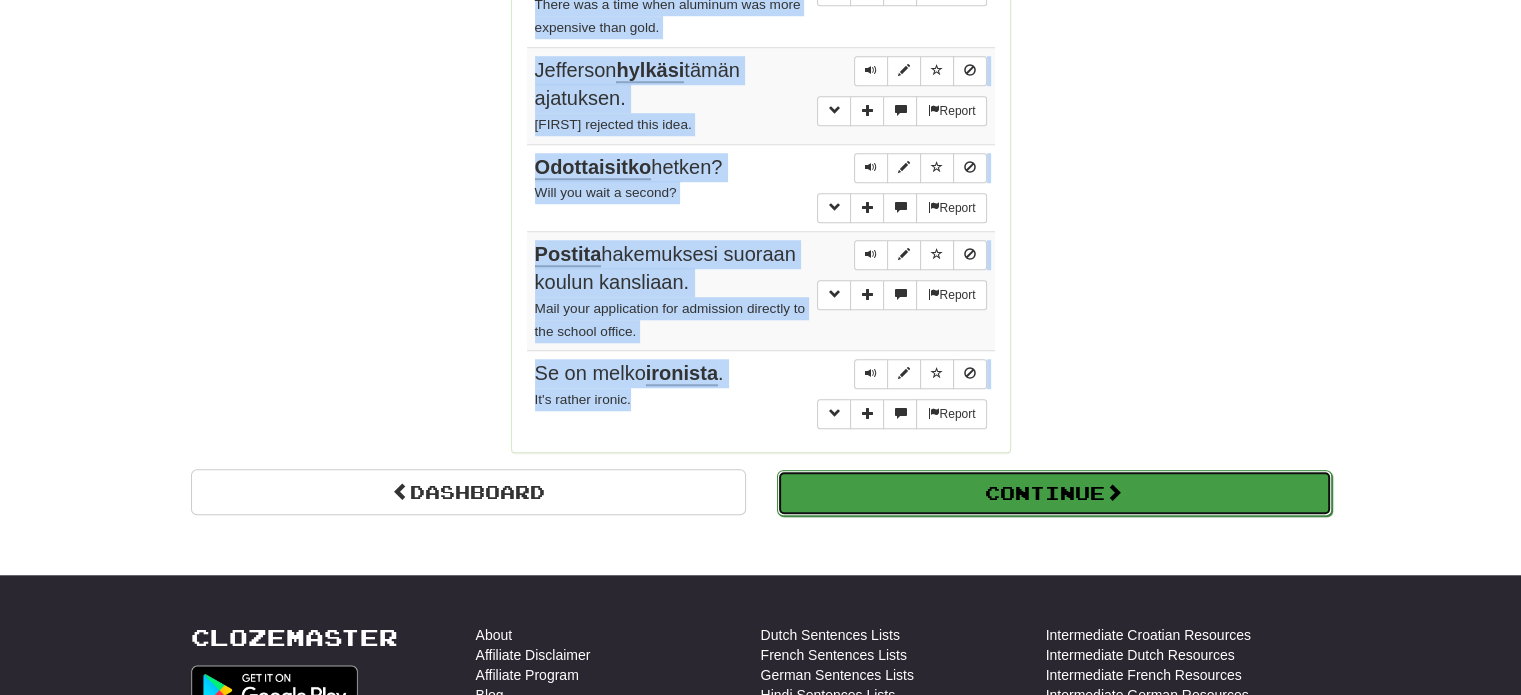 click on "Continue" at bounding box center [1054, 493] 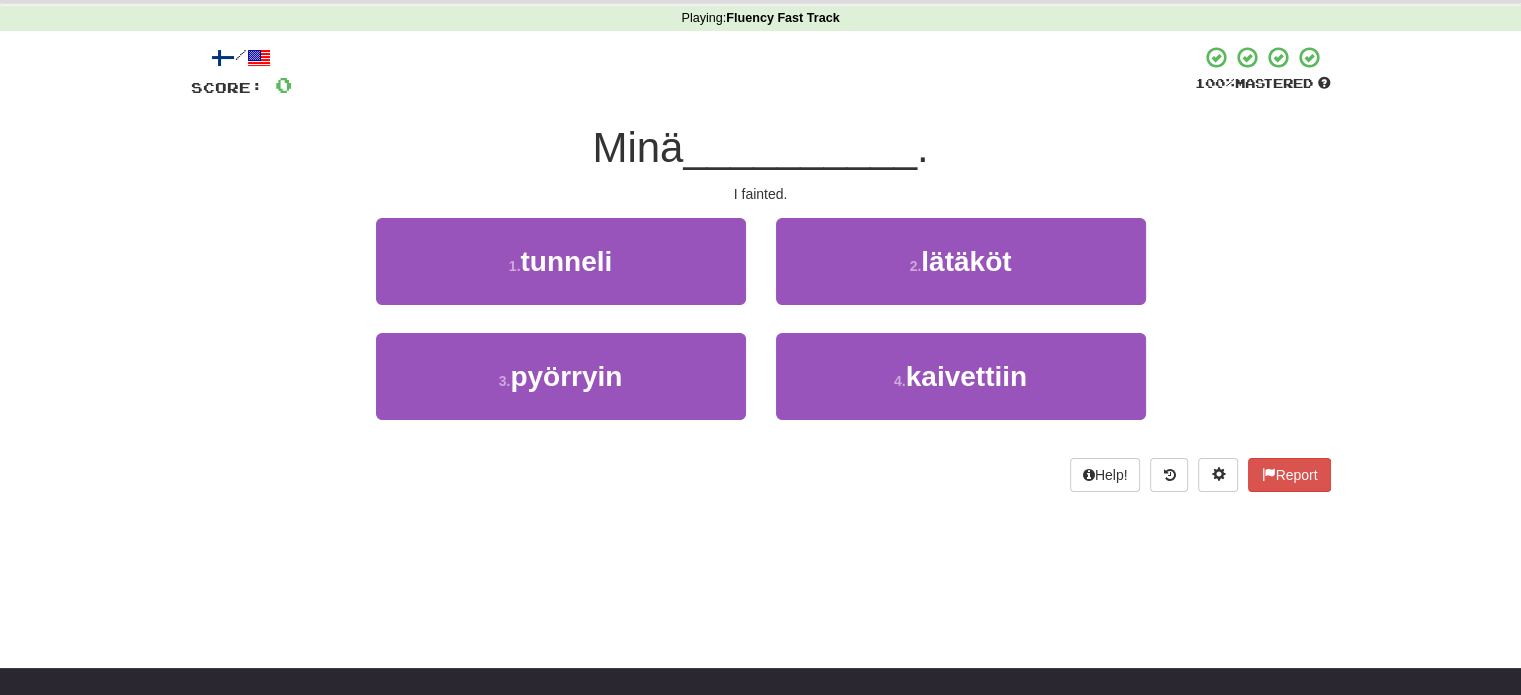 scroll, scrollTop: 23, scrollLeft: 0, axis: vertical 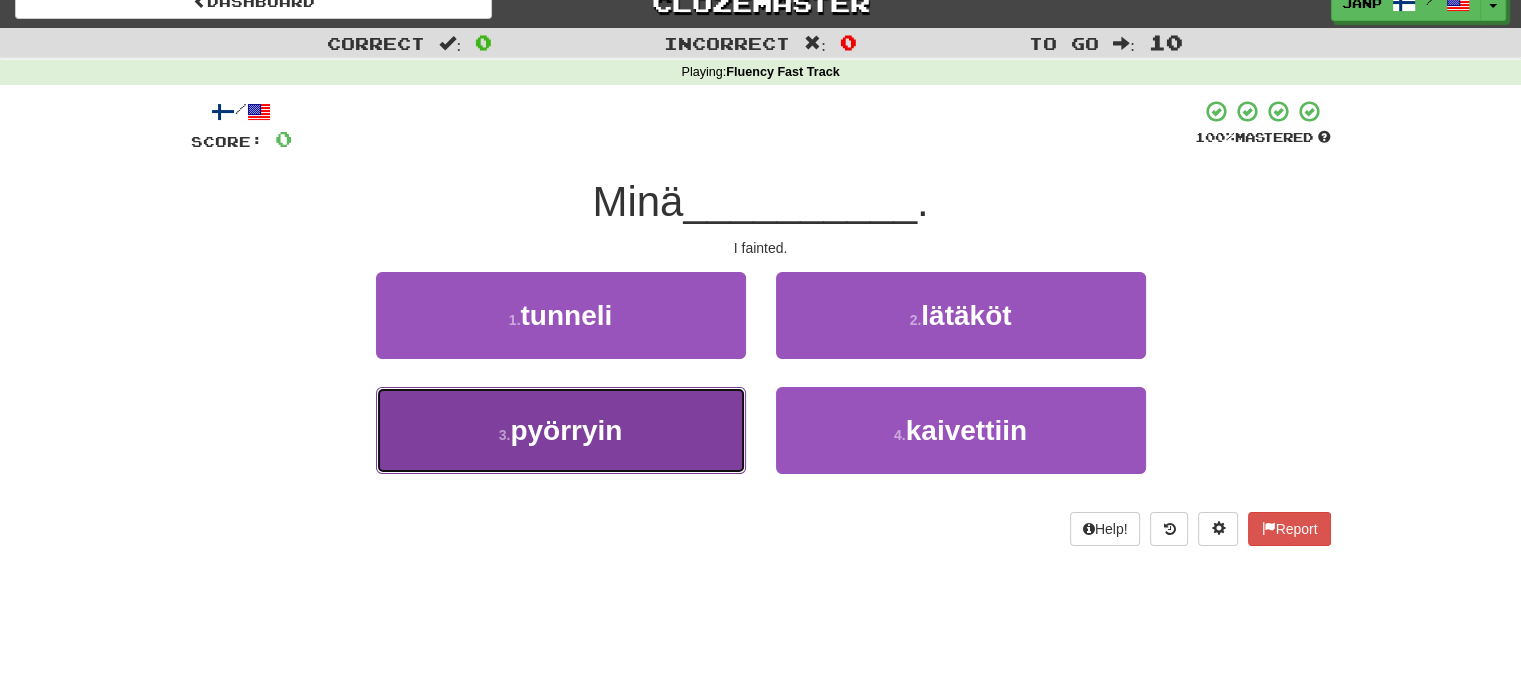 click on "3 .  pyörryin" at bounding box center [561, 430] 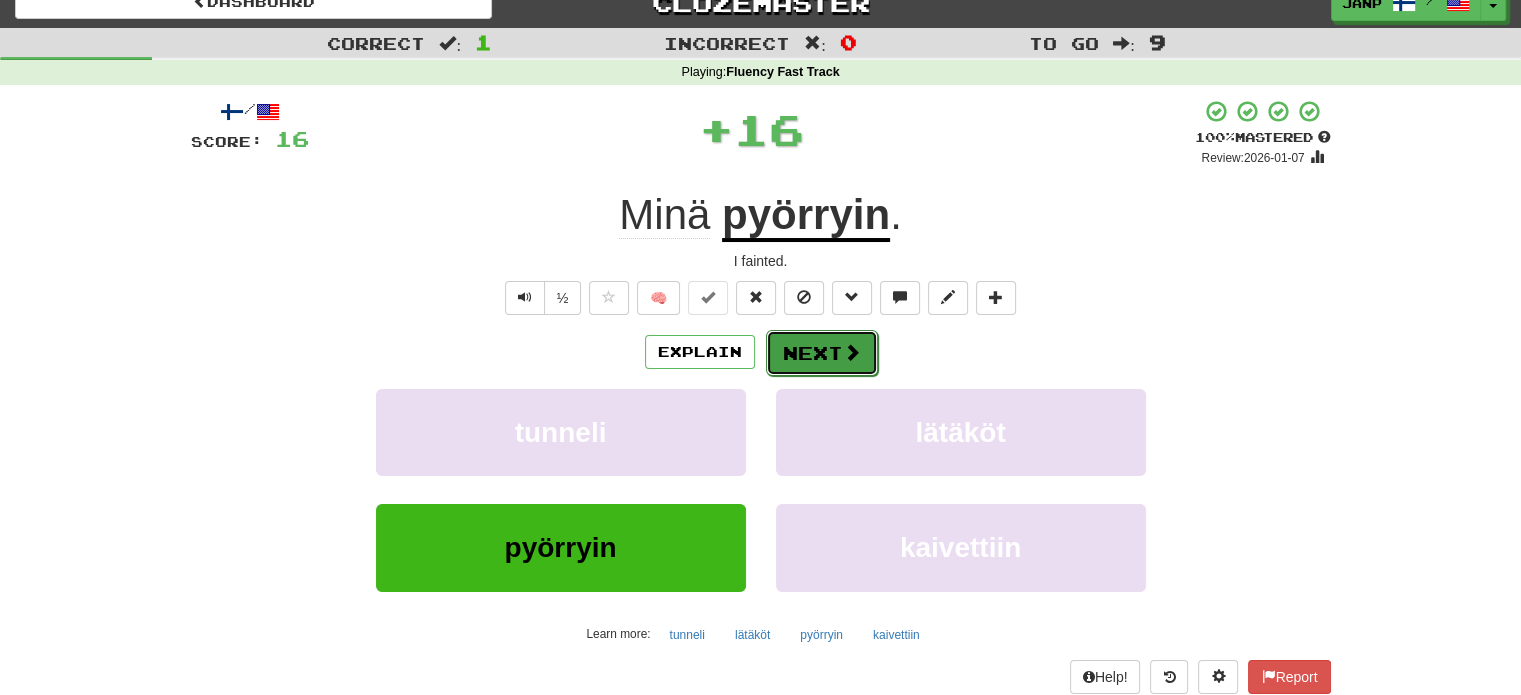click on "Next" at bounding box center [822, 353] 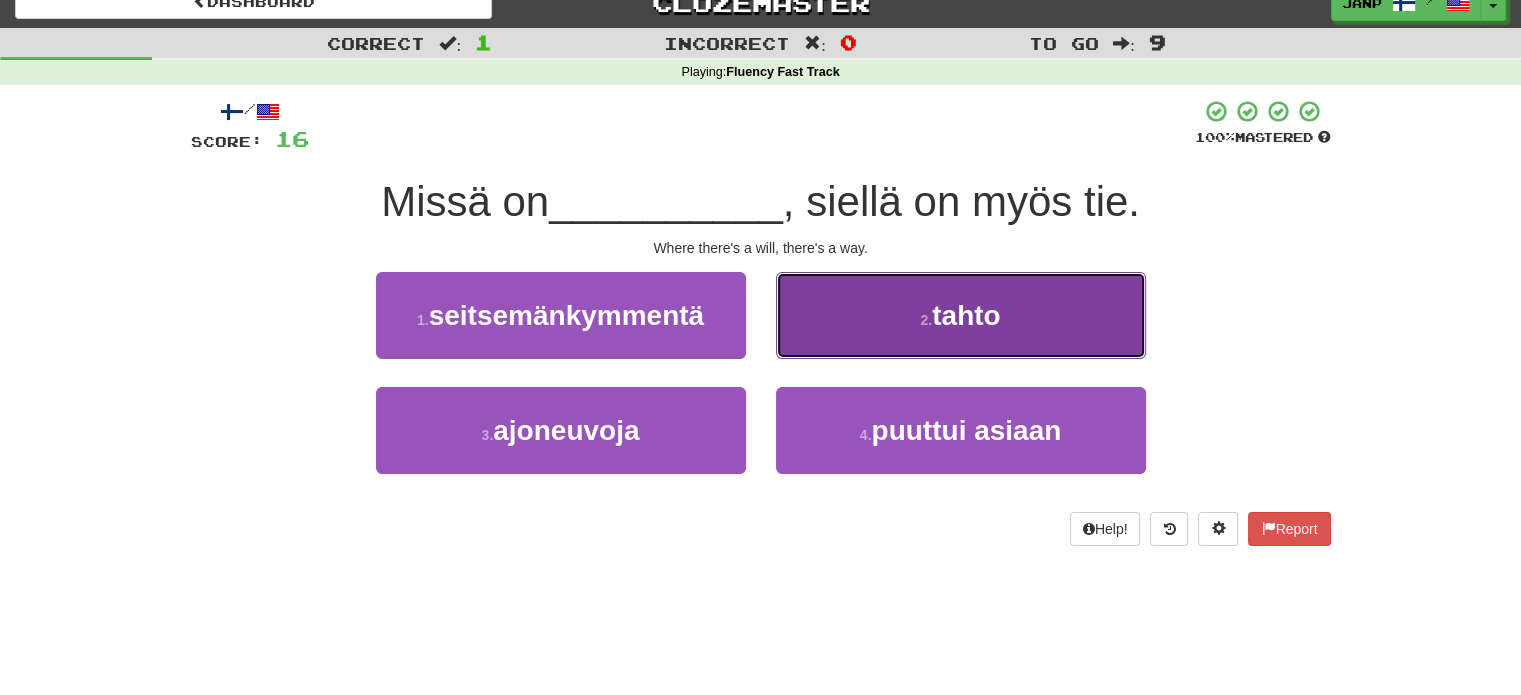 click on "2 .  tahto" at bounding box center (961, 315) 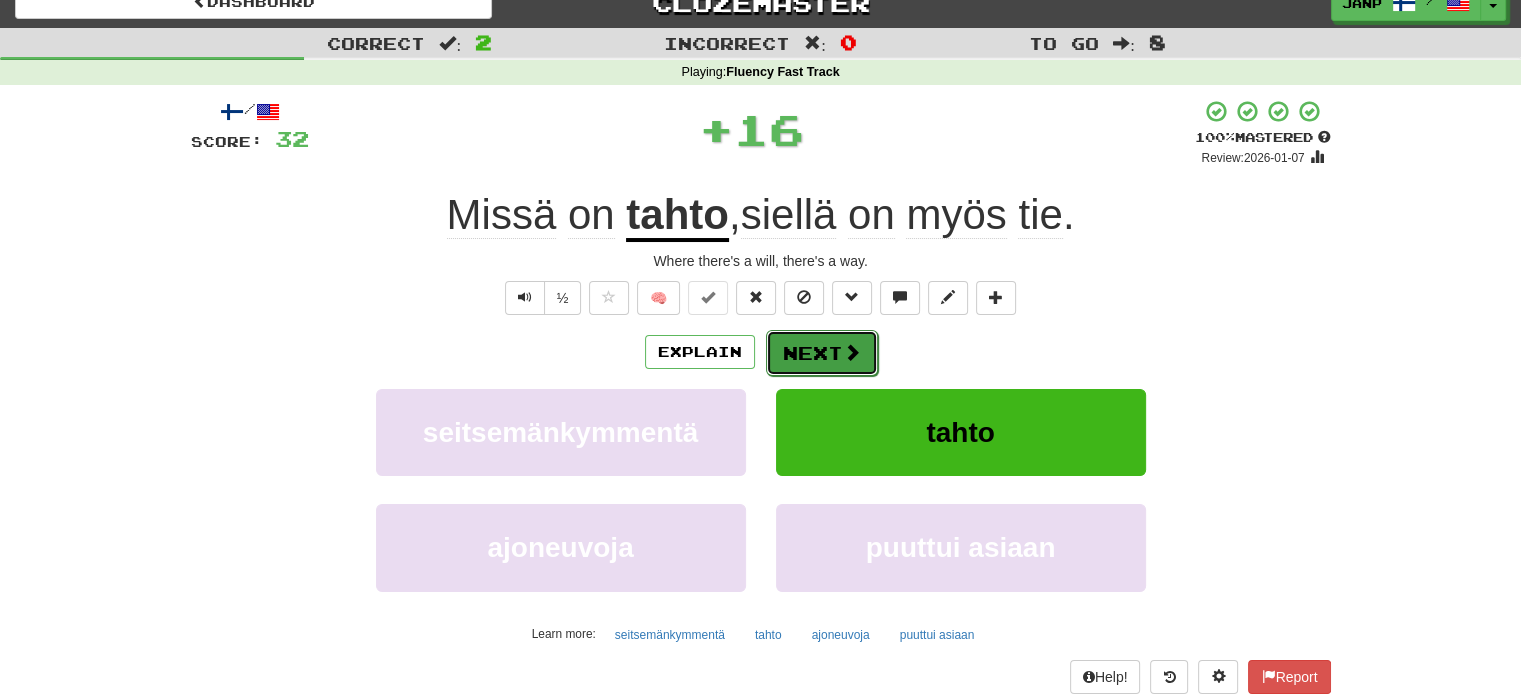 click on "Next" at bounding box center (822, 353) 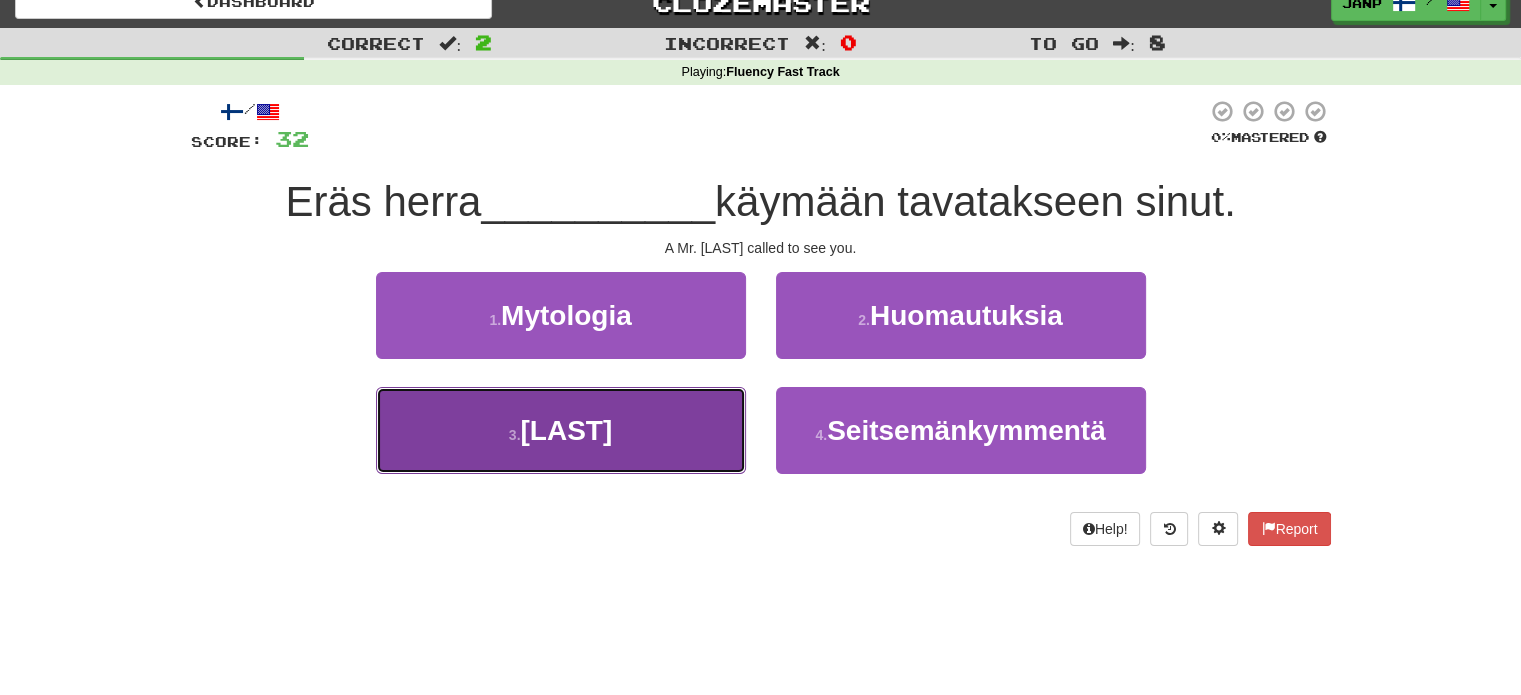 click on "3 .  Ono" at bounding box center (561, 430) 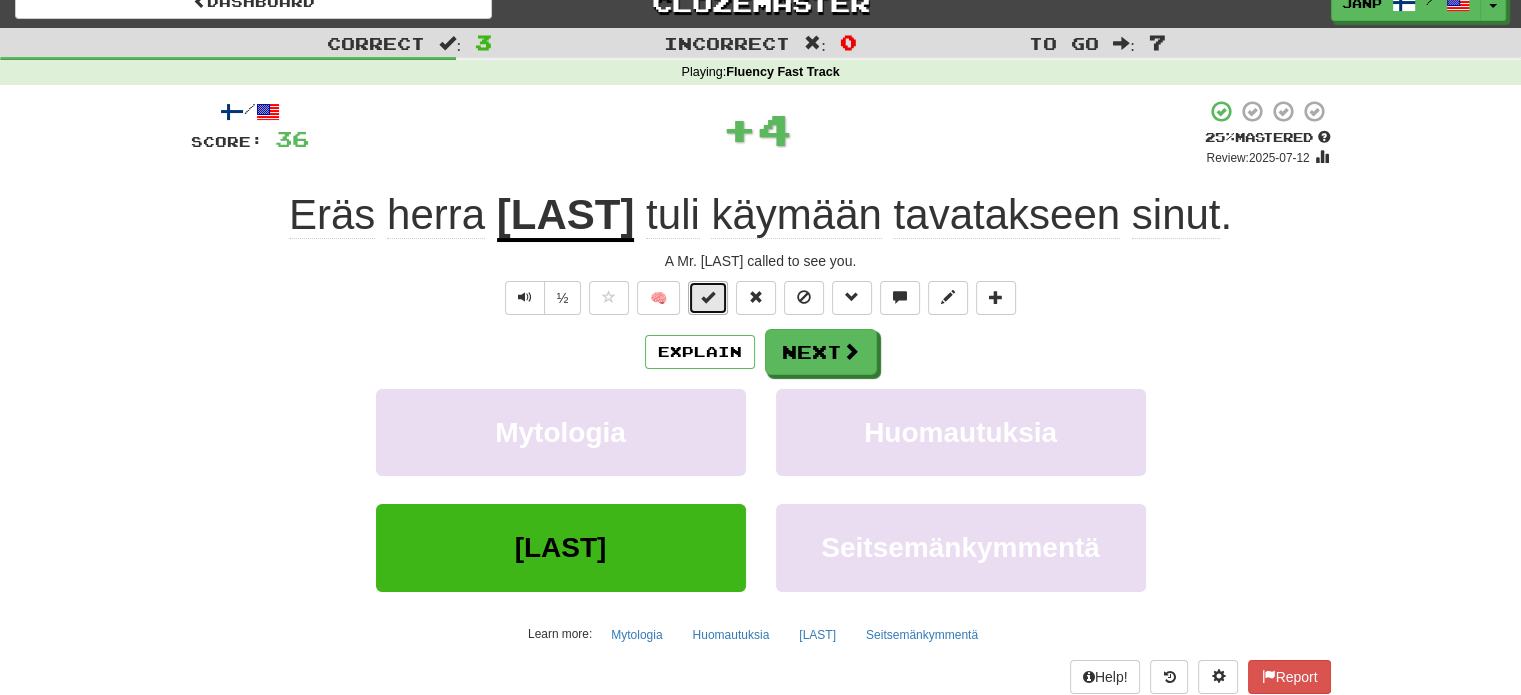 click at bounding box center [708, 298] 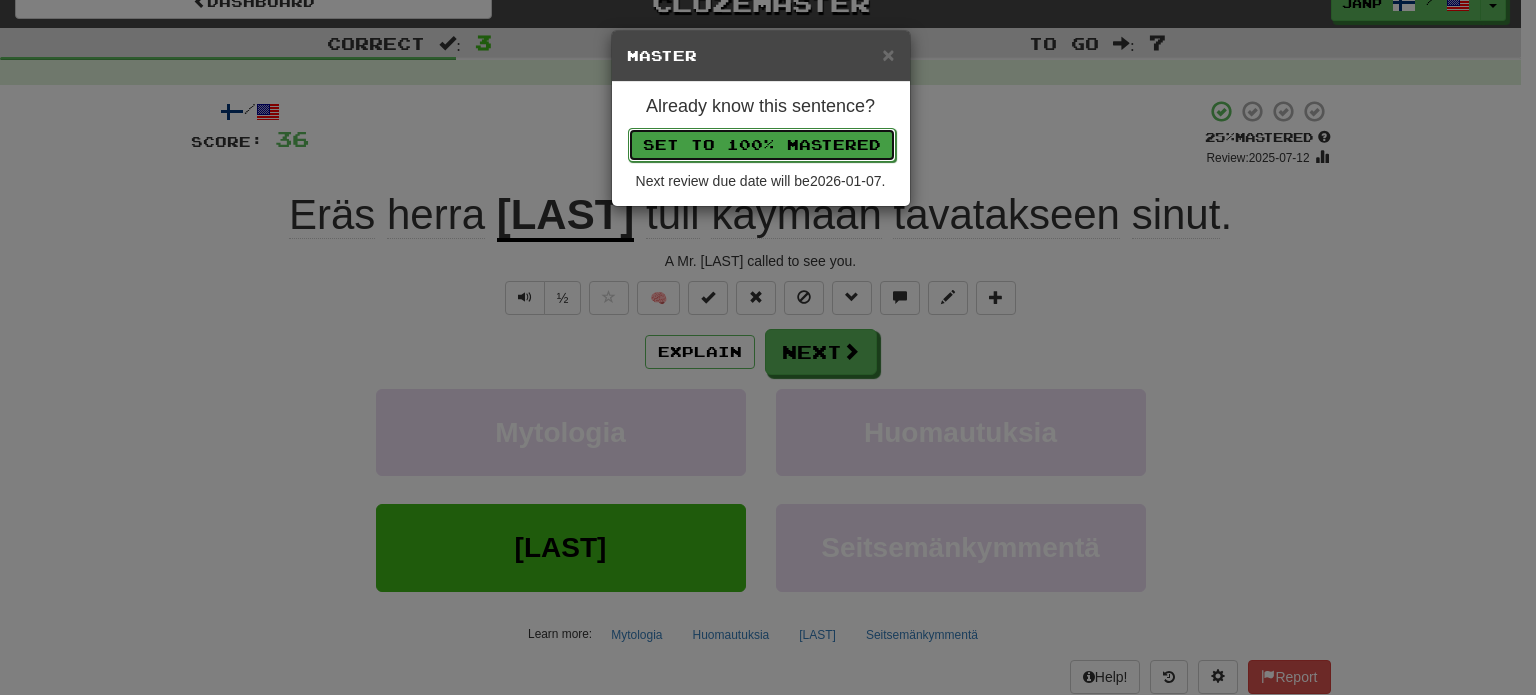 click on "Set to 100% Mastered" at bounding box center [762, 145] 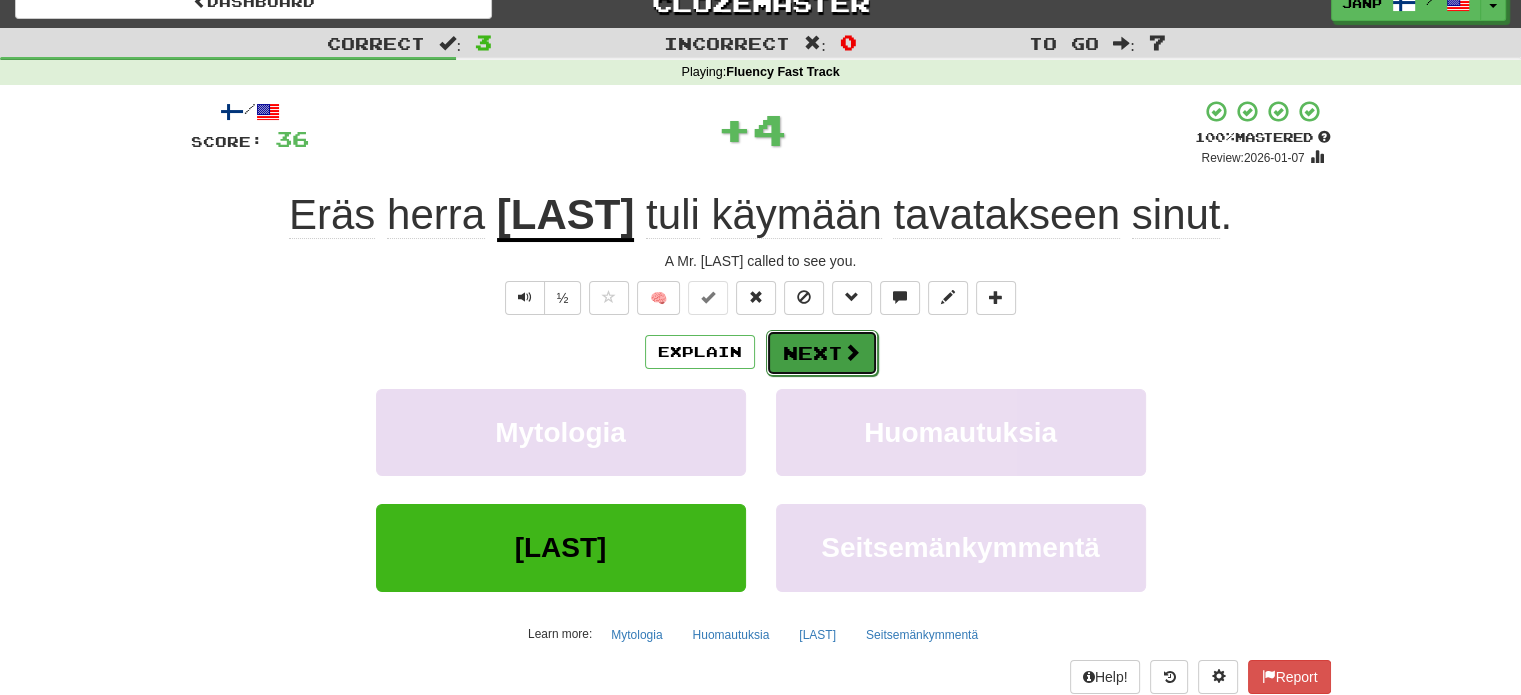 click on "Next" at bounding box center (822, 353) 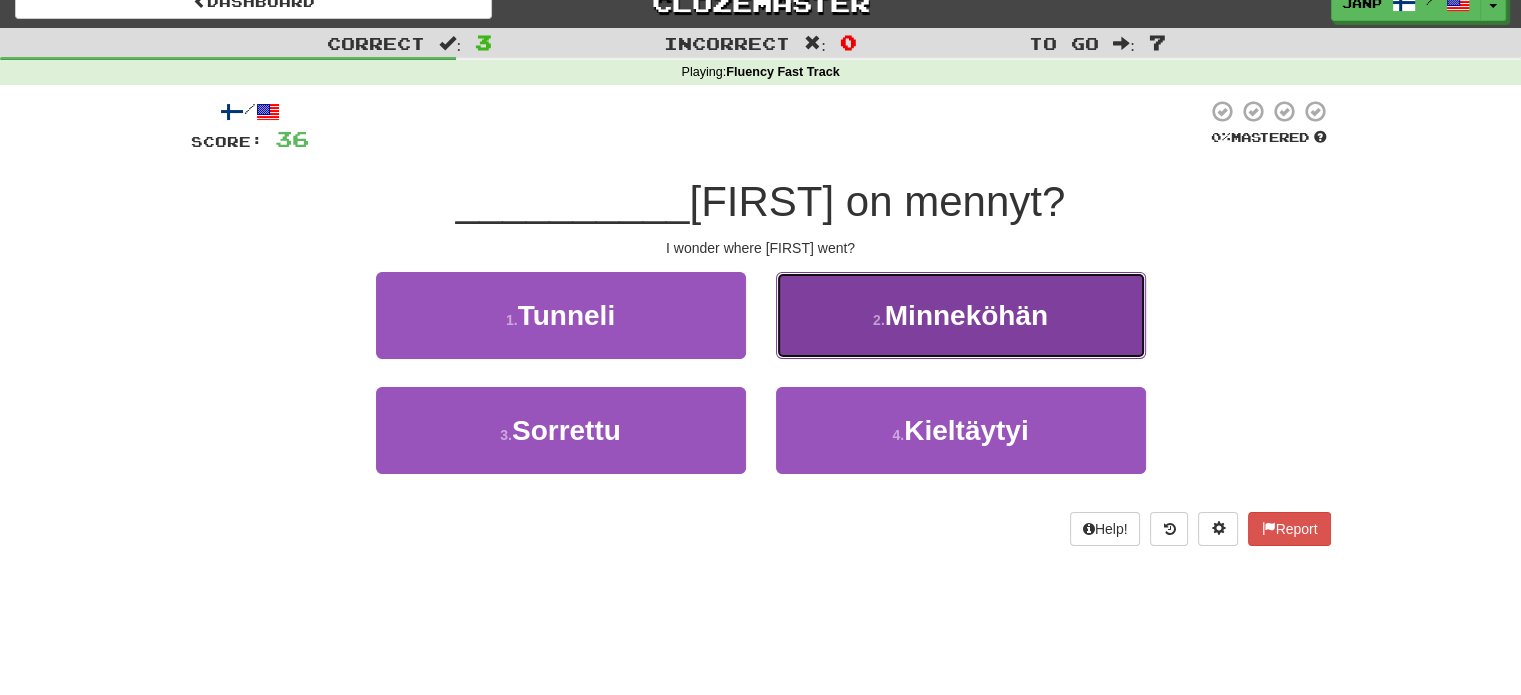 click on "2 ." at bounding box center (879, 320) 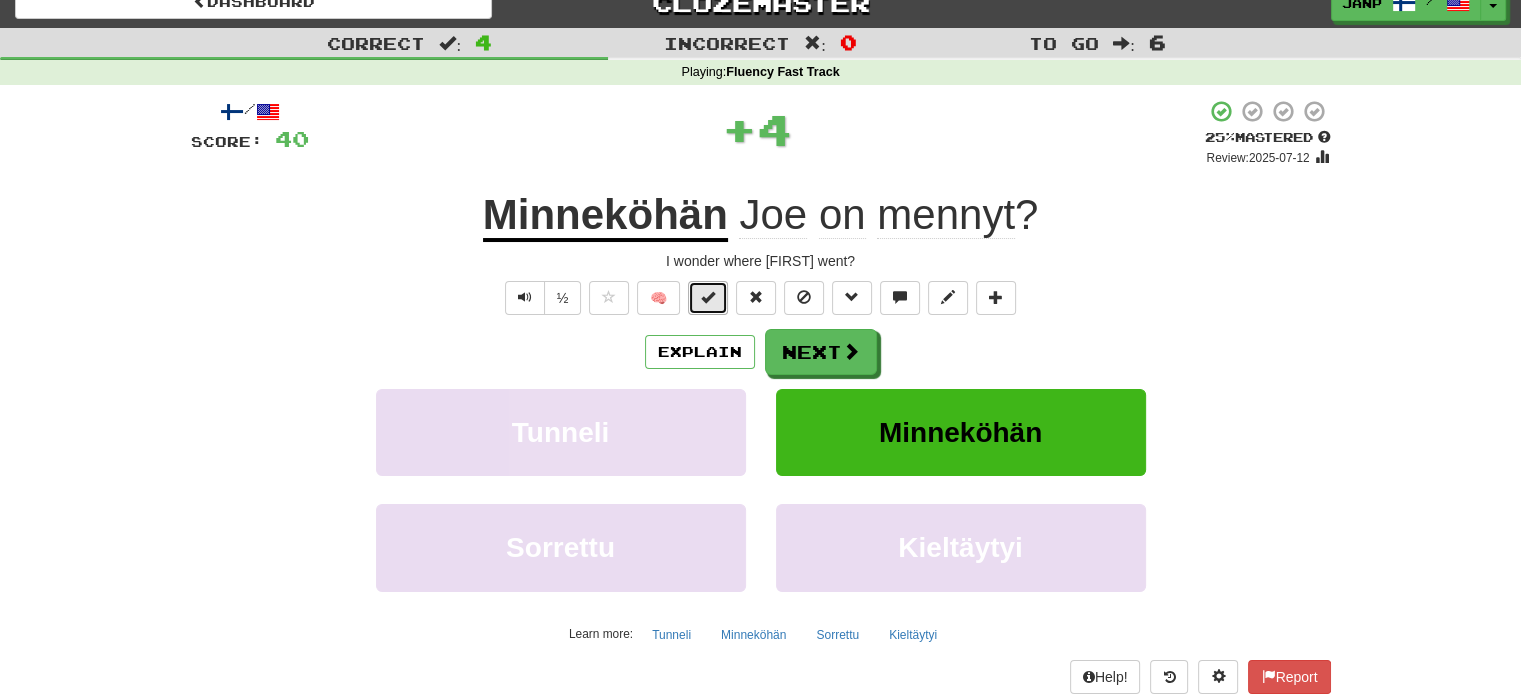 click at bounding box center [708, 298] 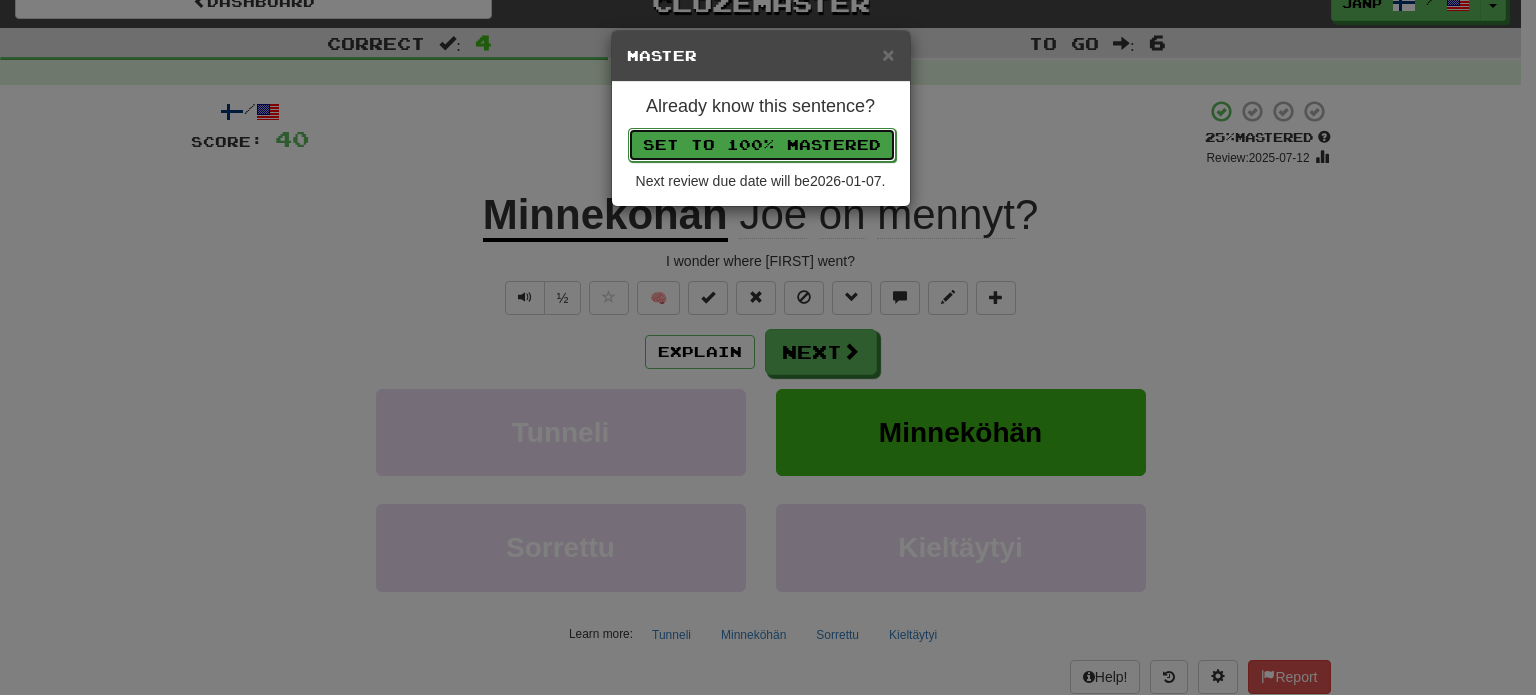 click on "Set to 100% Mastered" at bounding box center [762, 145] 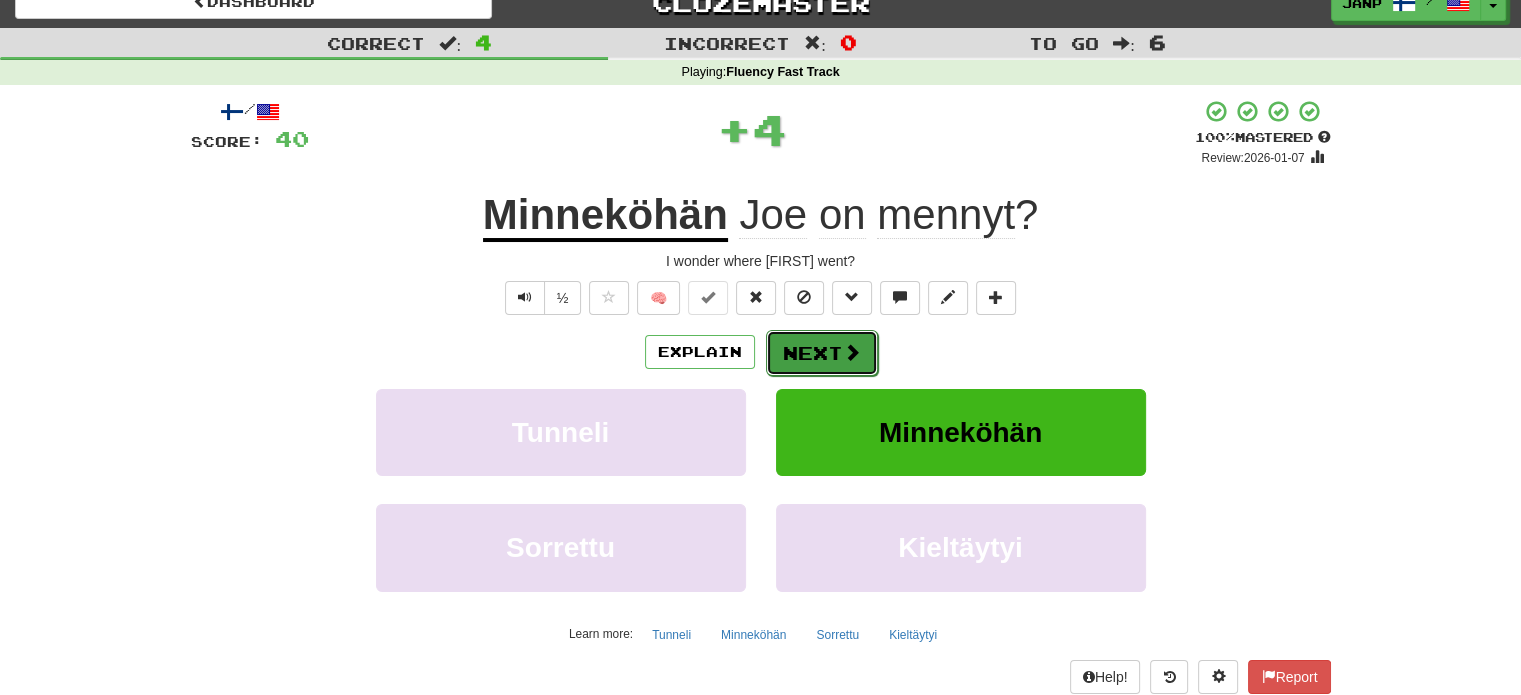 click on "Next" at bounding box center (822, 353) 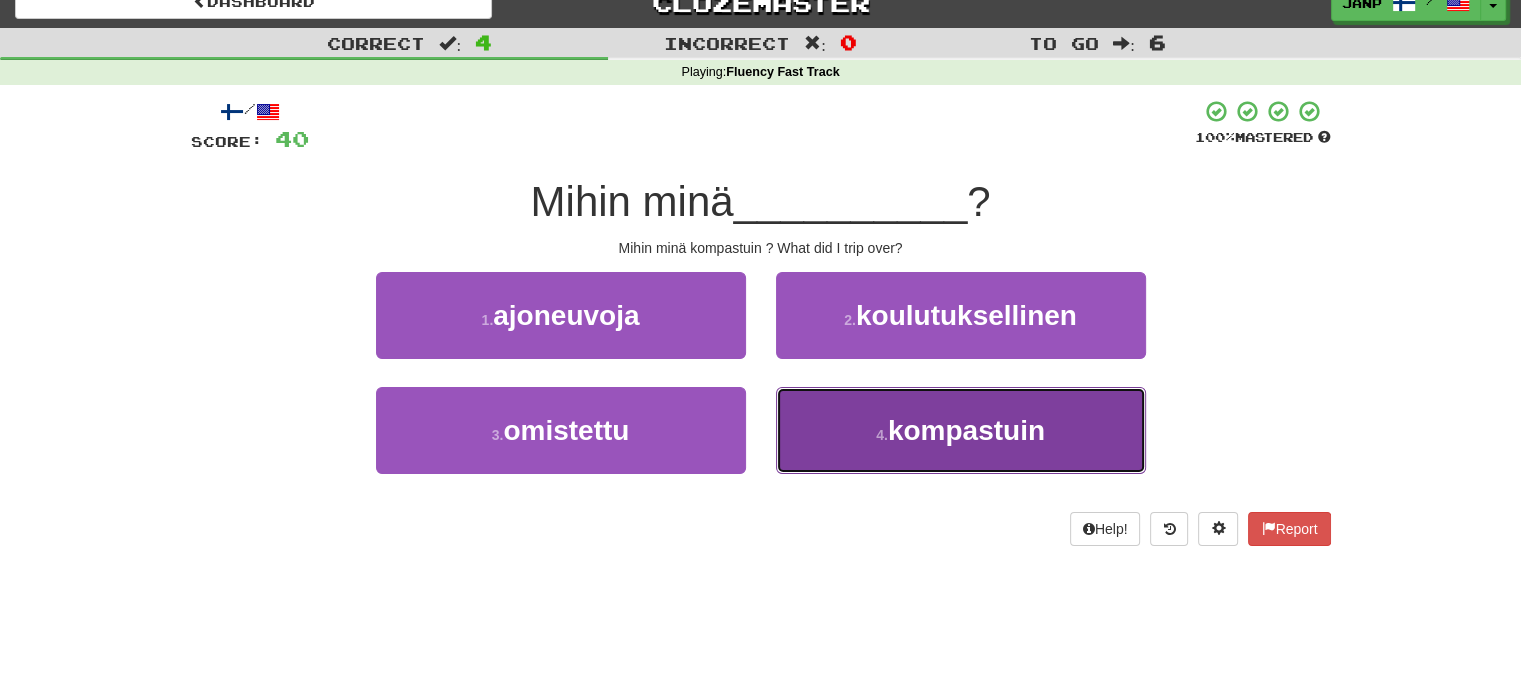 click on "4 .  kompastuin" at bounding box center (961, 430) 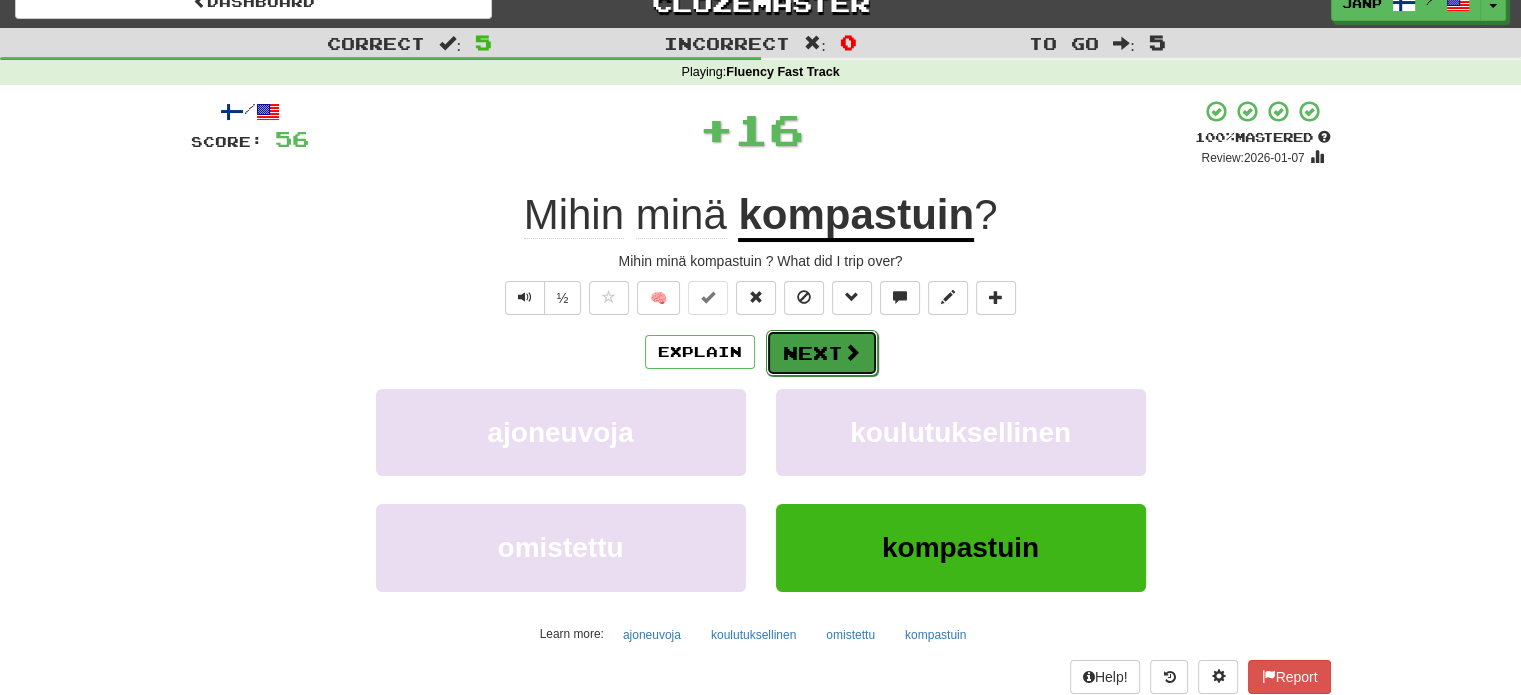click on "Next" at bounding box center [822, 353] 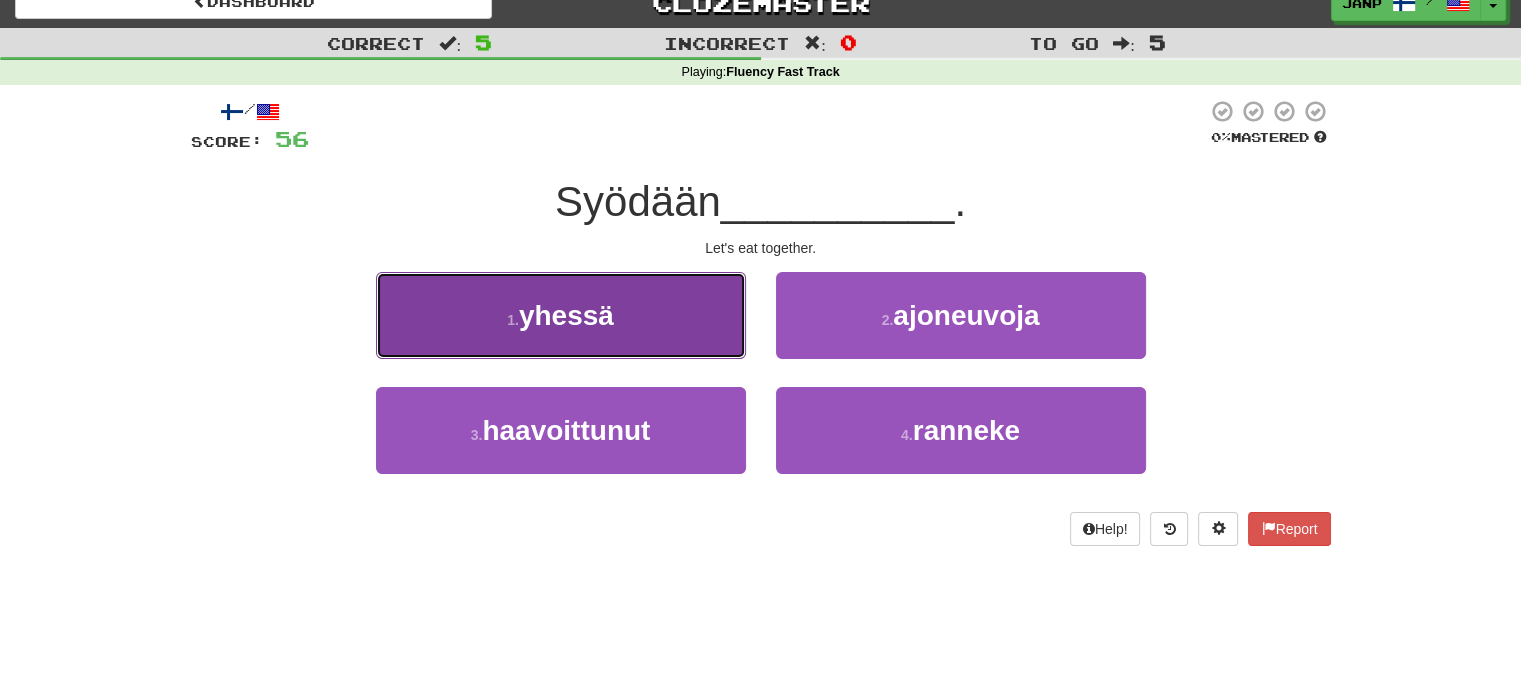 click on "1 .  yhessä" at bounding box center (561, 315) 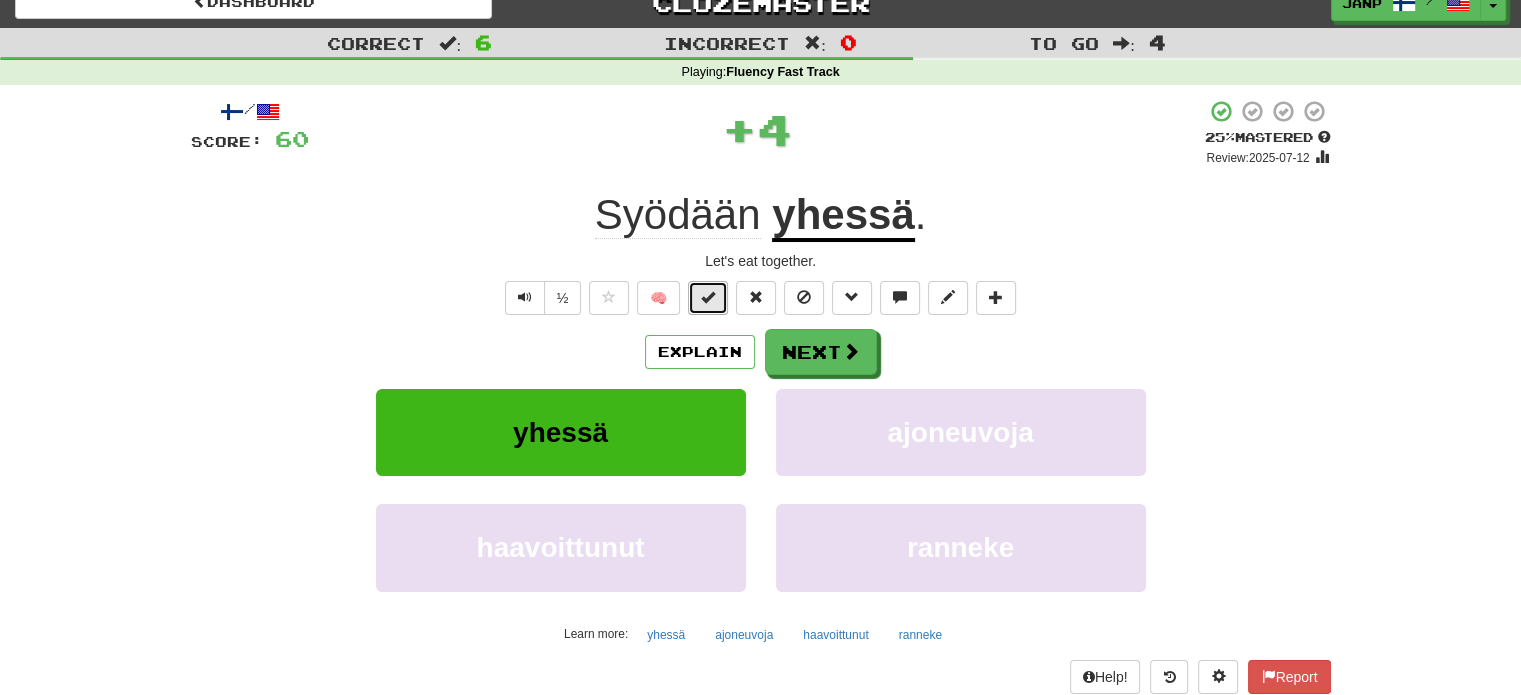 click at bounding box center [708, 297] 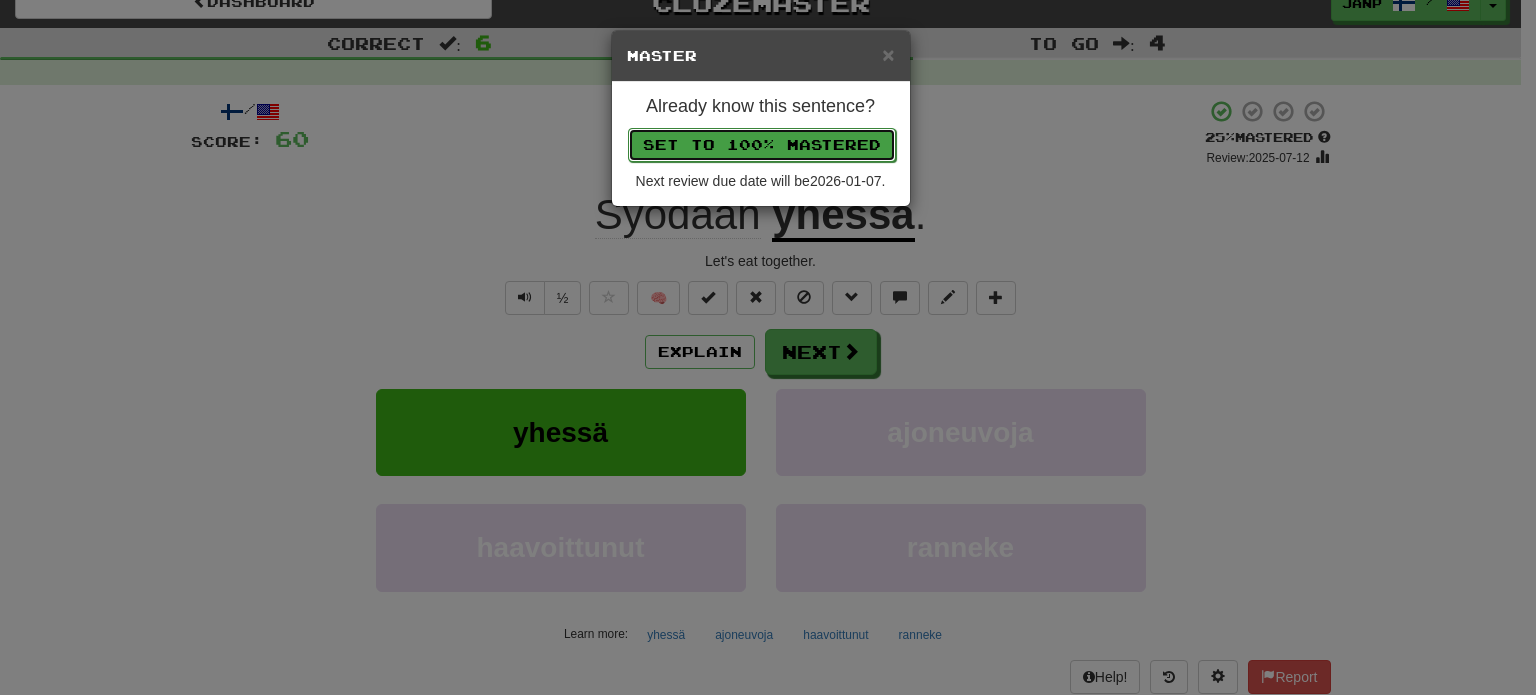 click on "Set to 100% Mastered" at bounding box center [762, 145] 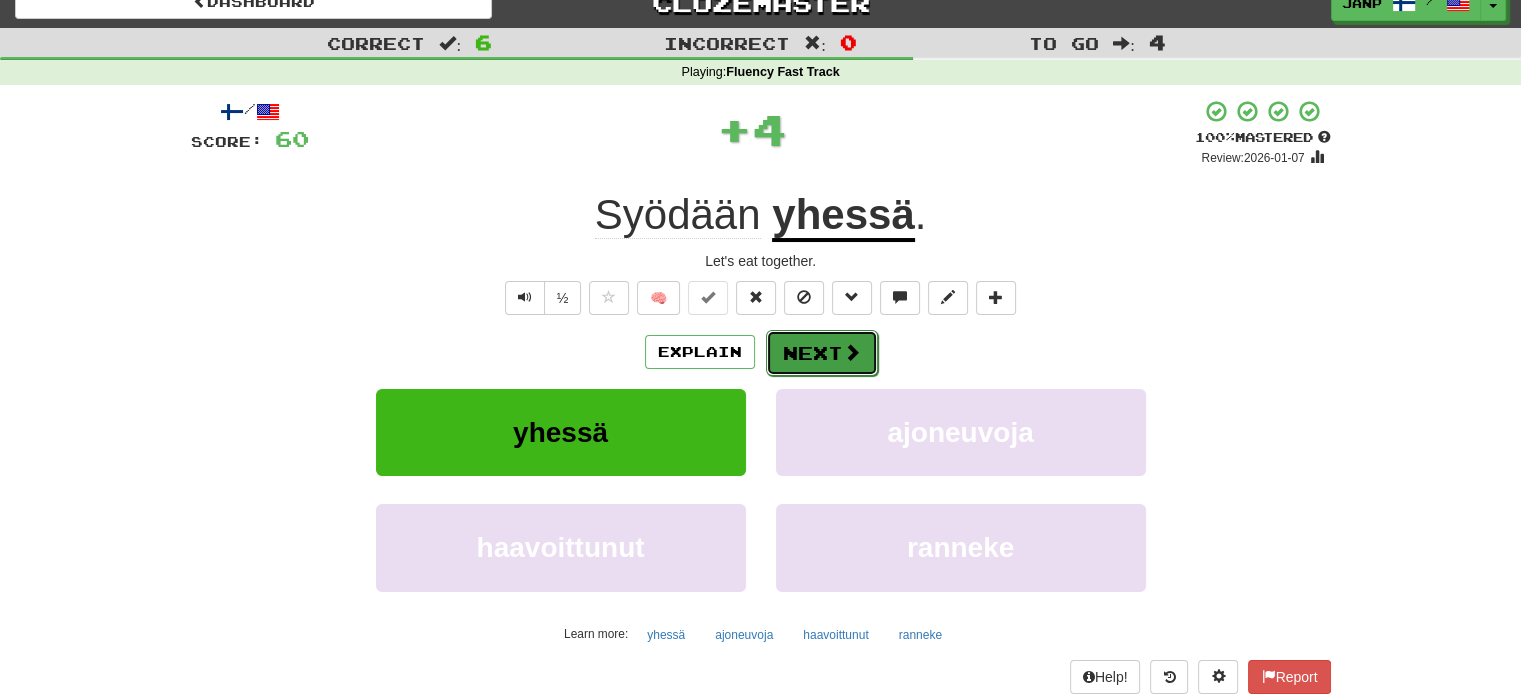 click on "Next" at bounding box center (822, 353) 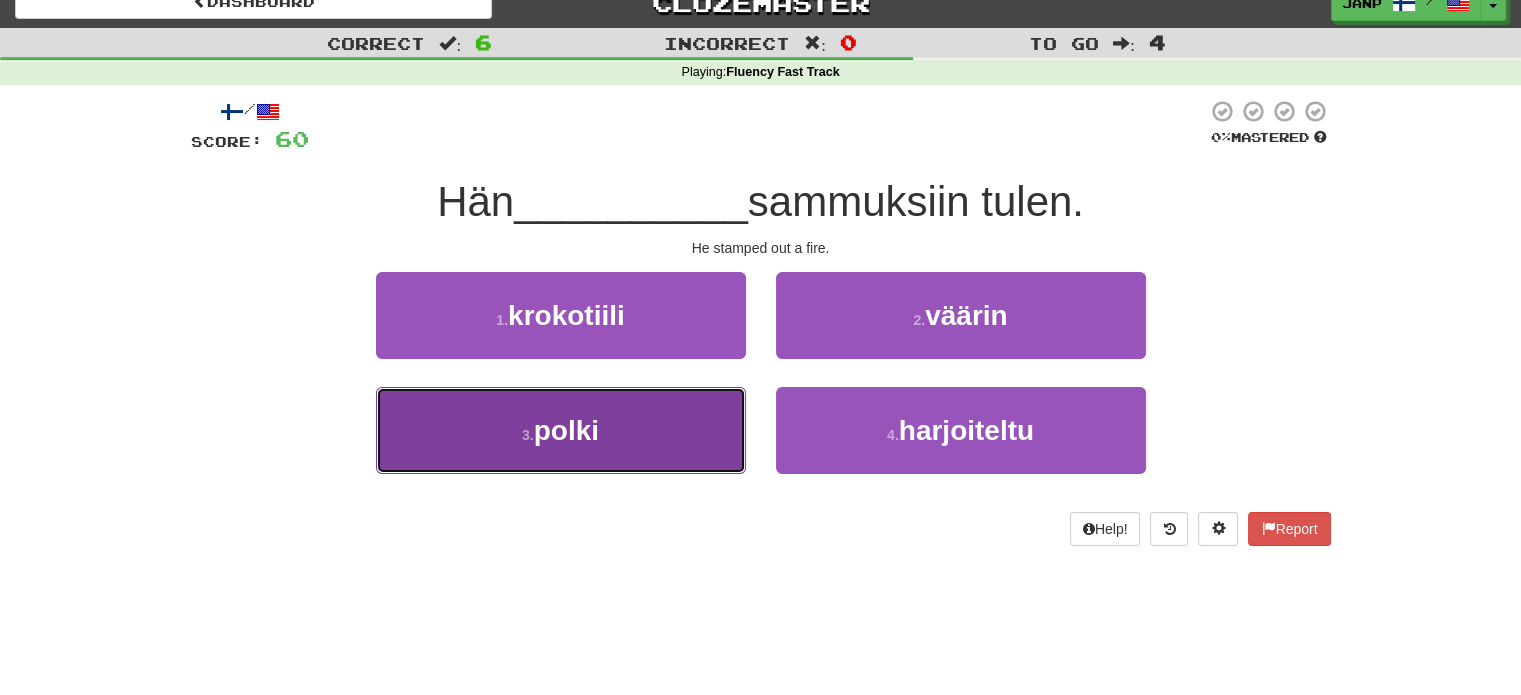 click on "3 .  polki" at bounding box center [561, 430] 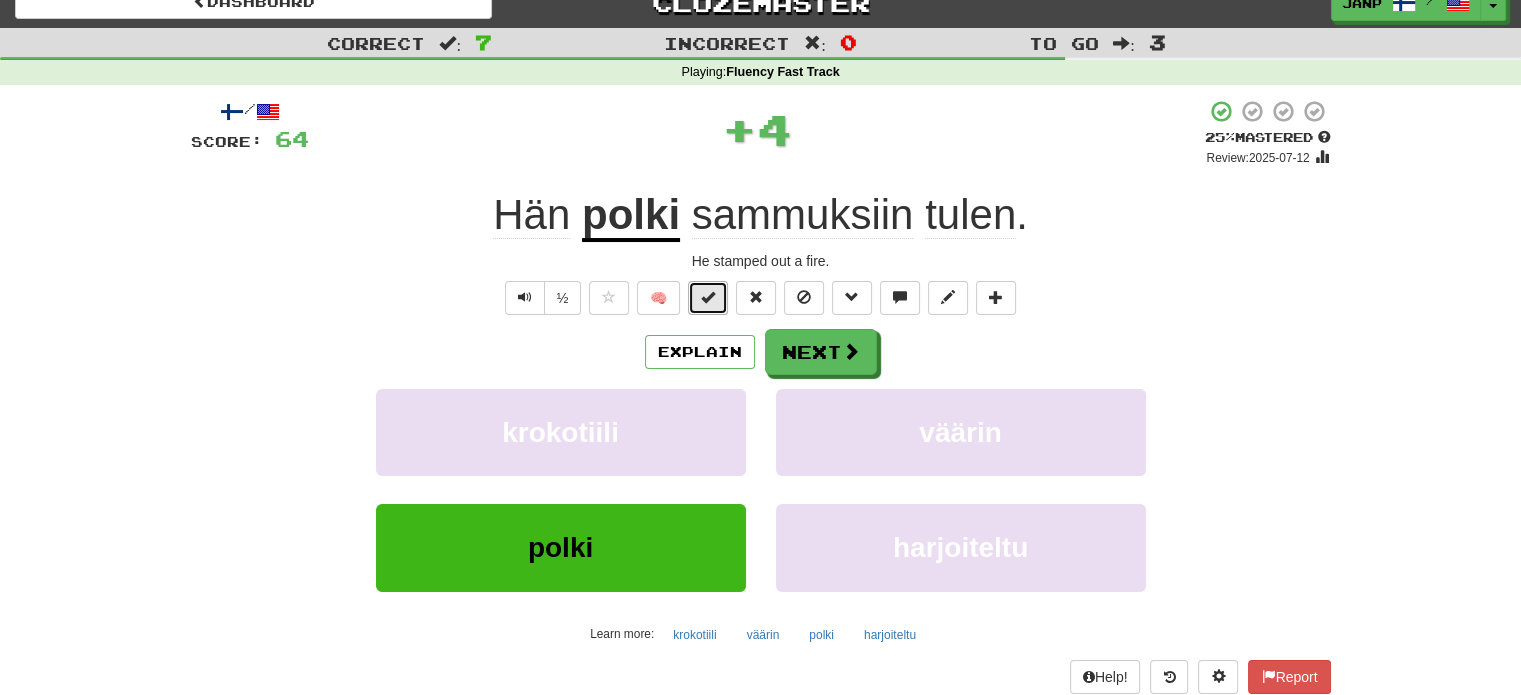 click at bounding box center (708, 297) 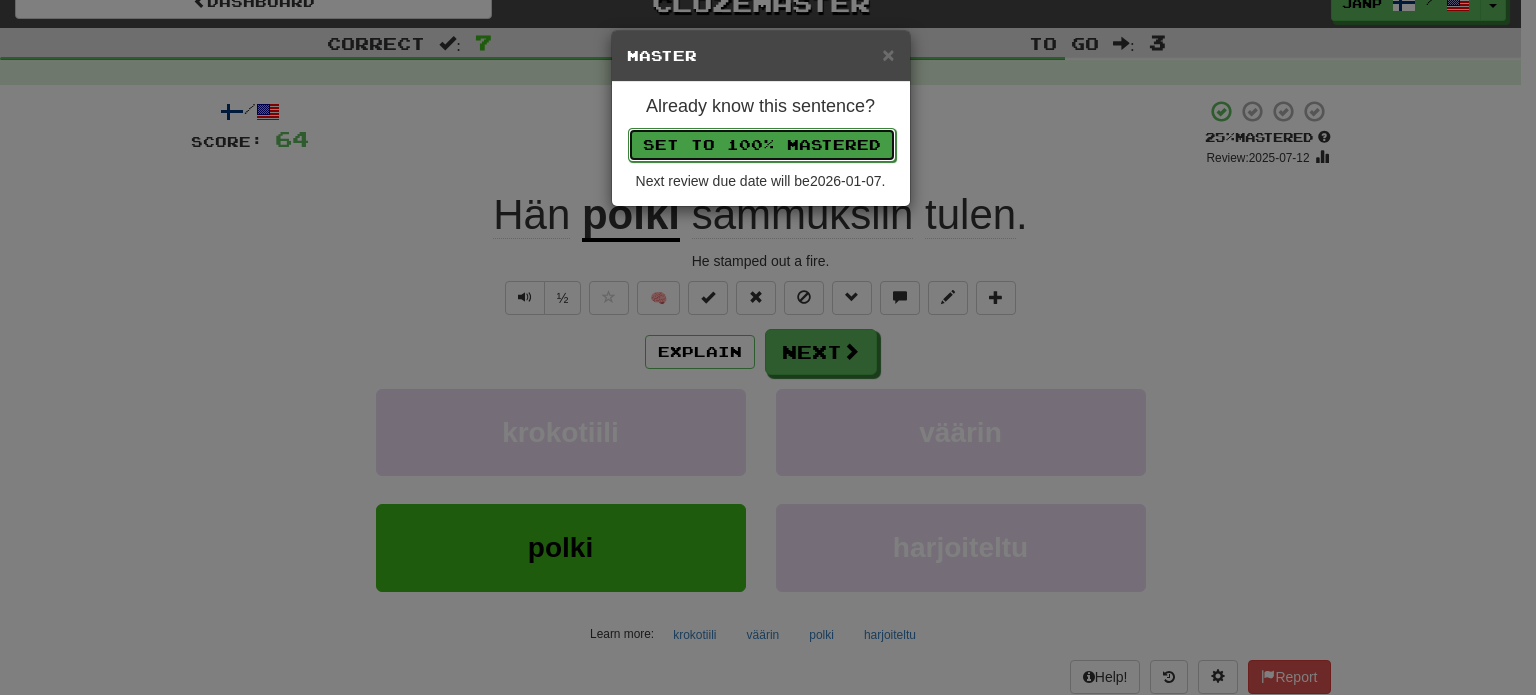 click on "Set to 100% Mastered" at bounding box center [762, 145] 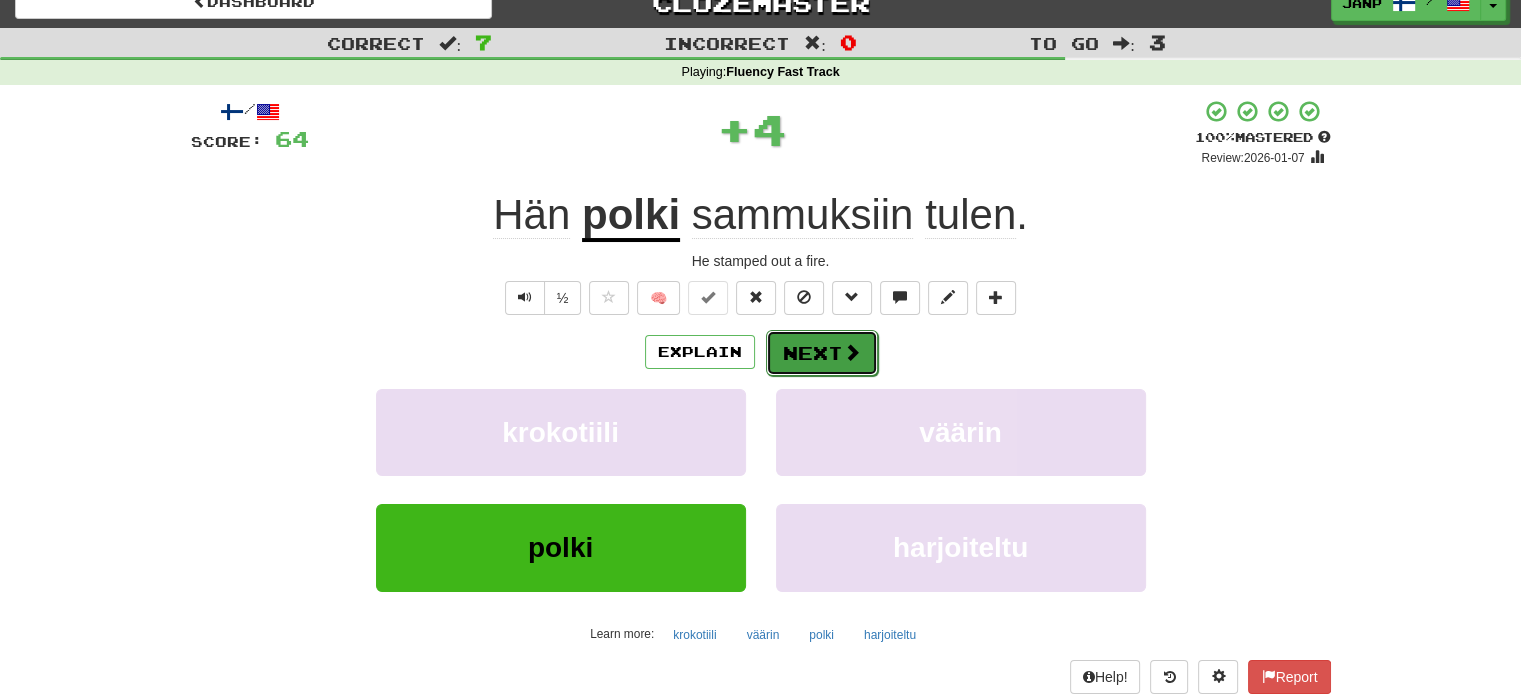 click on "Next" at bounding box center (822, 353) 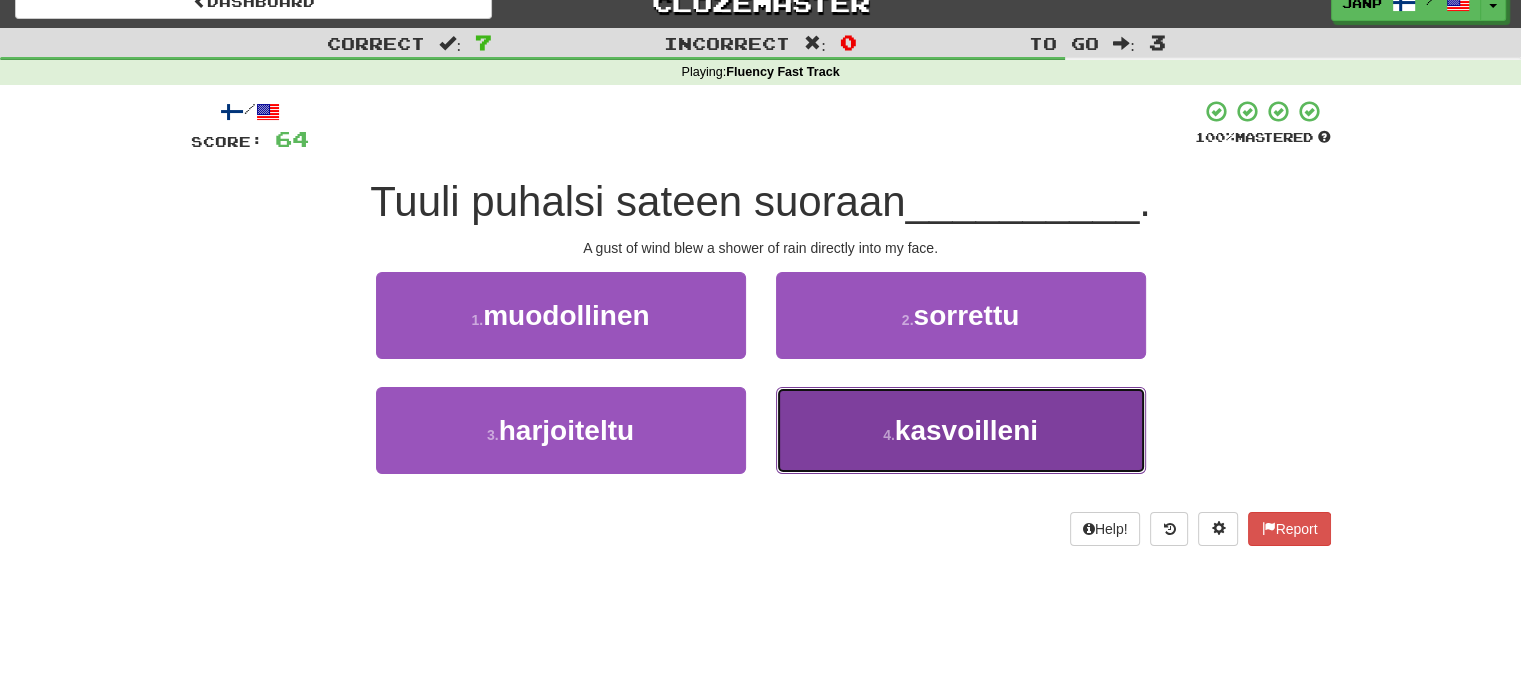 click on "4 .  kasvoilleni" at bounding box center (961, 430) 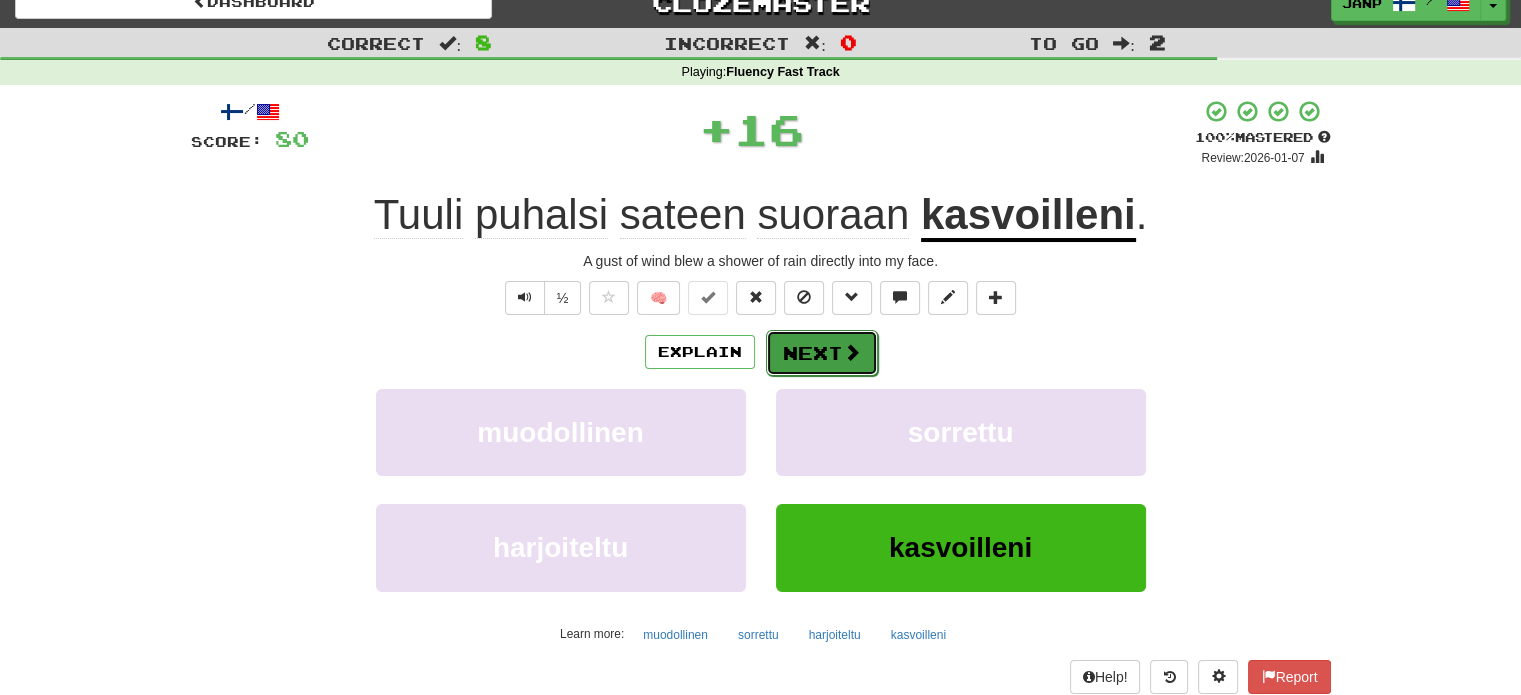 click on "Next" at bounding box center [822, 353] 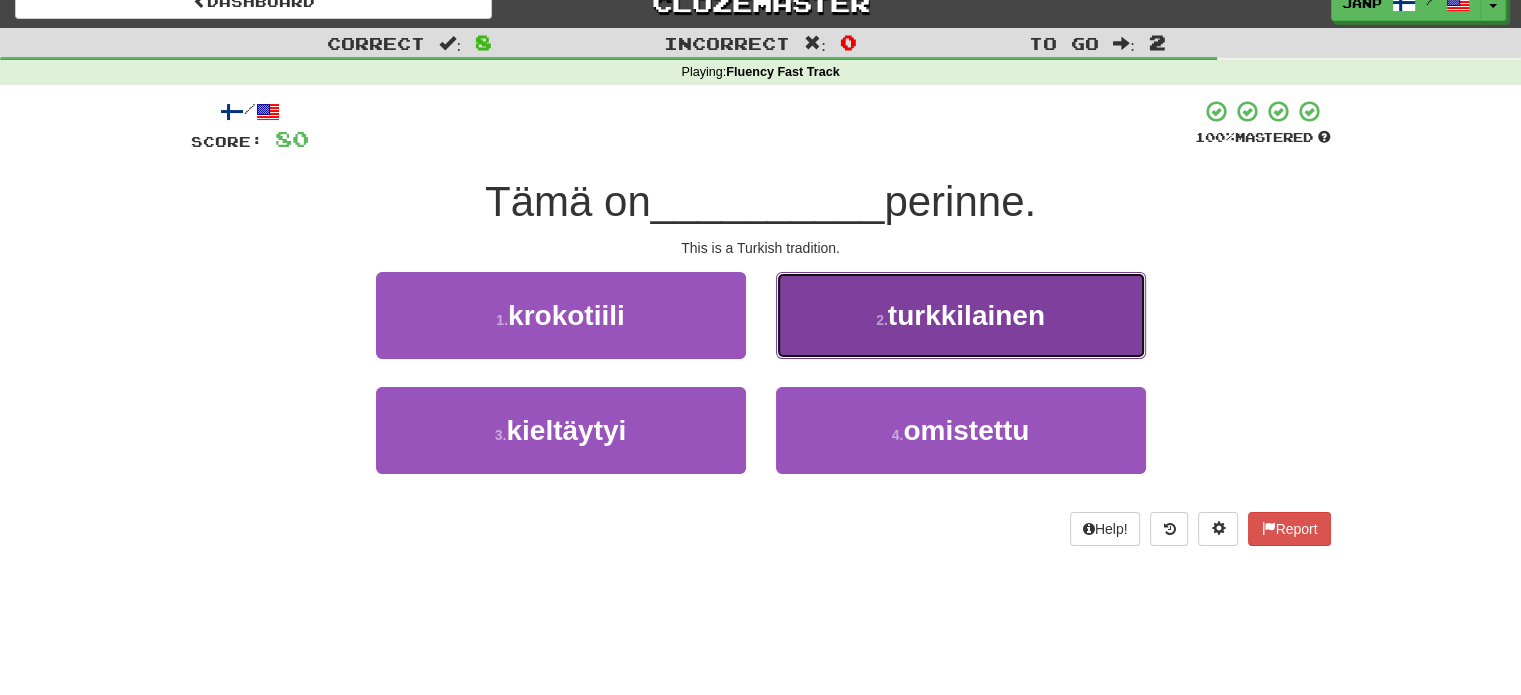 click on "2 .  turkkilainen" at bounding box center (961, 315) 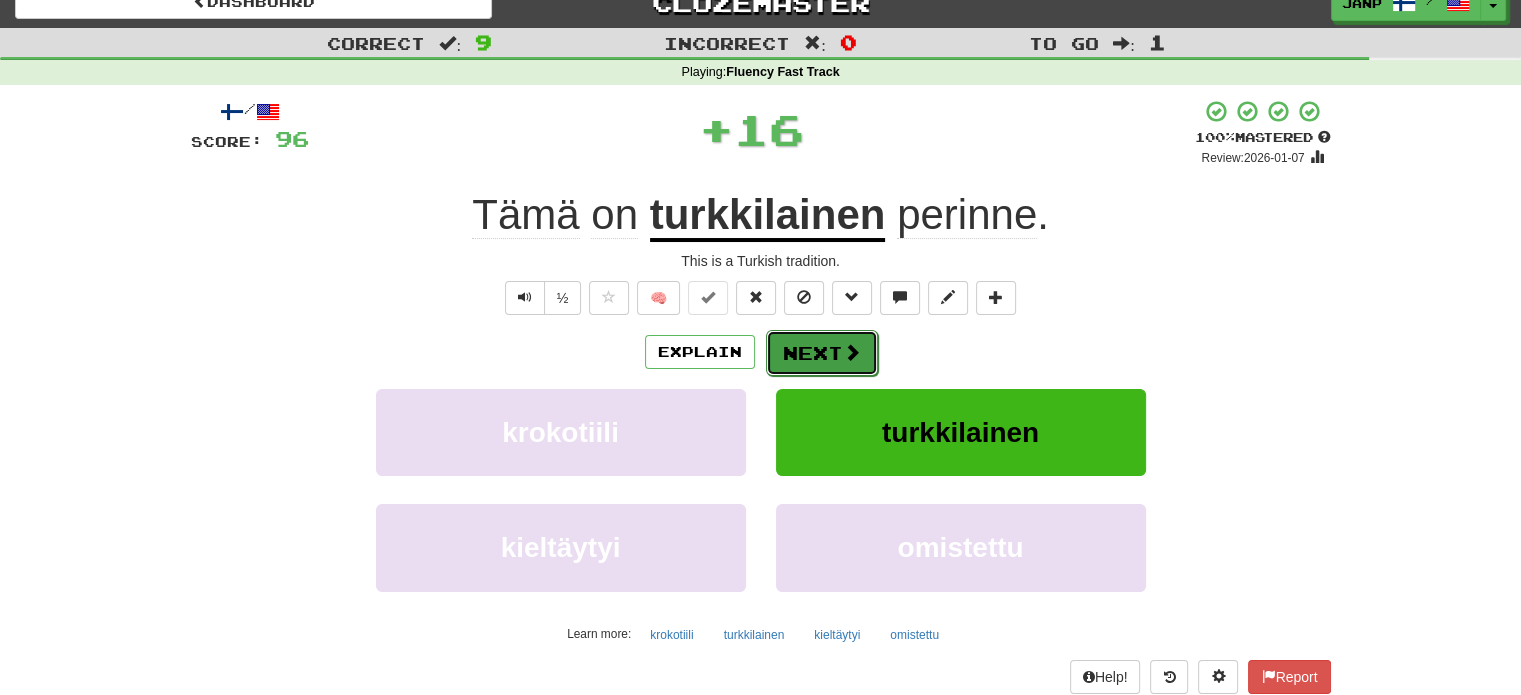 click on "Next" at bounding box center [822, 353] 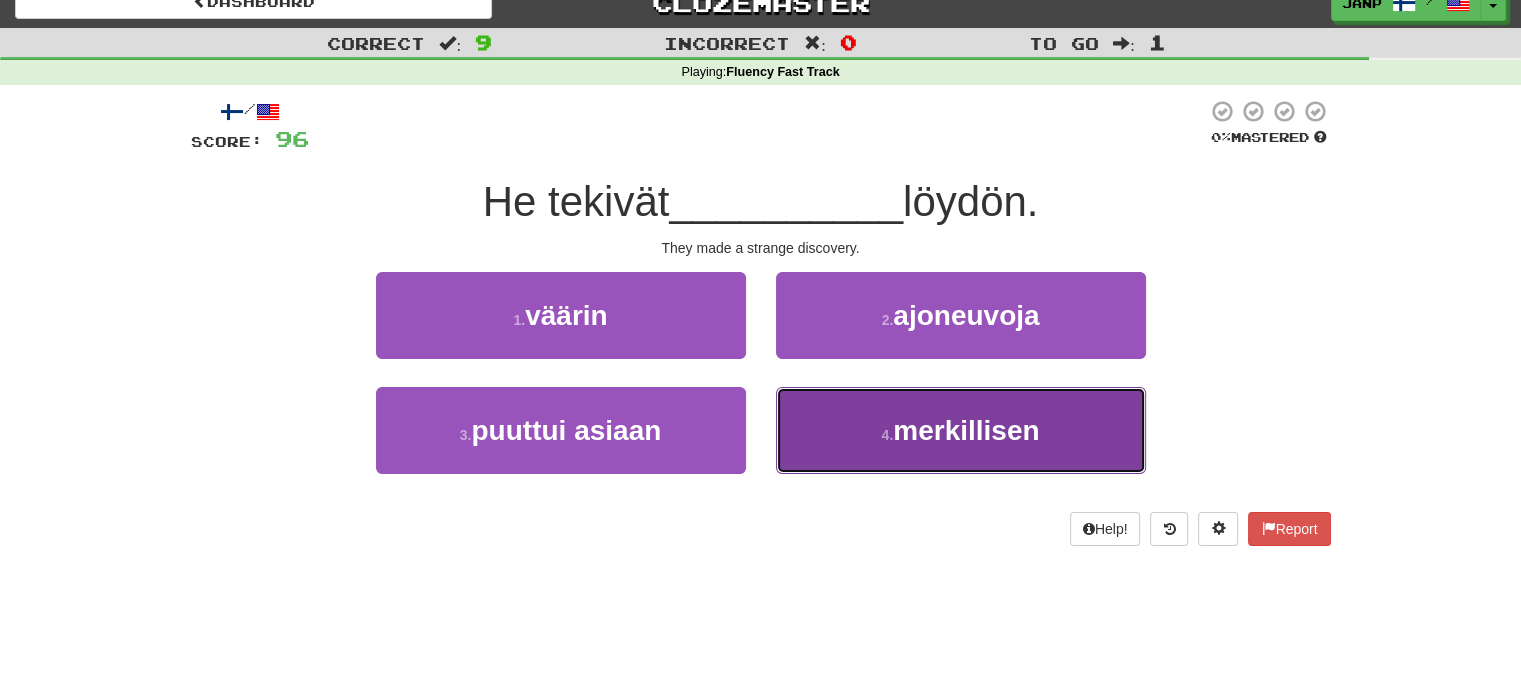 click on "4 .  merkillisen" at bounding box center (961, 430) 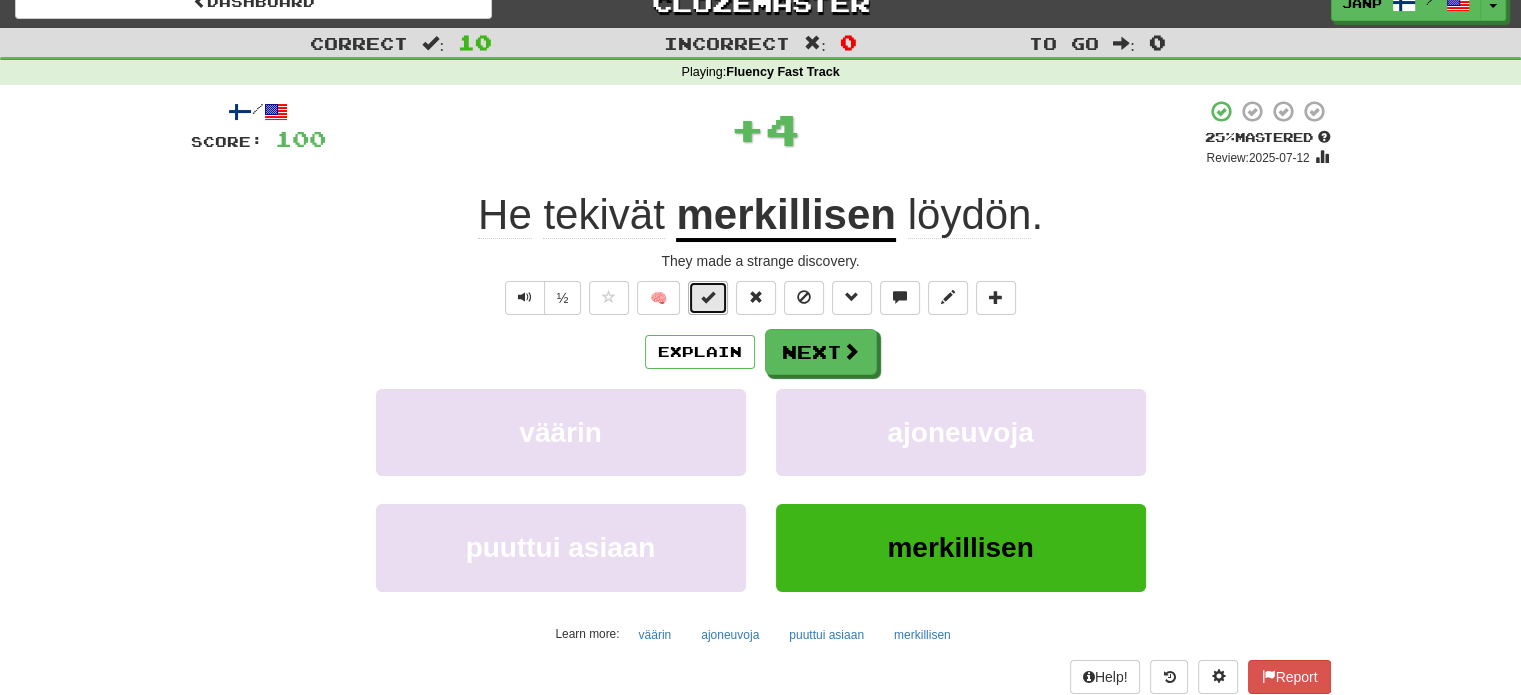 click at bounding box center [708, 297] 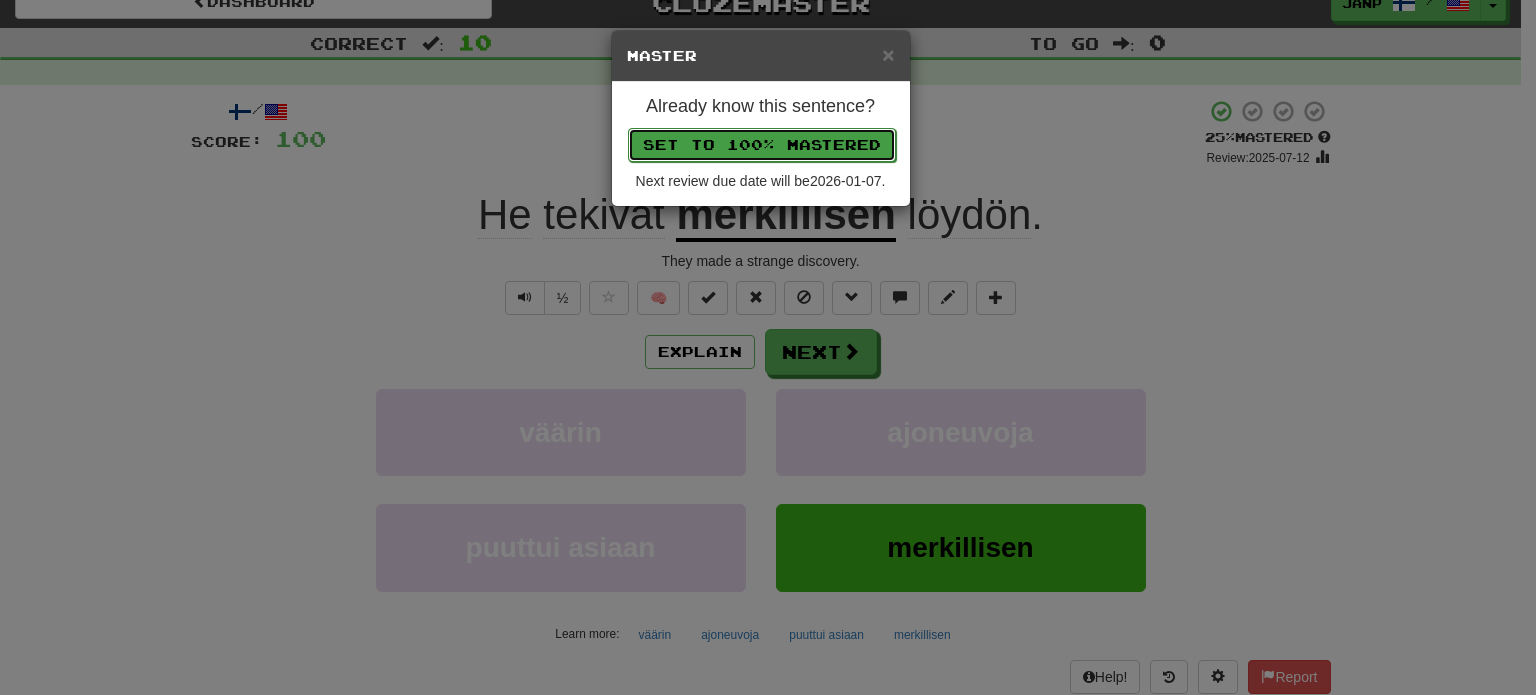 click on "Set to 100% Mastered" at bounding box center [762, 145] 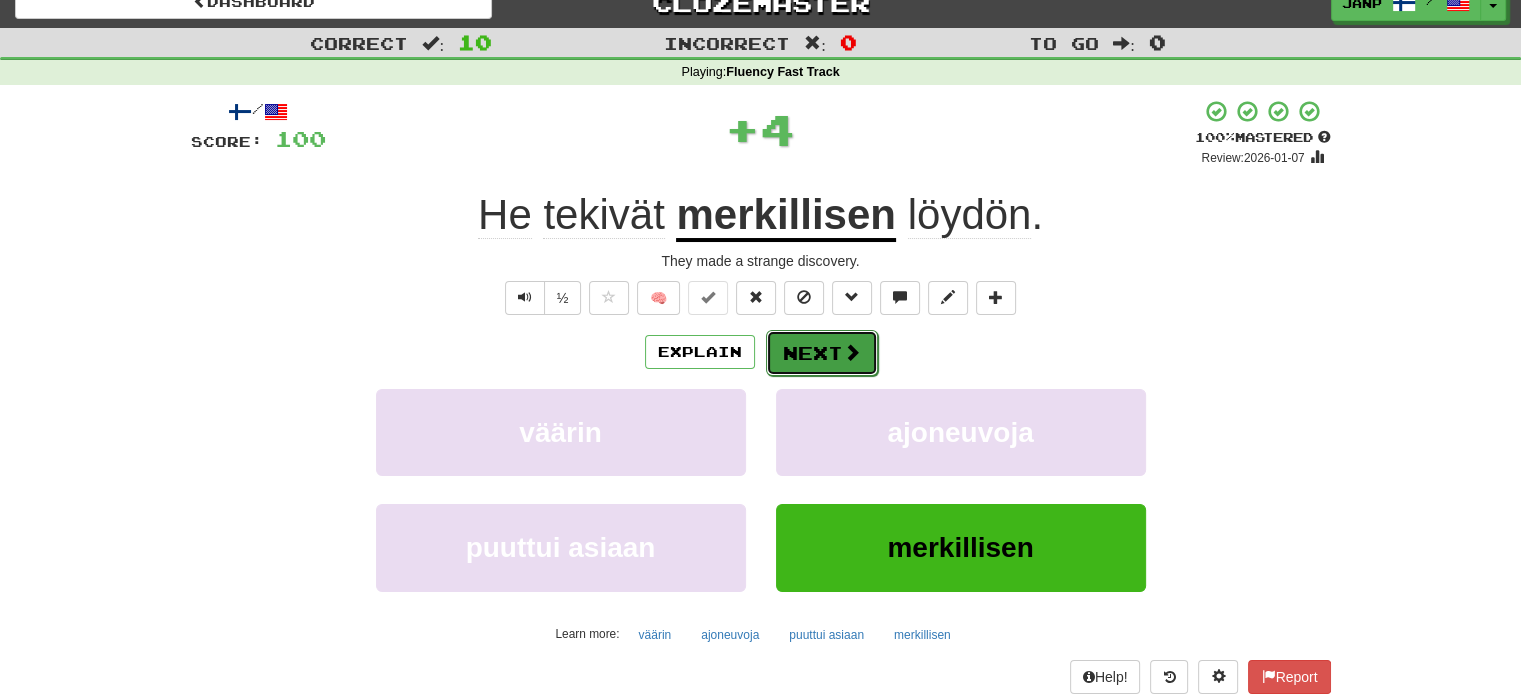 click on "Next" at bounding box center (822, 353) 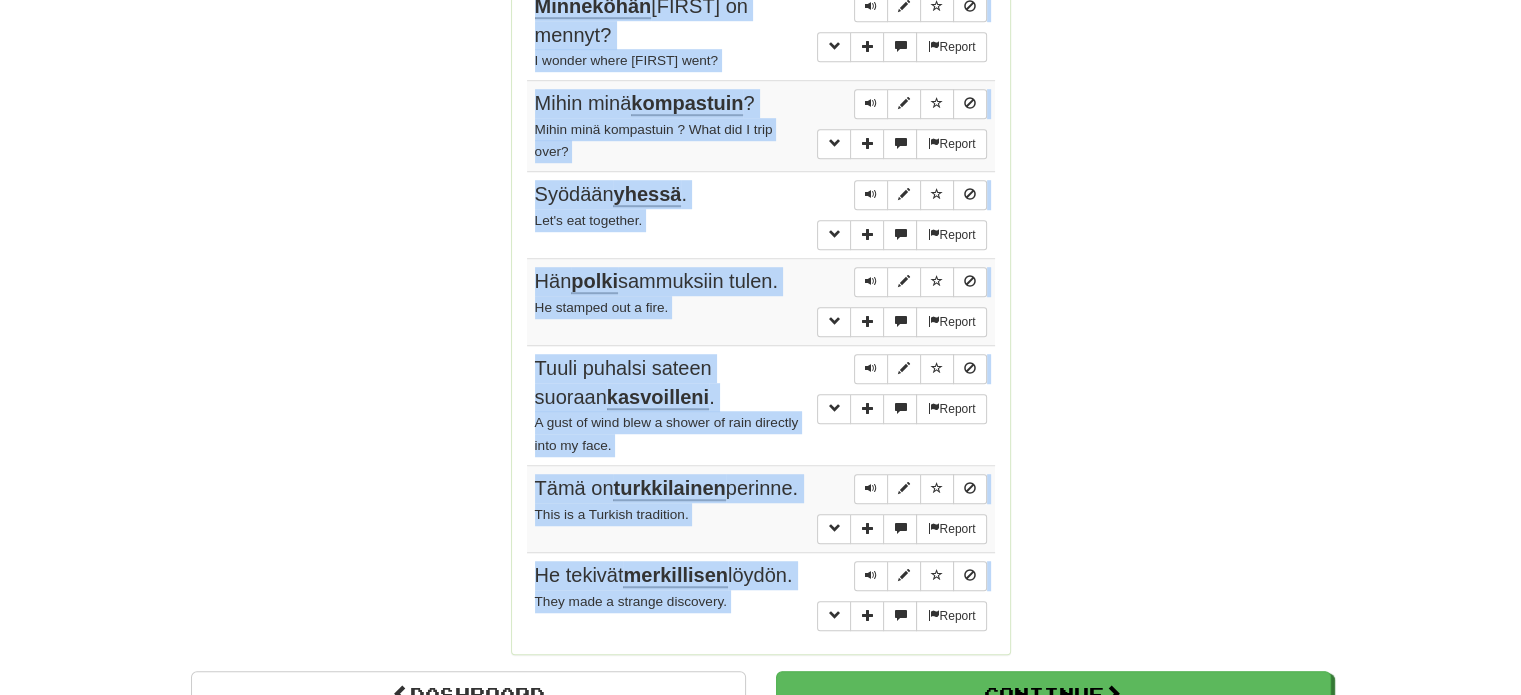 scroll, scrollTop: 1398, scrollLeft: 0, axis: vertical 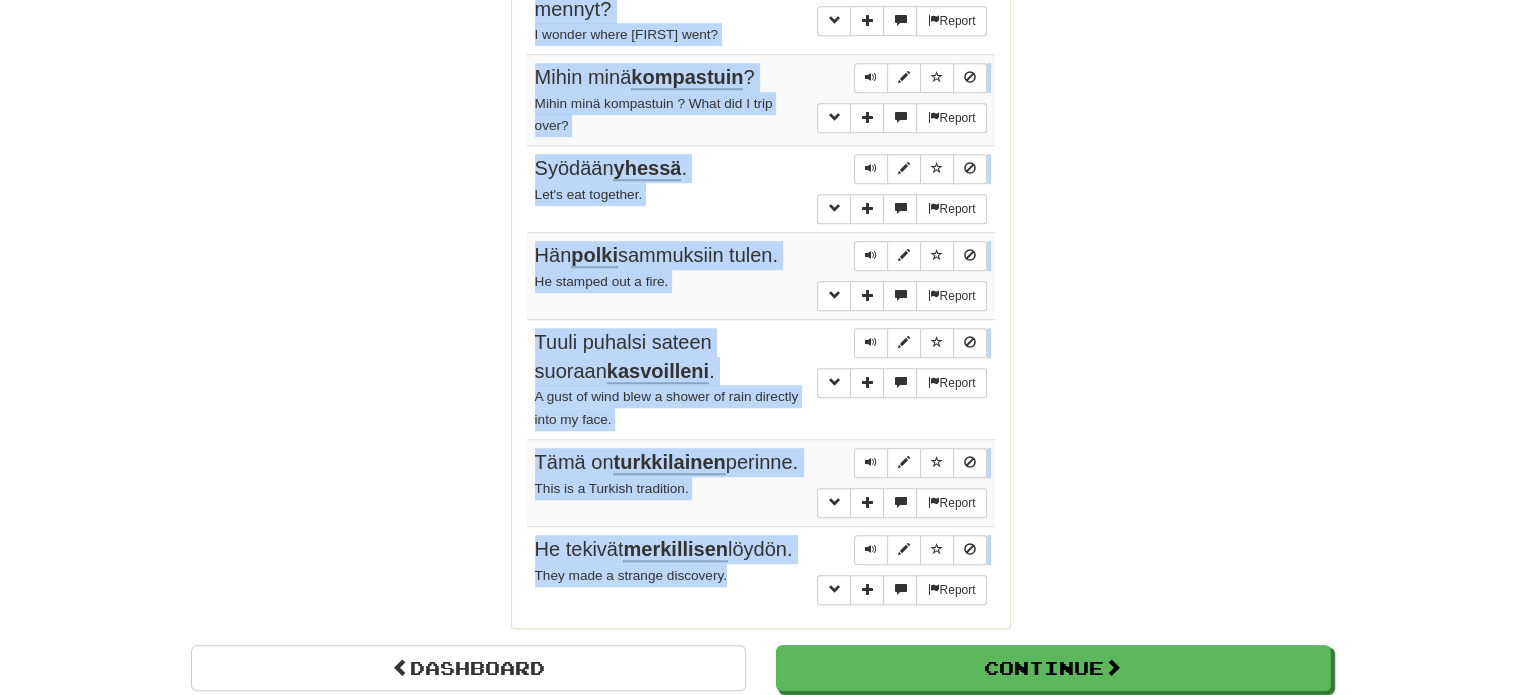 drag, startPoint x: 529, startPoint y: 271, endPoint x: 750, endPoint y: 558, distance: 362.22922 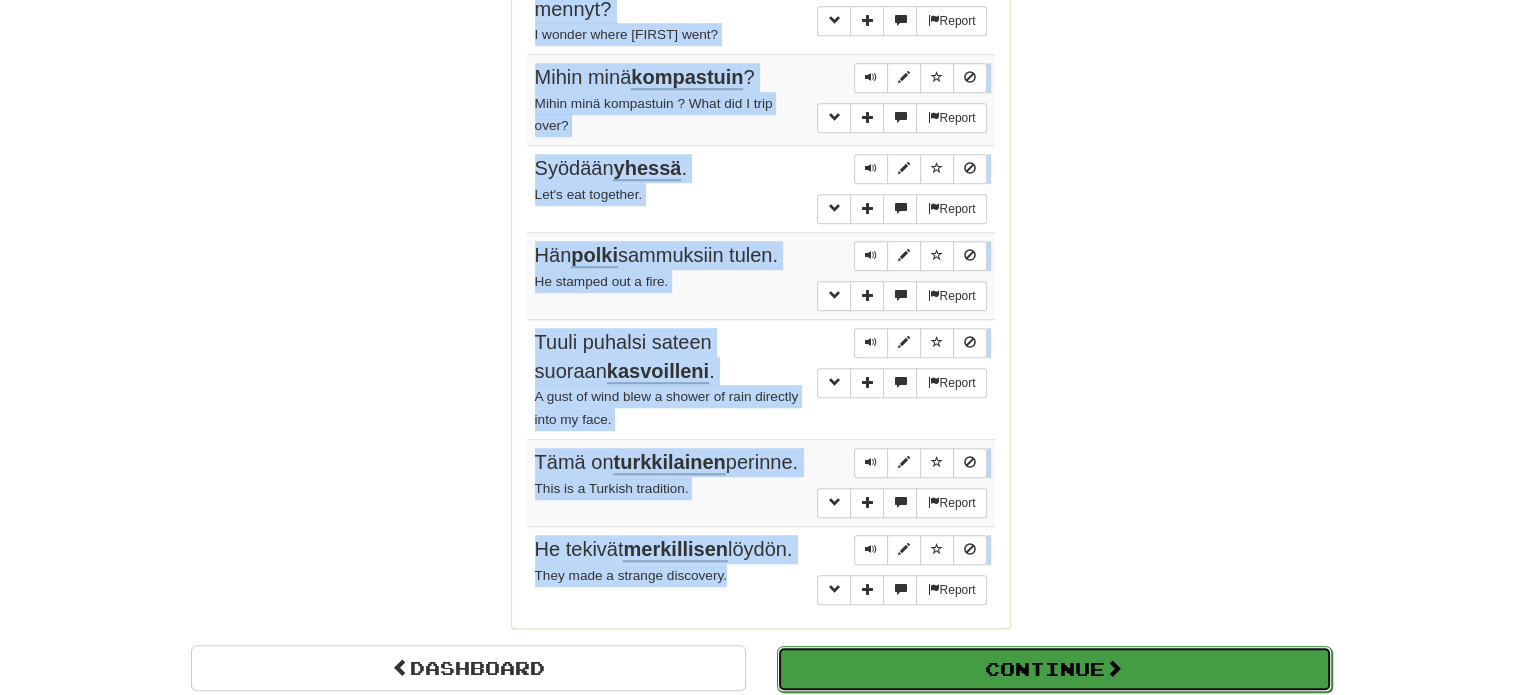 click on "Continue" at bounding box center [1054, 669] 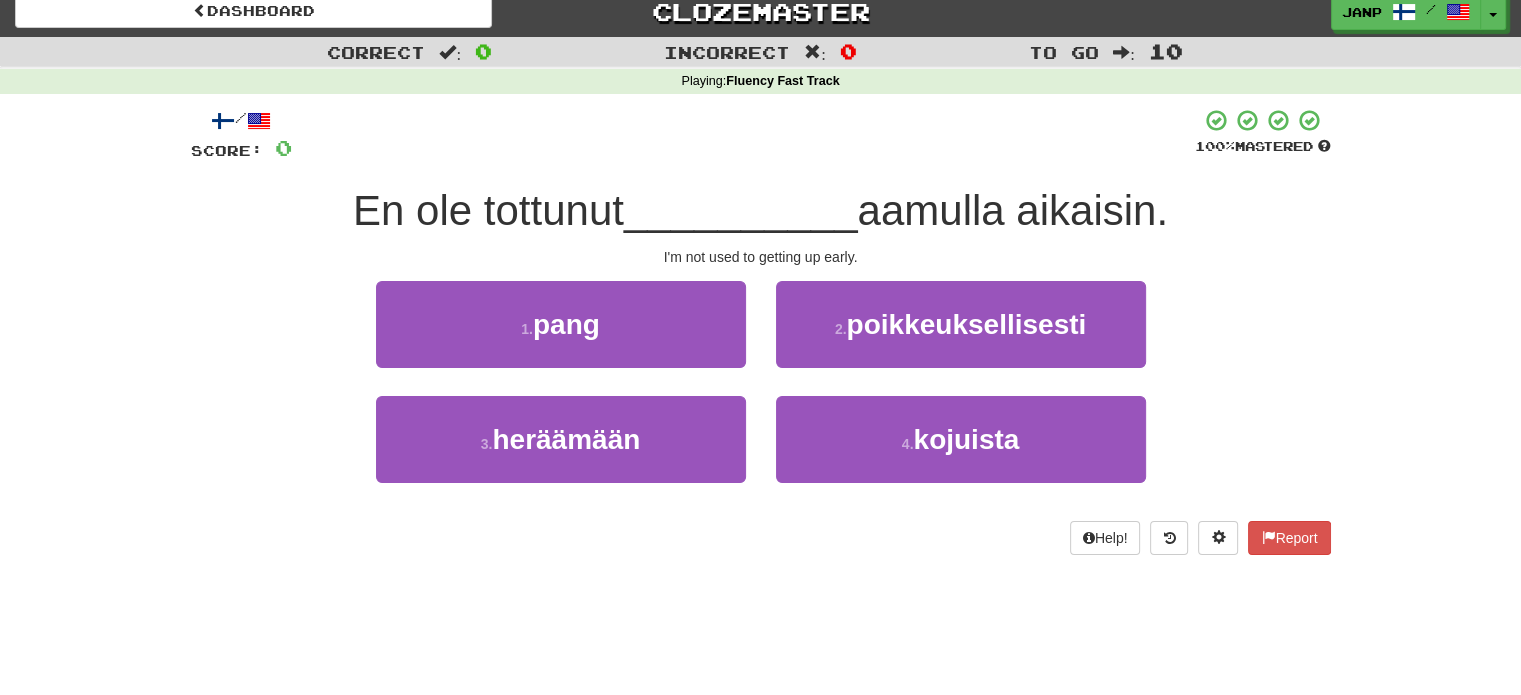 scroll, scrollTop: 10, scrollLeft: 0, axis: vertical 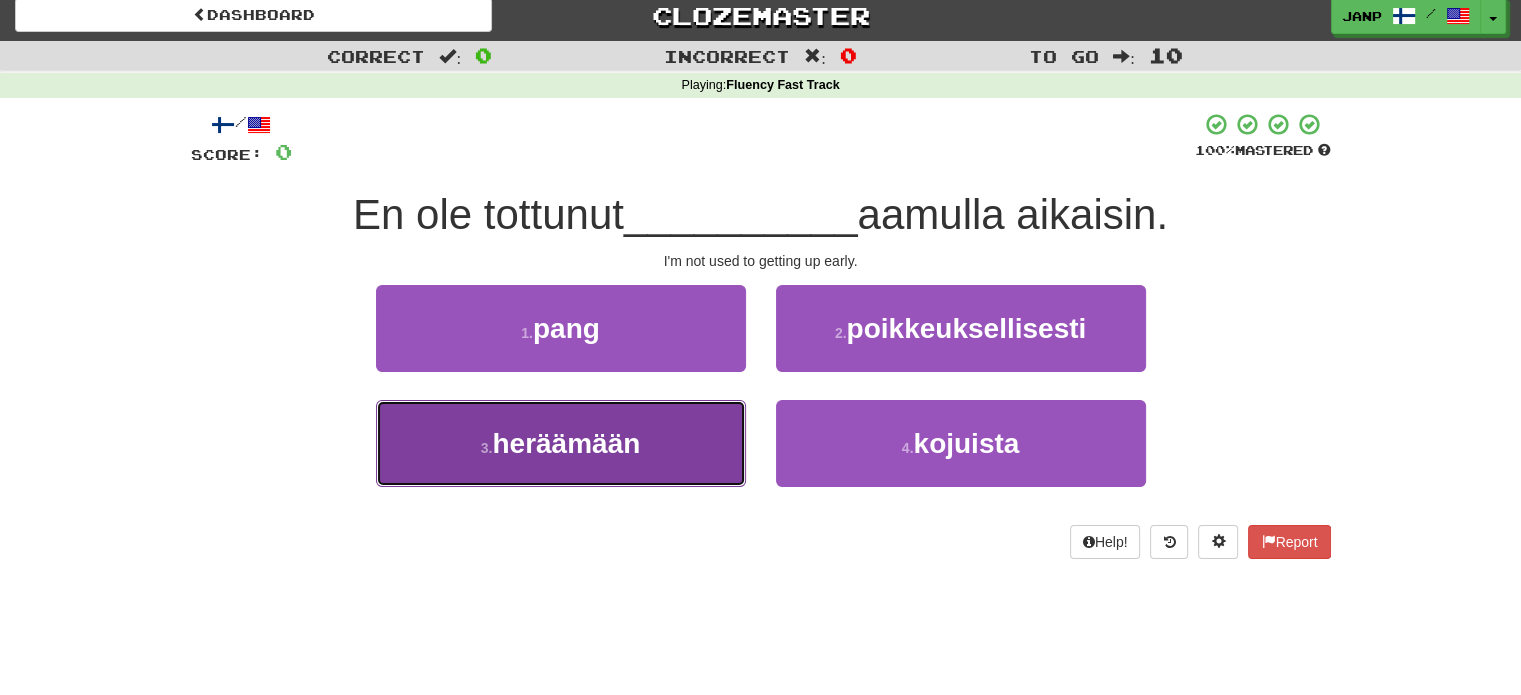 click on "3 .  heräämään" at bounding box center (561, 443) 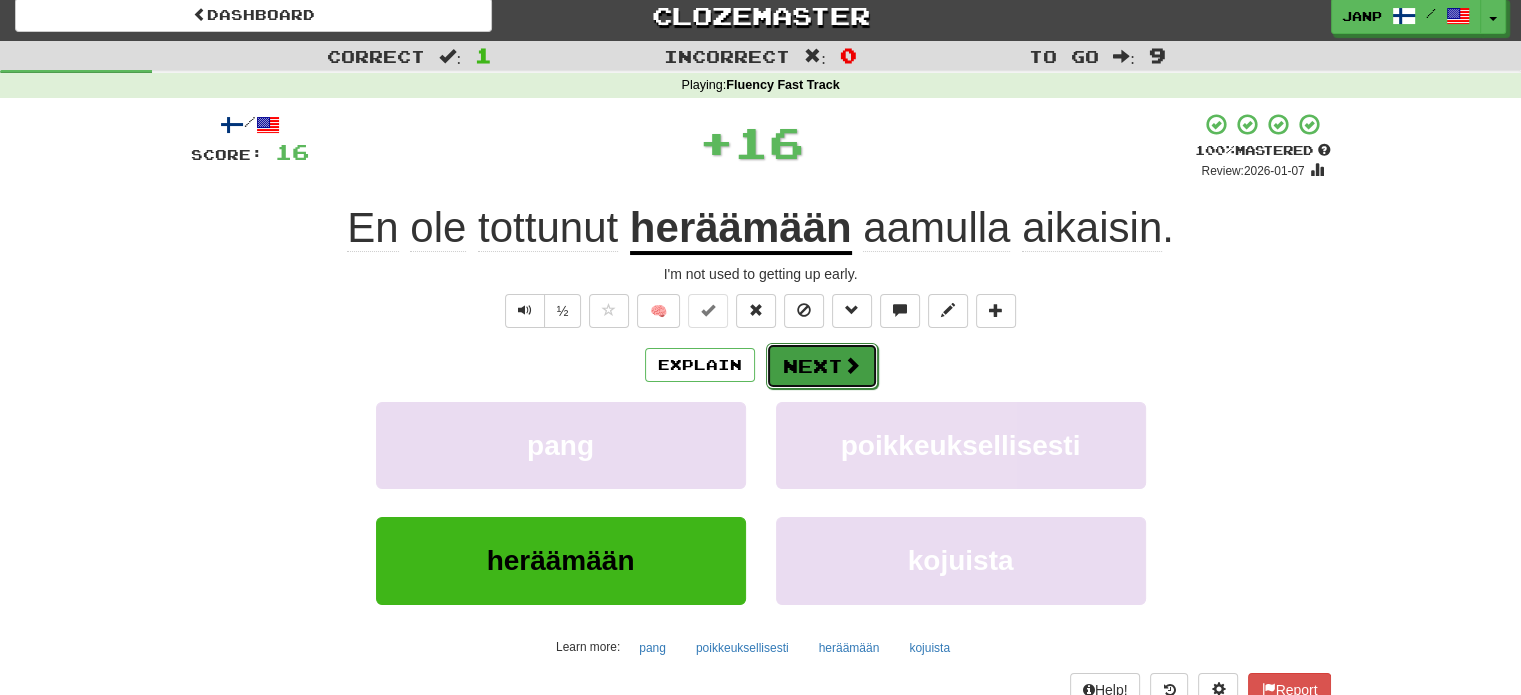 click on "Next" at bounding box center [822, 366] 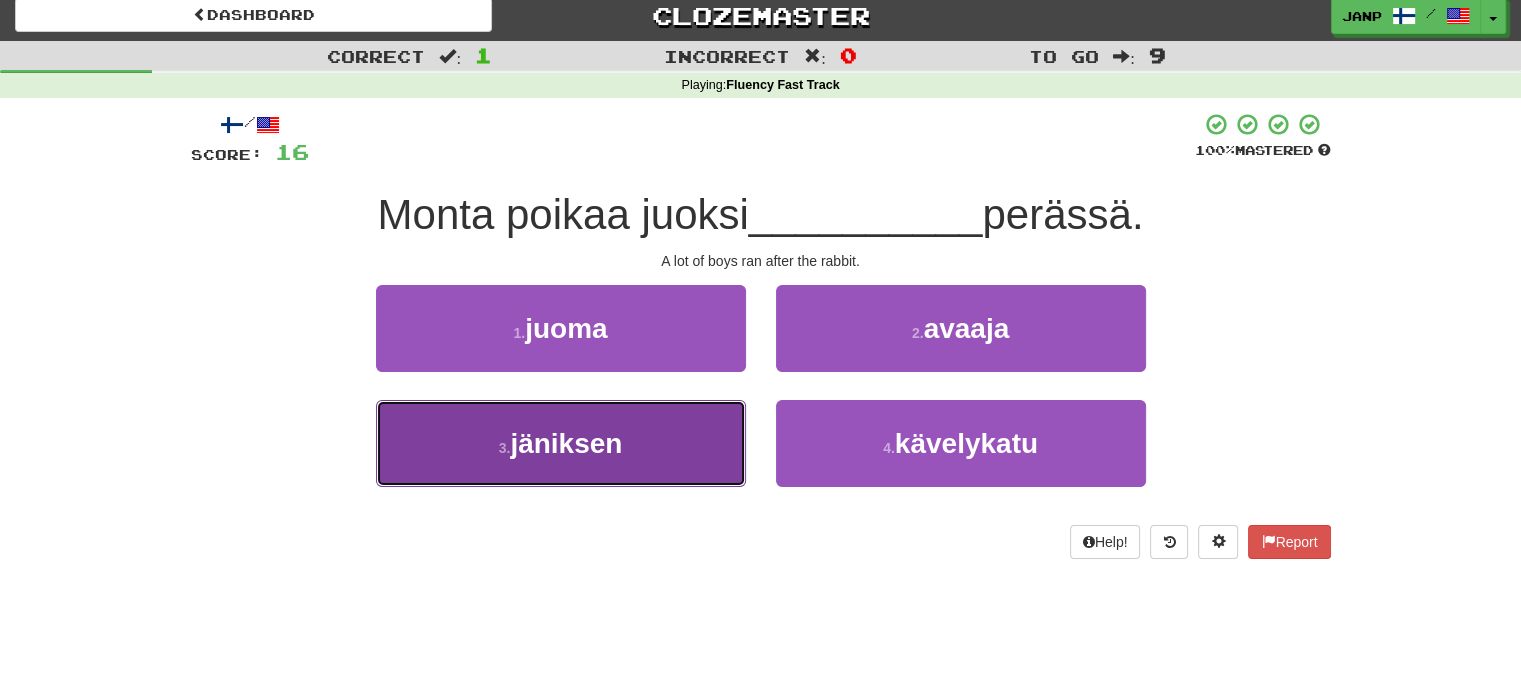 click on "3 .  jäniksen" at bounding box center (561, 443) 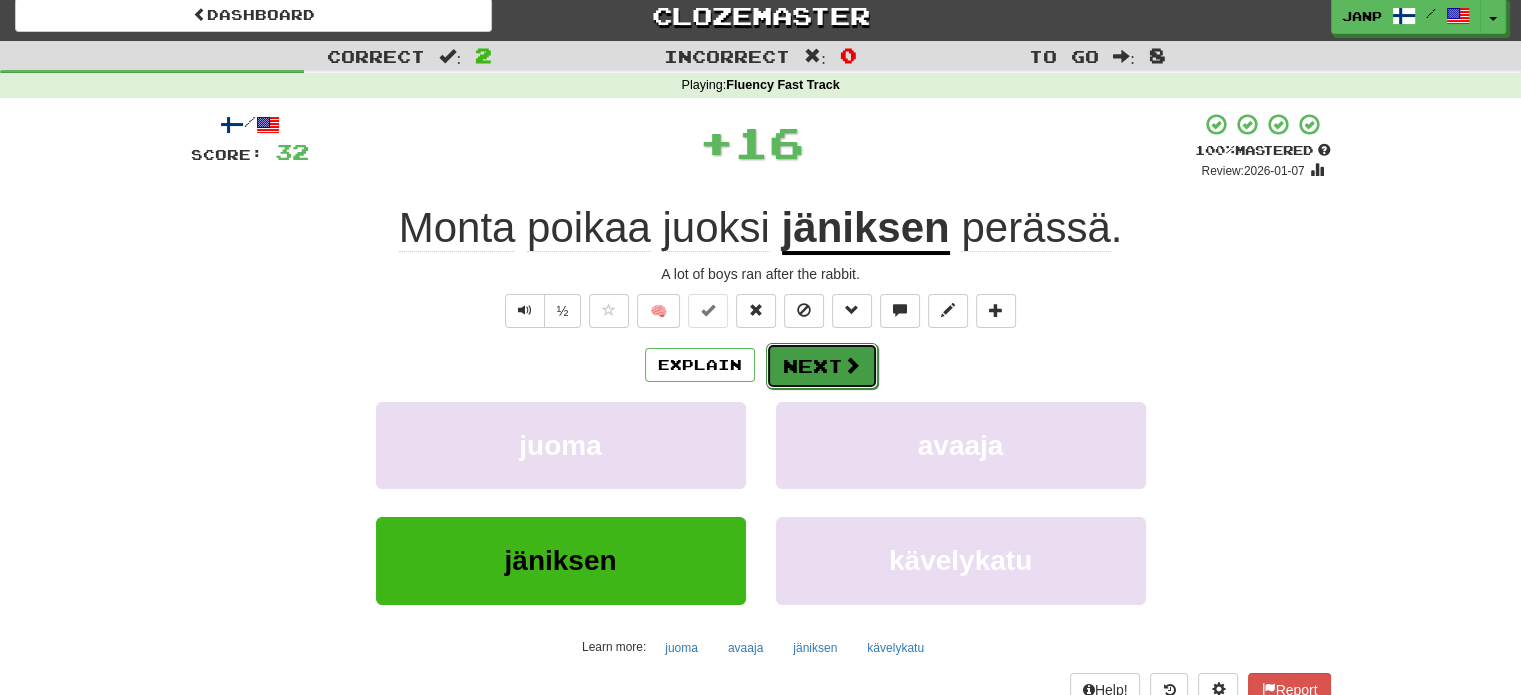 click on "Next" at bounding box center [822, 366] 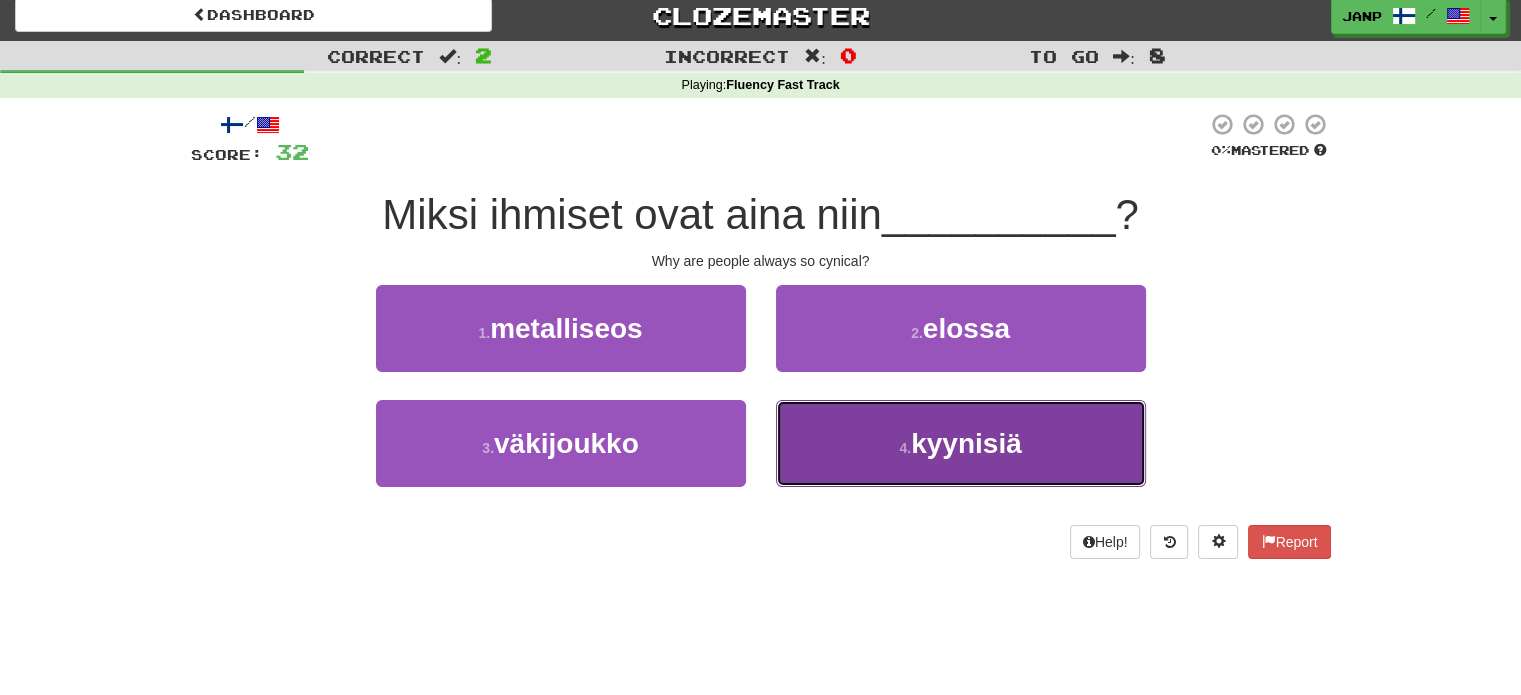click on "4 .  kyynisiä" at bounding box center (961, 443) 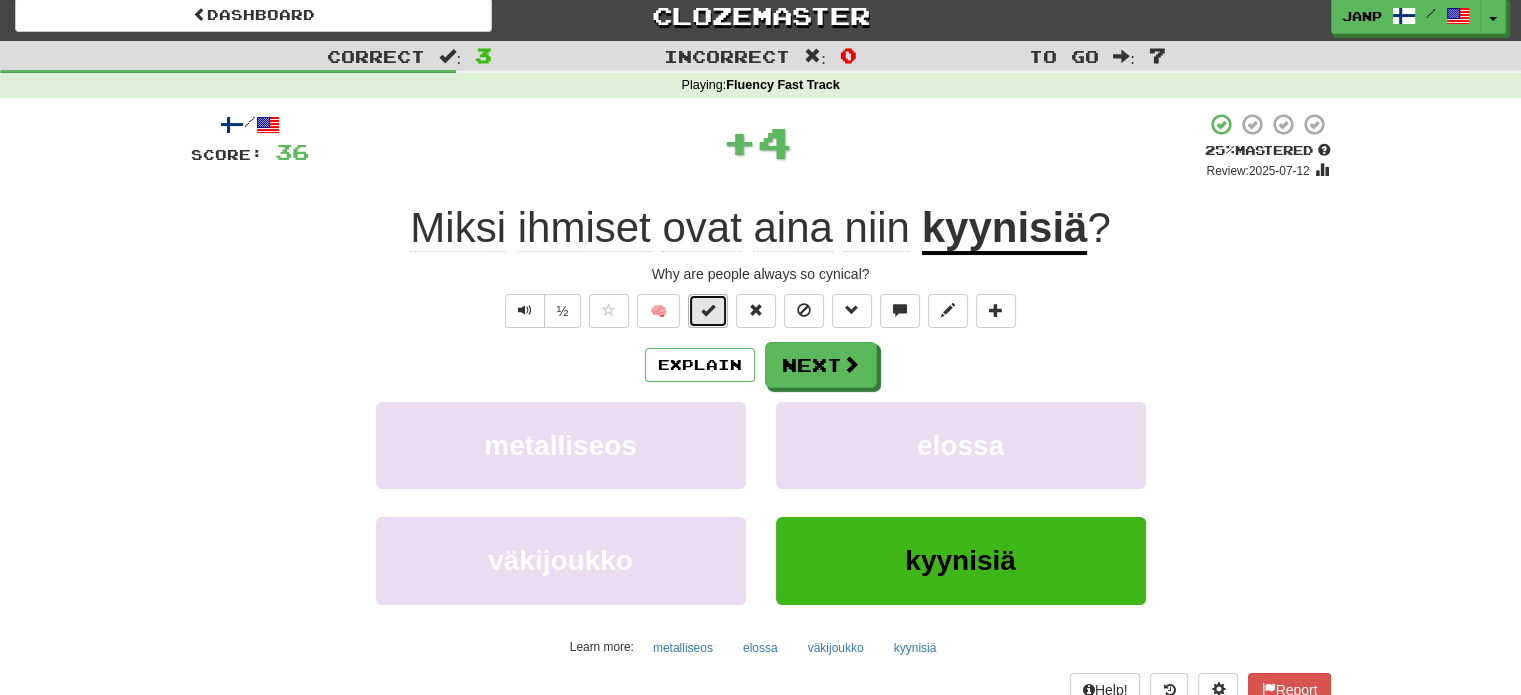 click at bounding box center [708, 310] 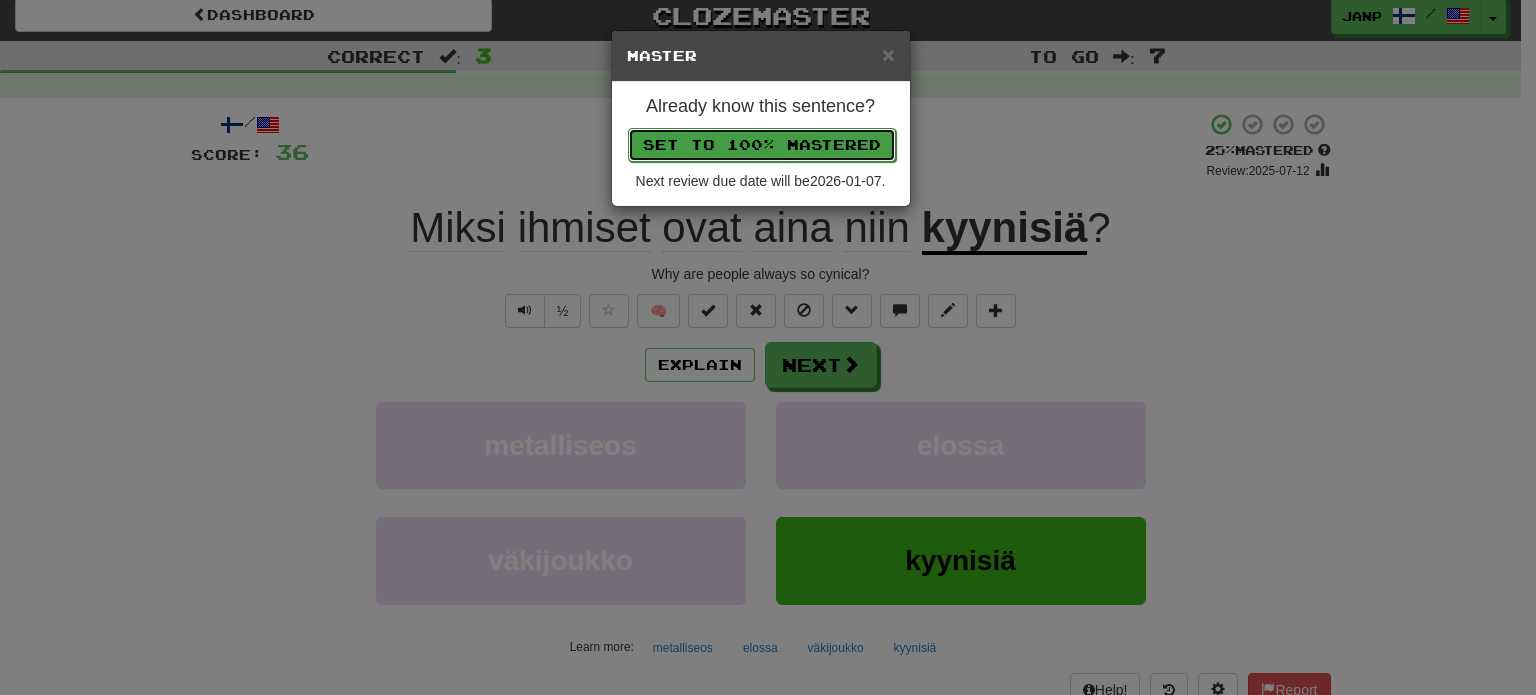 click on "Set to 100% Mastered" at bounding box center (762, 145) 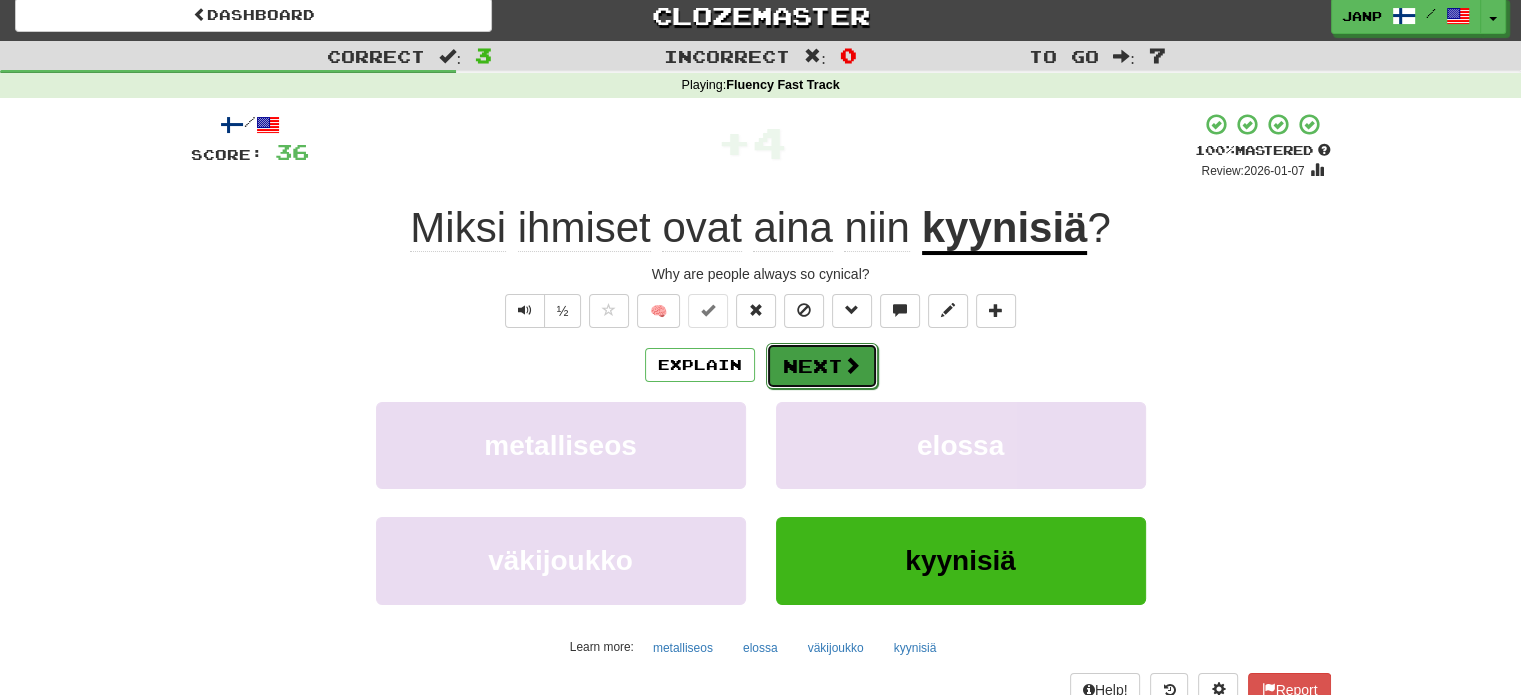 click on "Next" at bounding box center (822, 366) 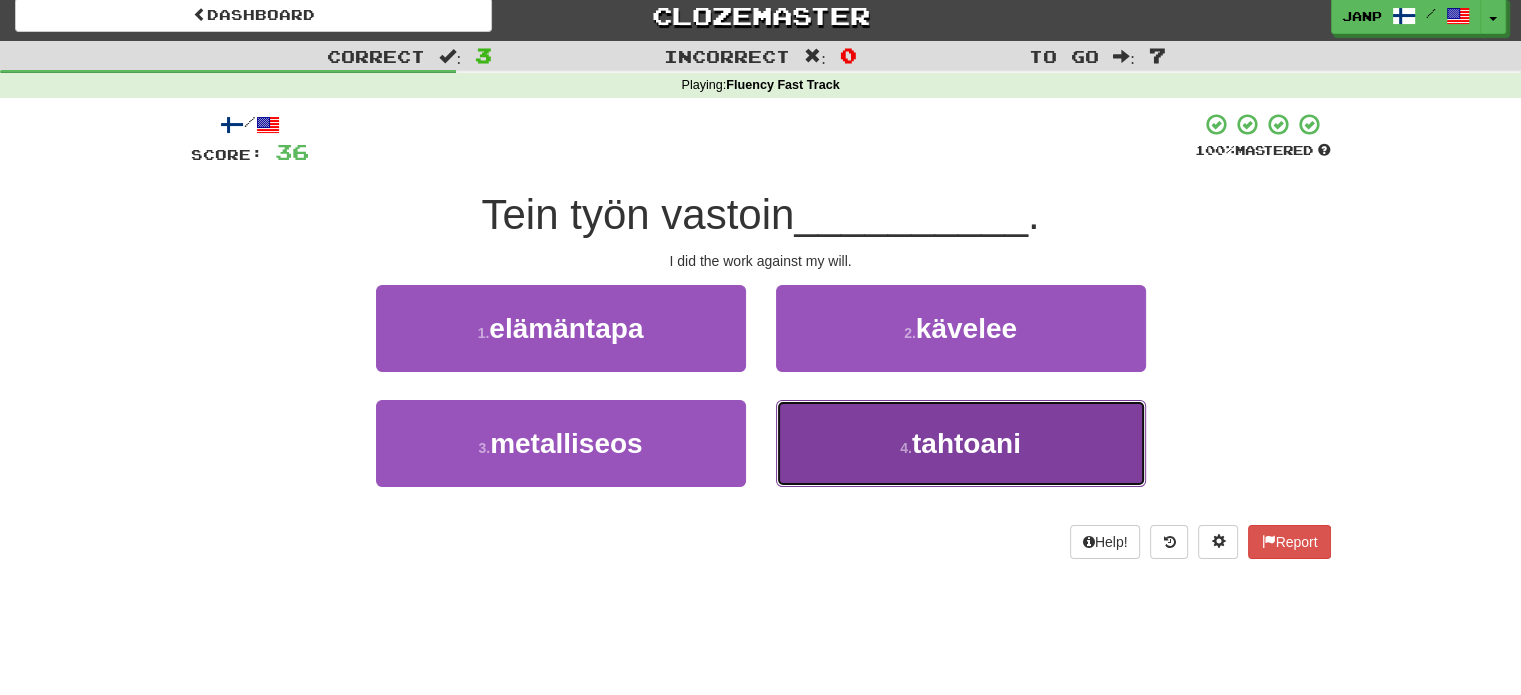 click on "4 .  tahtoani" at bounding box center [961, 443] 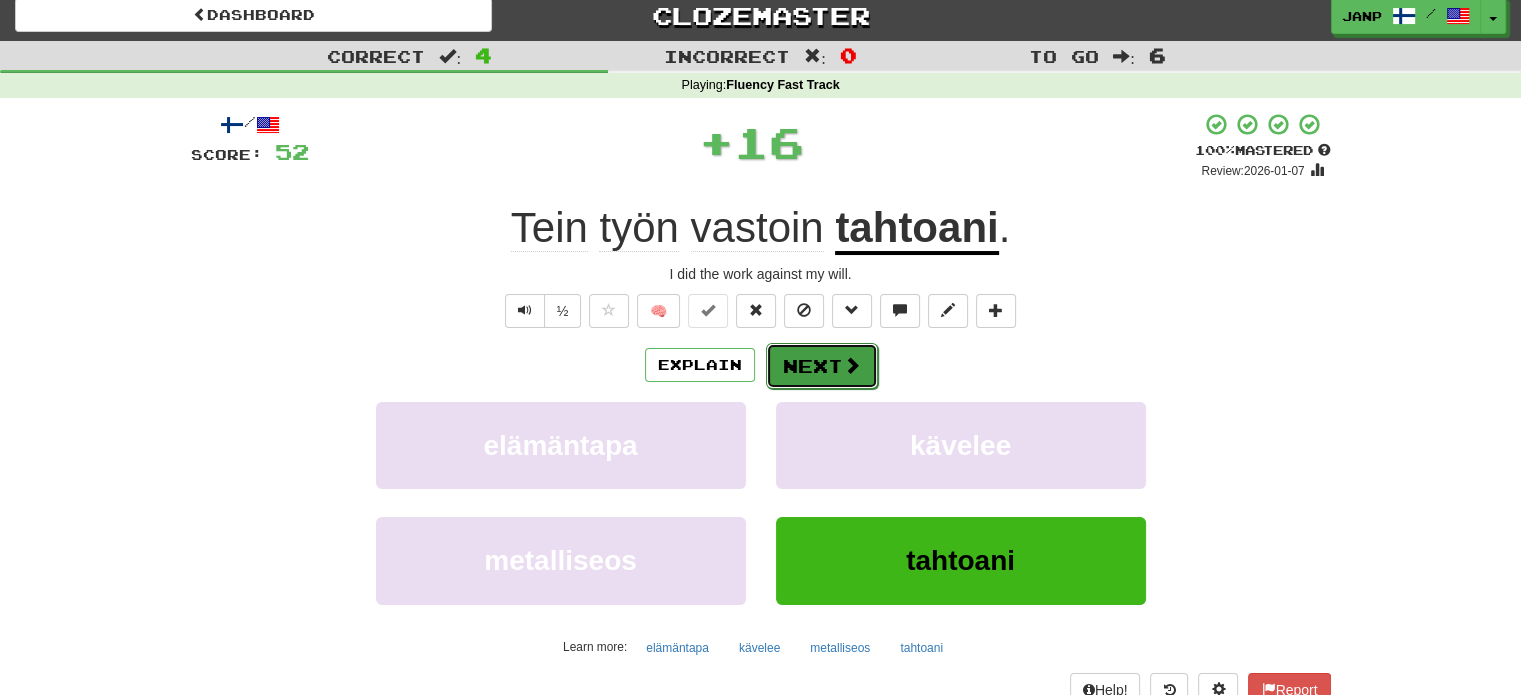 click on "Next" at bounding box center (822, 366) 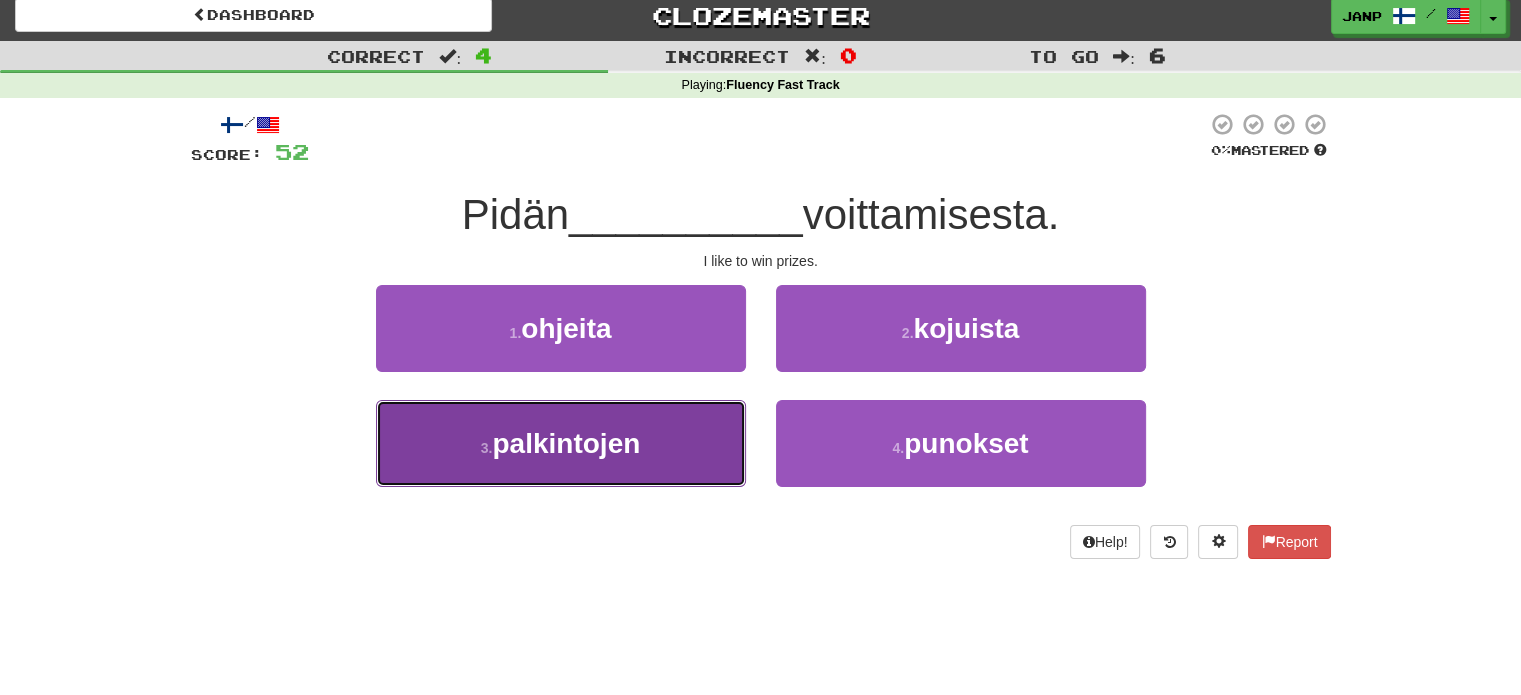 click on "3 .  palkintojen" at bounding box center (561, 443) 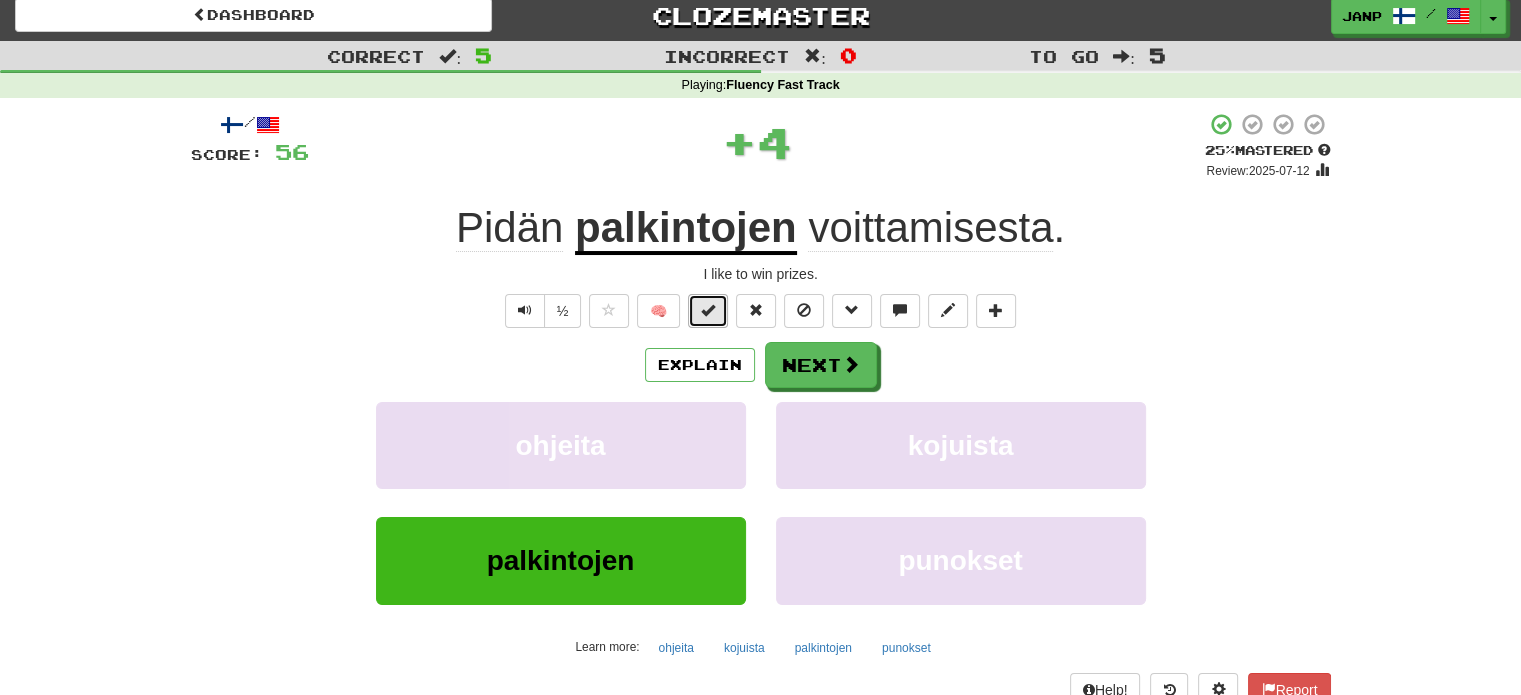 click at bounding box center [708, 311] 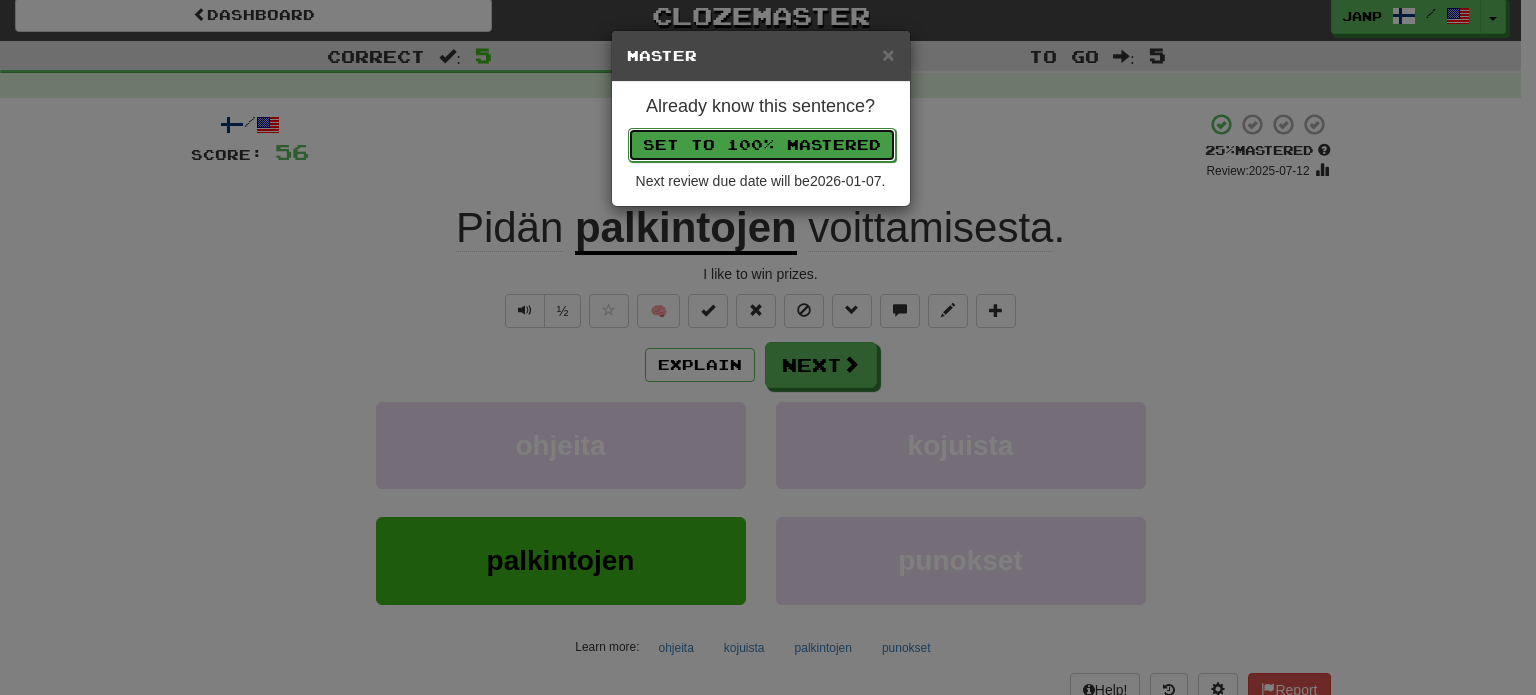 click on "Set to 100% Mastered" at bounding box center (762, 145) 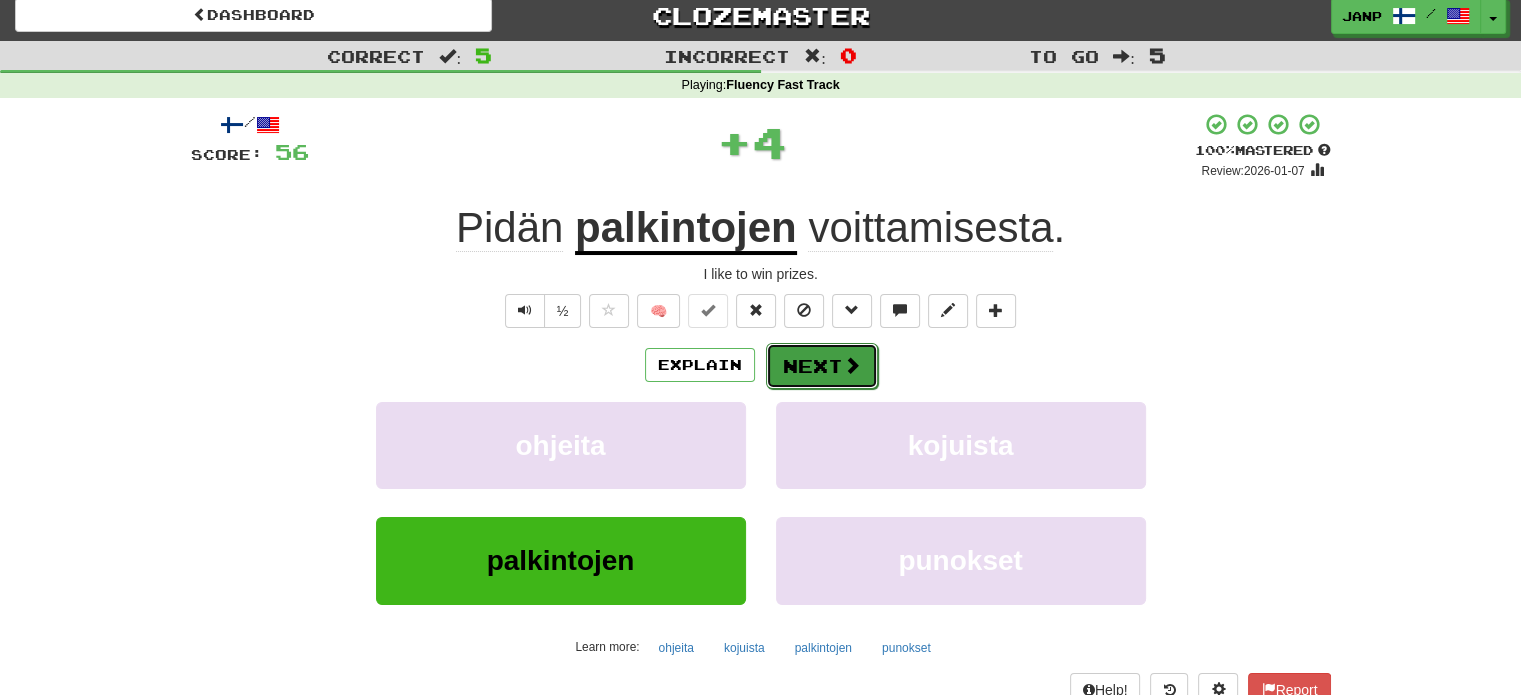 click on "Next" at bounding box center (822, 366) 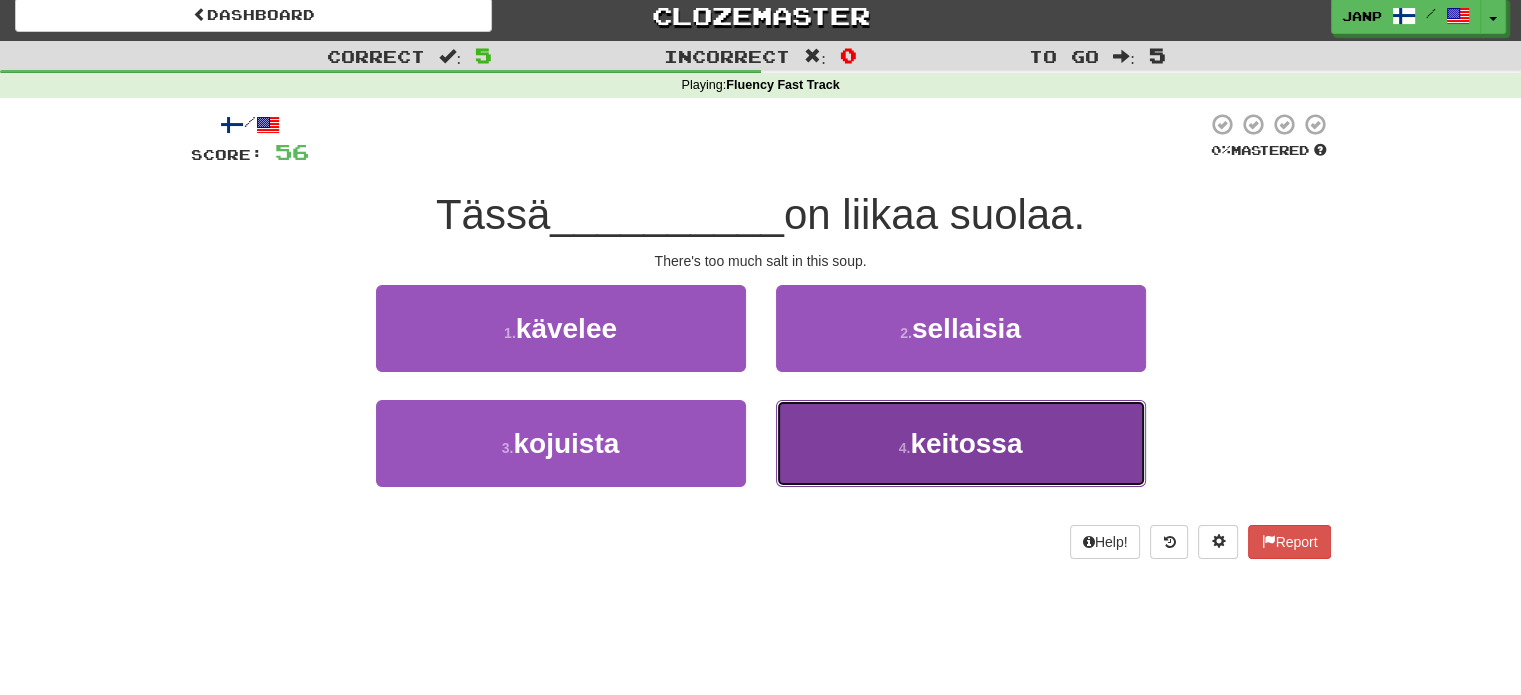click on "4 .  keitossa" at bounding box center [961, 443] 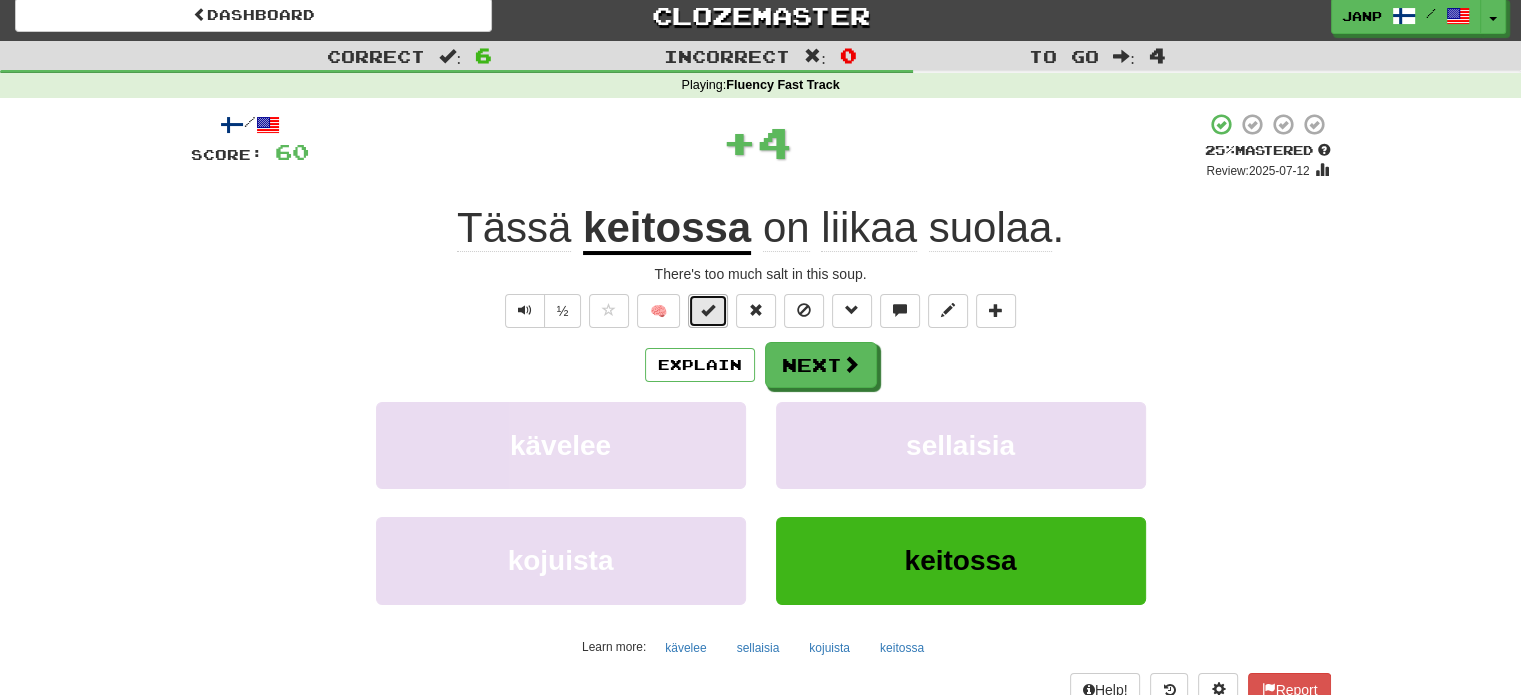 click at bounding box center (708, 310) 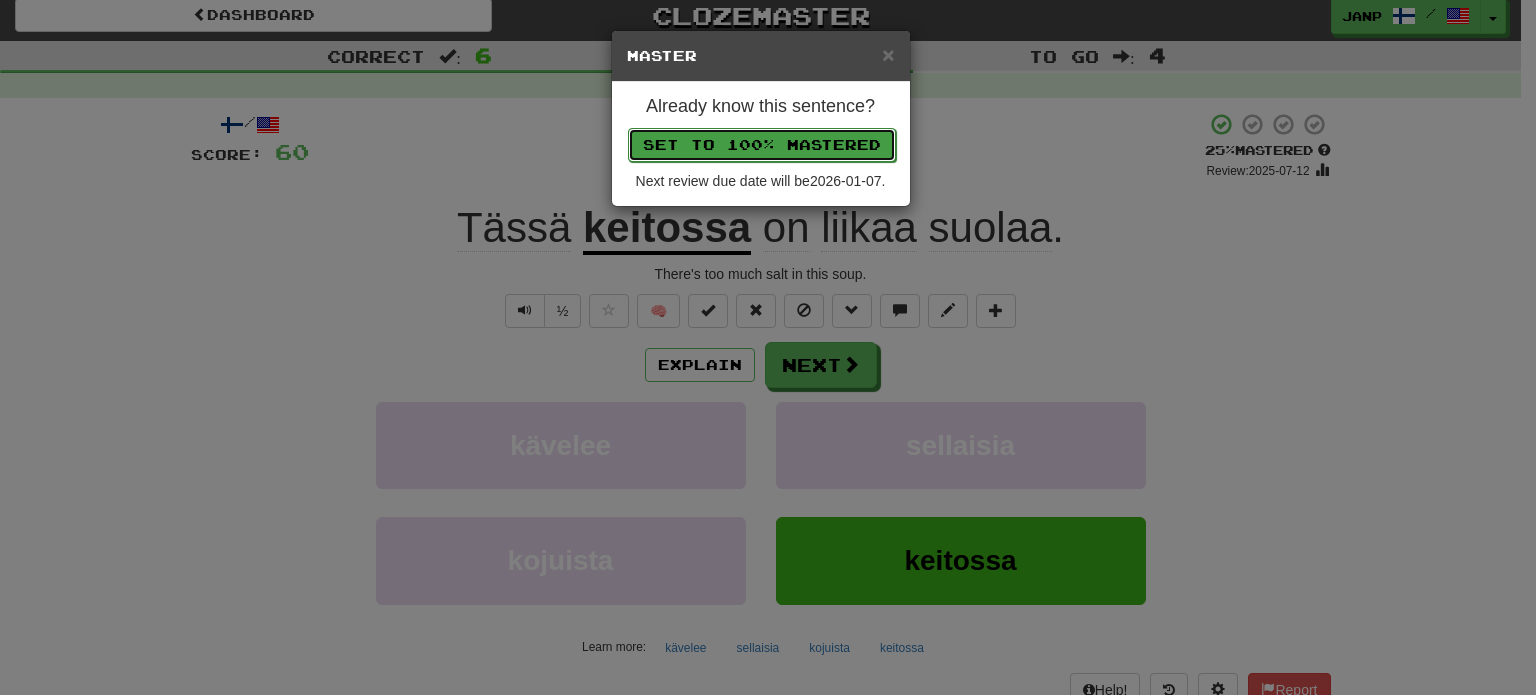 click on "Set to 100% Mastered" at bounding box center (762, 145) 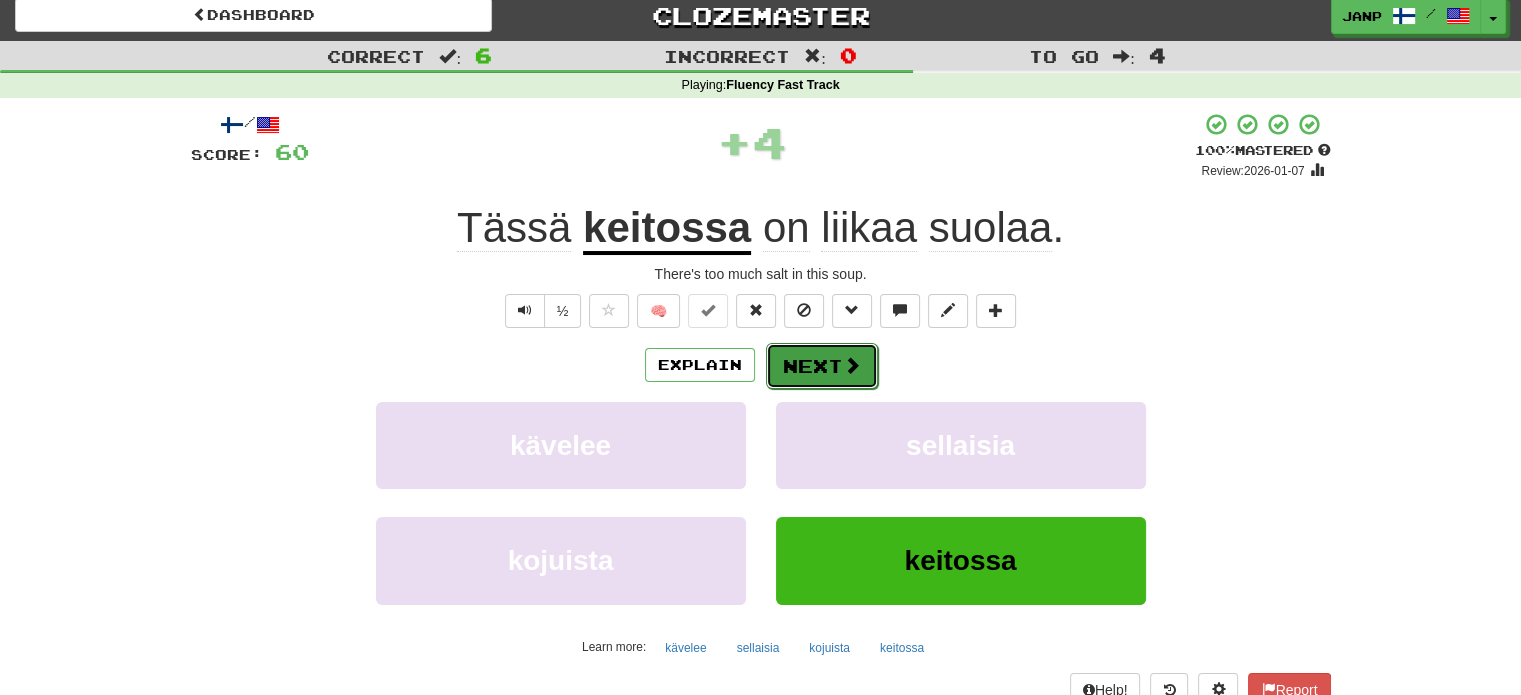 click on "Next" at bounding box center [822, 366] 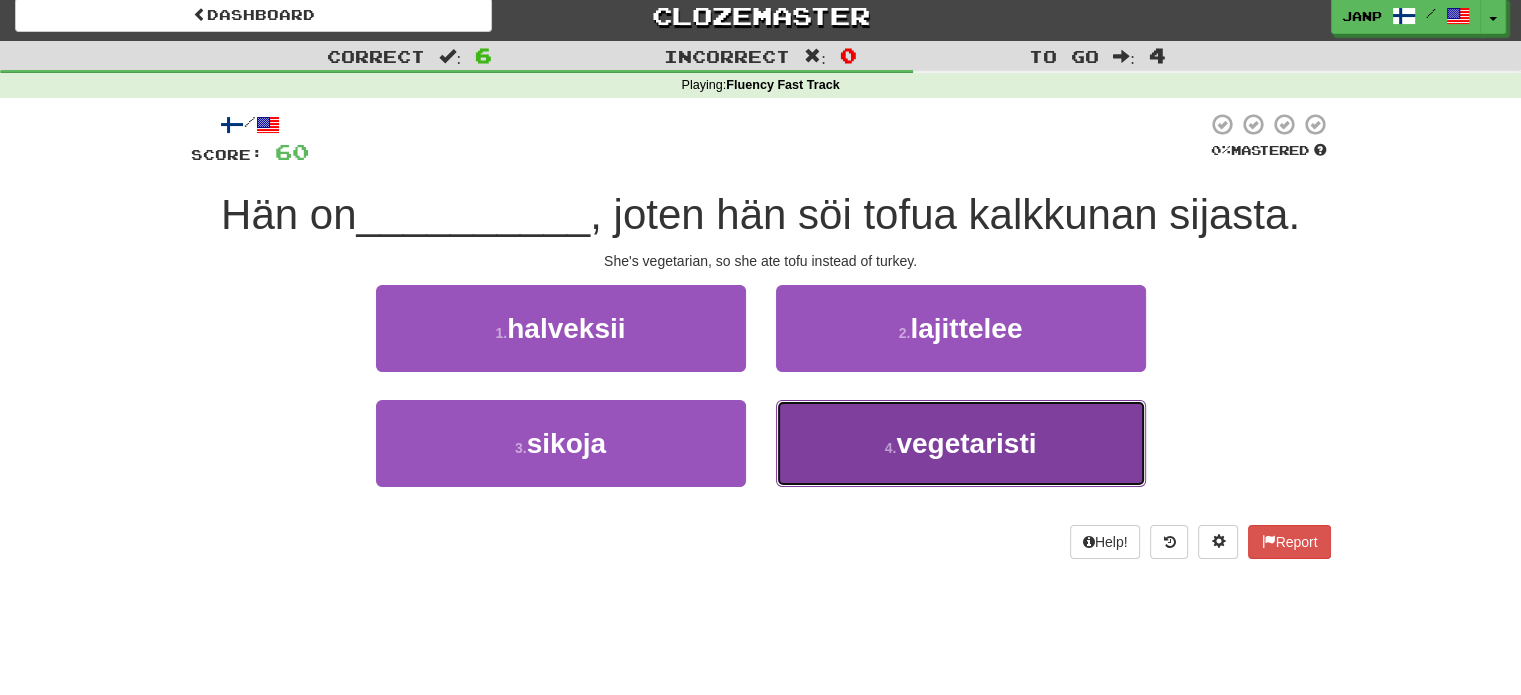 click on "vegetaristi" at bounding box center (966, 443) 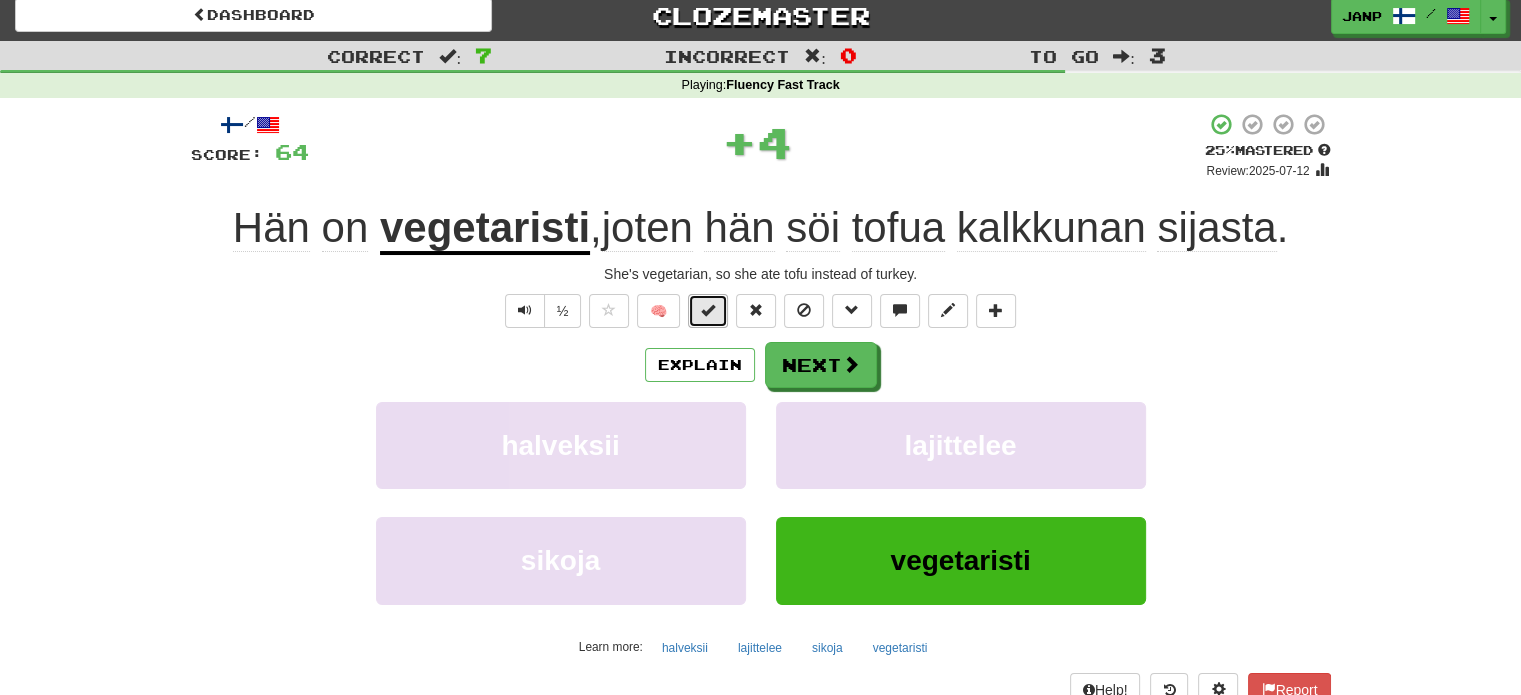 click at bounding box center (708, 310) 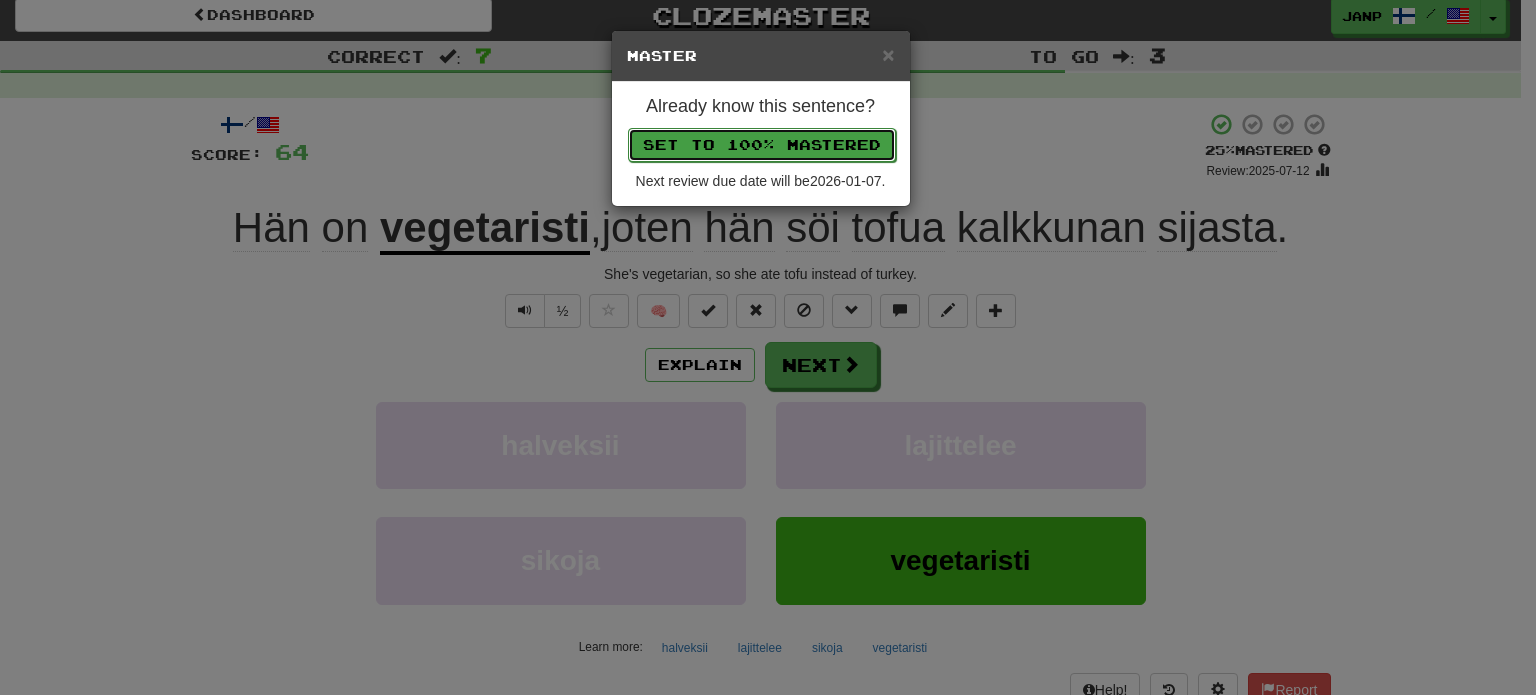 click on "Set to 100% Mastered" at bounding box center [762, 145] 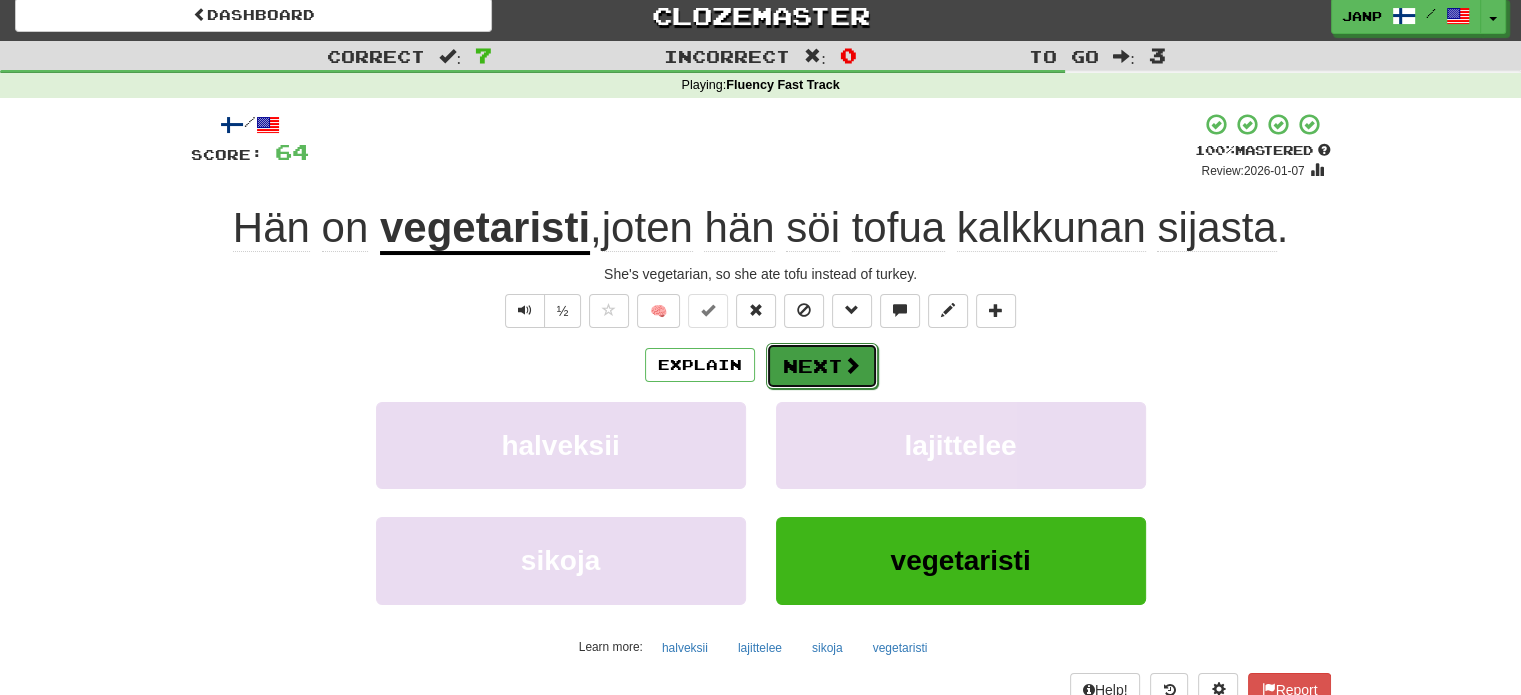 click on "Next" at bounding box center (822, 366) 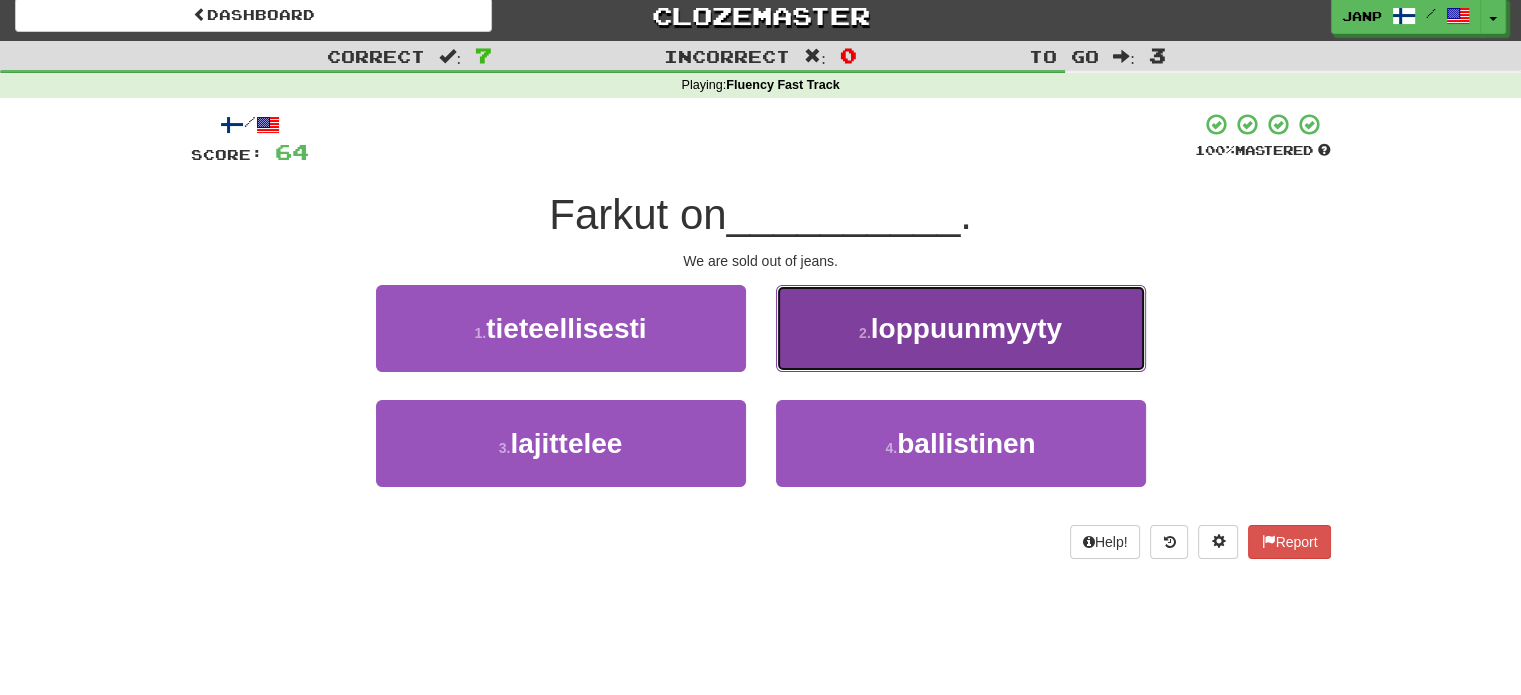 click on "loppuunmyyty" at bounding box center [966, 328] 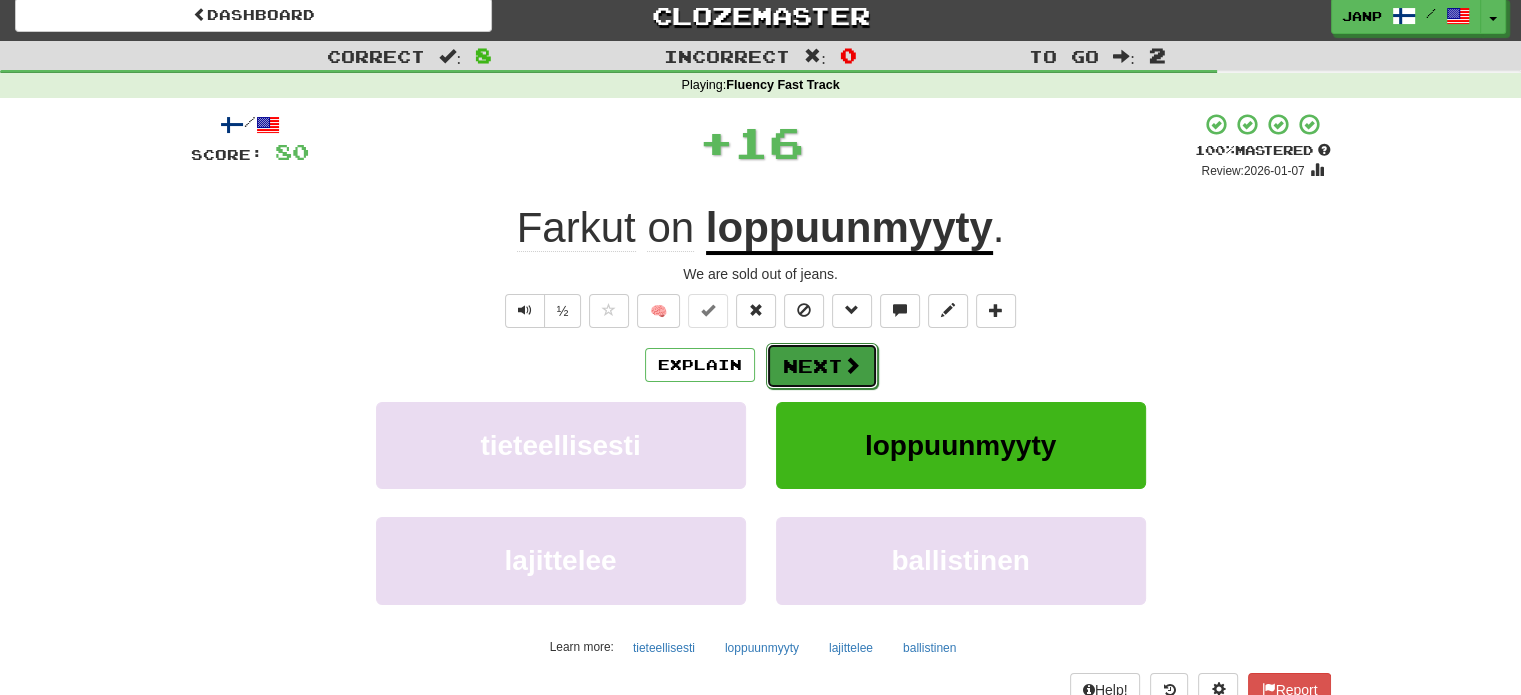 click on "Next" at bounding box center [822, 366] 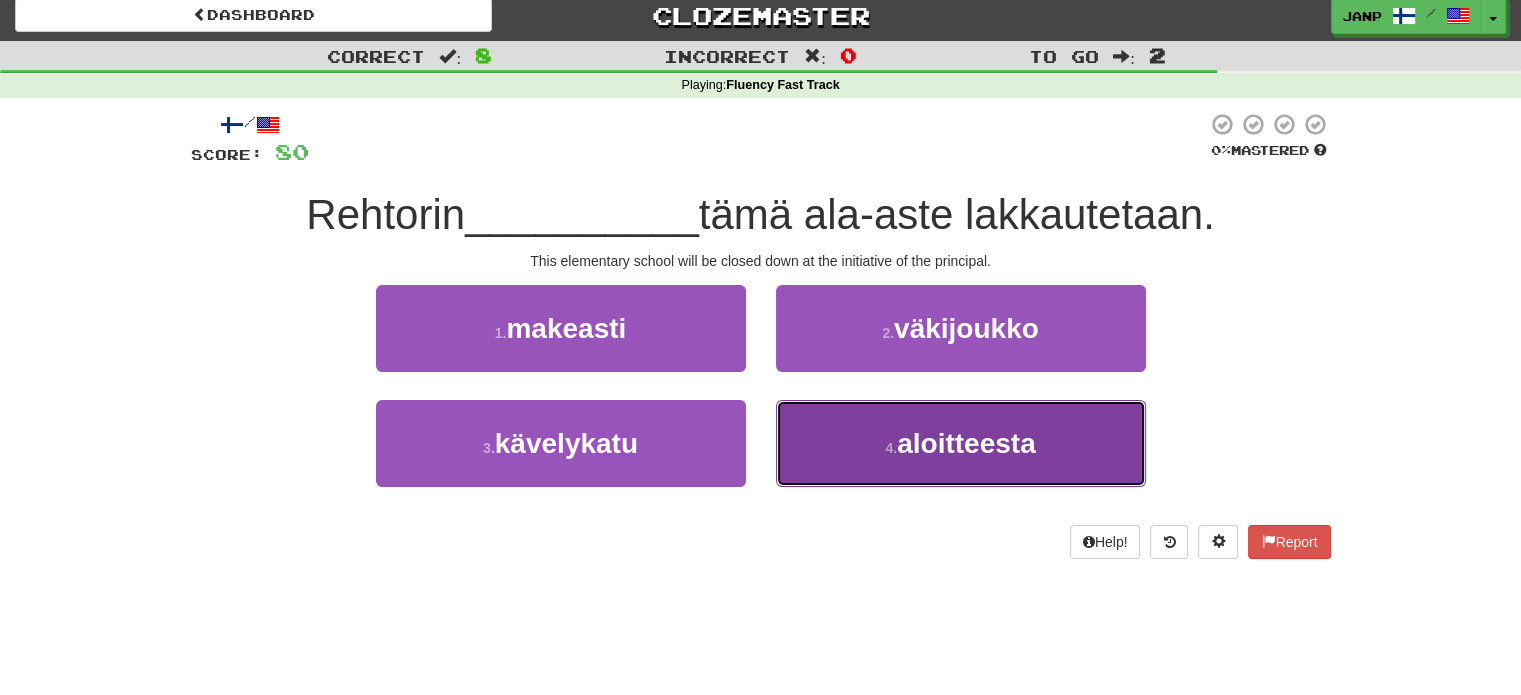 click on "4 .  aloitteesta" at bounding box center [961, 443] 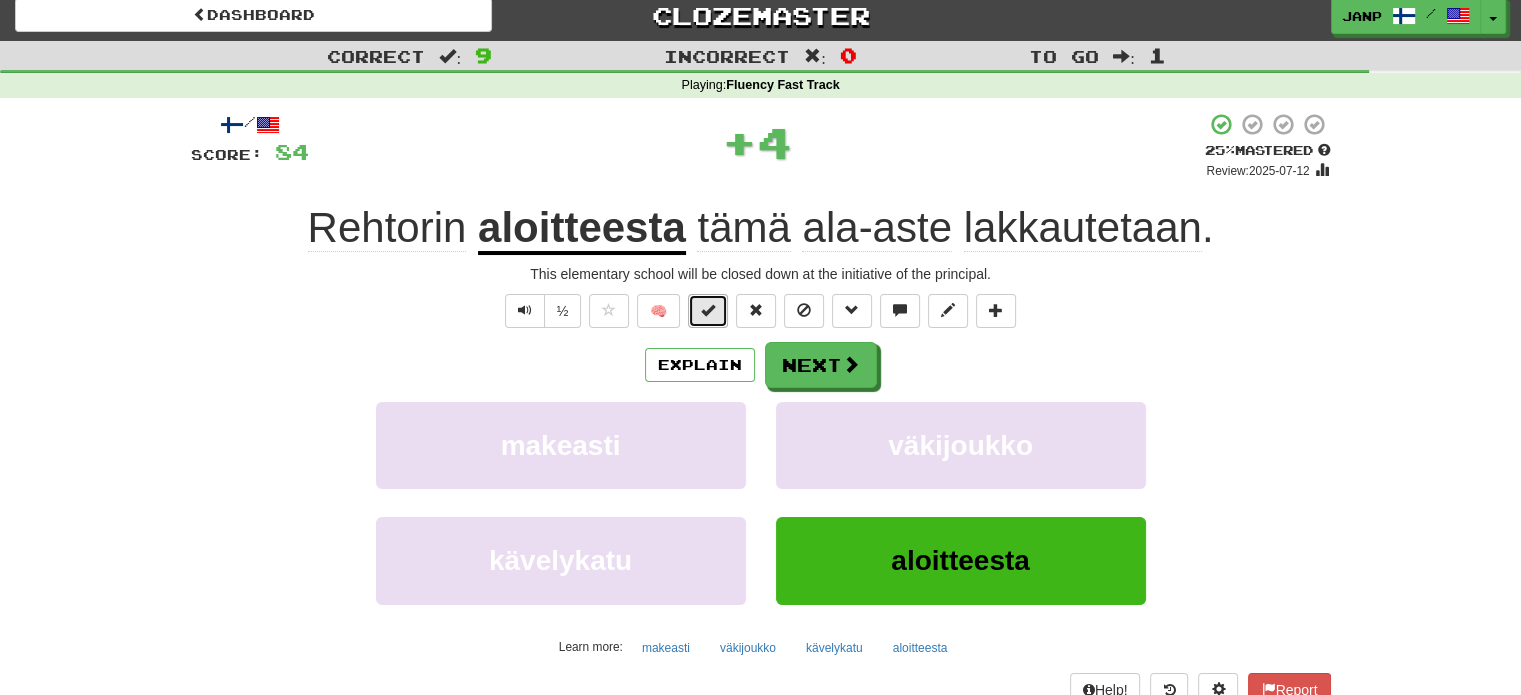 click at bounding box center [708, 311] 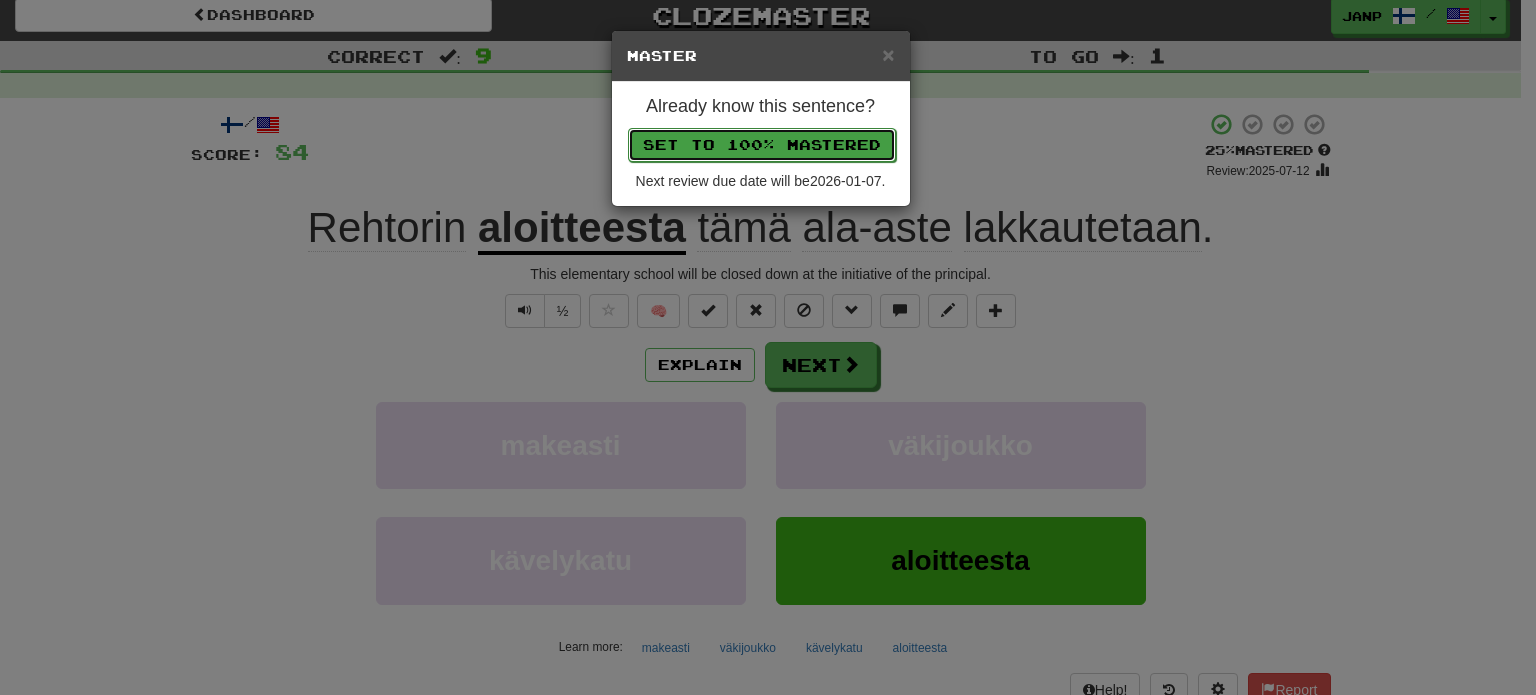 click on "Set to 100% Mastered" at bounding box center (762, 145) 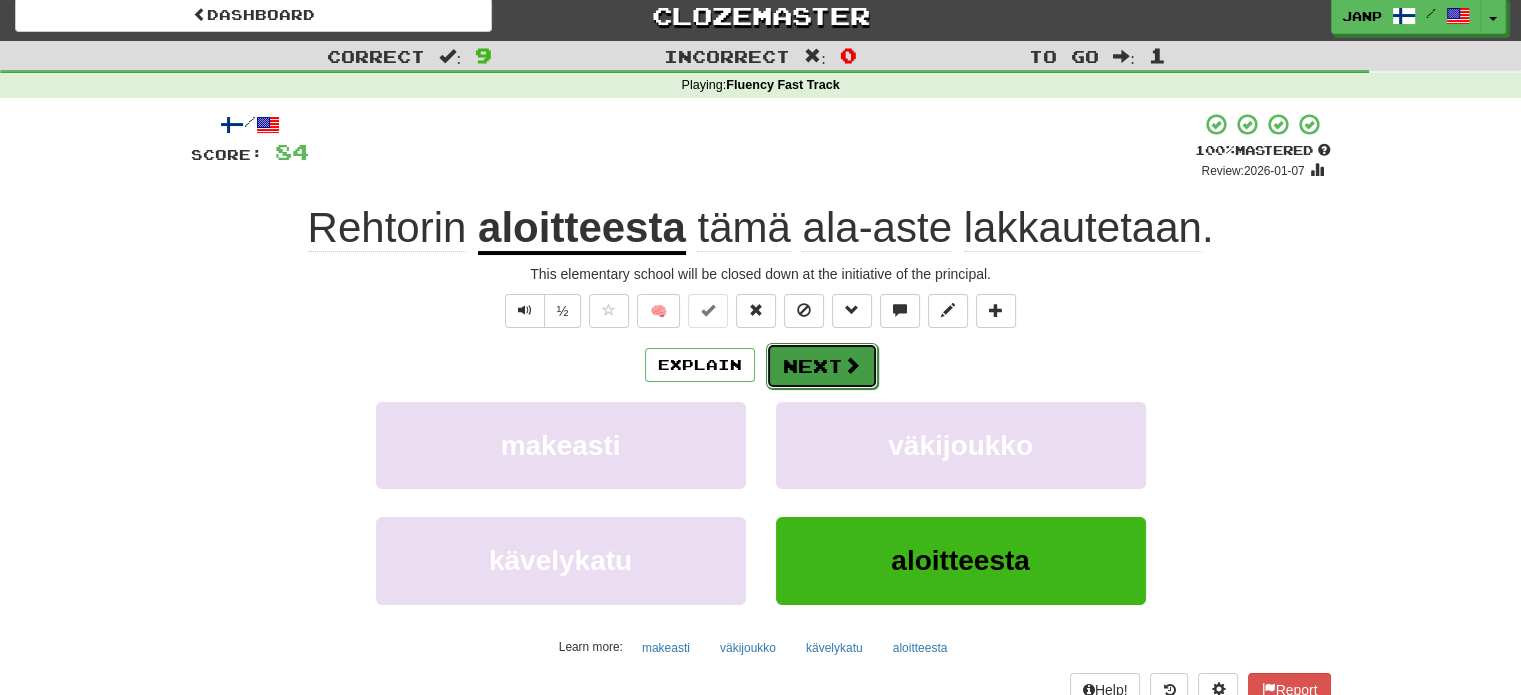click on "Next" at bounding box center [822, 366] 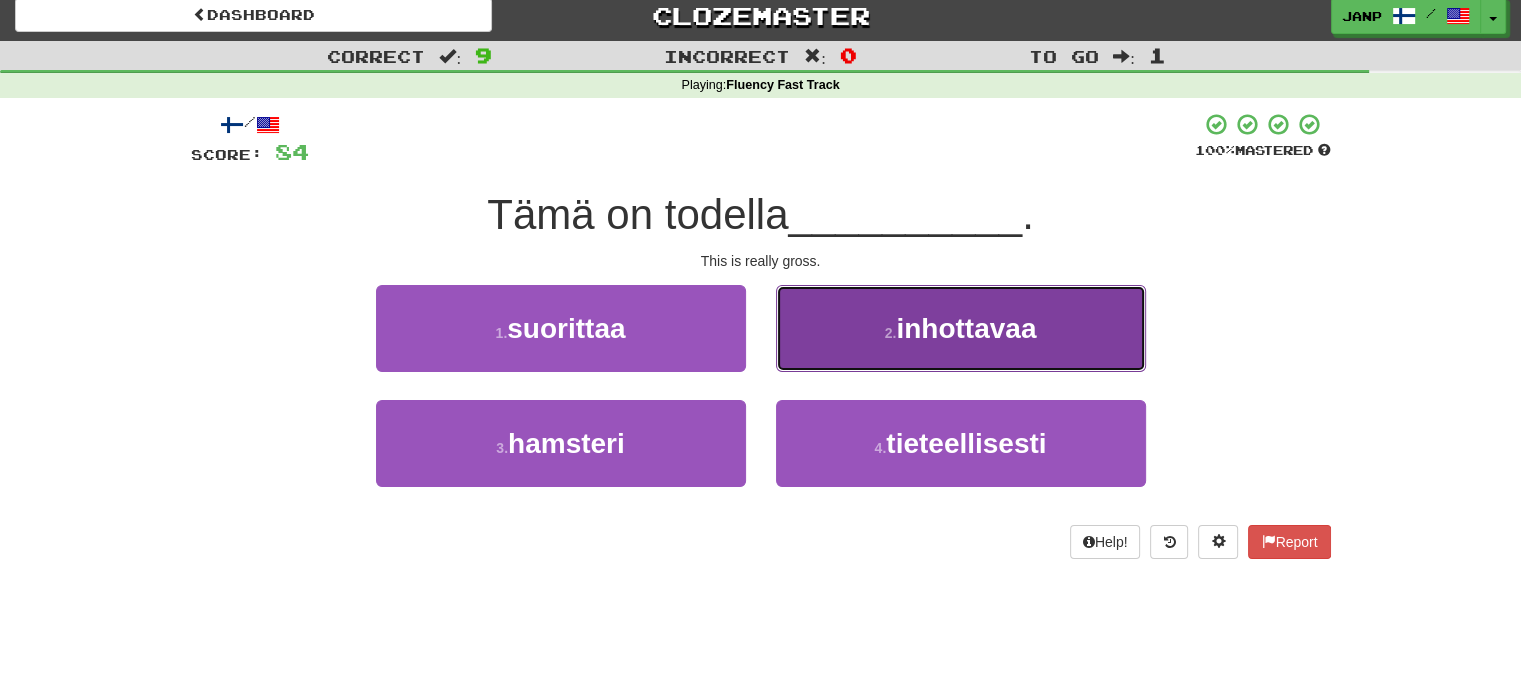 click on "2 .  inhottavaa" at bounding box center (961, 328) 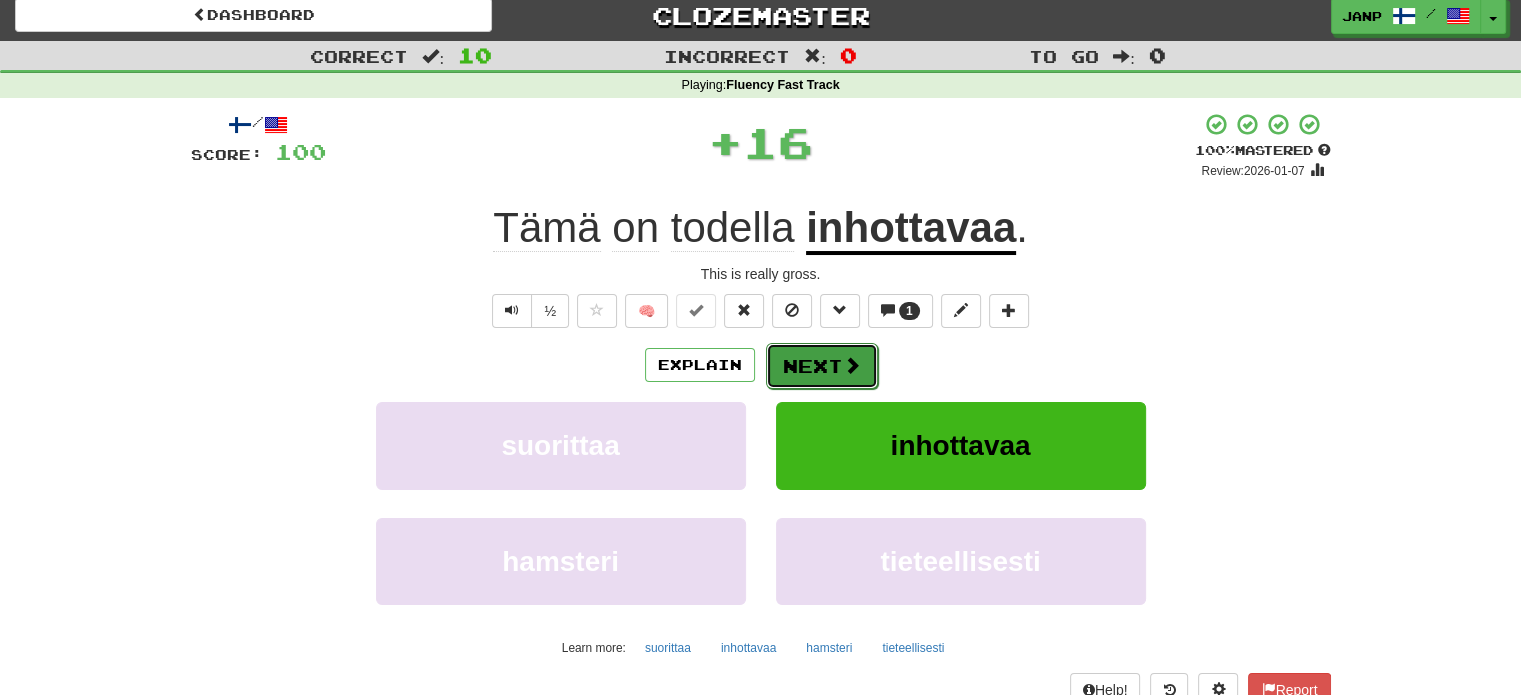 click on "Next" at bounding box center [822, 366] 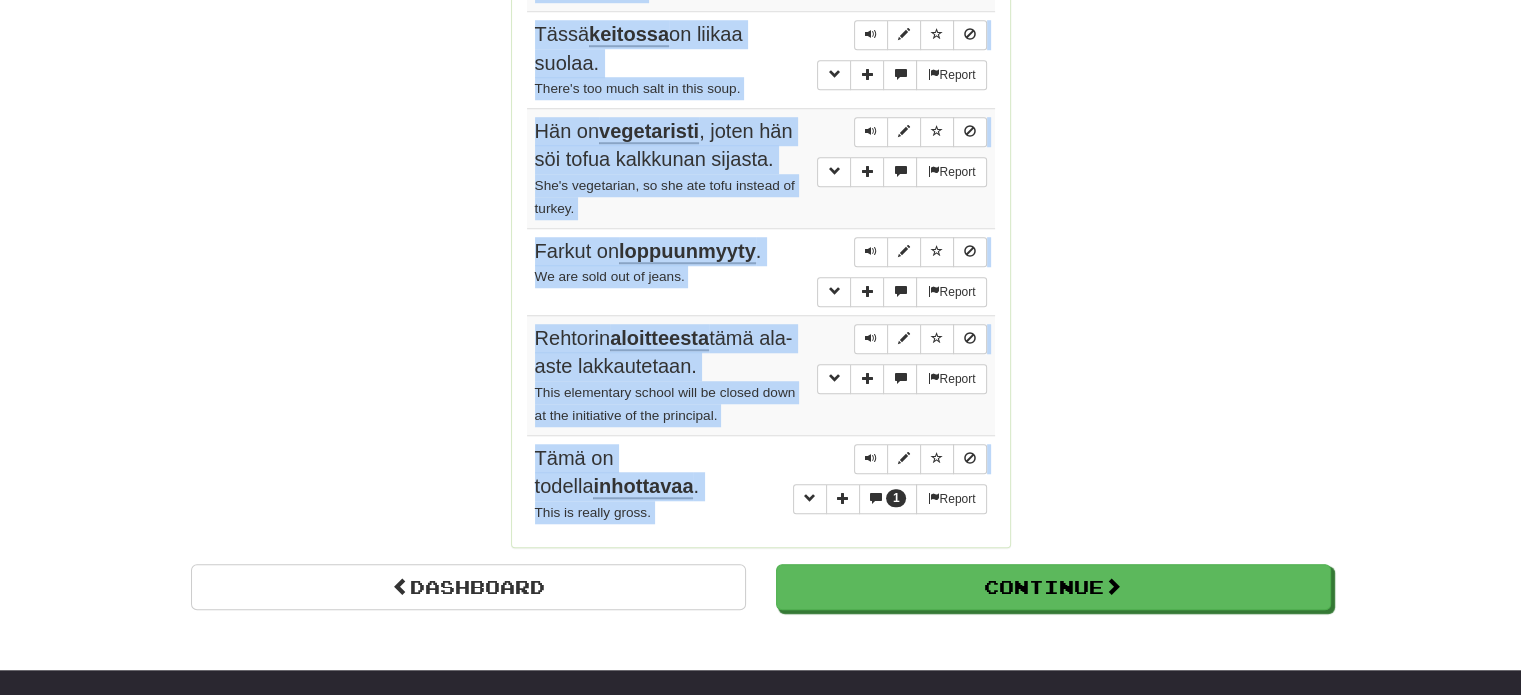 scroll, scrollTop: 1648, scrollLeft: 0, axis: vertical 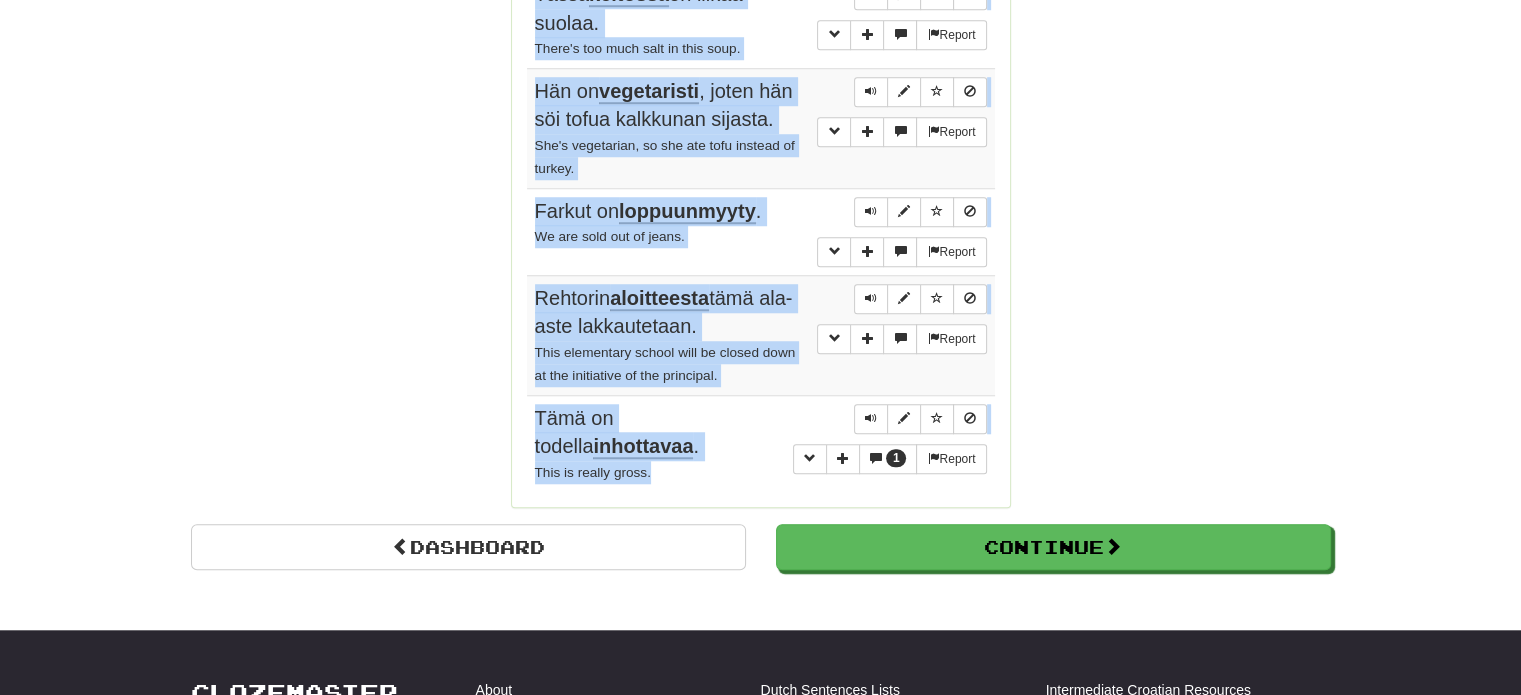 drag, startPoint x: 536, startPoint y: 283, endPoint x: 722, endPoint y: 392, distance: 215.58525 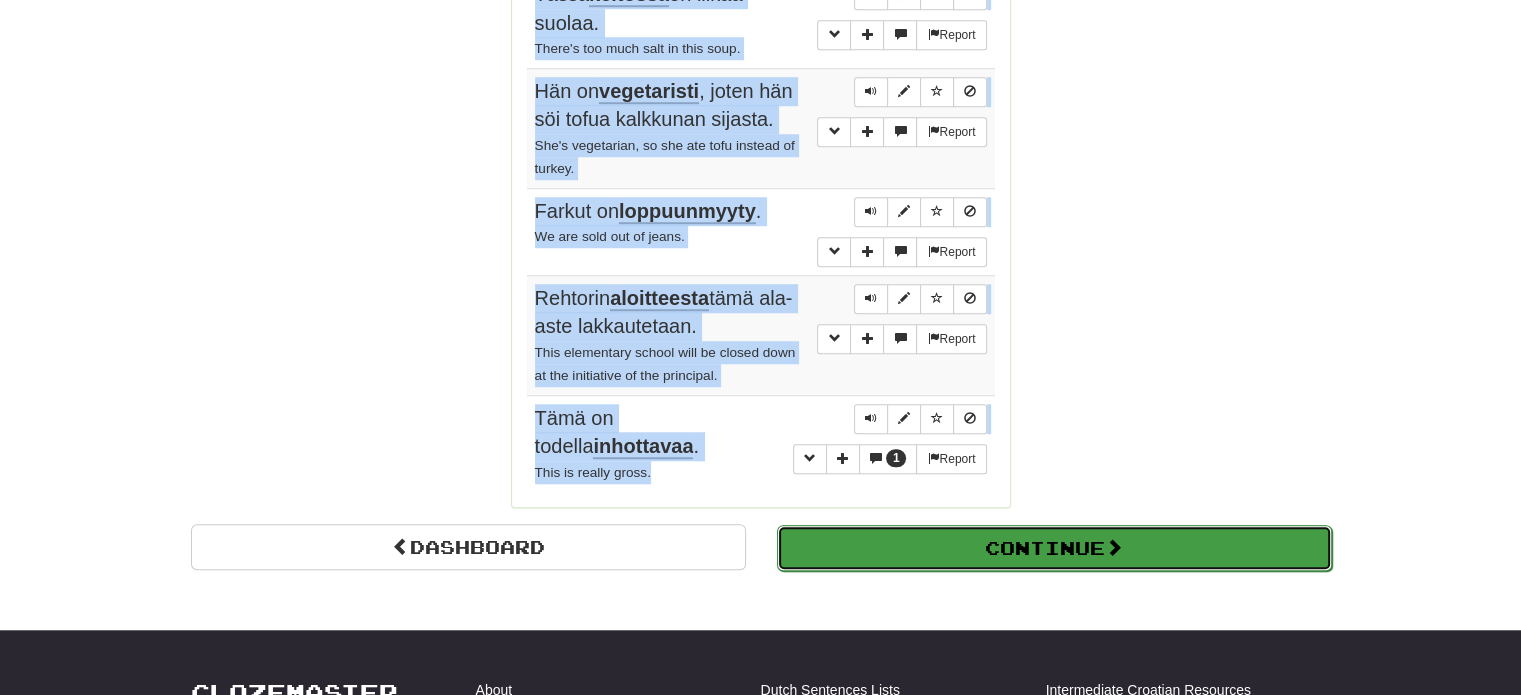 click on "Continue" at bounding box center (1054, 548) 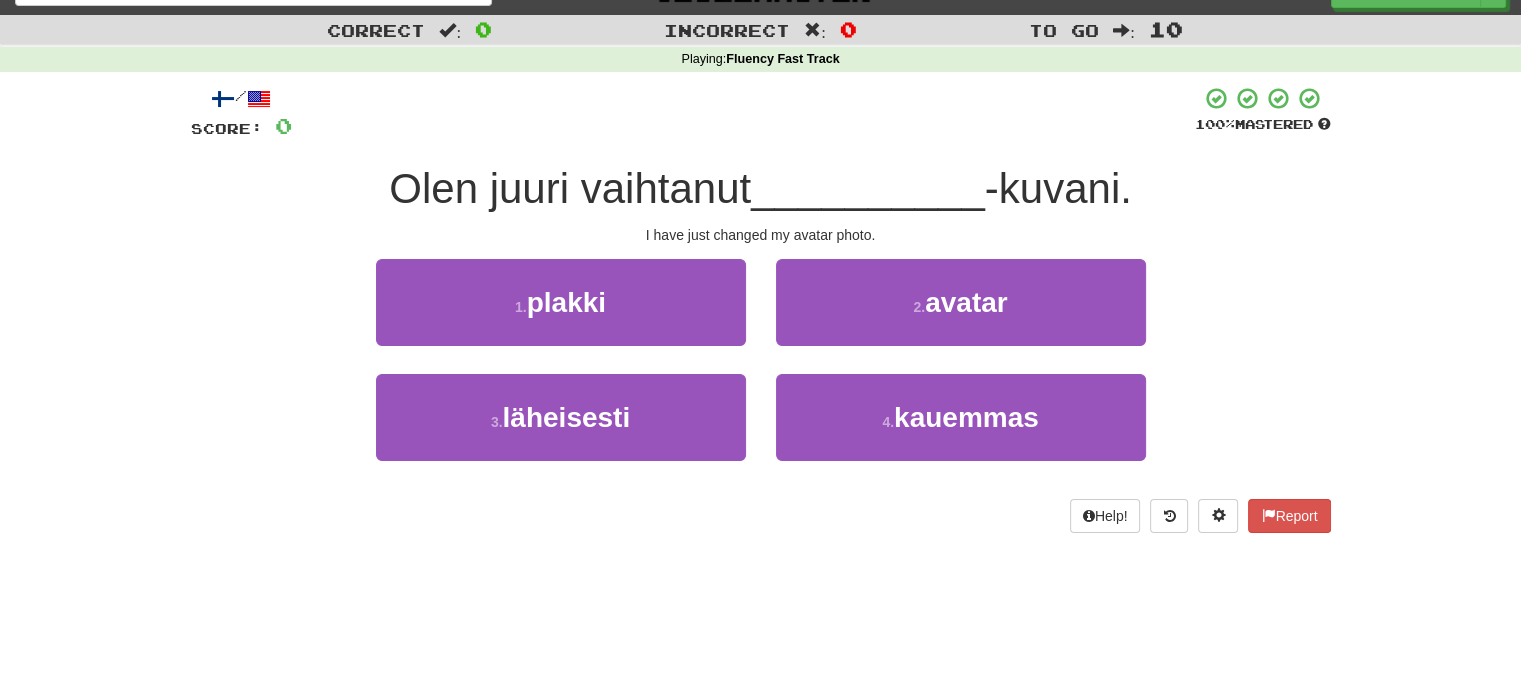 scroll, scrollTop: 10, scrollLeft: 0, axis: vertical 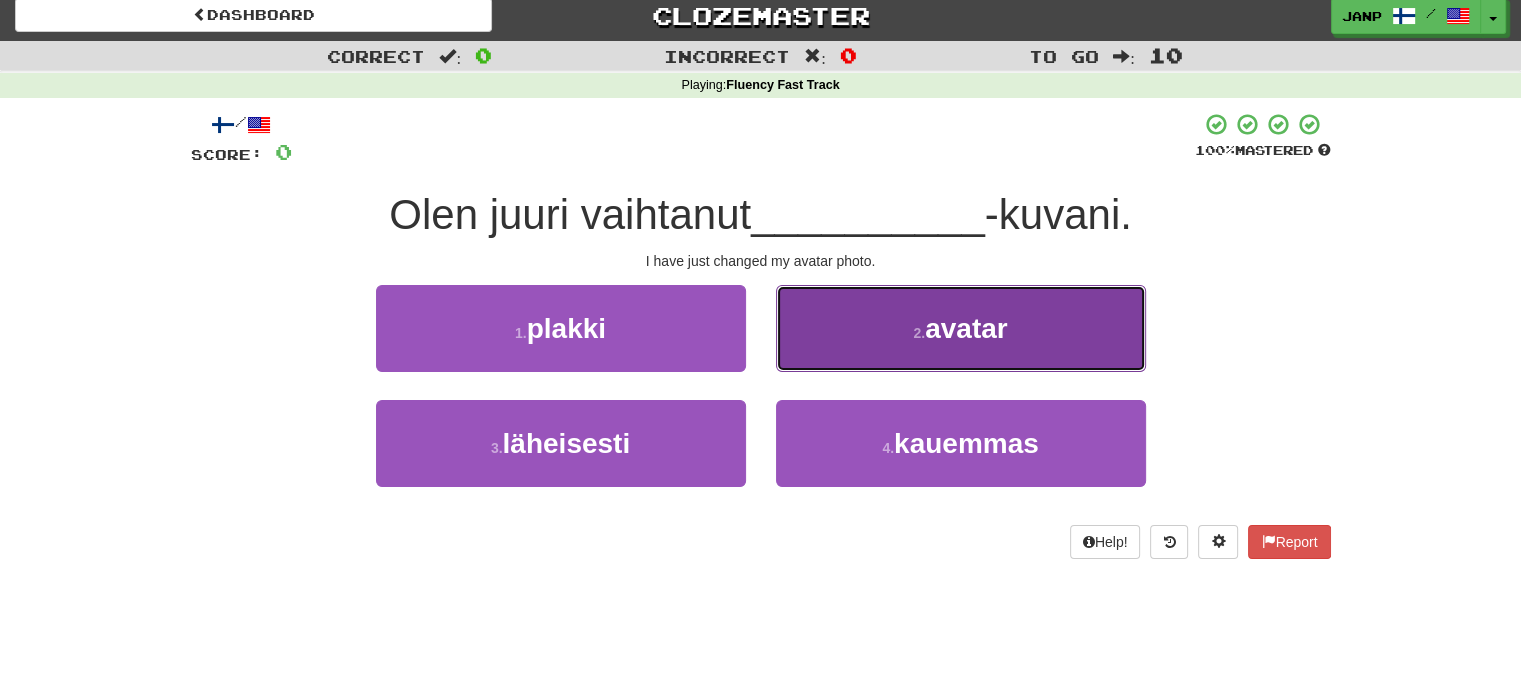 click on "2 .  avatar" at bounding box center [961, 328] 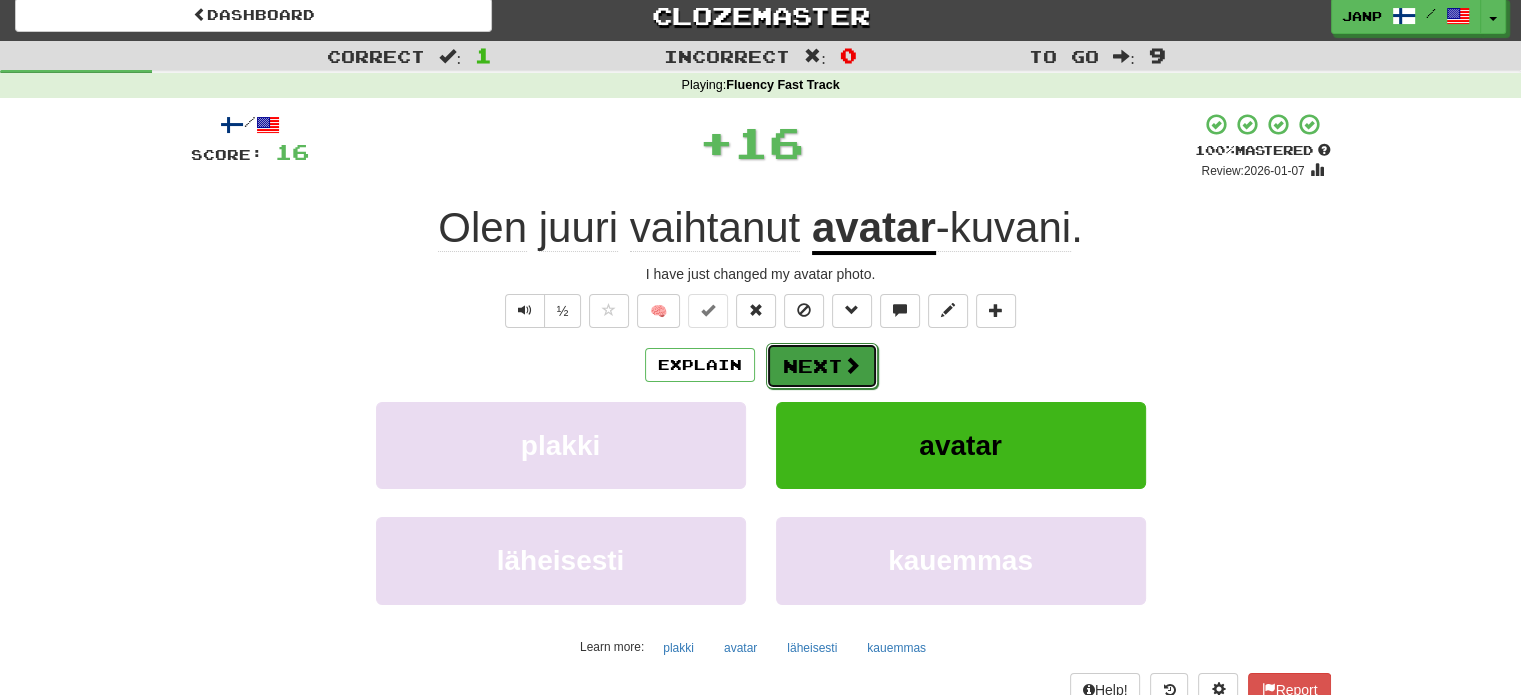 click on "Next" at bounding box center [822, 366] 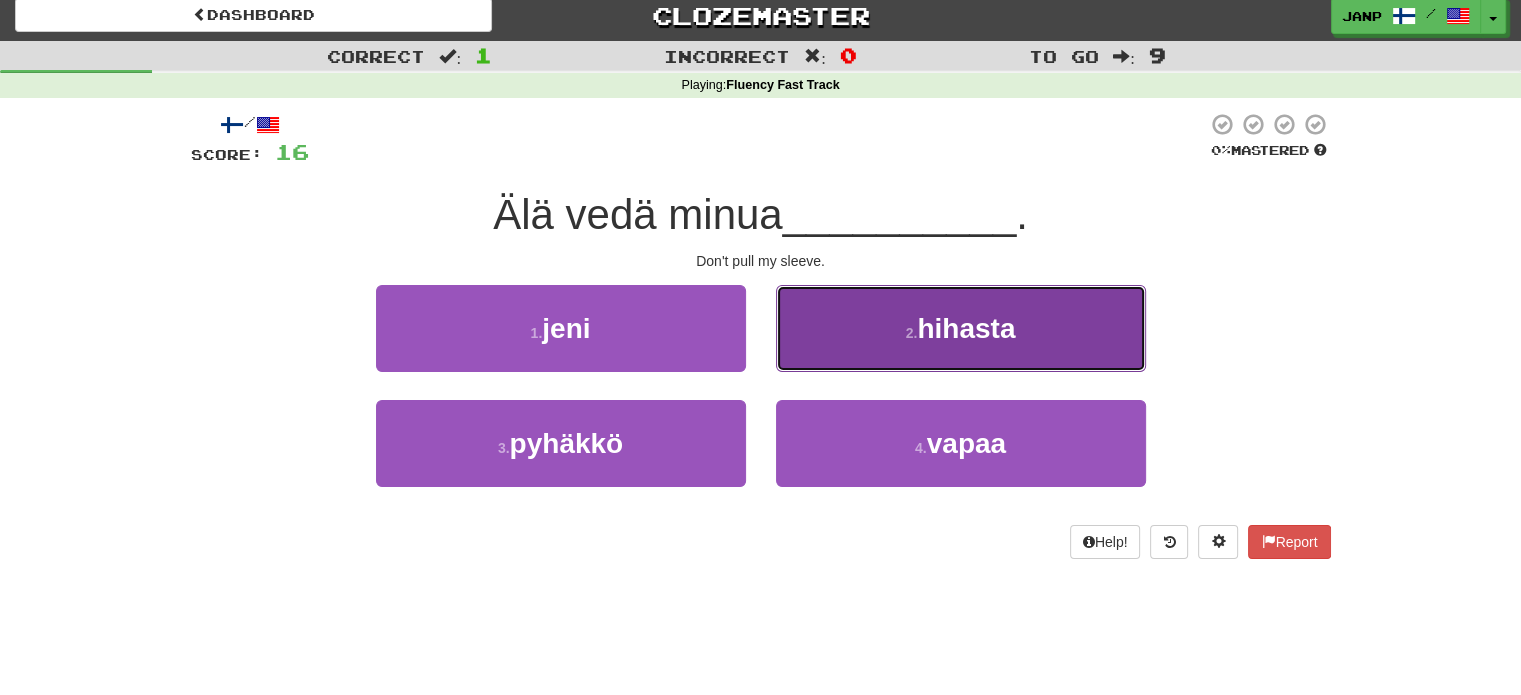 click on "2 .  hihasta" at bounding box center [961, 328] 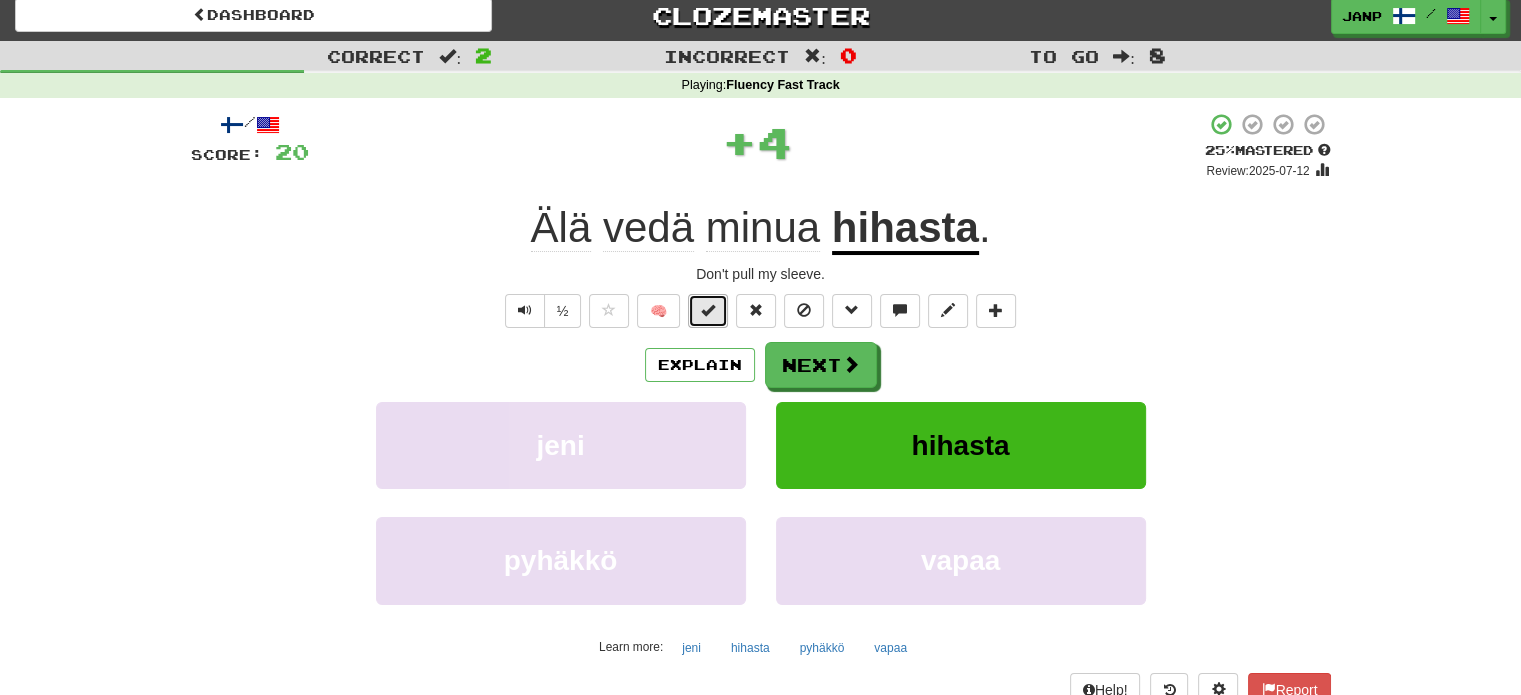 click at bounding box center [708, 311] 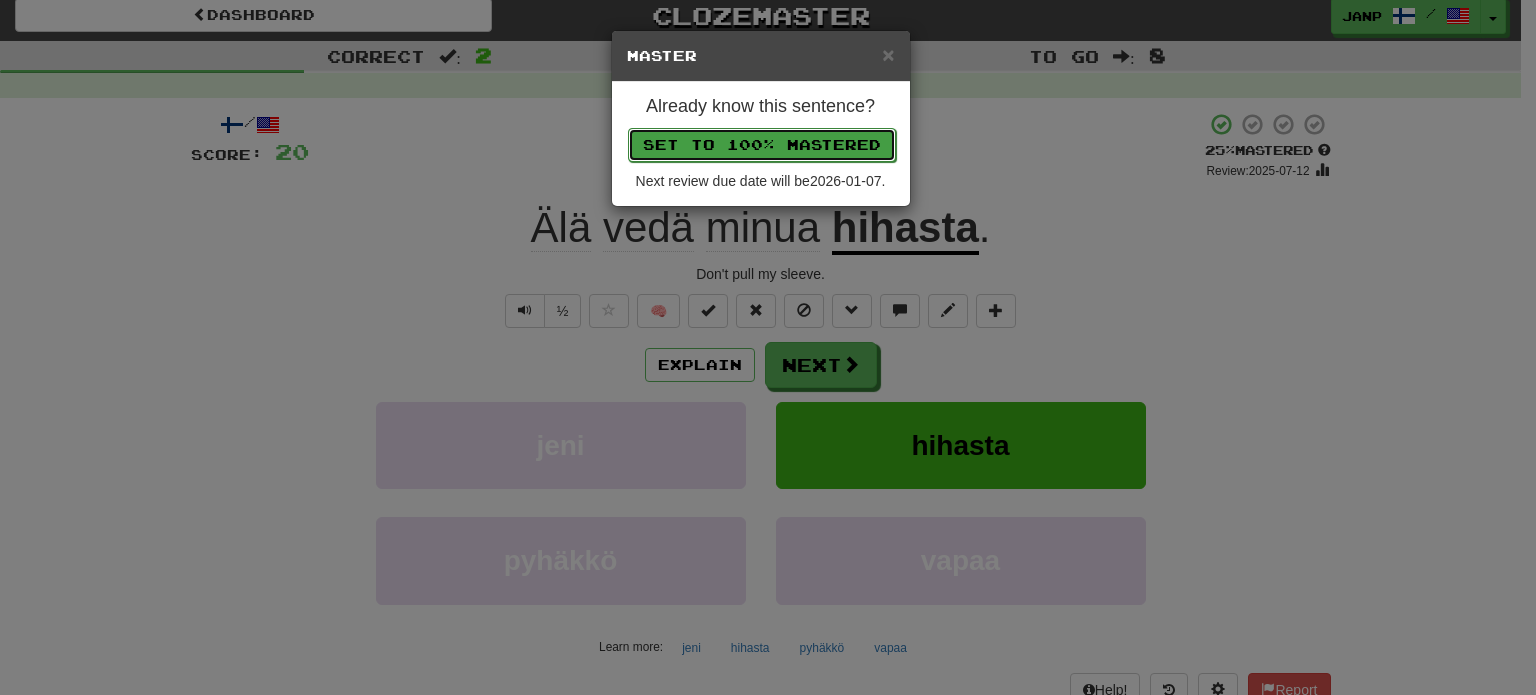 click on "Set to 100% Mastered" at bounding box center [762, 145] 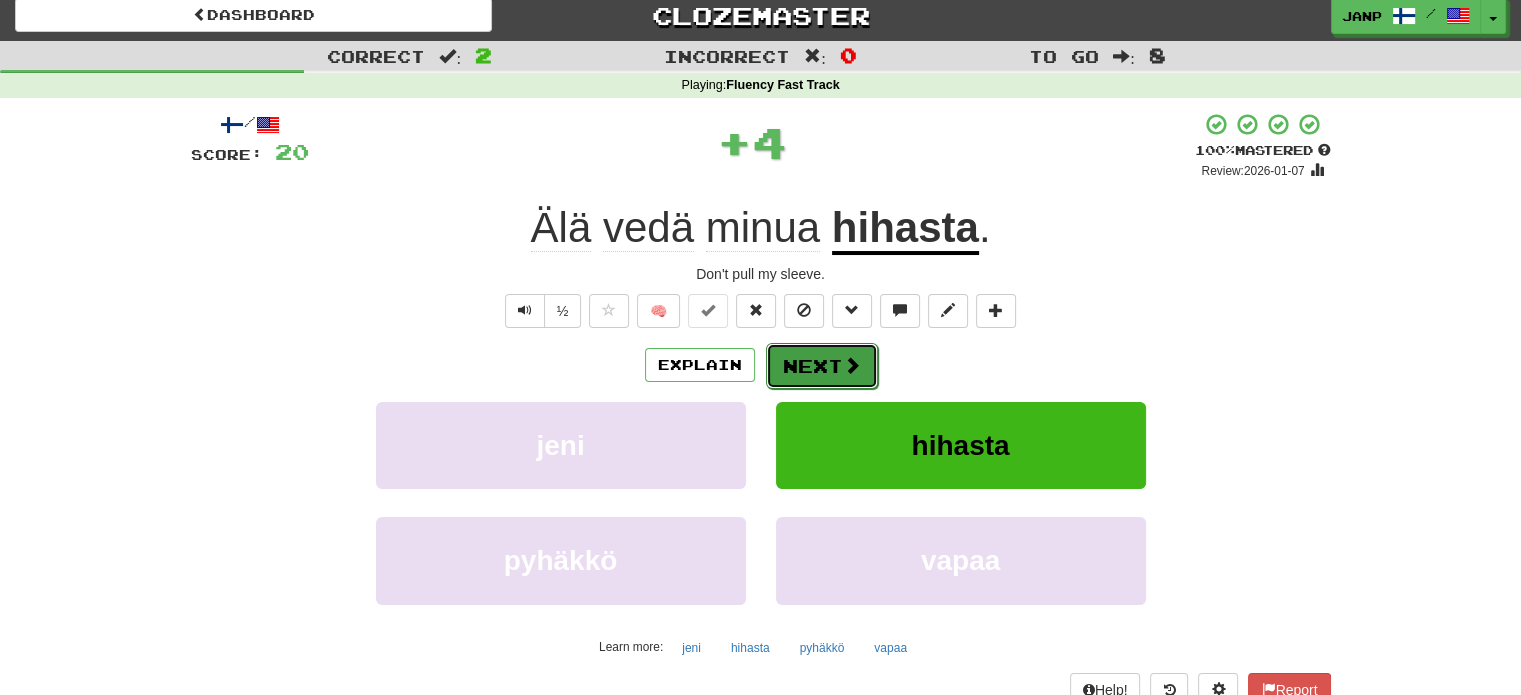 click on "Next" at bounding box center [822, 366] 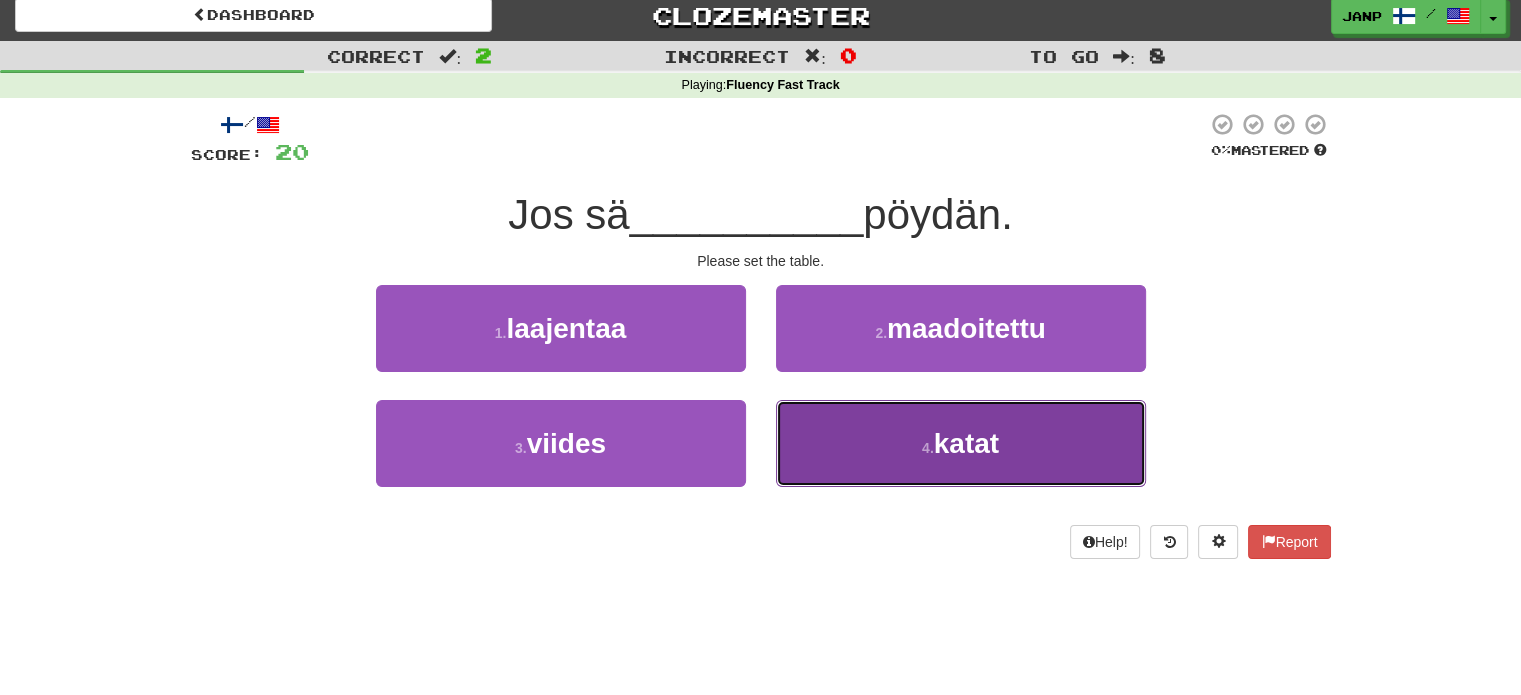click on "4 .  katat" at bounding box center [961, 443] 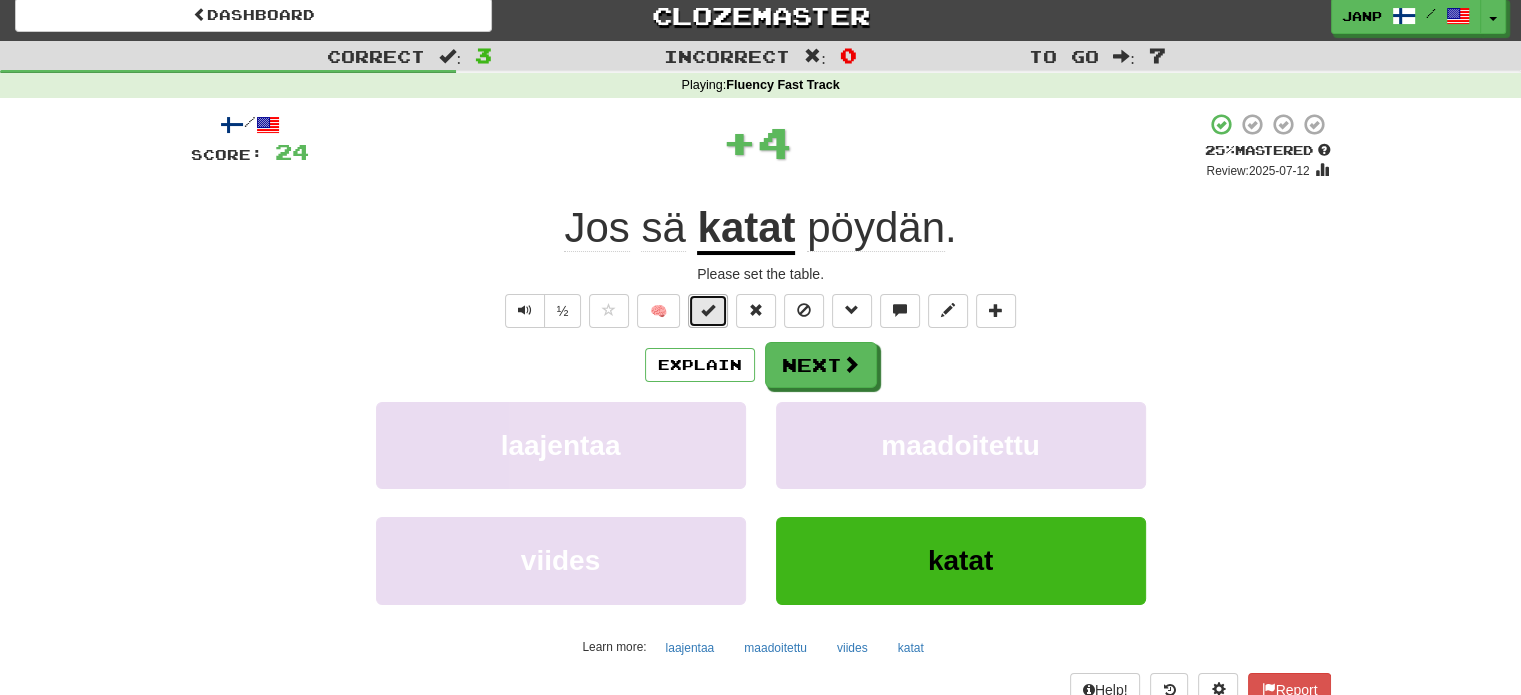 click at bounding box center (708, 310) 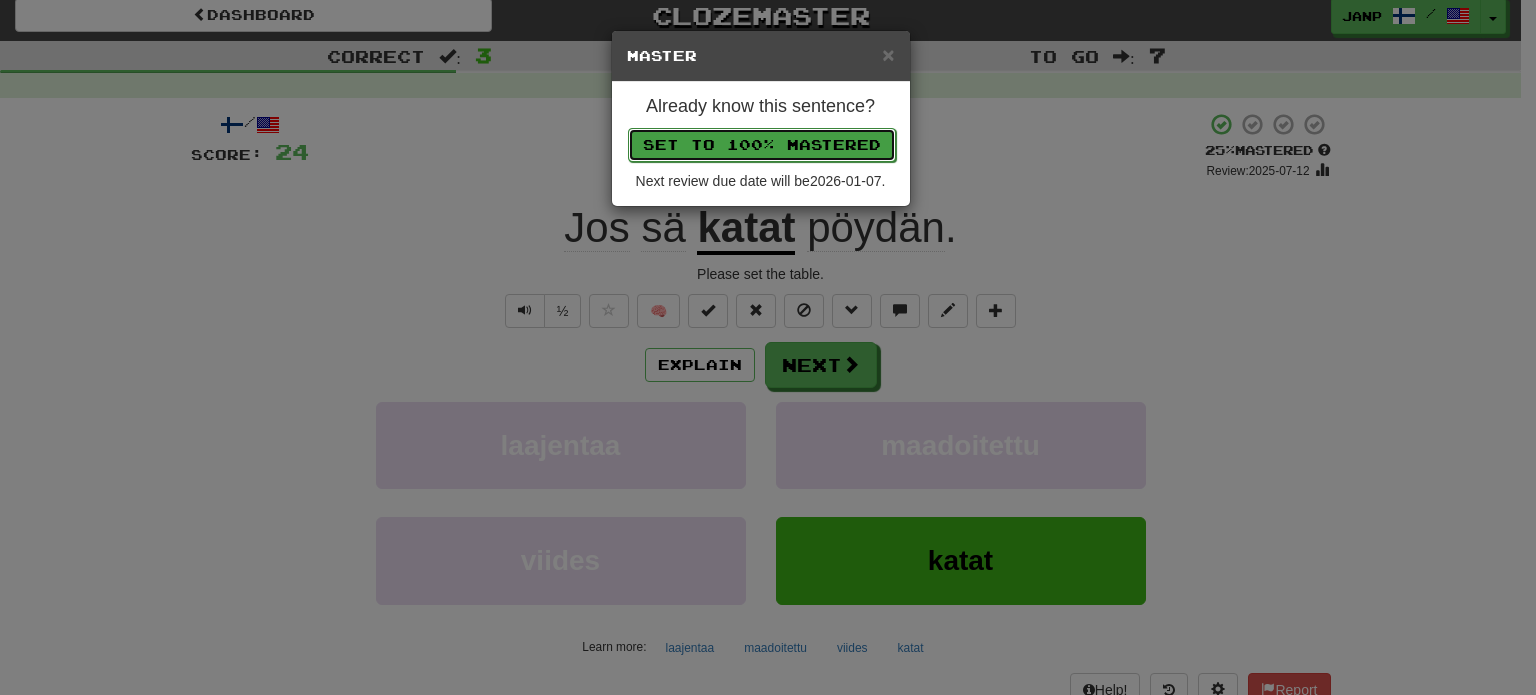 click on "Set to 100% Mastered" at bounding box center [762, 145] 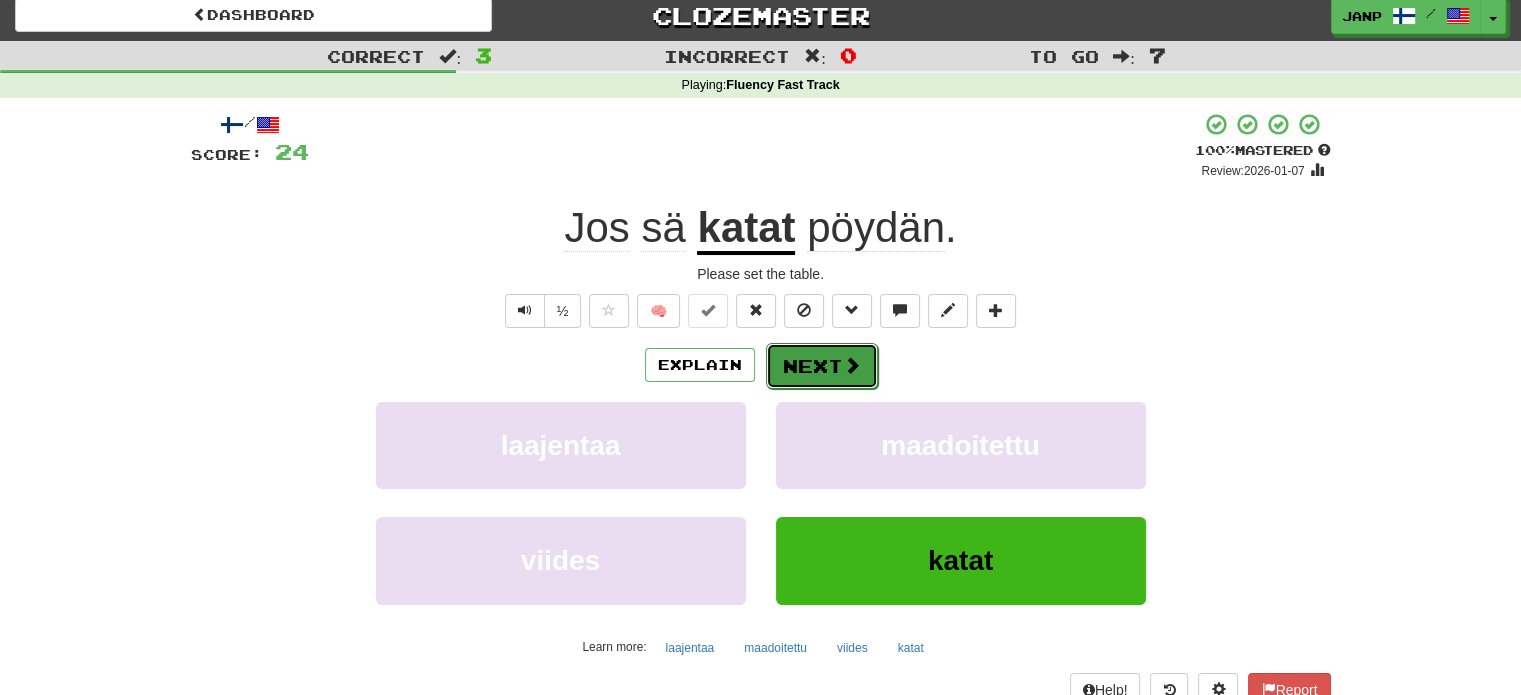 click on "Next" at bounding box center [822, 366] 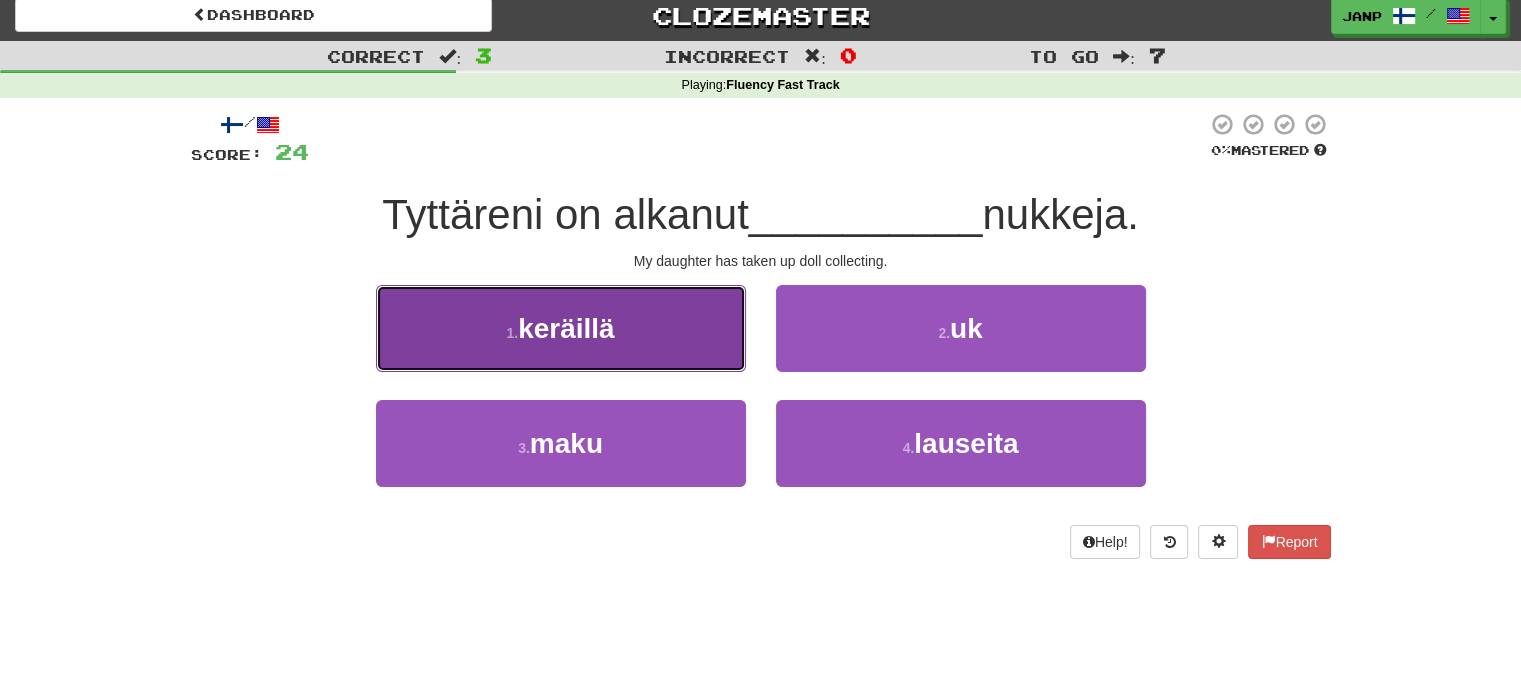 click on "1 .  keräillä" at bounding box center [561, 328] 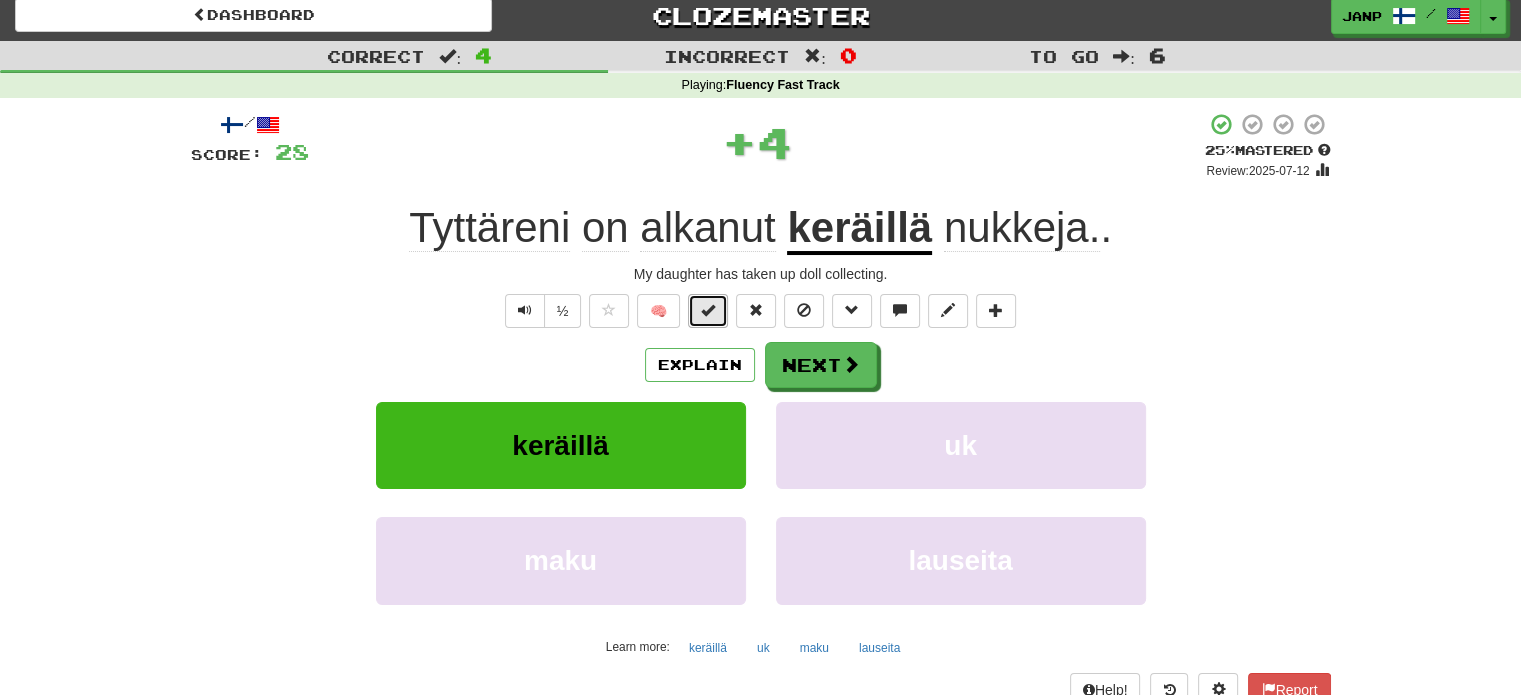 click at bounding box center (708, 311) 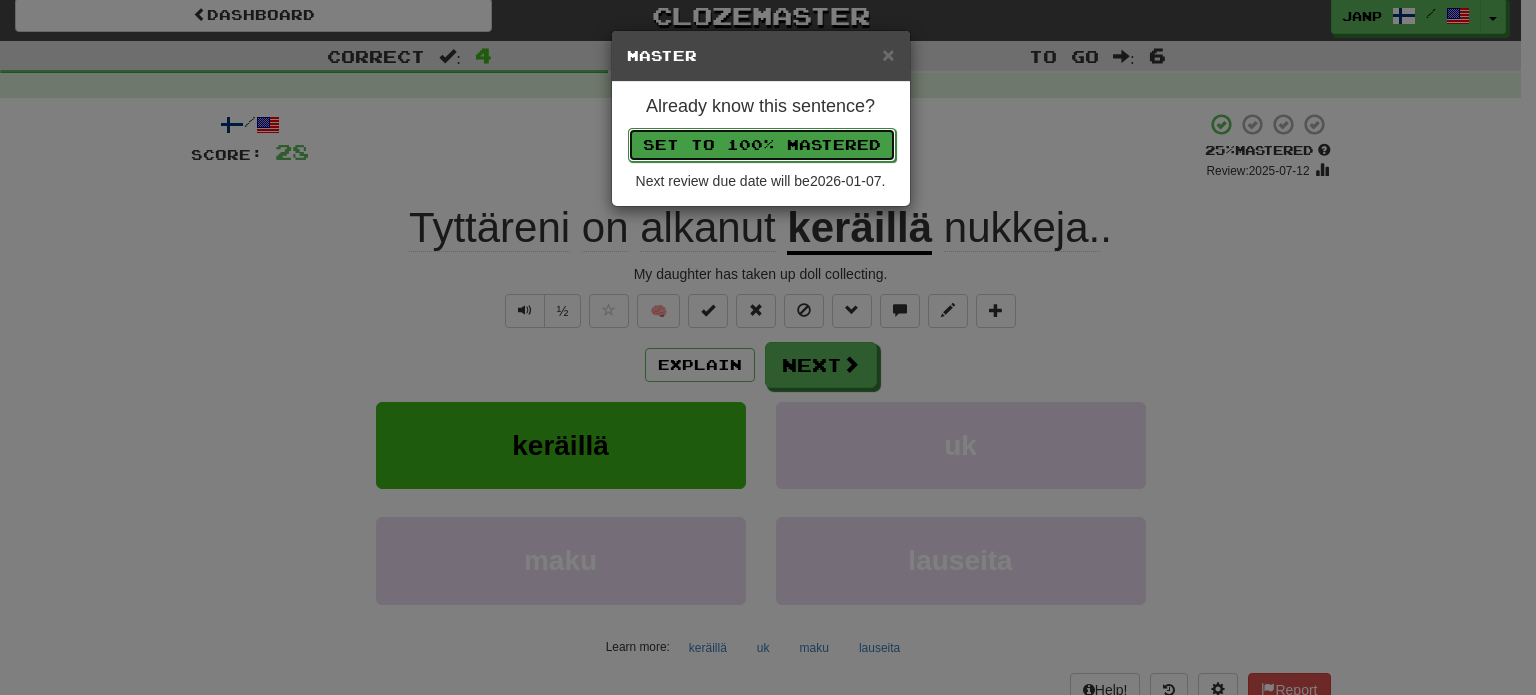 click on "Set to 100% Mastered" at bounding box center (762, 145) 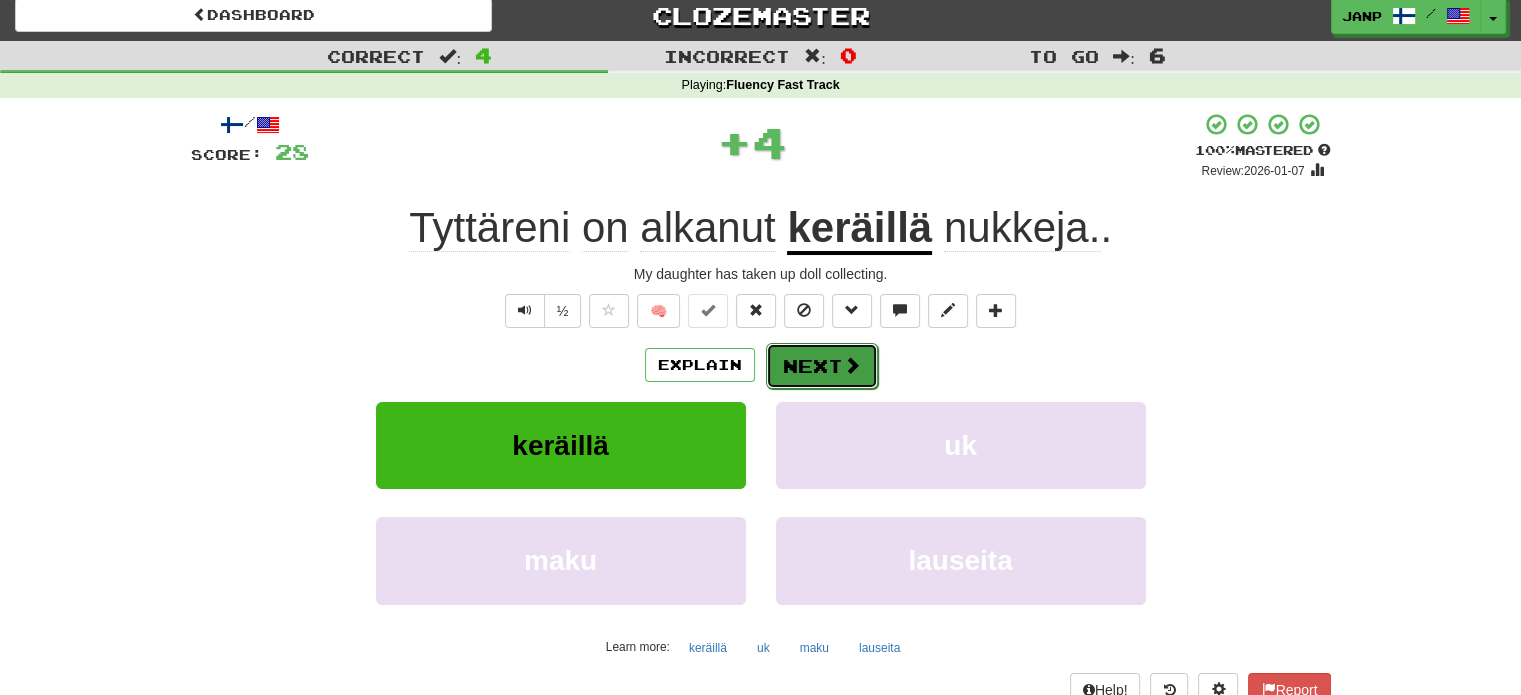 click on "Next" at bounding box center [822, 366] 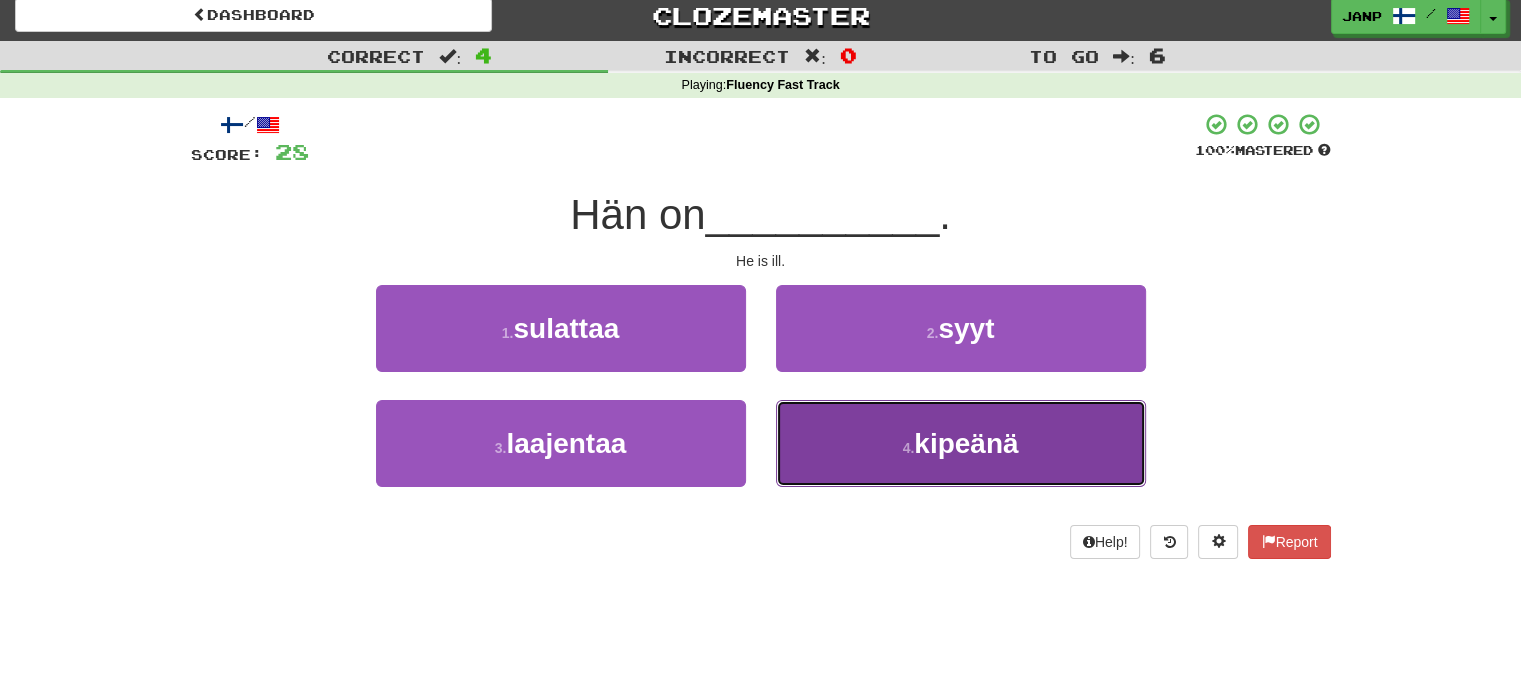 click on "4 .  kipeänä" at bounding box center [961, 443] 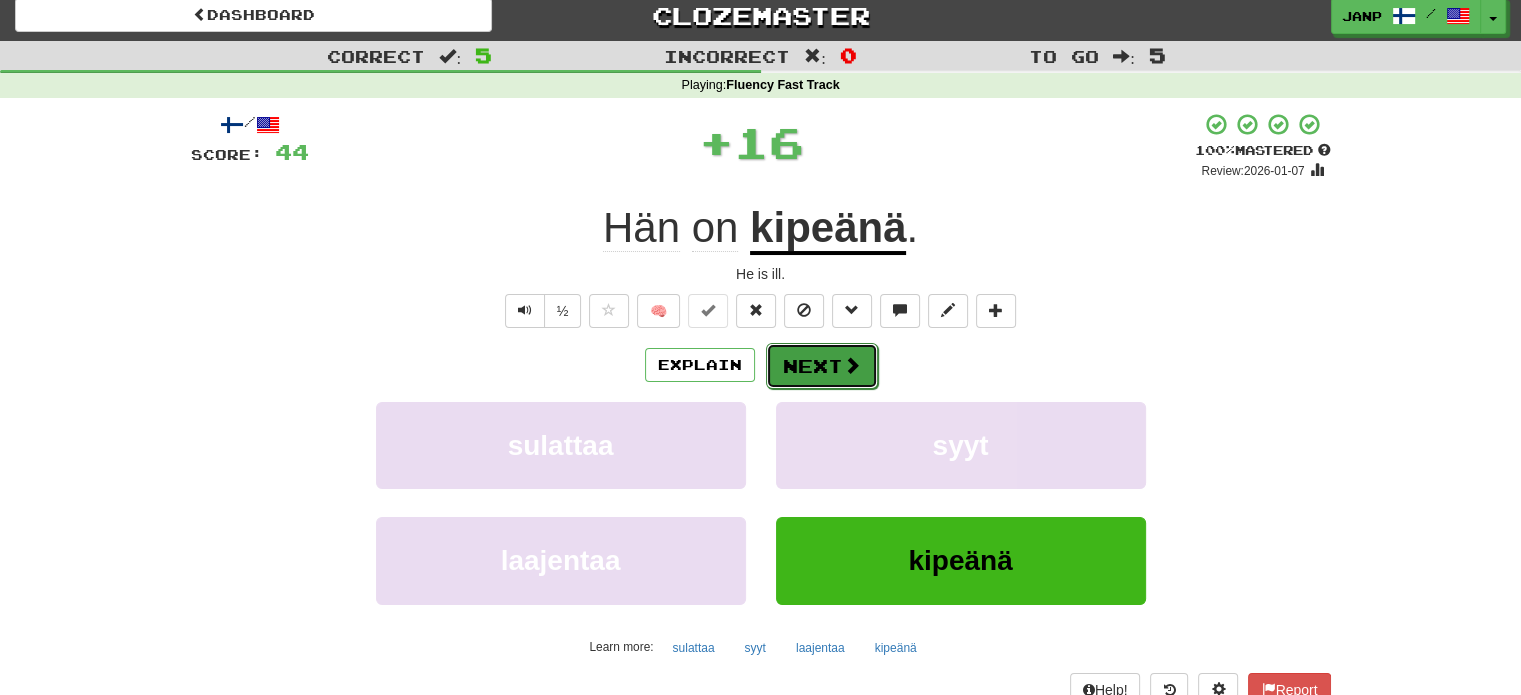 click on "Next" at bounding box center [822, 366] 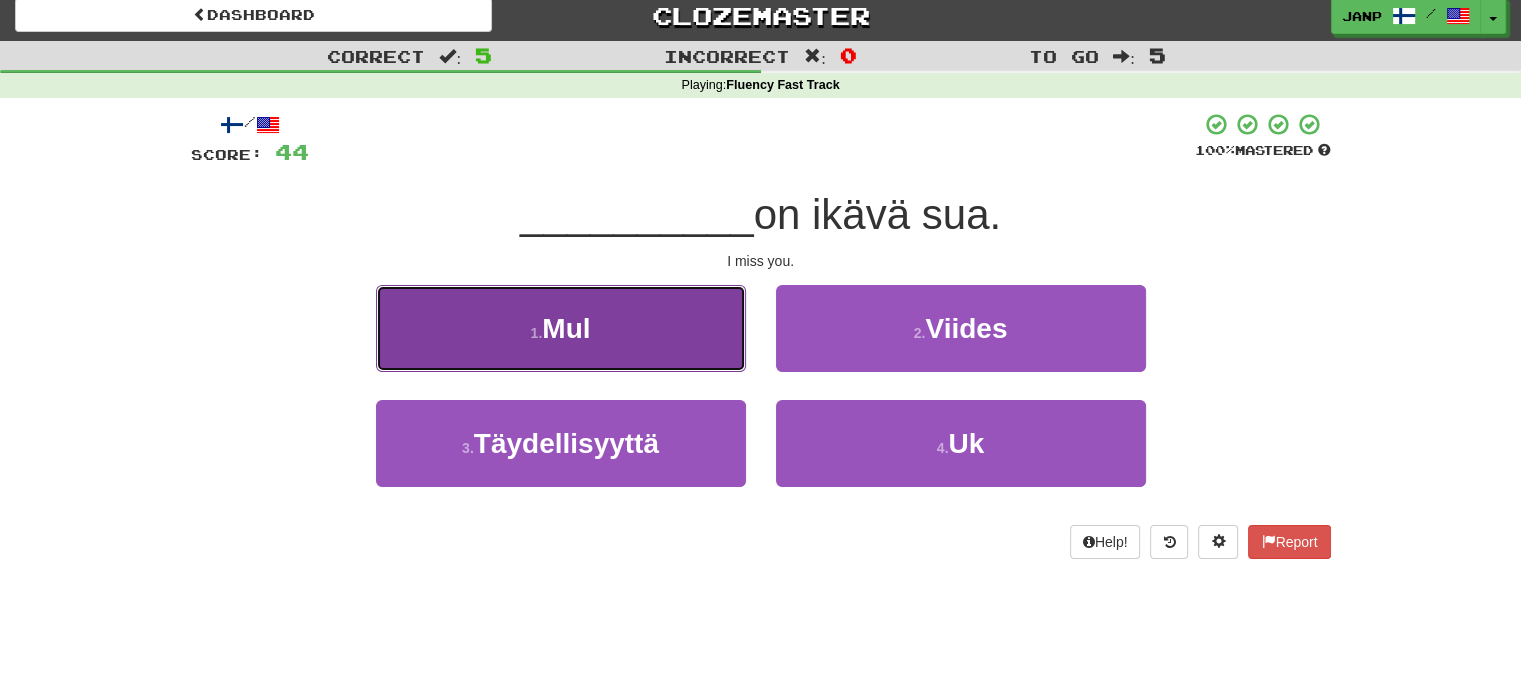 click on "1 .  Mul" at bounding box center (561, 328) 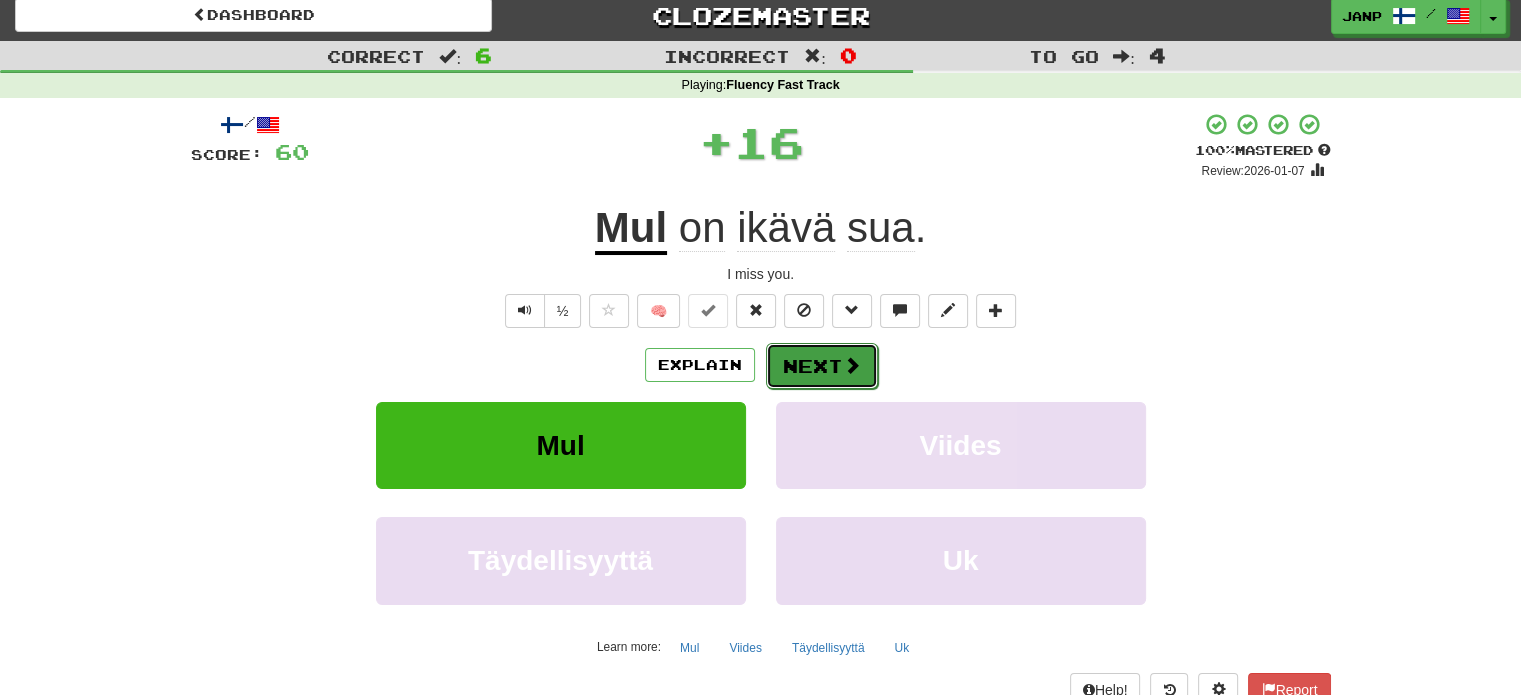 click on "Next" at bounding box center (822, 366) 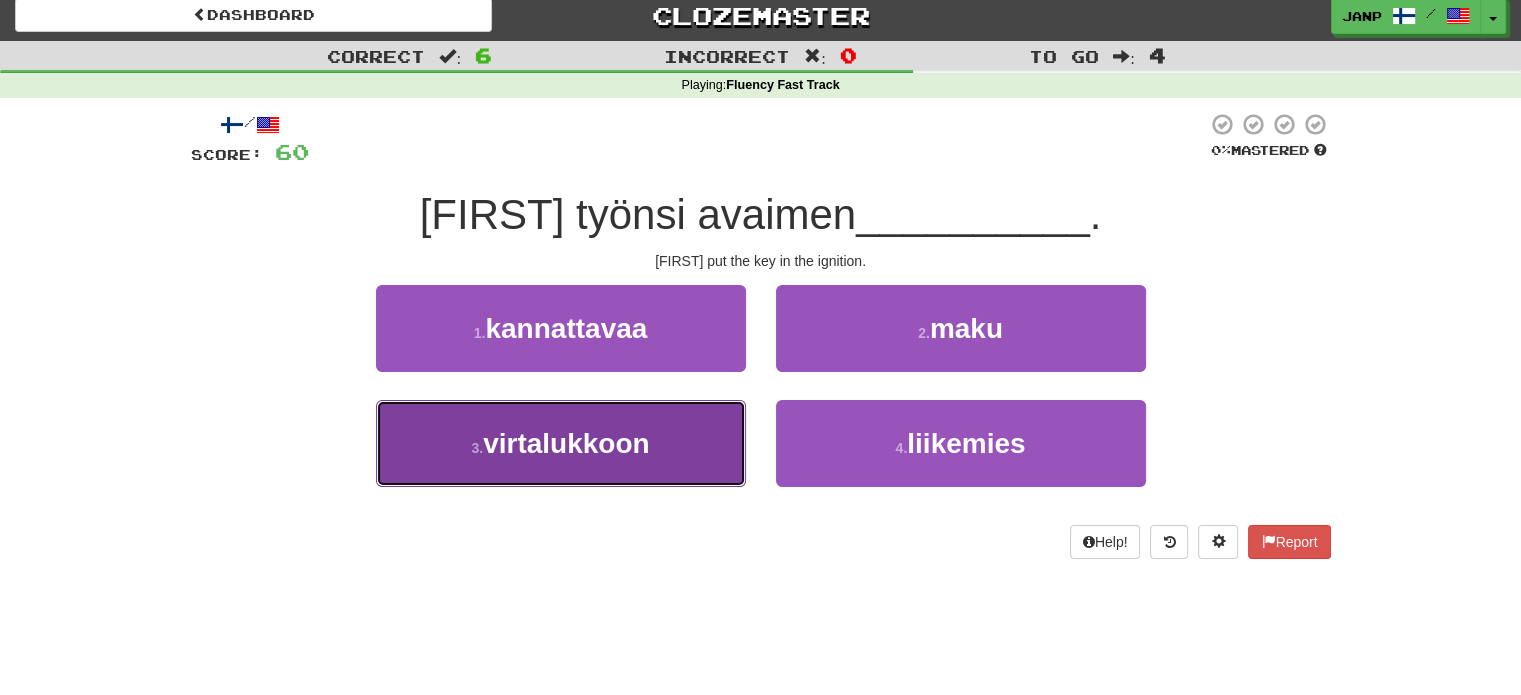 click on "3 .  virtalukkoon" at bounding box center (561, 443) 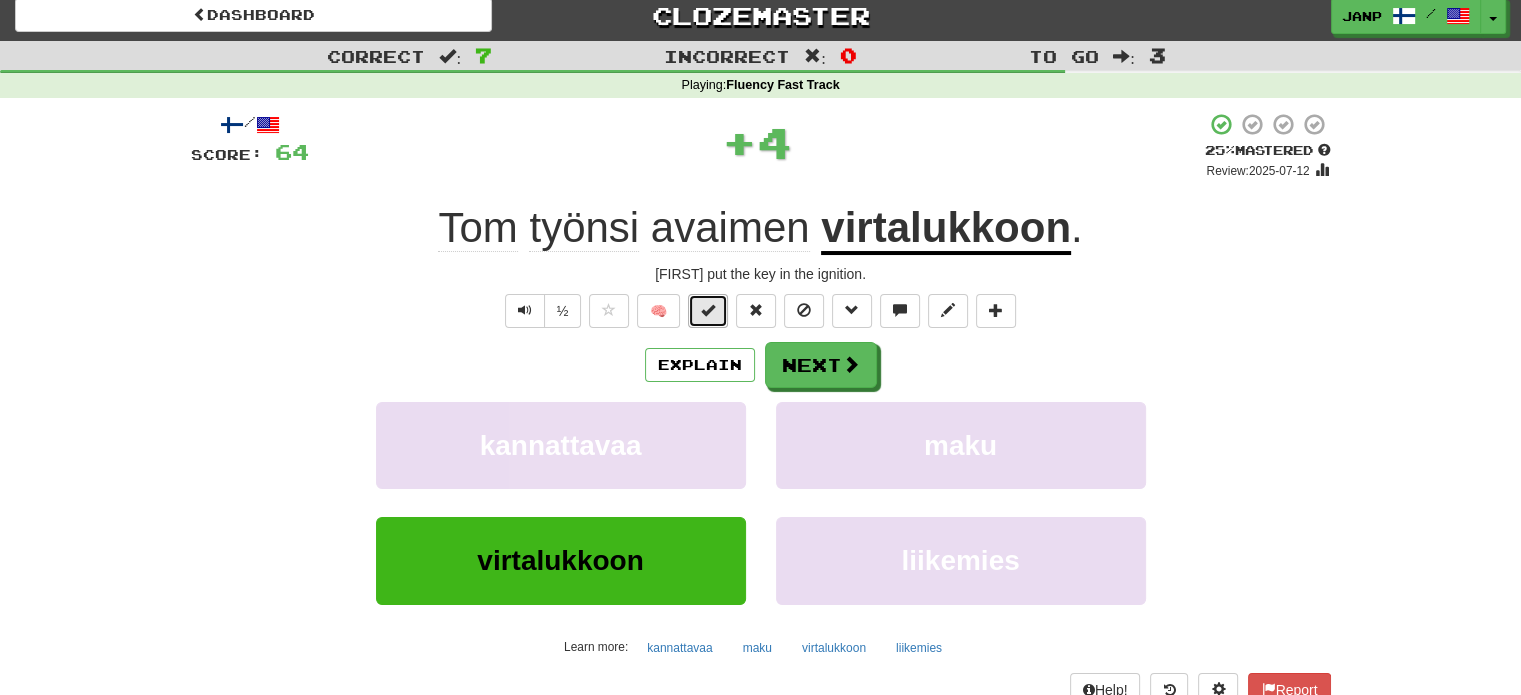 click at bounding box center [708, 310] 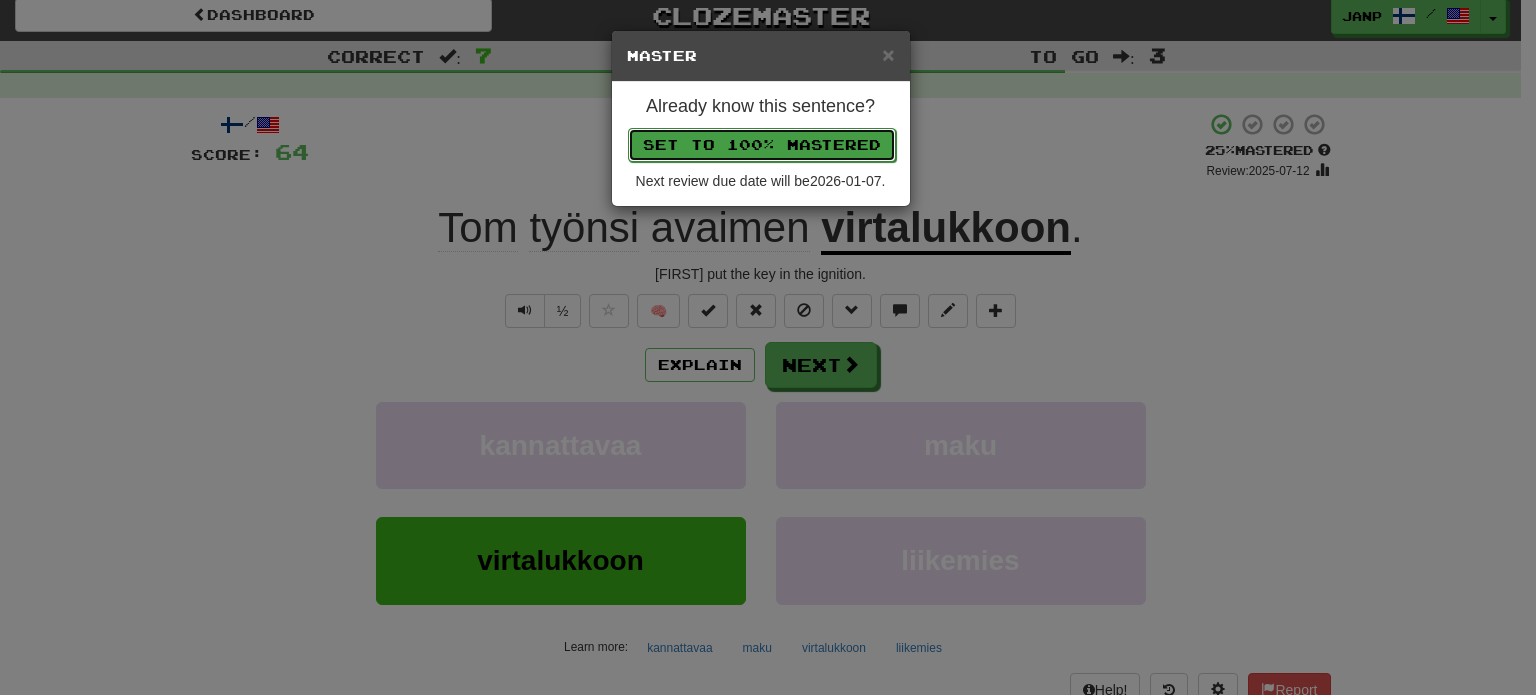 click on "Set to 100% Mastered" at bounding box center (762, 145) 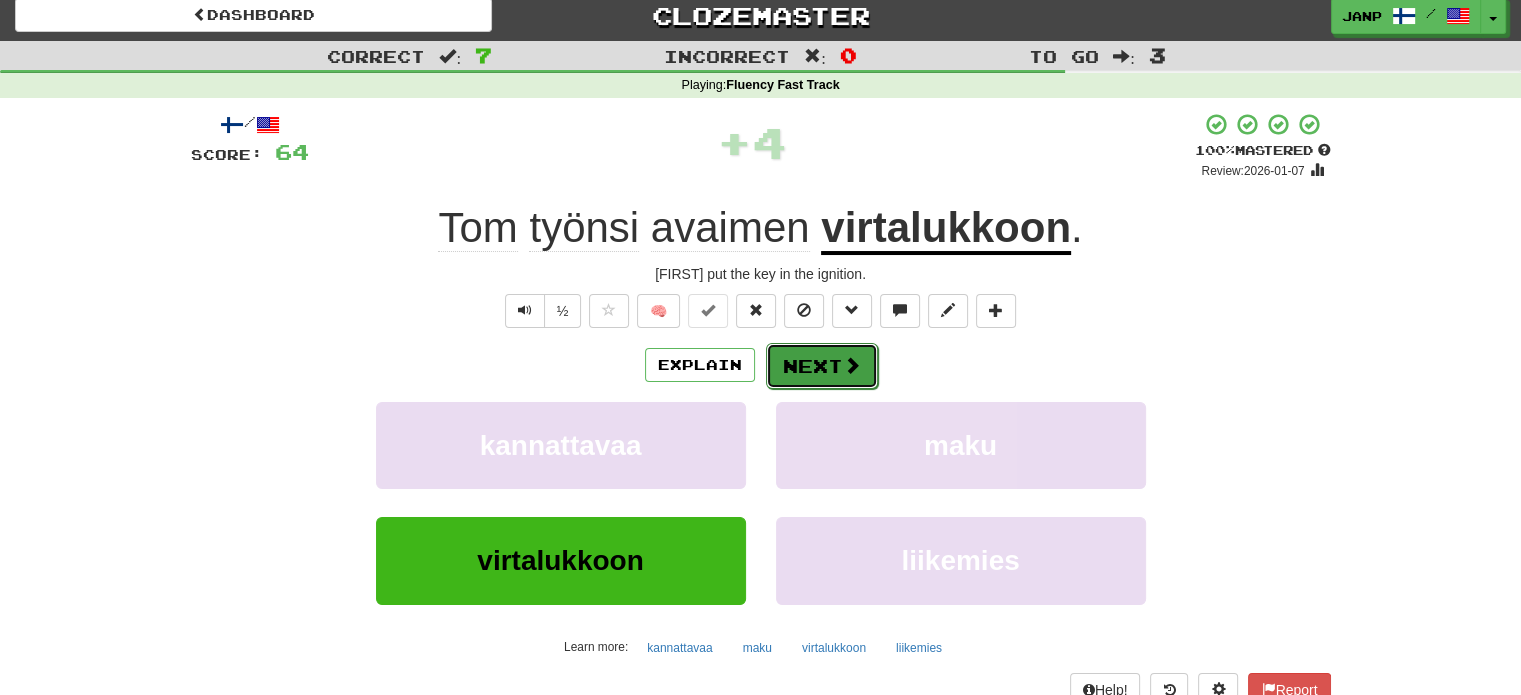 click on "Next" at bounding box center [822, 366] 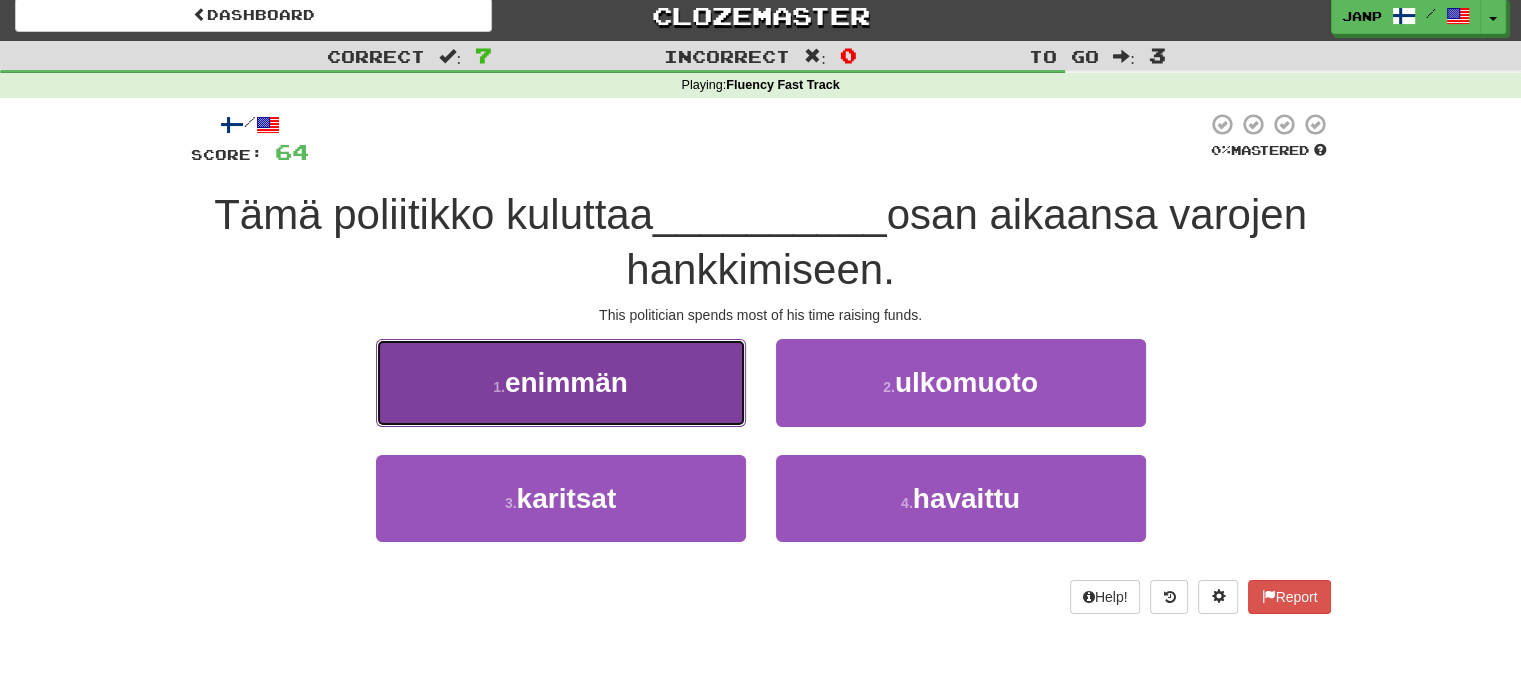 click on "1 .  enimmän" at bounding box center (561, 382) 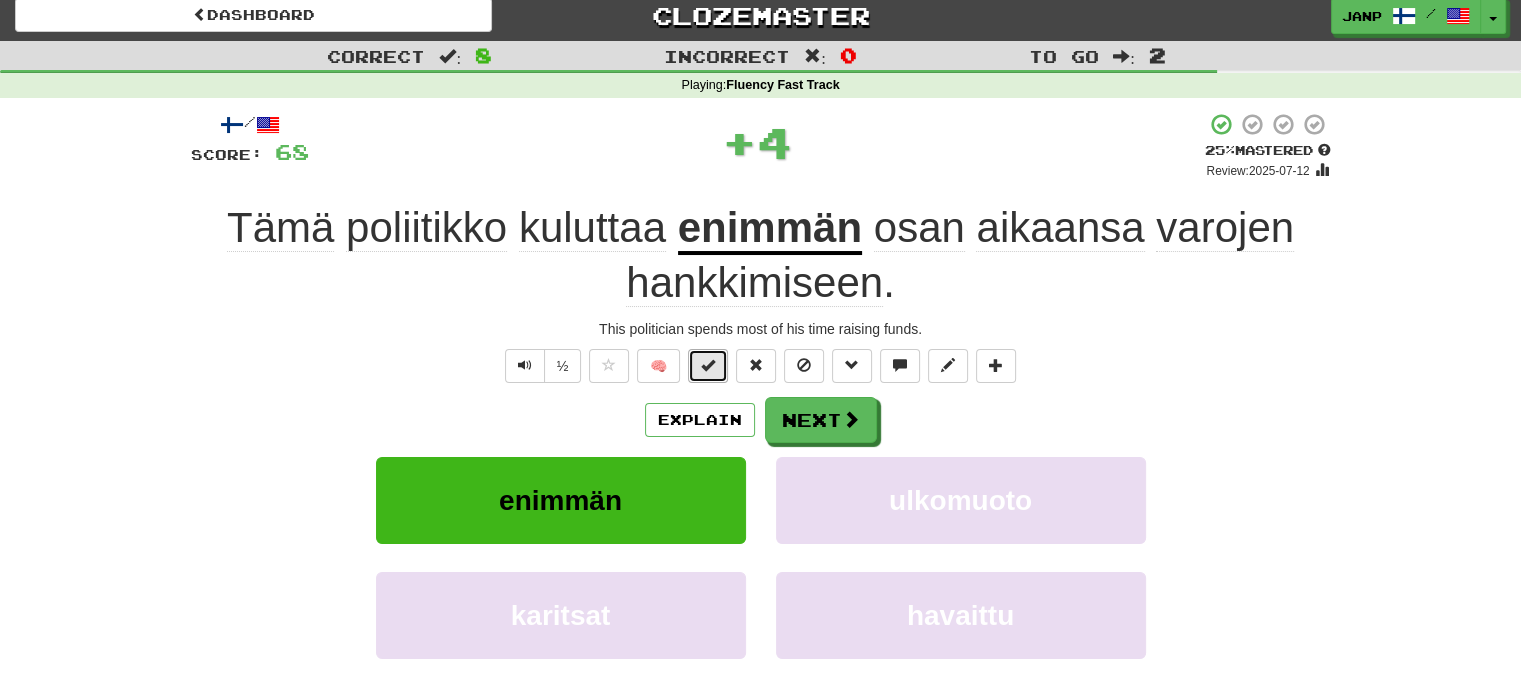 click at bounding box center [708, 365] 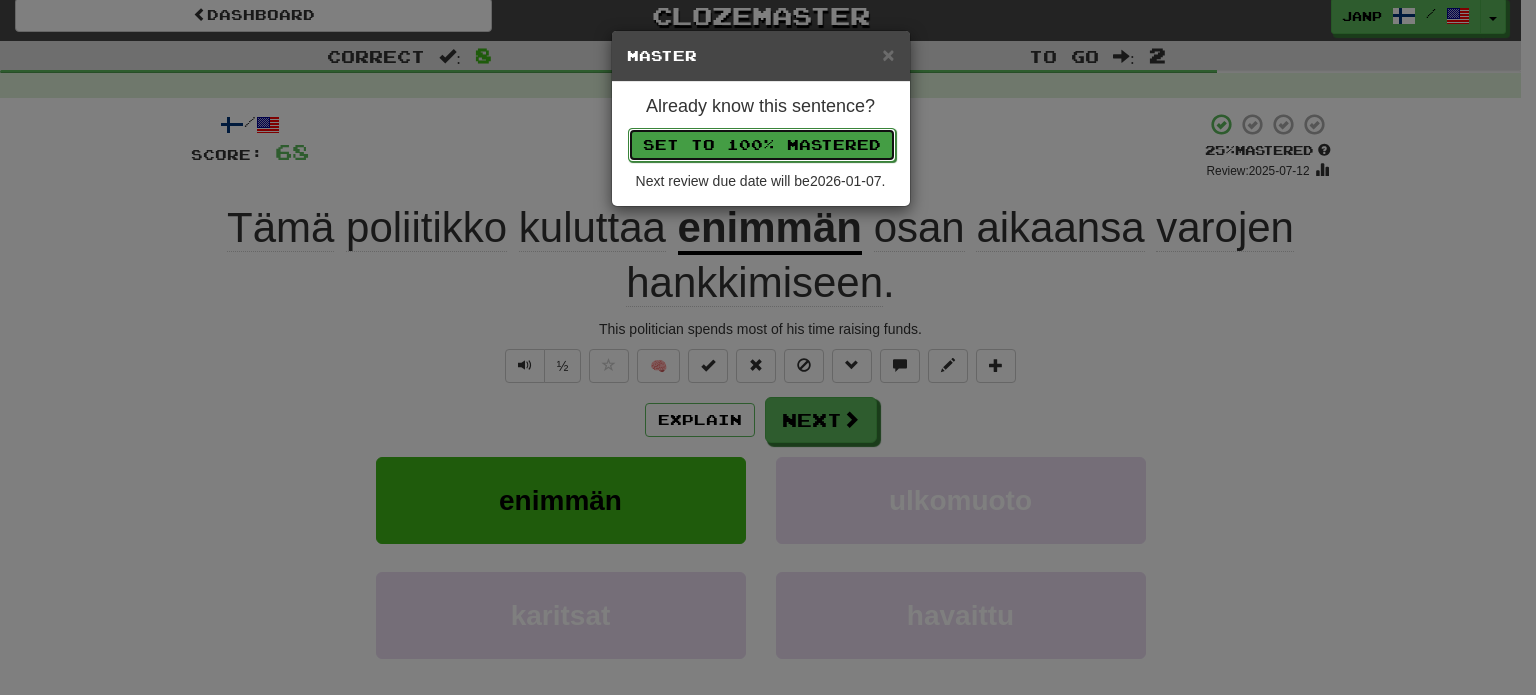 click on "Set to 100% Mastered" at bounding box center (762, 145) 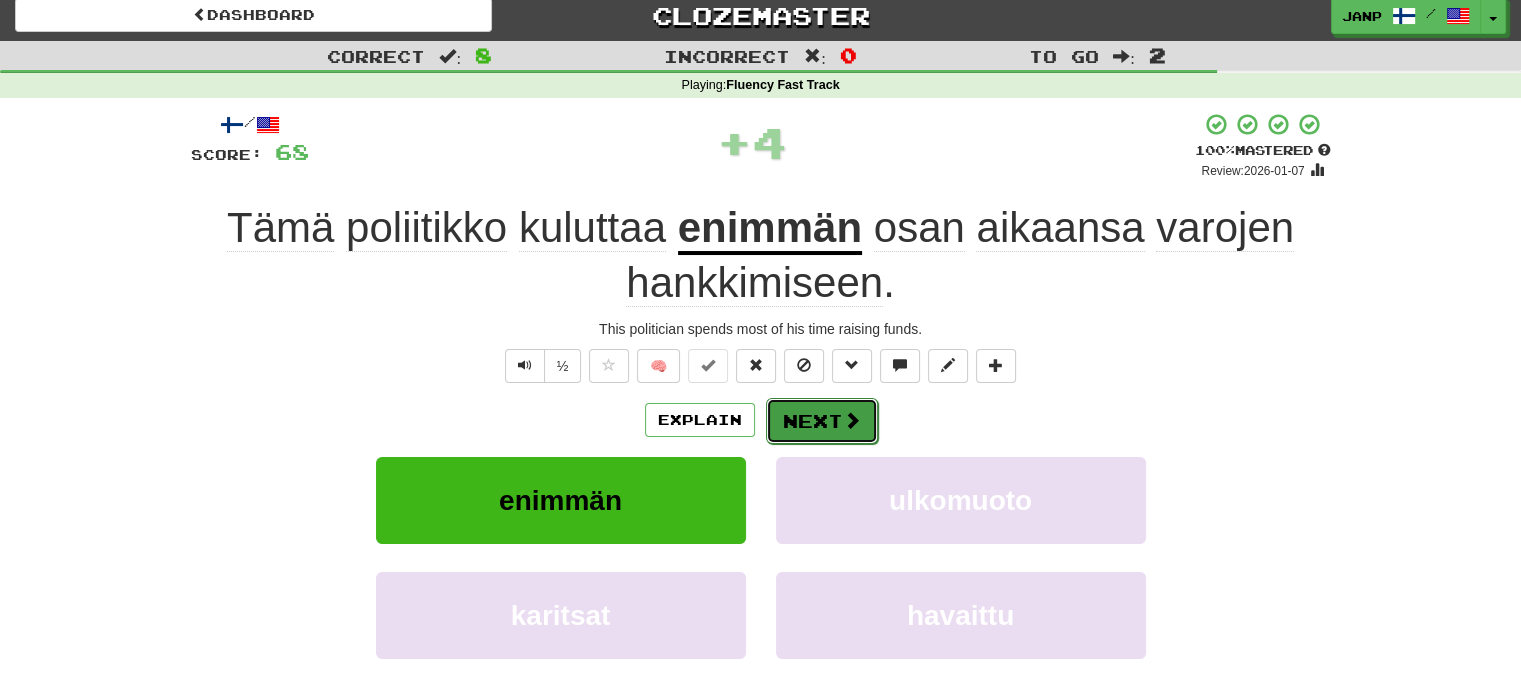 click on "Next" at bounding box center [822, 421] 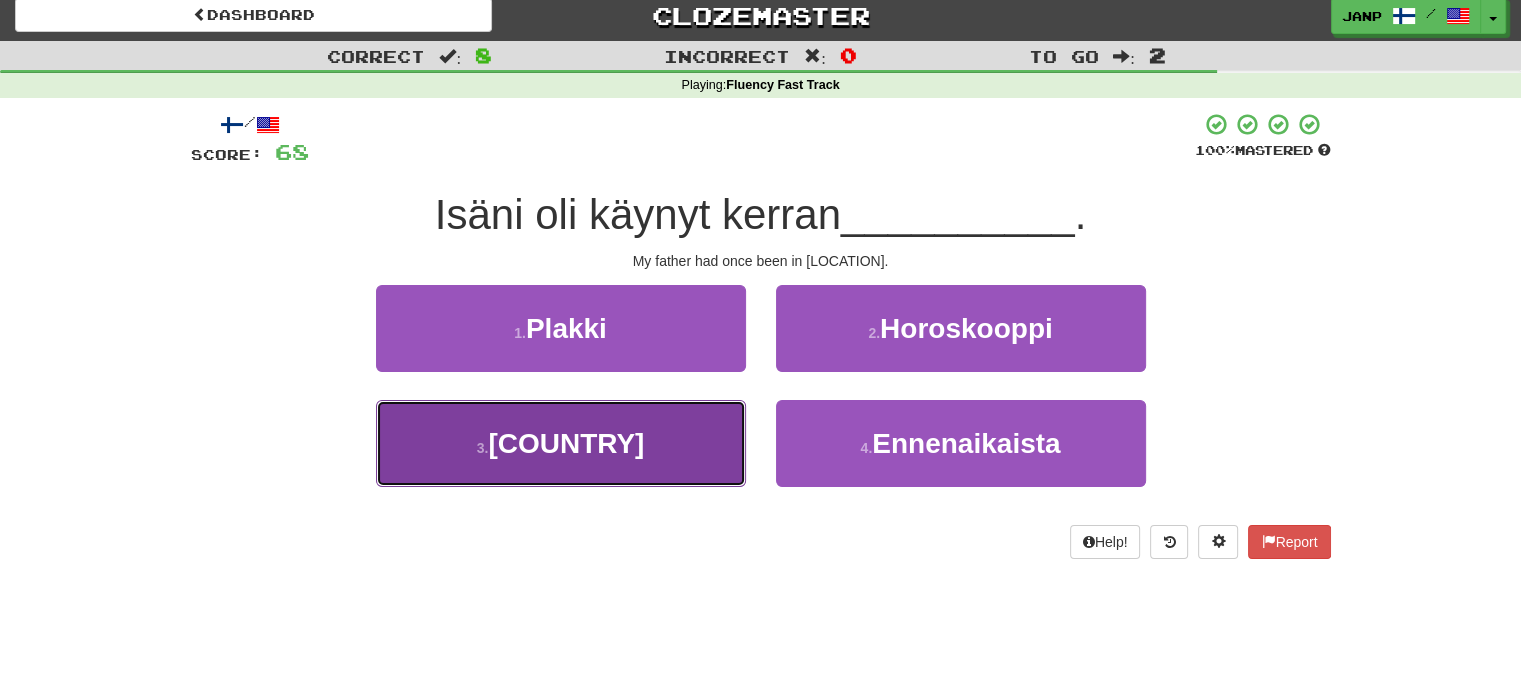 click on "3 .  Kreikassa" at bounding box center (561, 443) 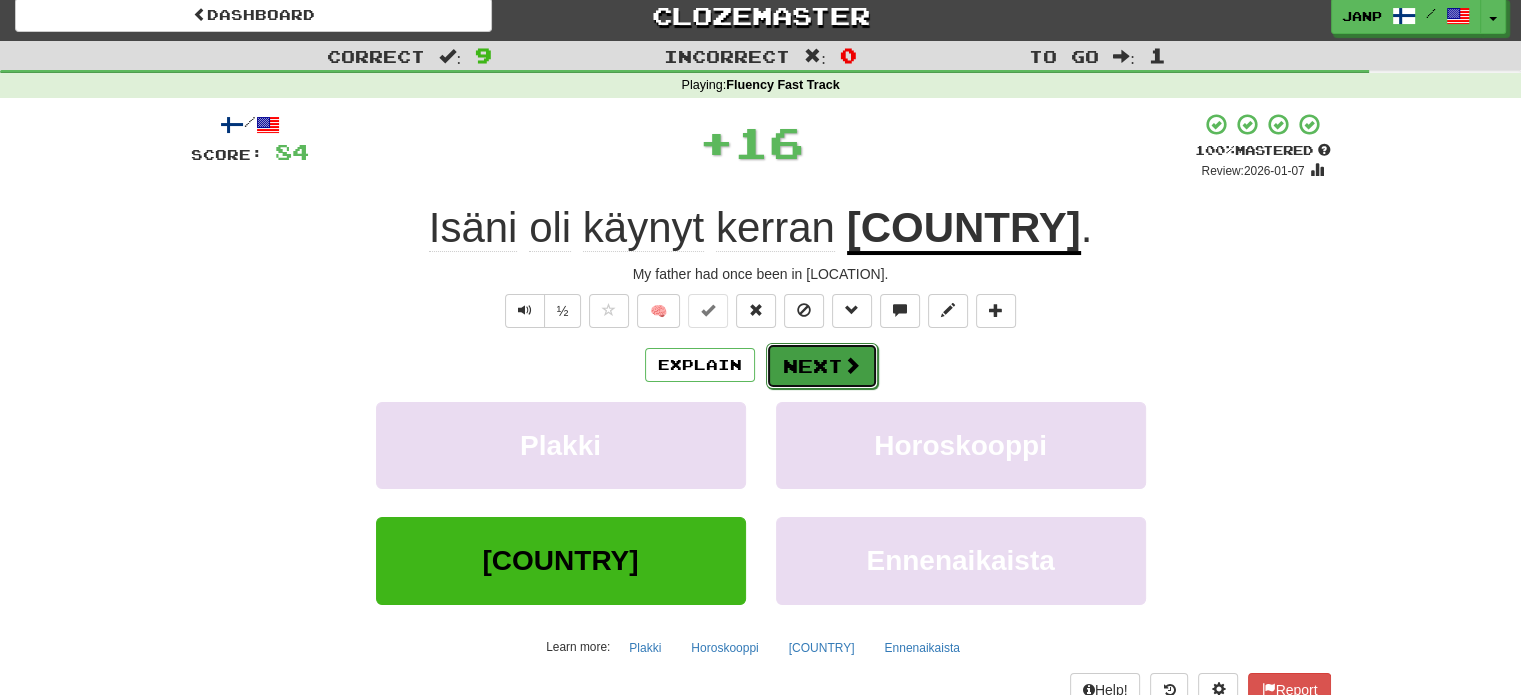click on "Next" at bounding box center [822, 366] 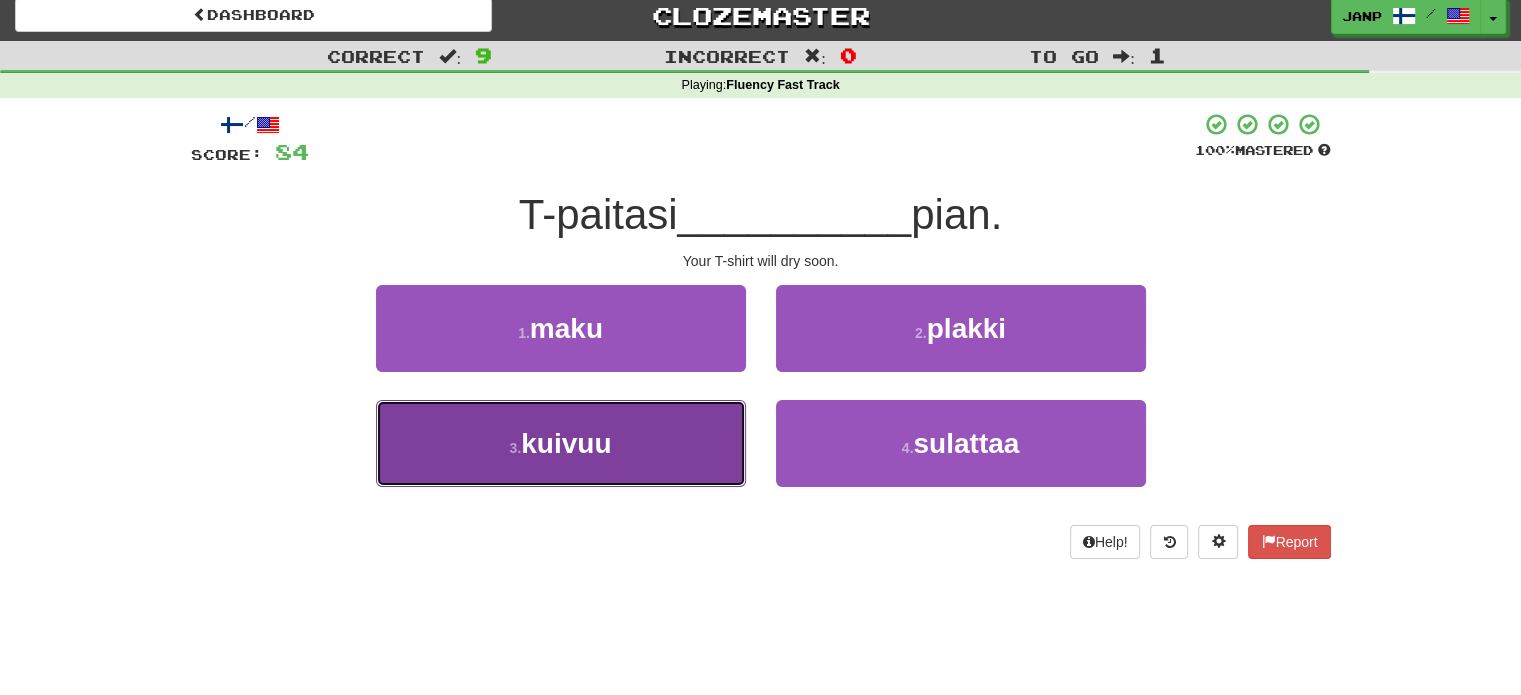 click on "3 .  kuivuu" at bounding box center [561, 443] 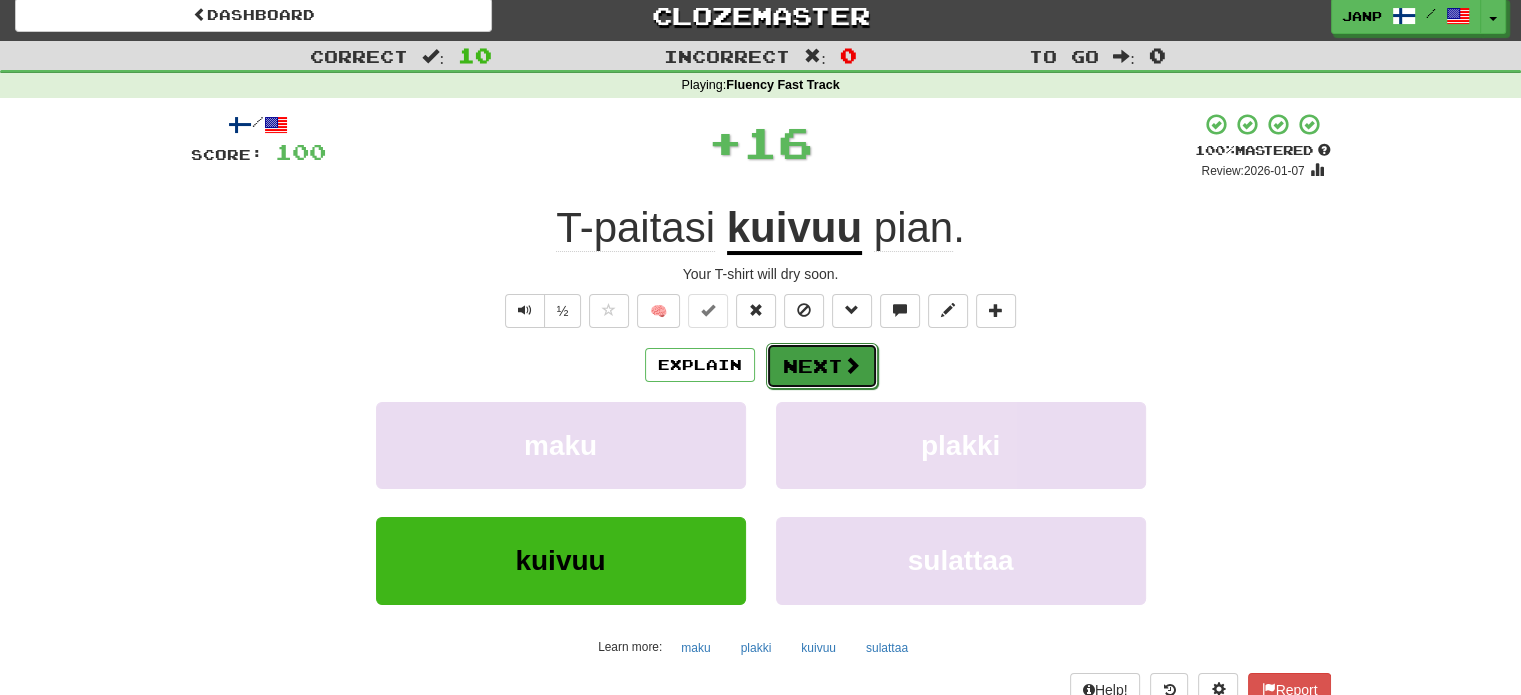 click on "Next" at bounding box center (822, 366) 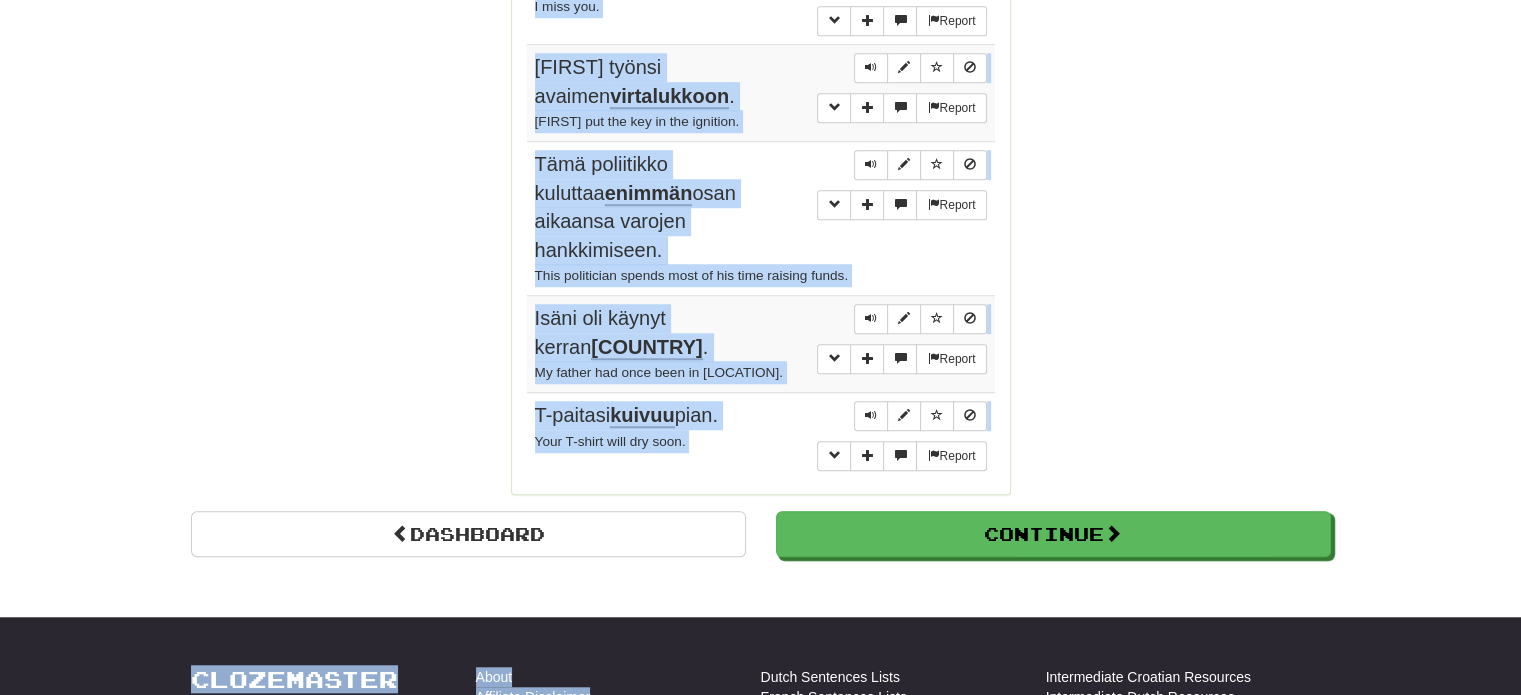 scroll, scrollTop: 1673, scrollLeft: 0, axis: vertical 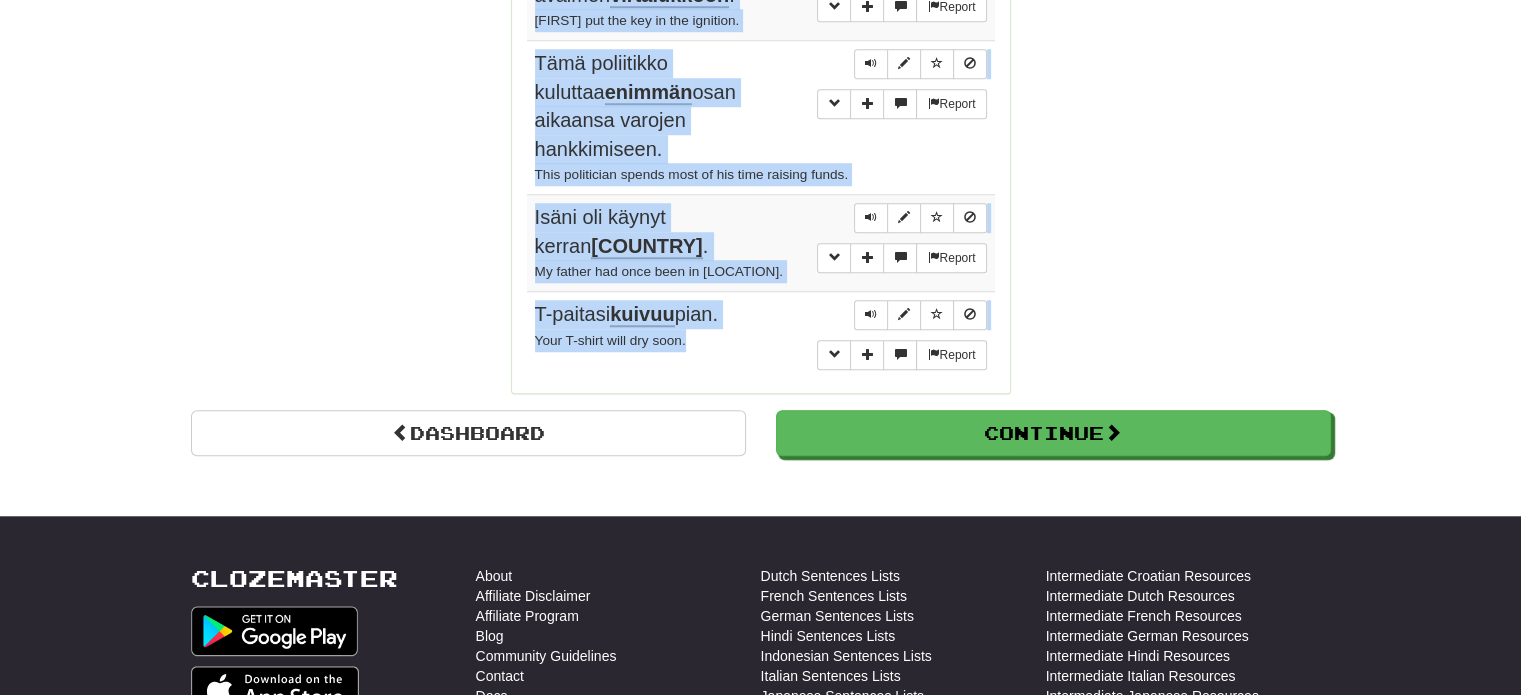 drag, startPoint x: 523, startPoint y: 181, endPoint x: 721, endPoint y: 317, distance: 240.20824 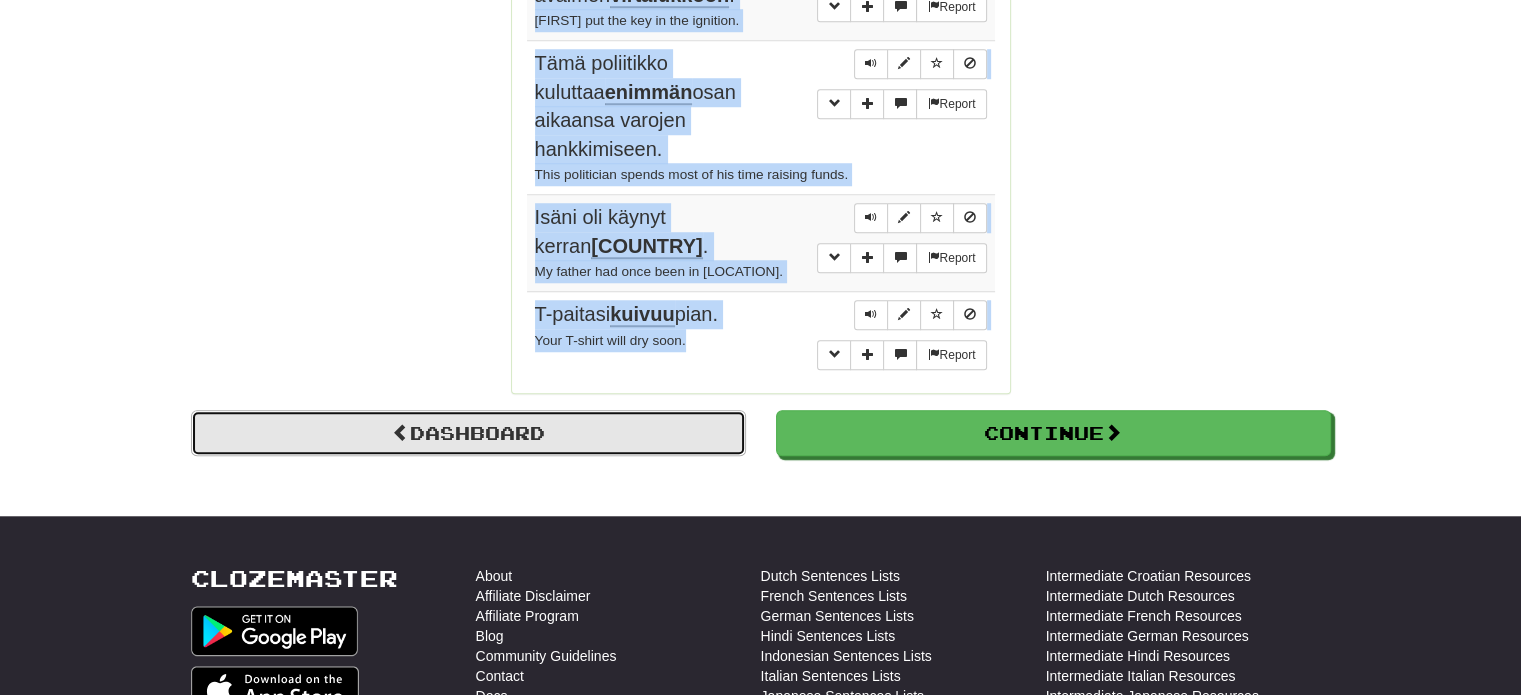 click on "Dashboard" at bounding box center [468, 433] 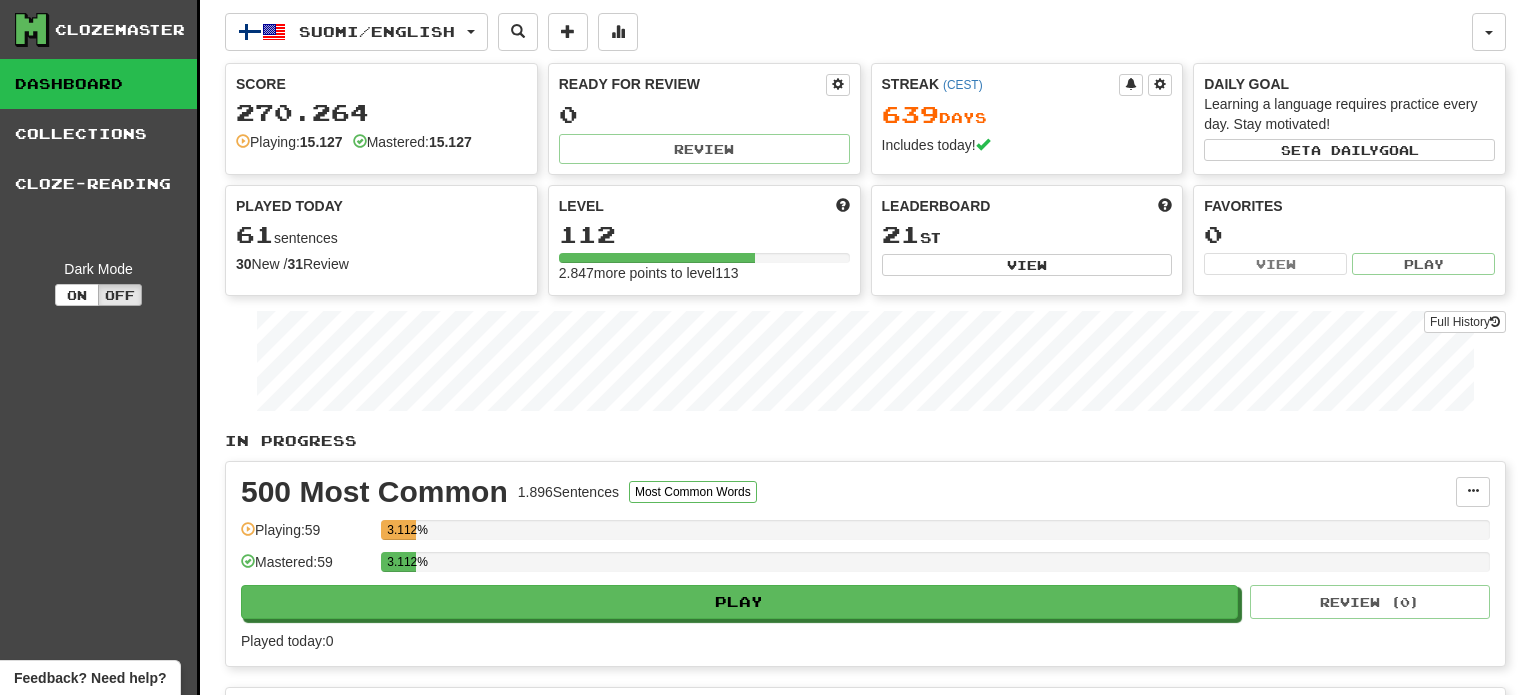 scroll, scrollTop: 0, scrollLeft: 0, axis: both 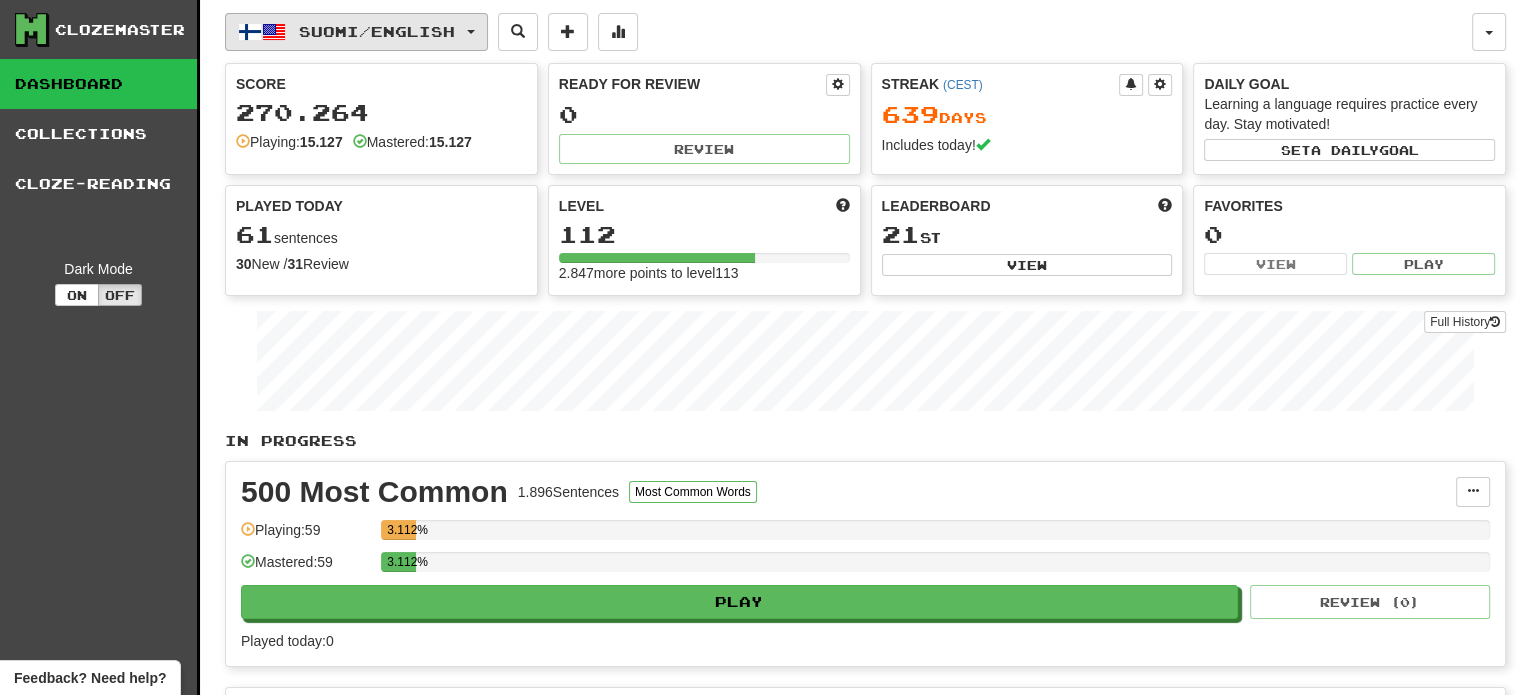 click on "Suomi  /  English" at bounding box center (377, 31) 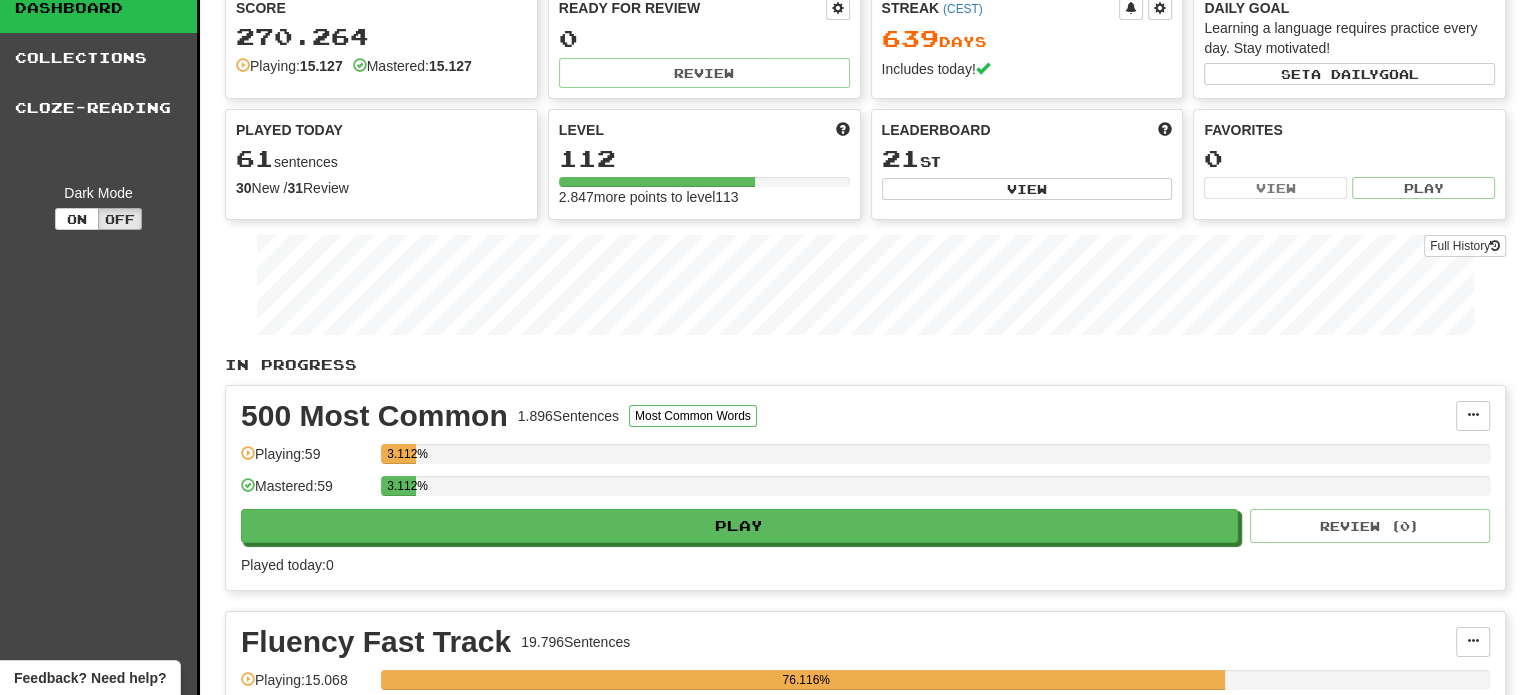 scroll, scrollTop: 0, scrollLeft: 0, axis: both 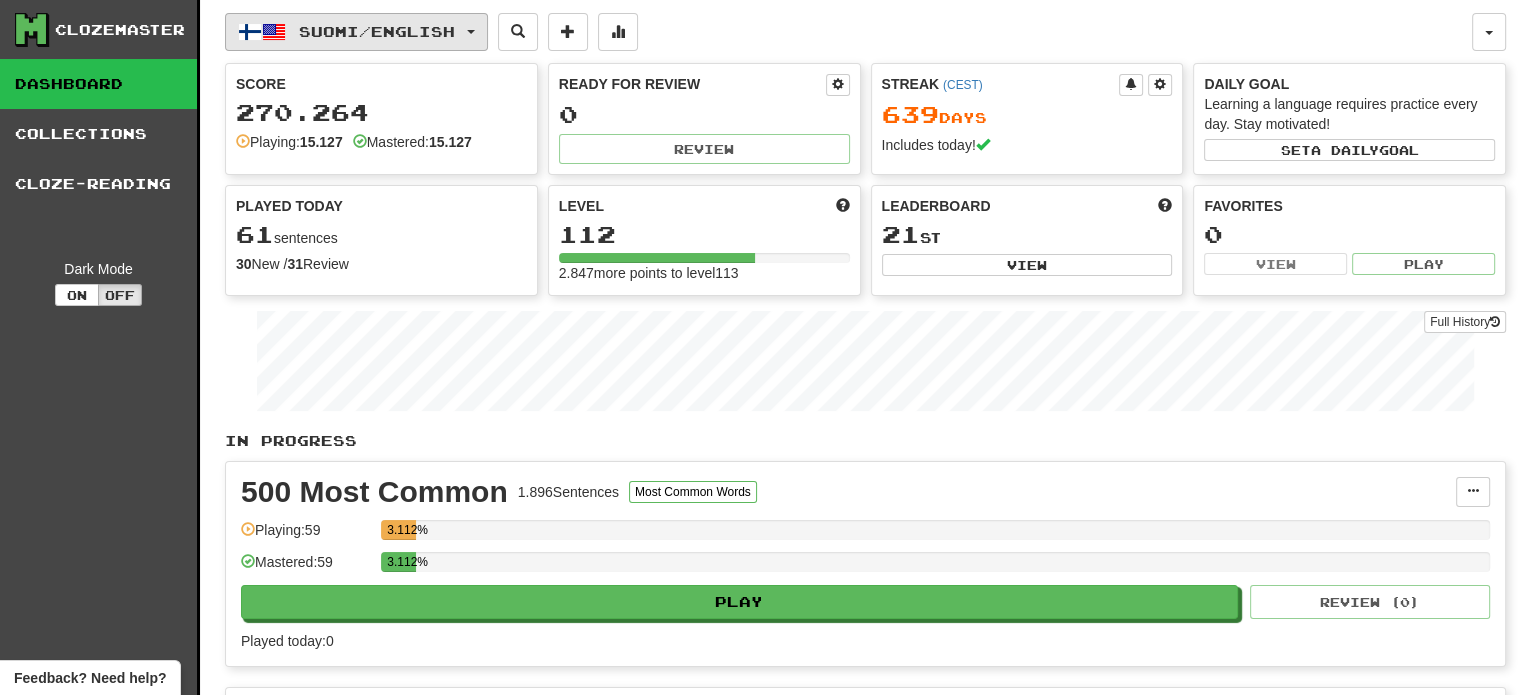 click on "Suomi  /  English" at bounding box center (356, 32) 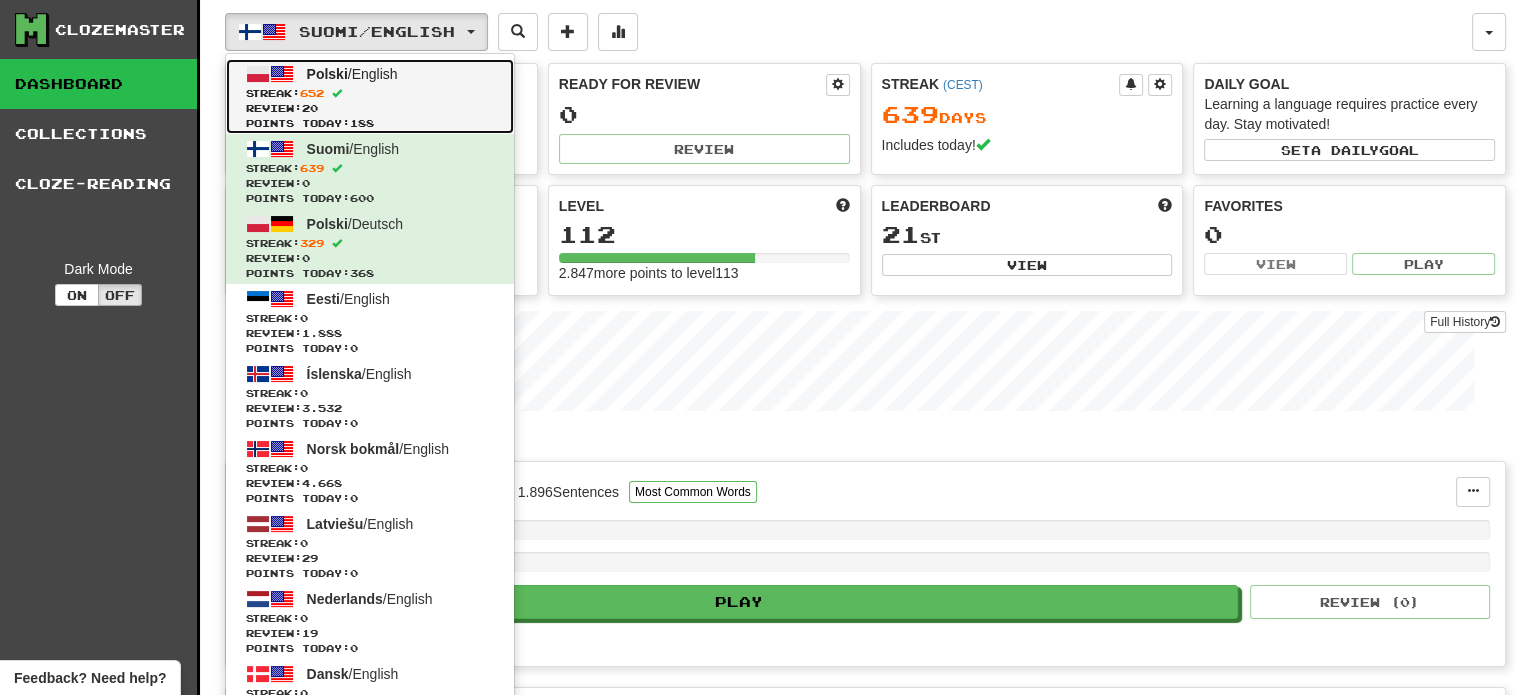 click on "Review:  20" at bounding box center (370, 108) 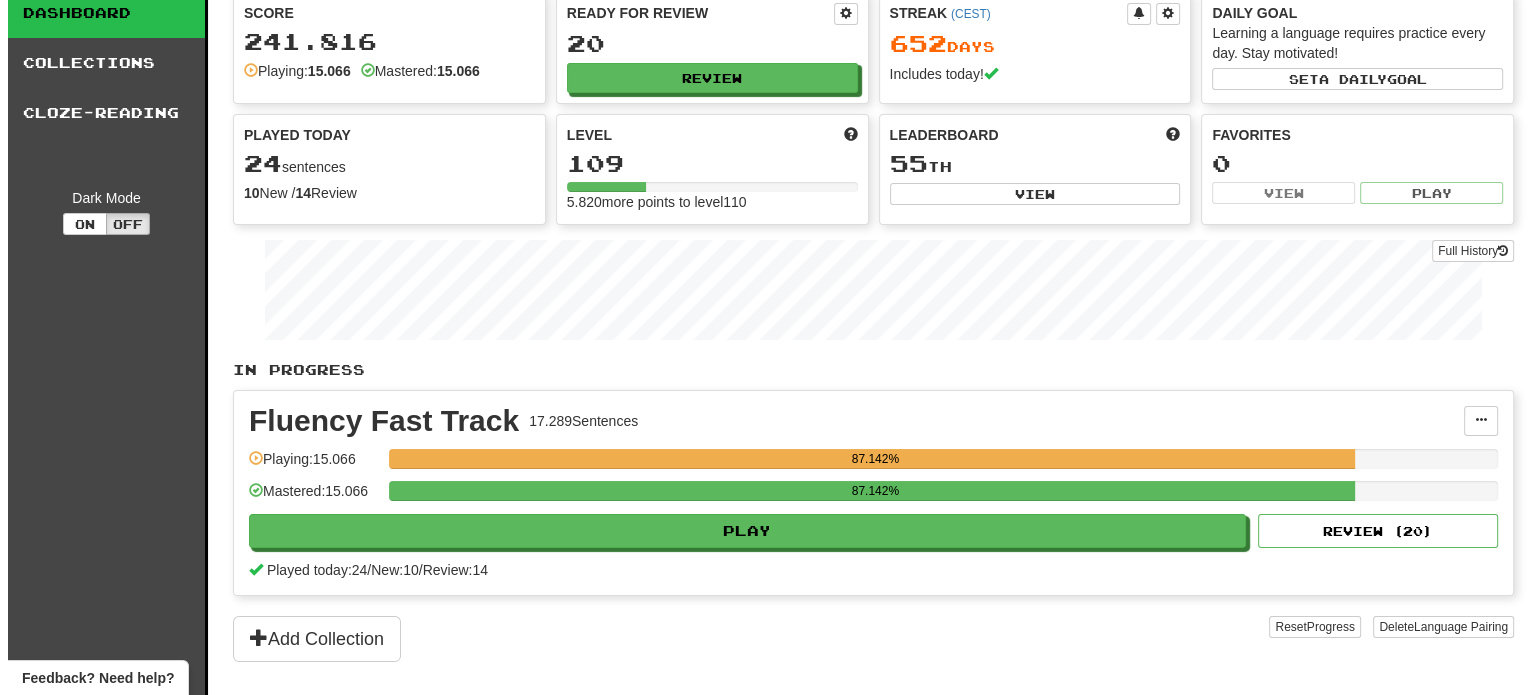 scroll, scrollTop: 100, scrollLeft: 0, axis: vertical 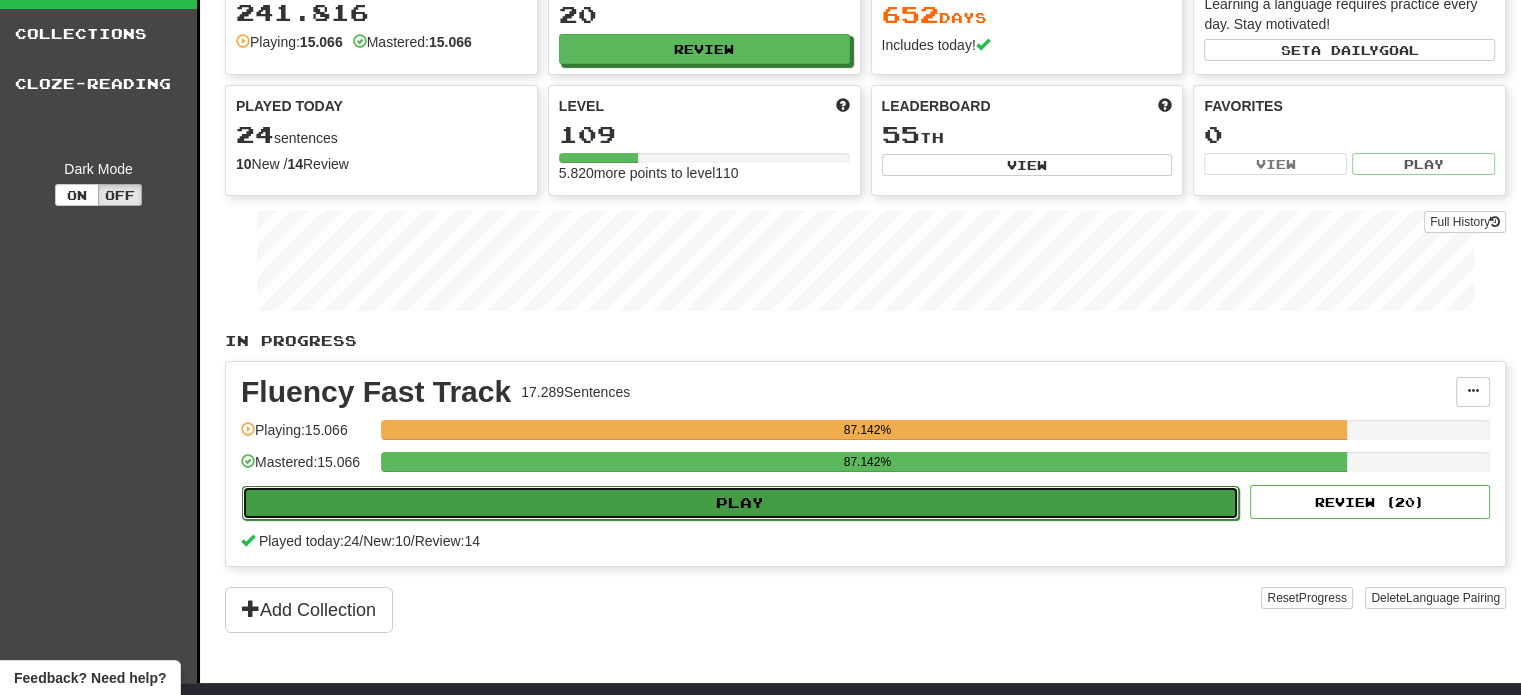 click on "Play" at bounding box center [740, 503] 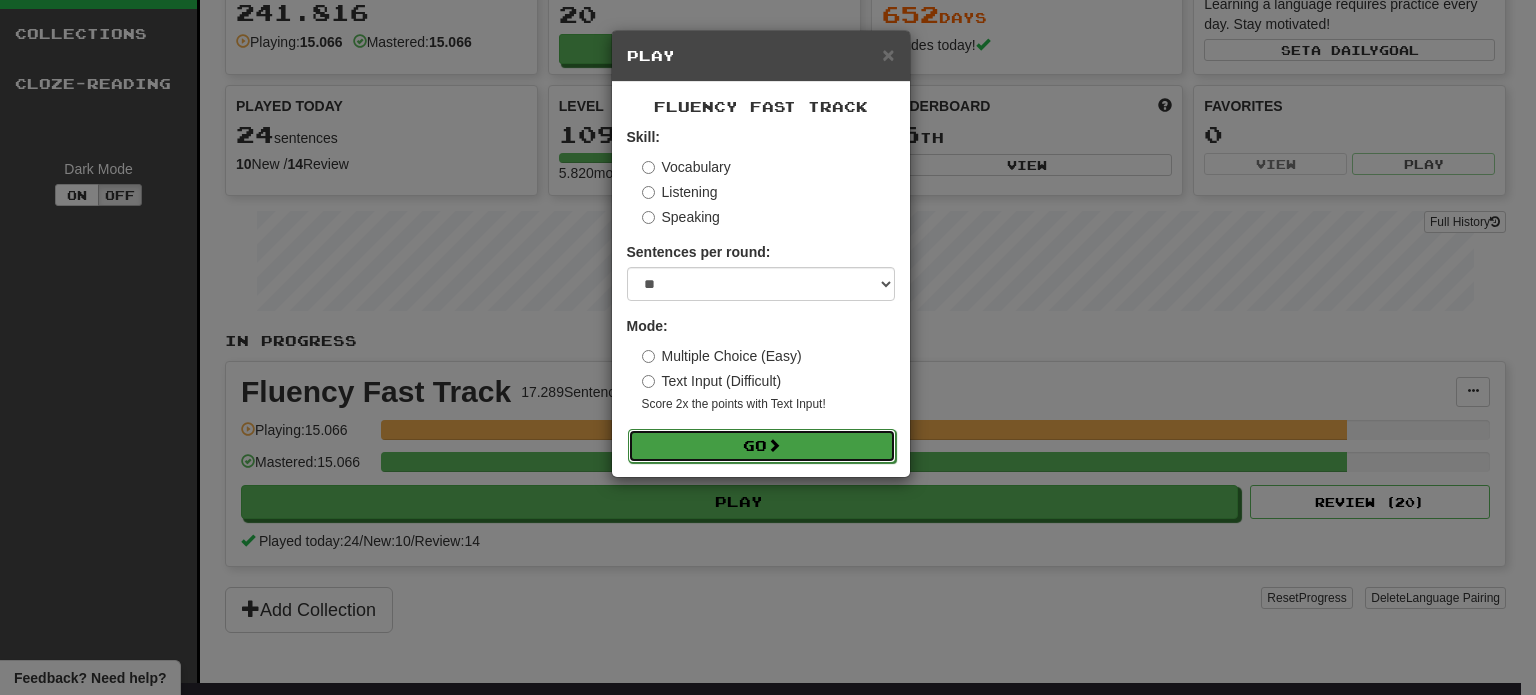 click at bounding box center [774, 445] 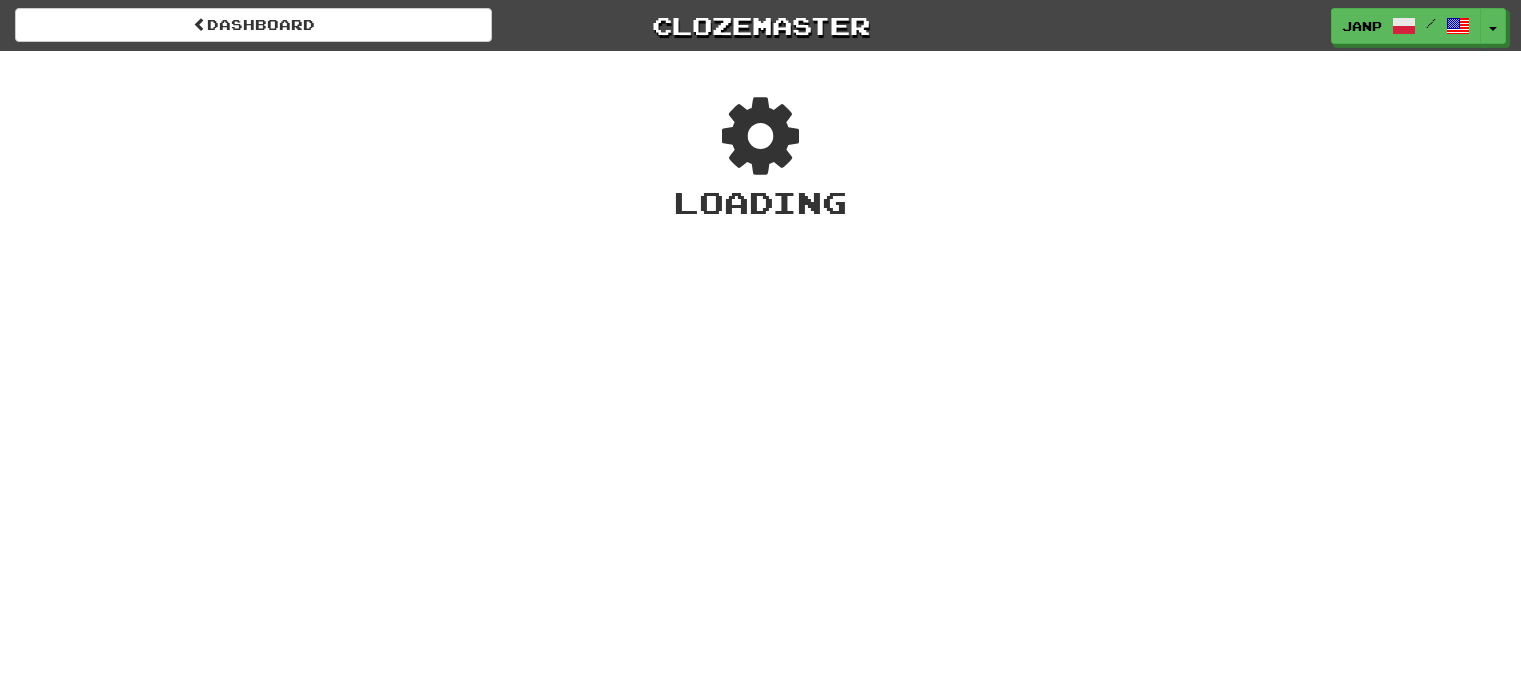 scroll, scrollTop: 0, scrollLeft: 0, axis: both 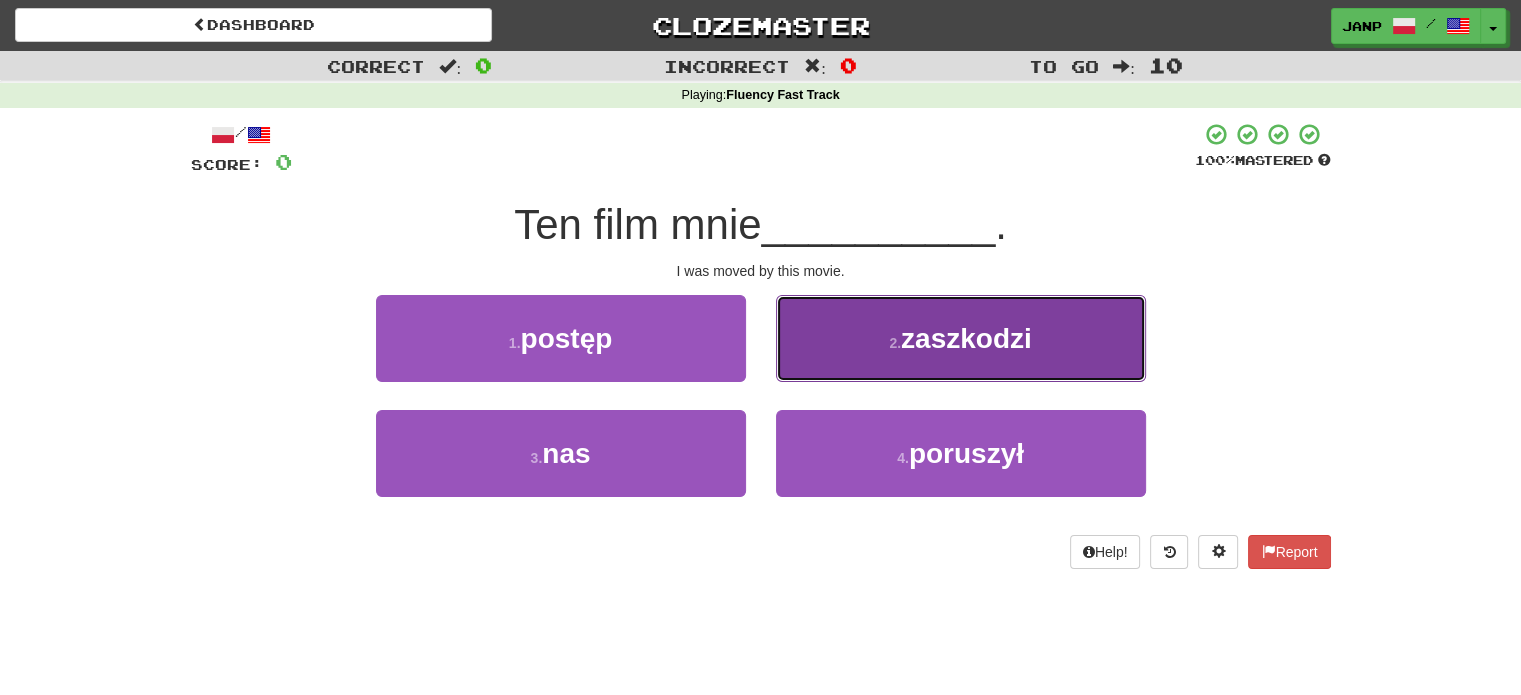 click on "2 .  zaszkodzi" at bounding box center (961, 338) 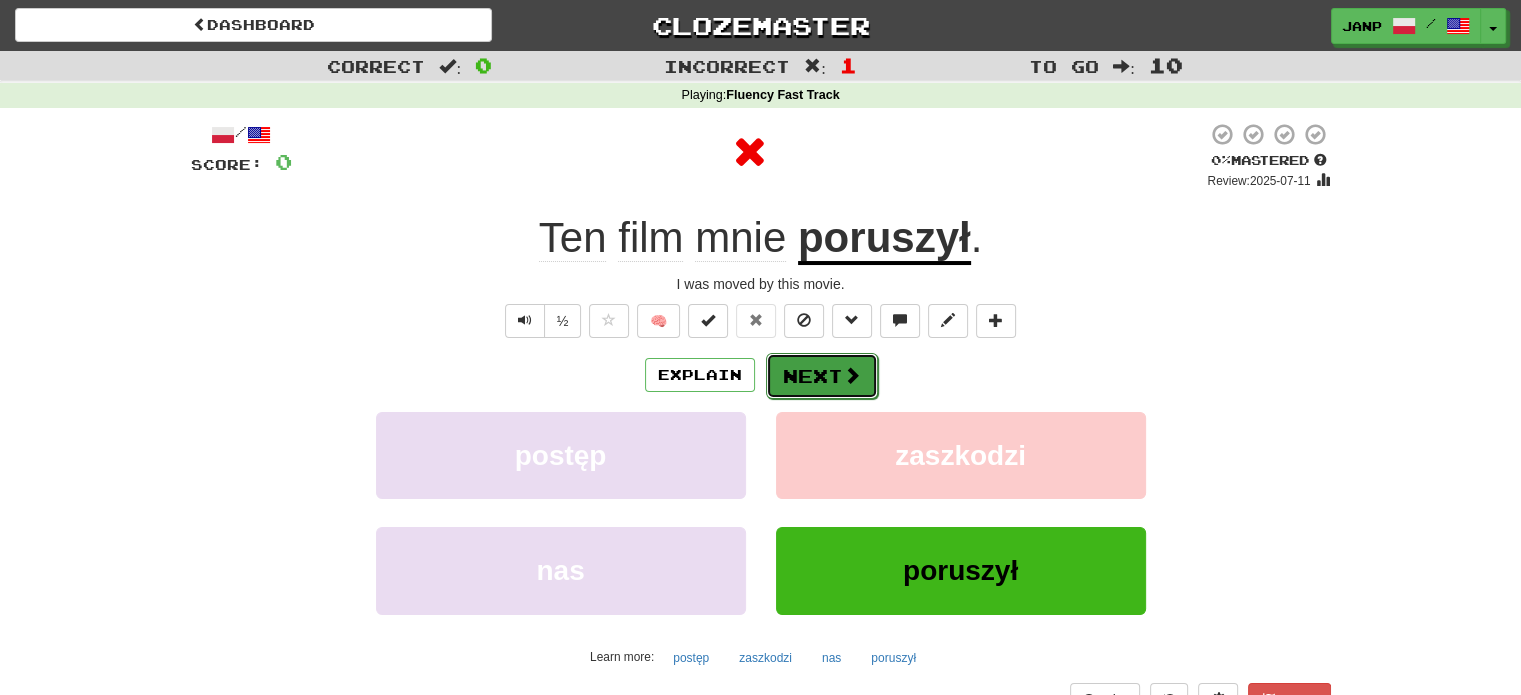 click on "Next" at bounding box center [822, 376] 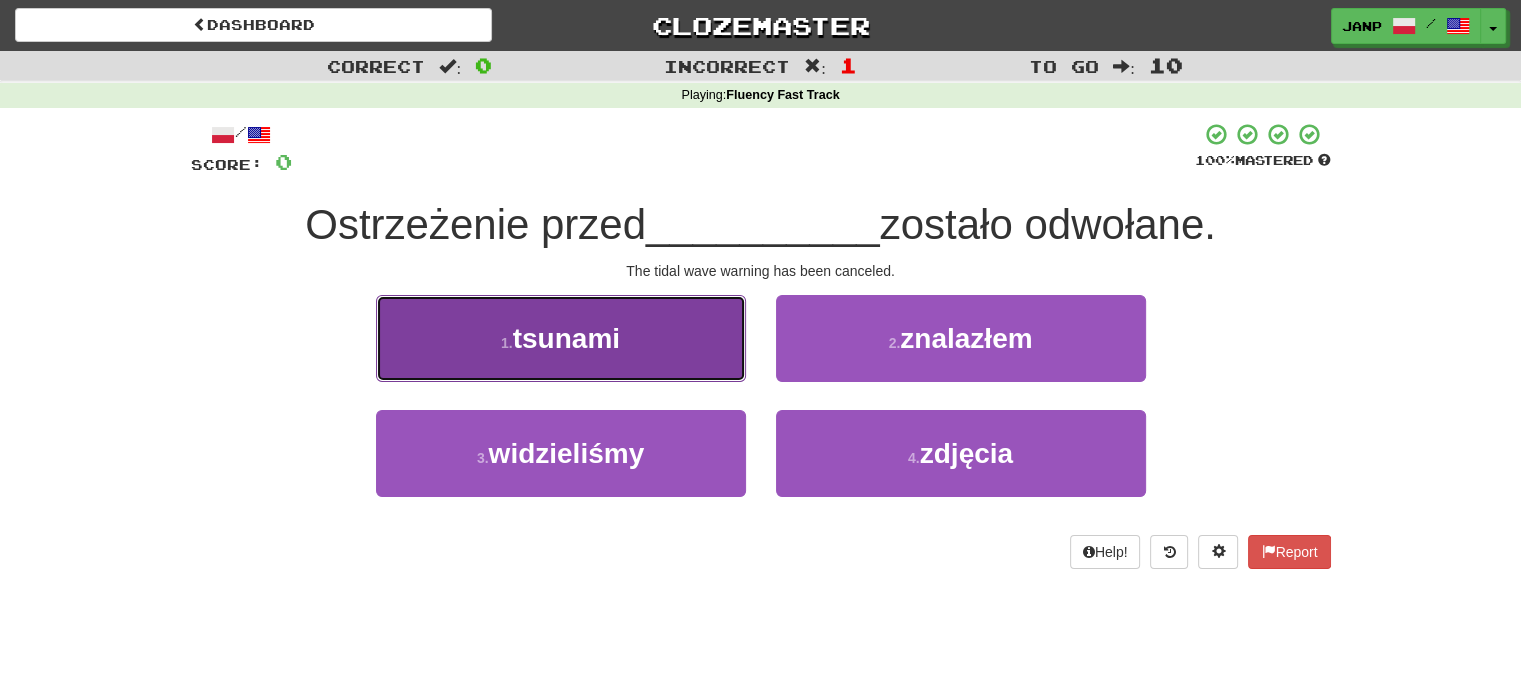 click on "1 .  tsunami" at bounding box center (561, 338) 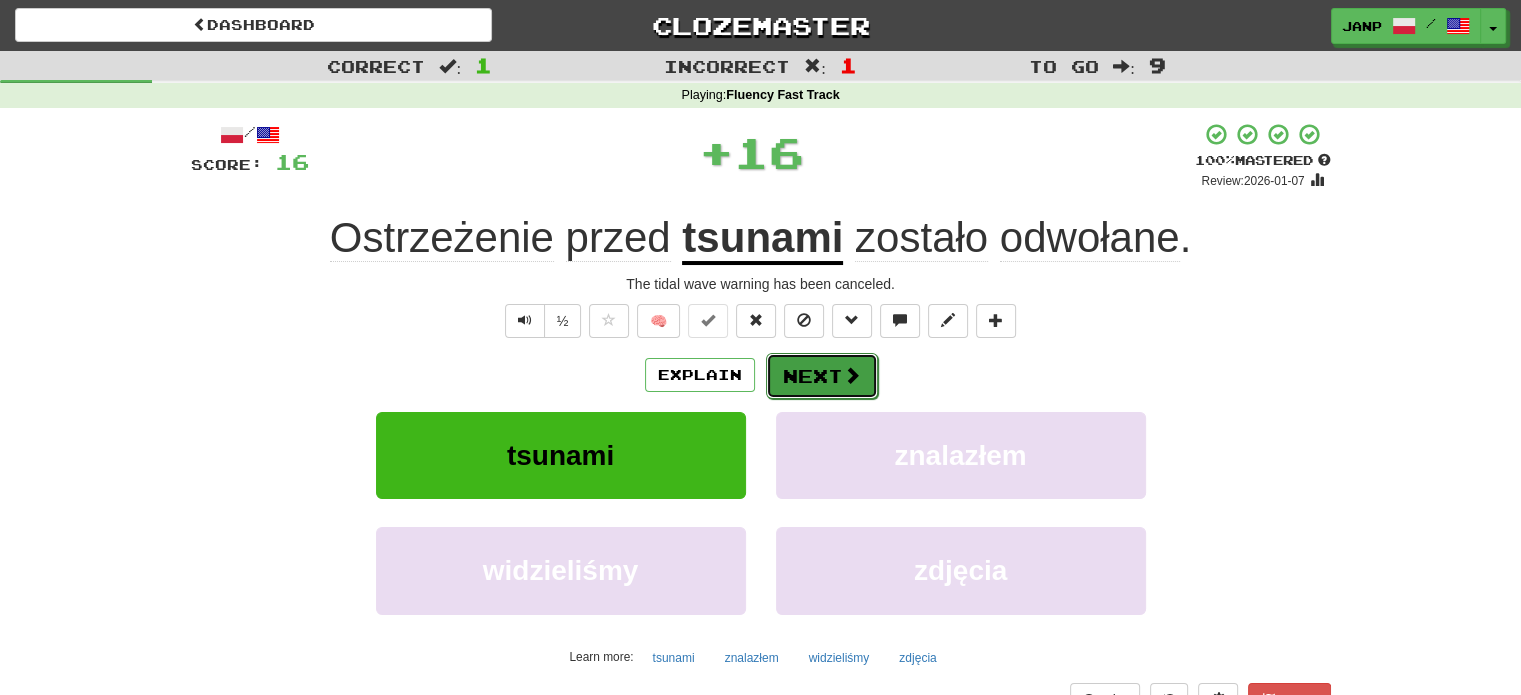 click on "Next" at bounding box center [822, 376] 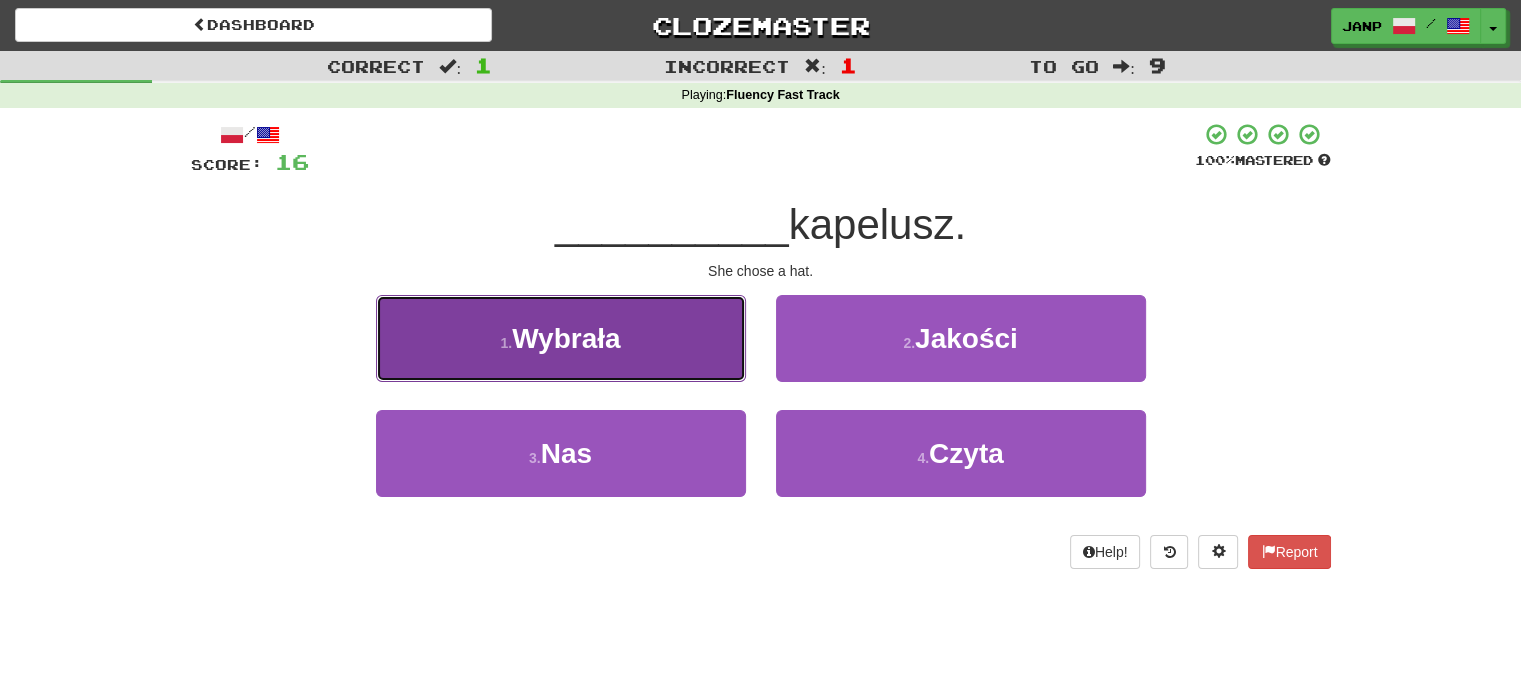 click on "1 .  Wybrała" at bounding box center [561, 338] 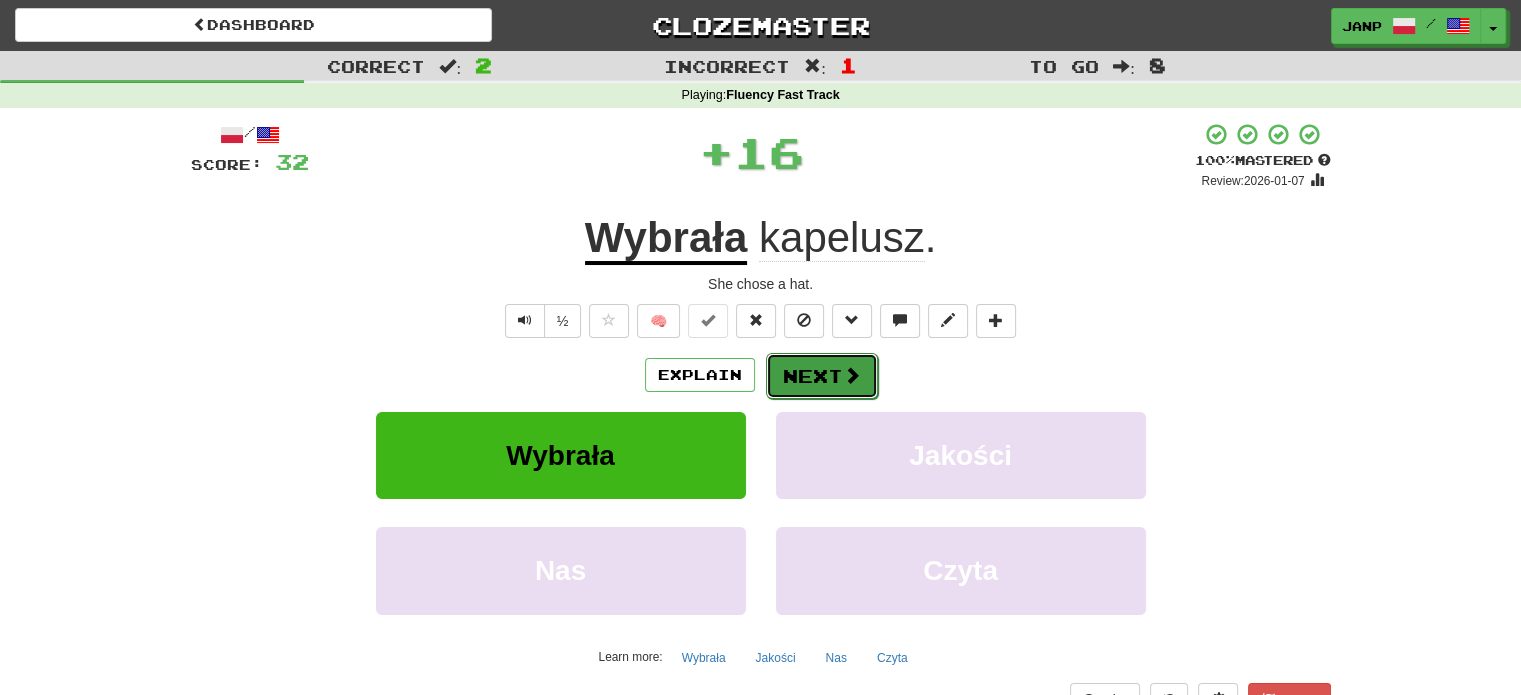 click on "Next" at bounding box center (822, 376) 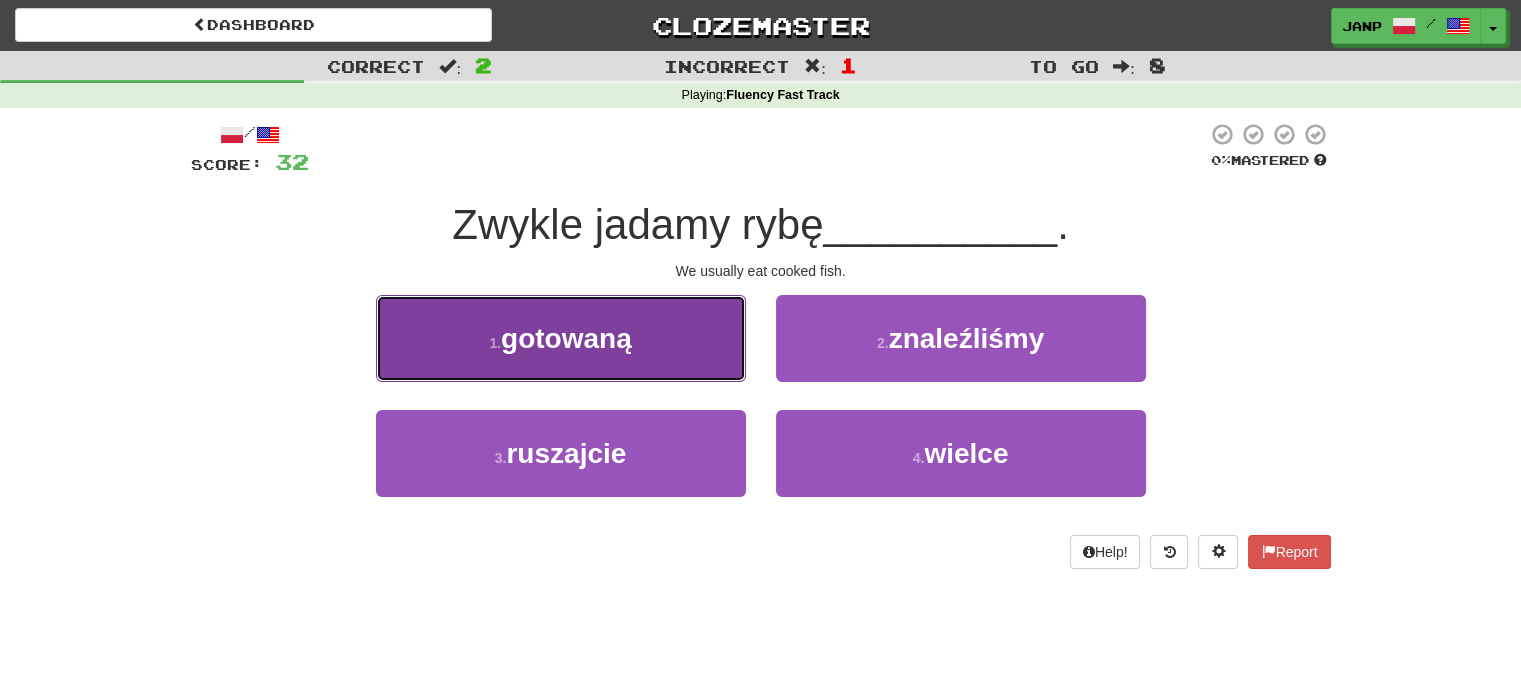 click on "1 .  gotowaną" at bounding box center (561, 338) 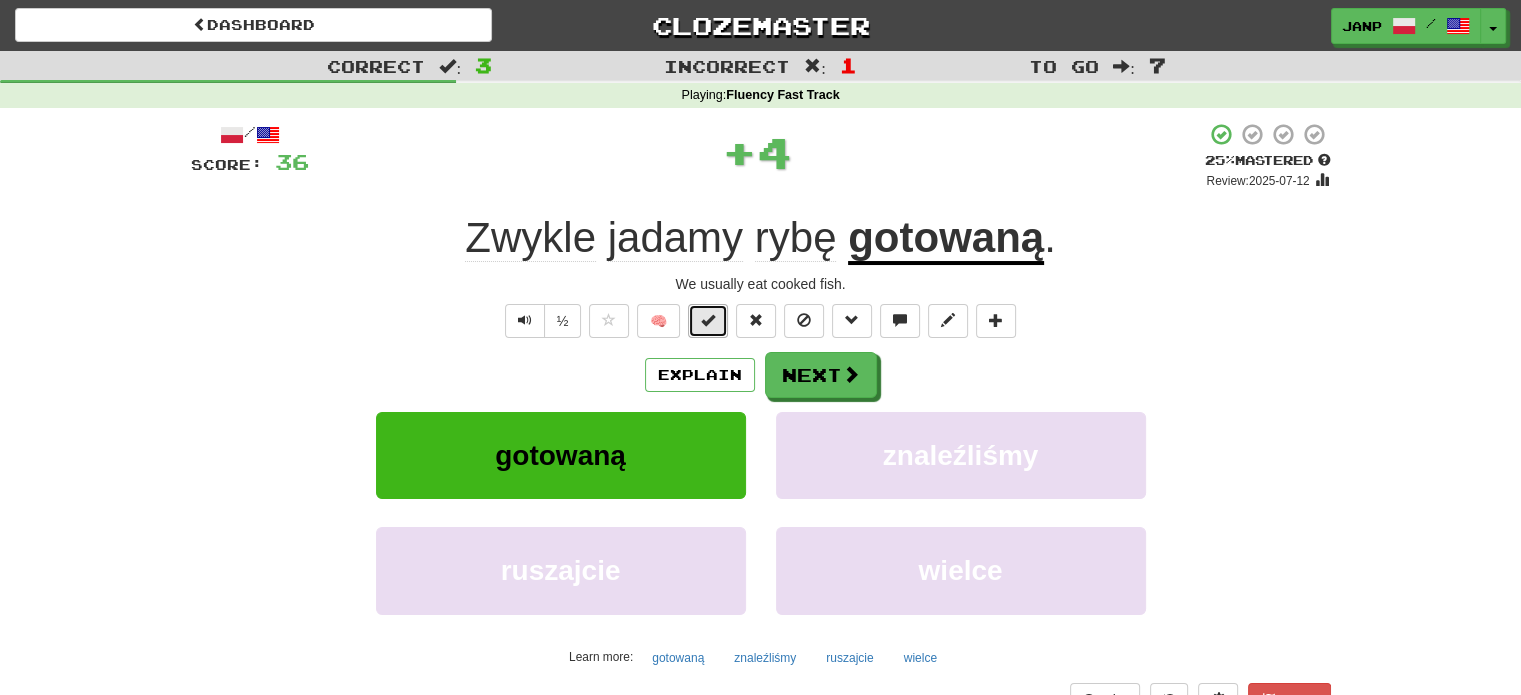 click at bounding box center [708, 321] 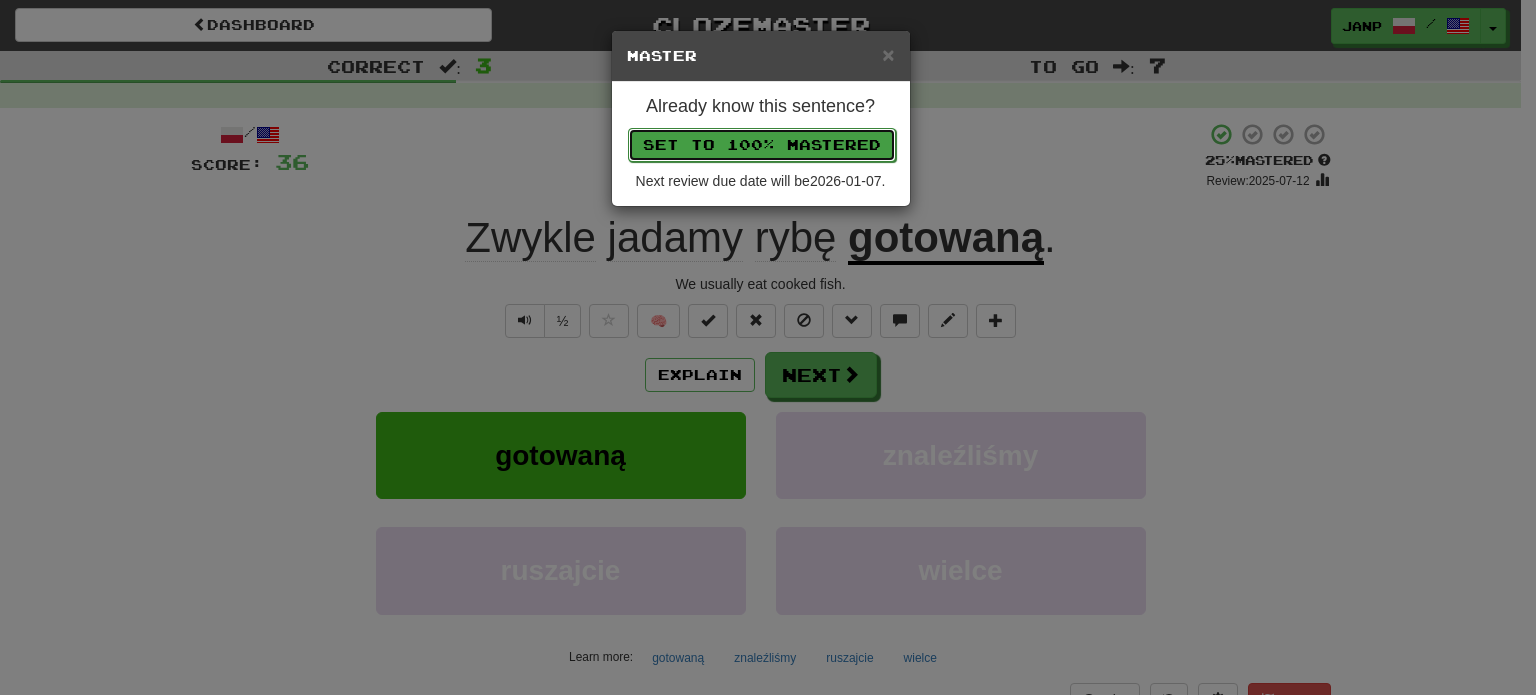 click on "Set to 100% Mastered" at bounding box center [762, 145] 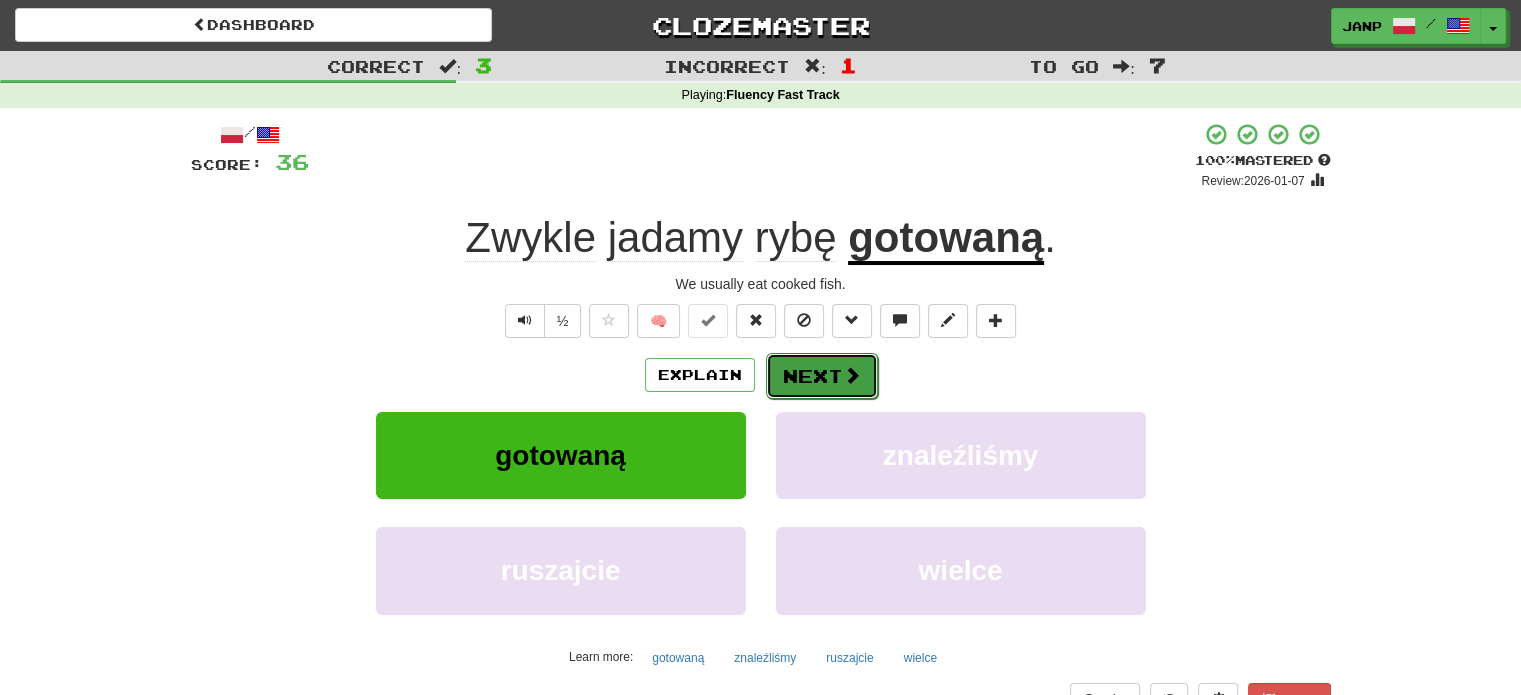 click on "Next" at bounding box center [822, 376] 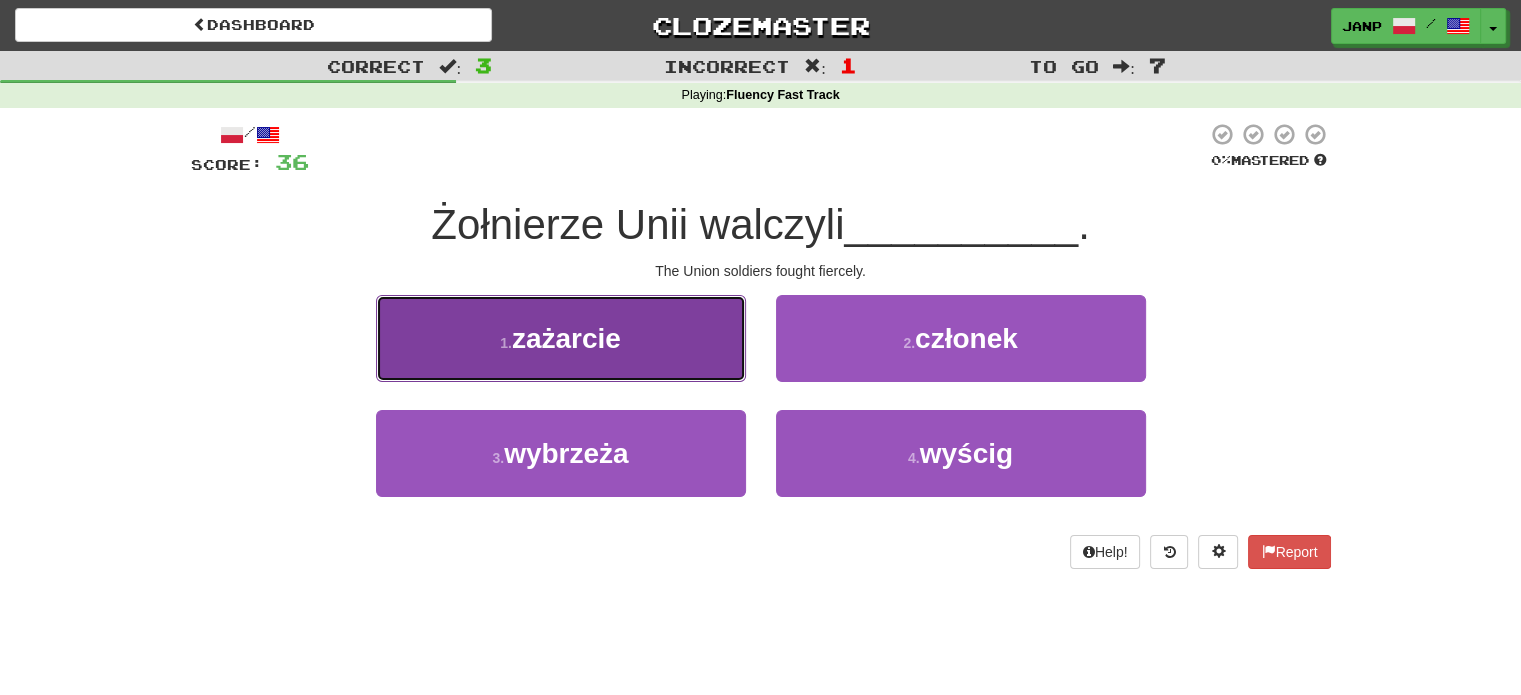 click on "1 .  zażarcie" at bounding box center [561, 338] 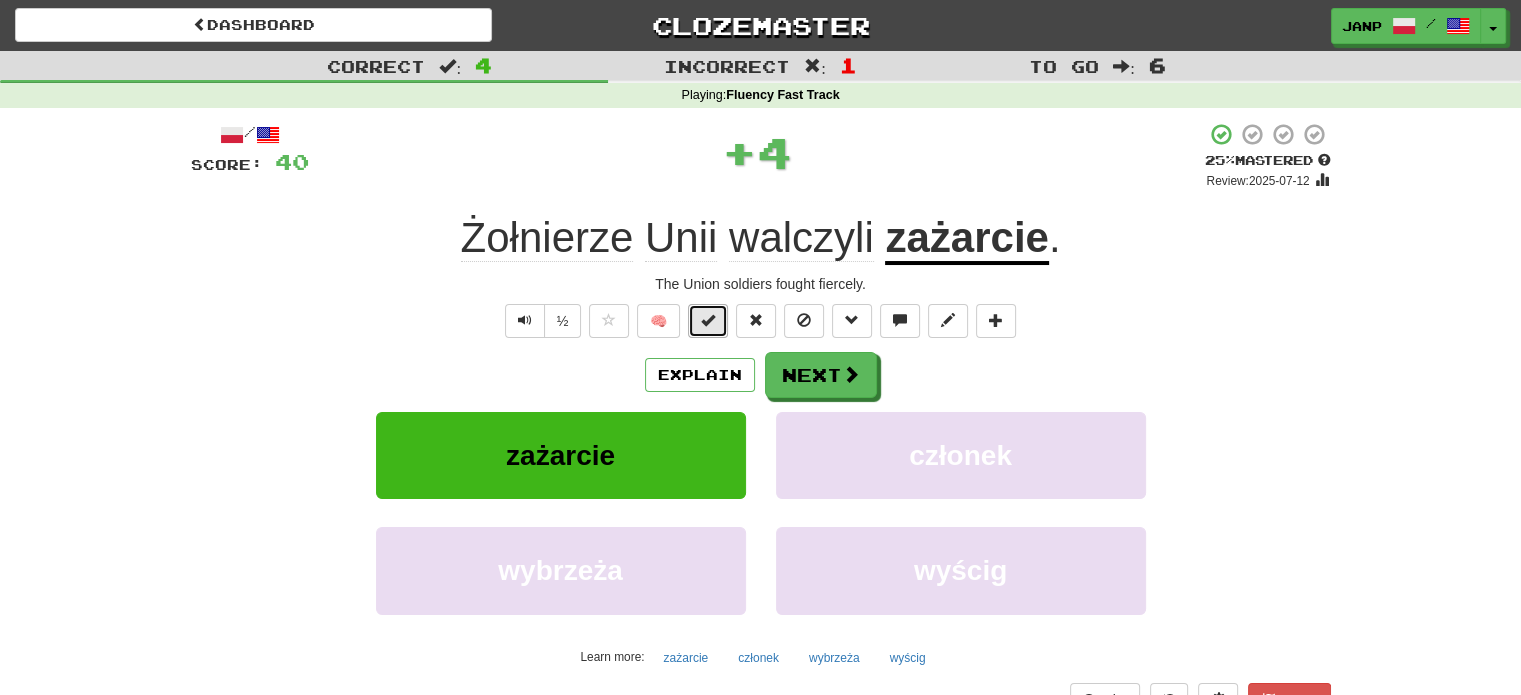 click at bounding box center [708, 320] 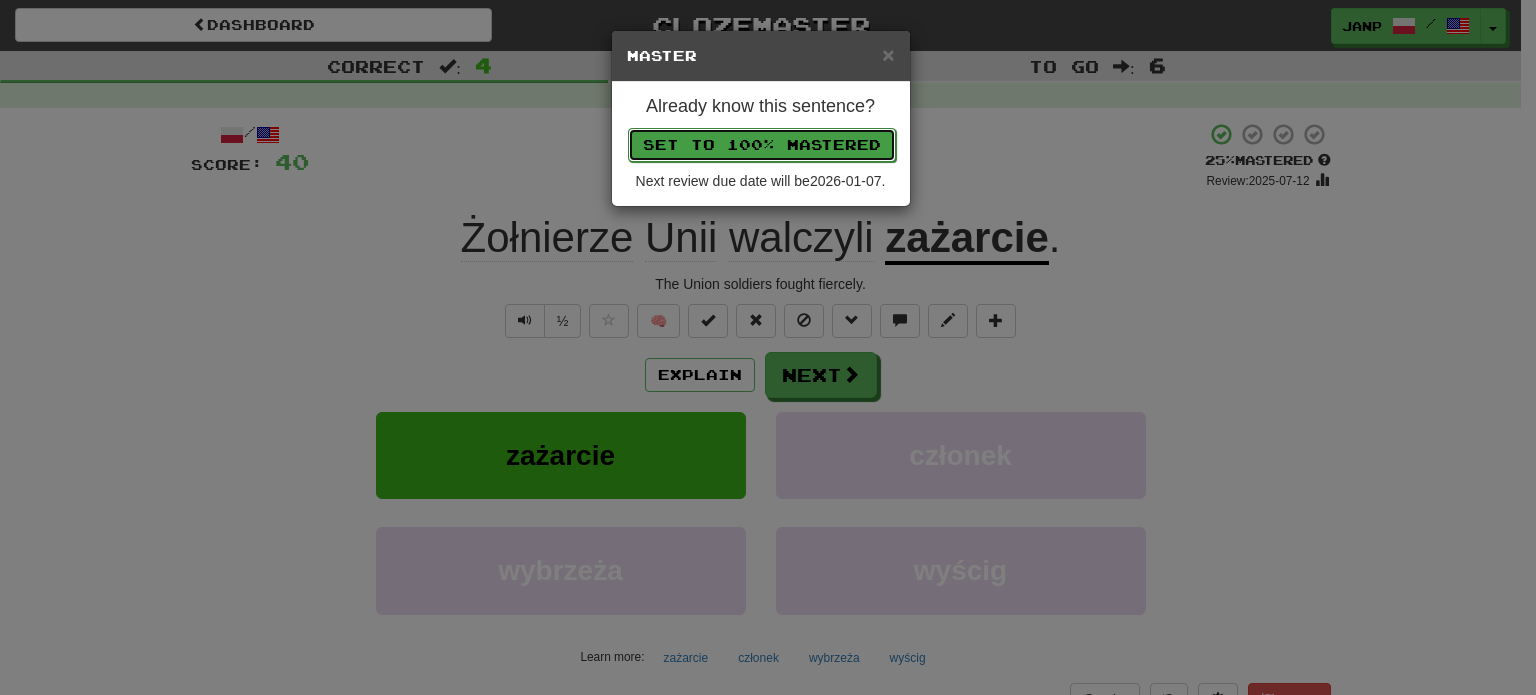 click on "Set to 100% Mastered" at bounding box center [762, 145] 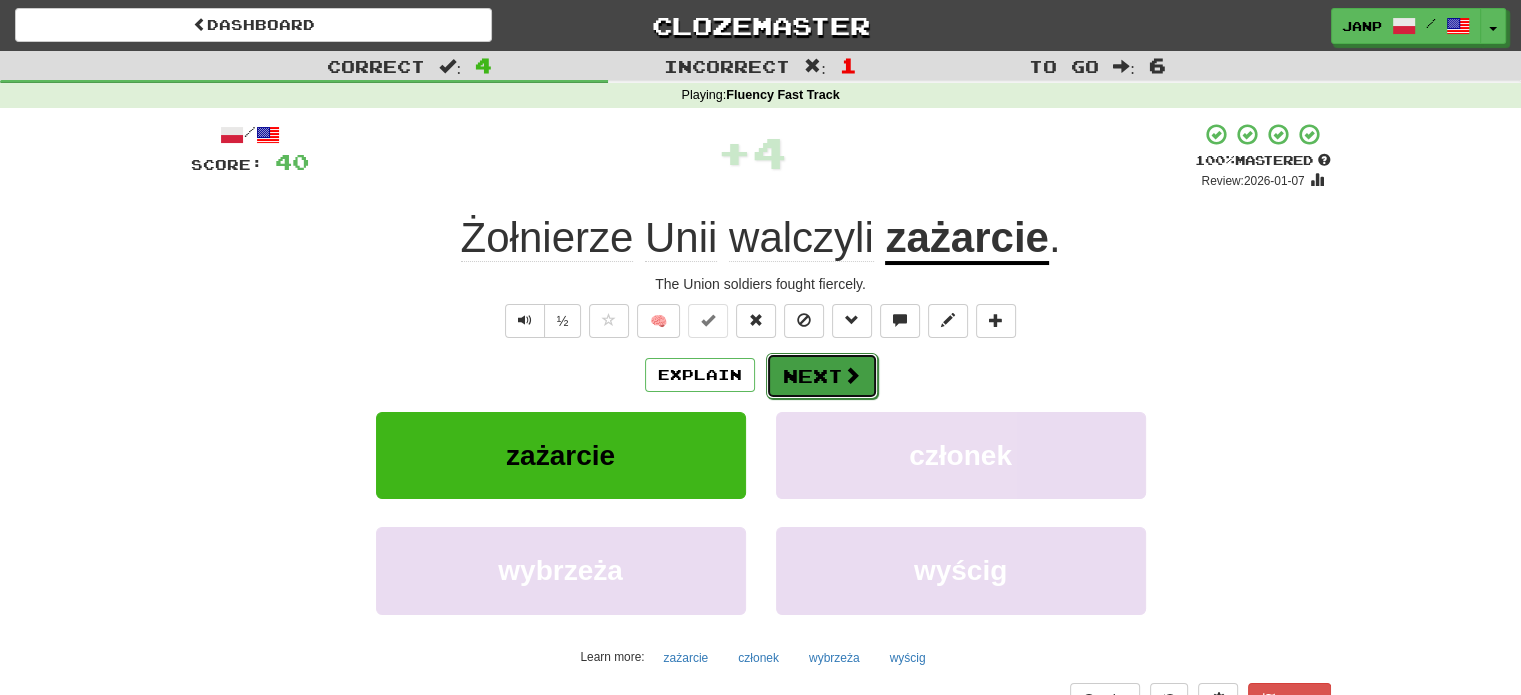 click on "Next" at bounding box center [822, 376] 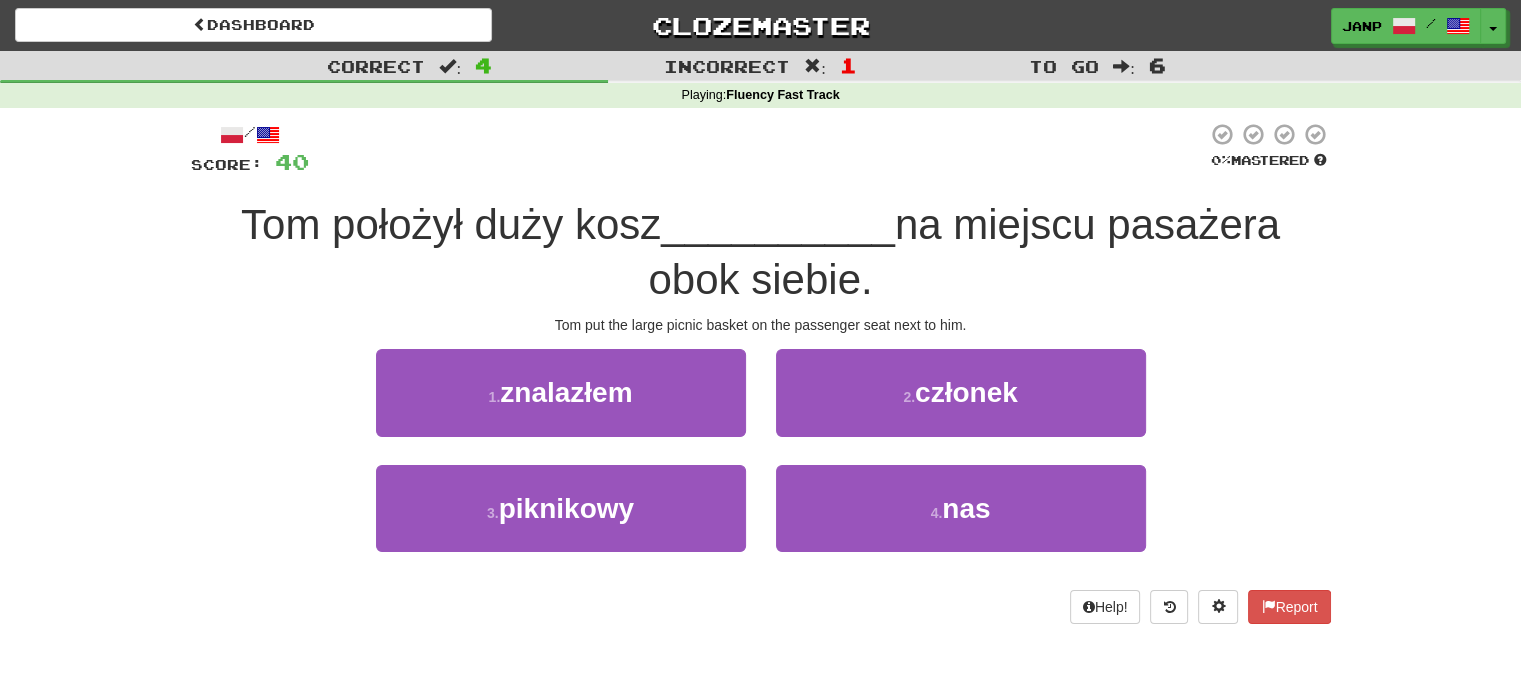 click on "1 .  znalazłem" at bounding box center [561, 406] 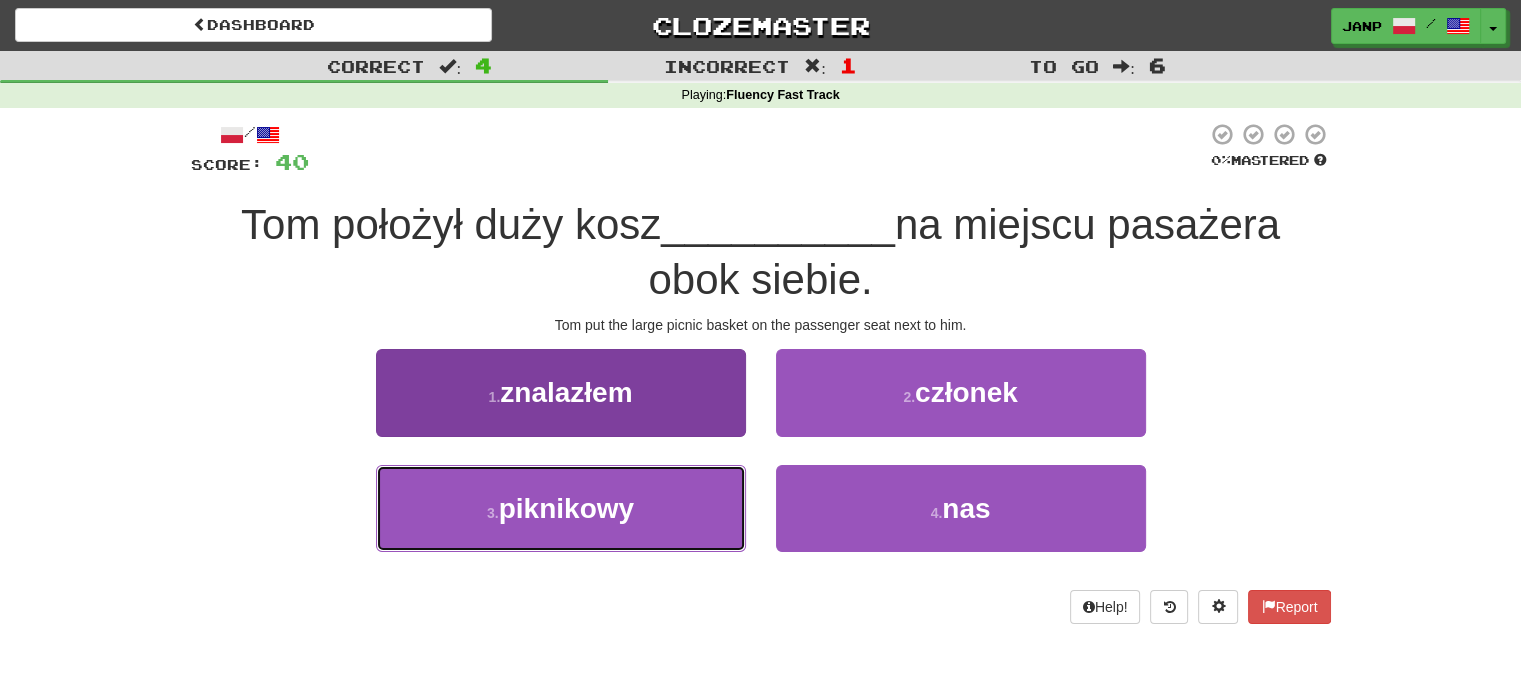 click on "3 .  piknikowy" at bounding box center [561, 508] 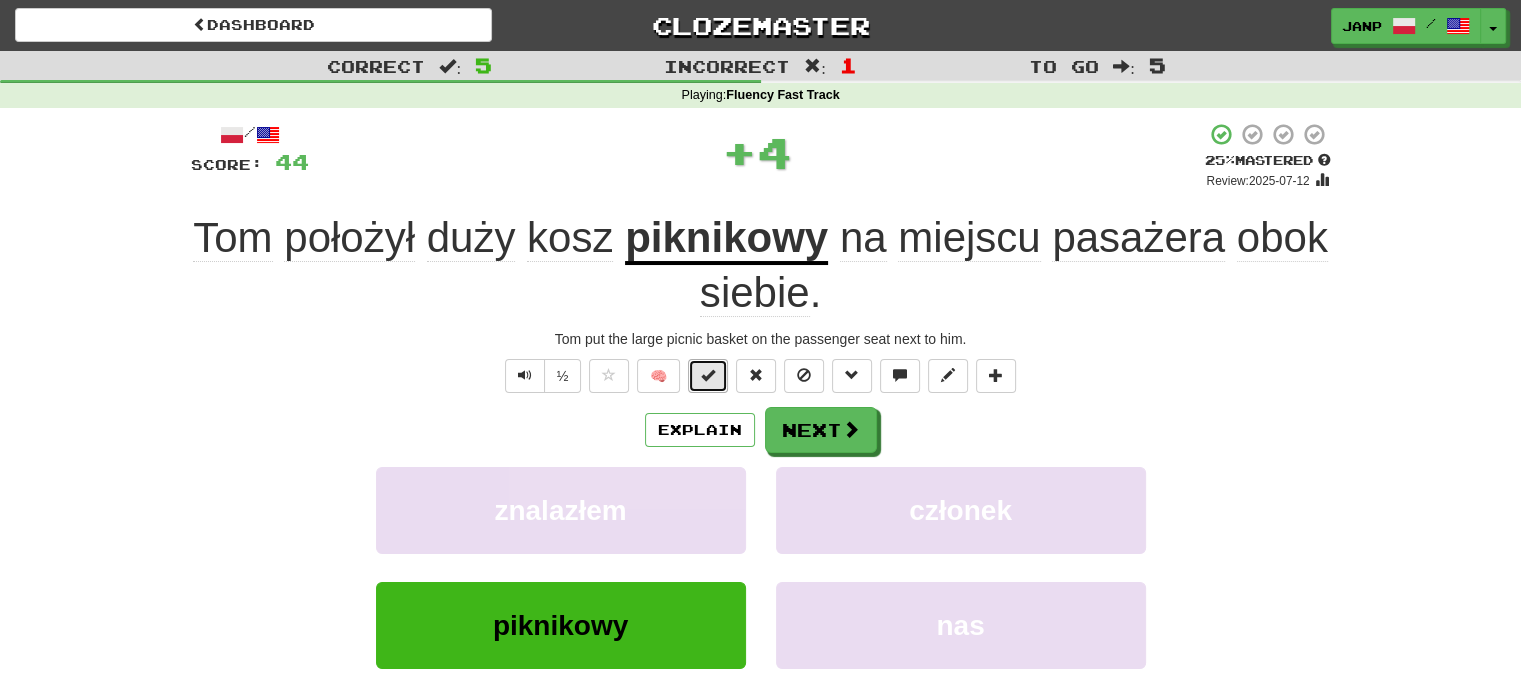 click at bounding box center [708, 375] 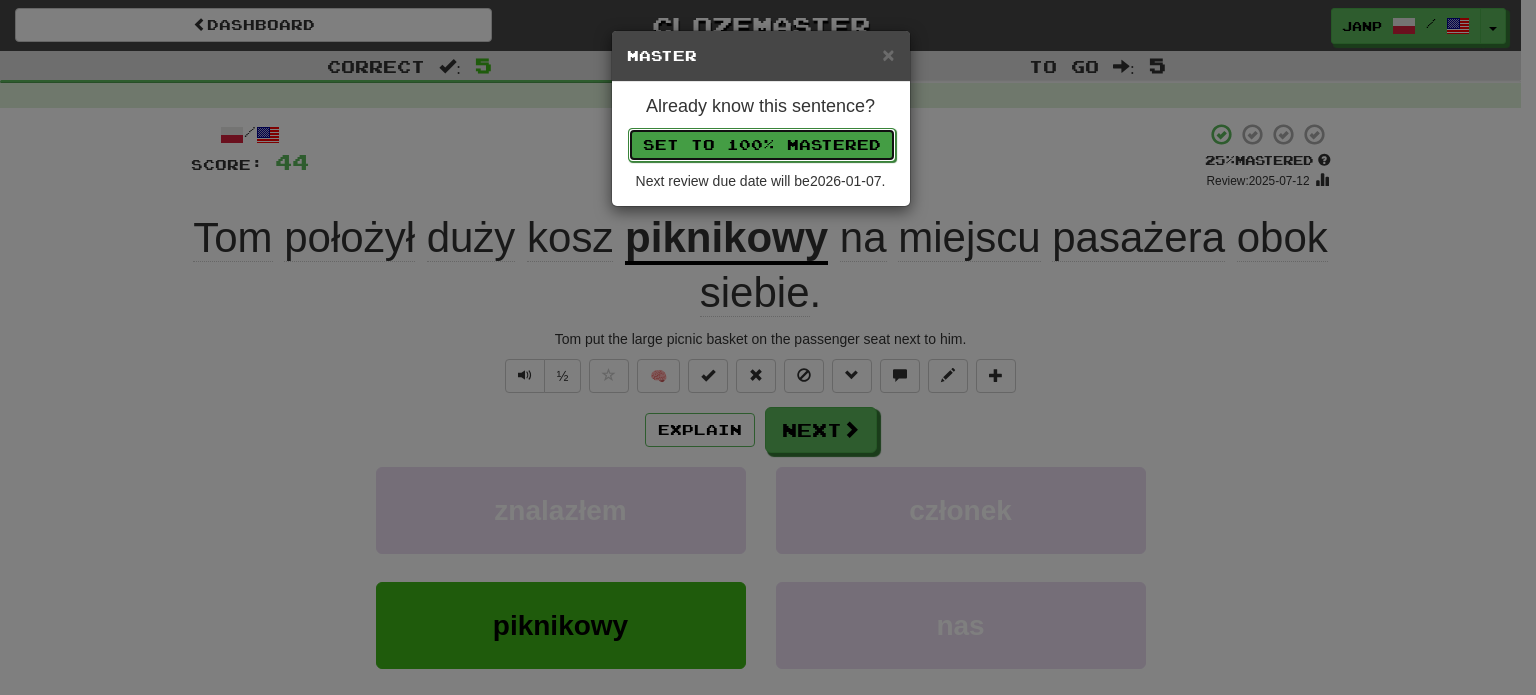 click on "Set to 100% Mastered" at bounding box center [762, 145] 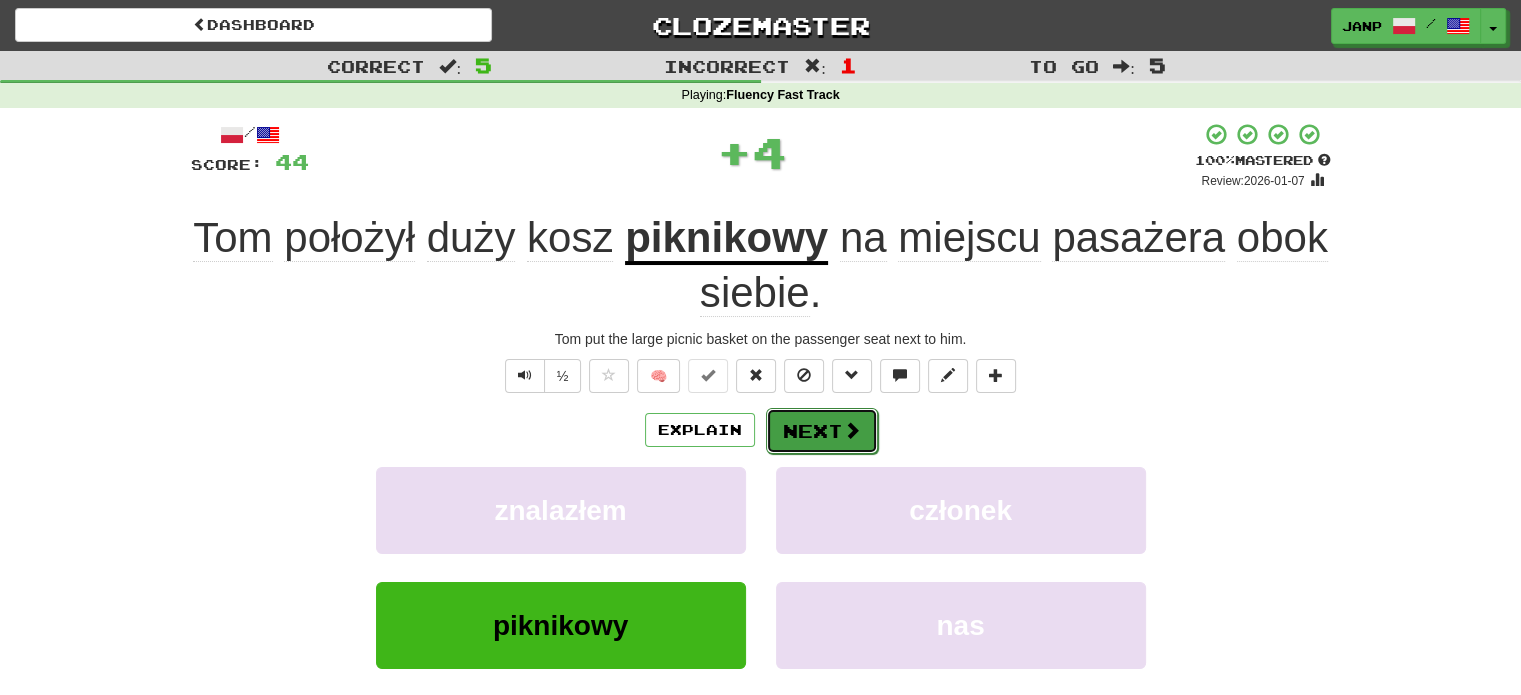 click on "Next" at bounding box center [822, 431] 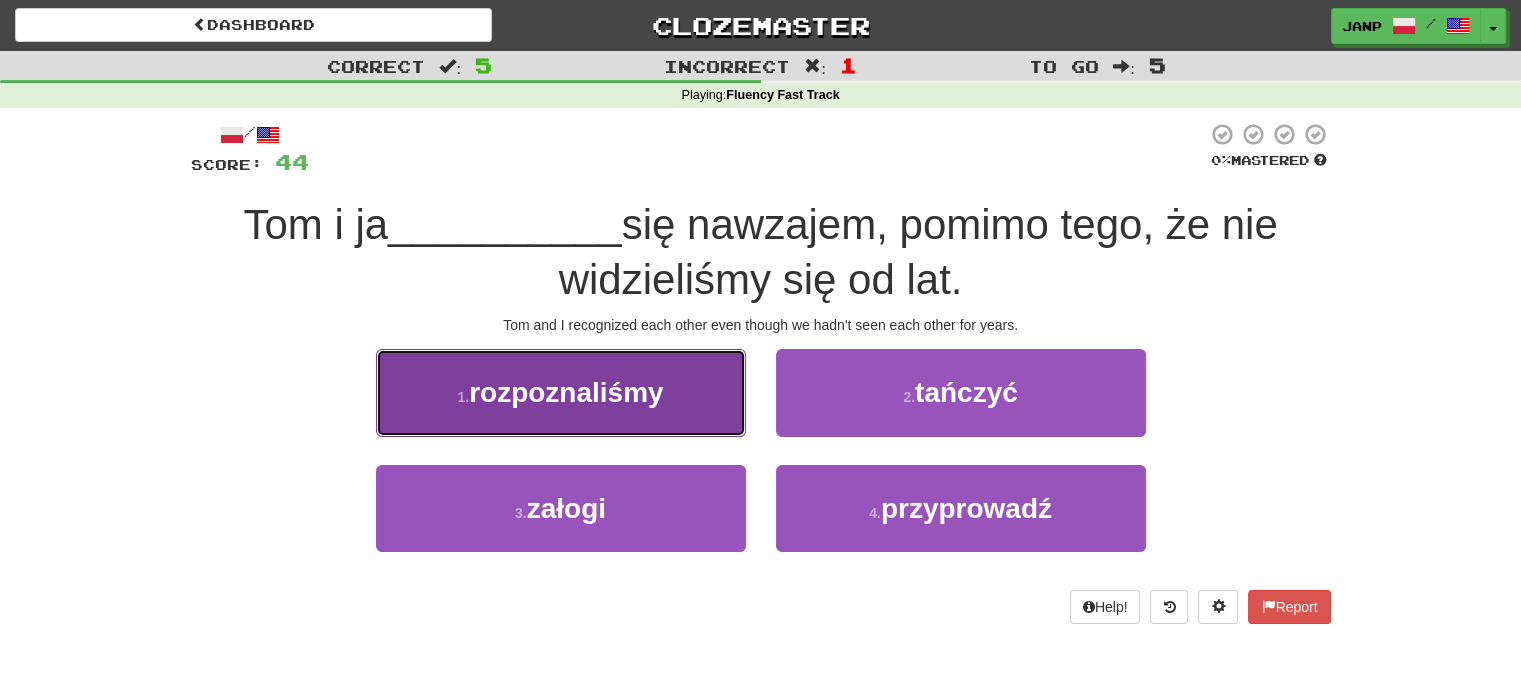 click on "1 .  rozpoznaliśmy" at bounding box center [561, 392] 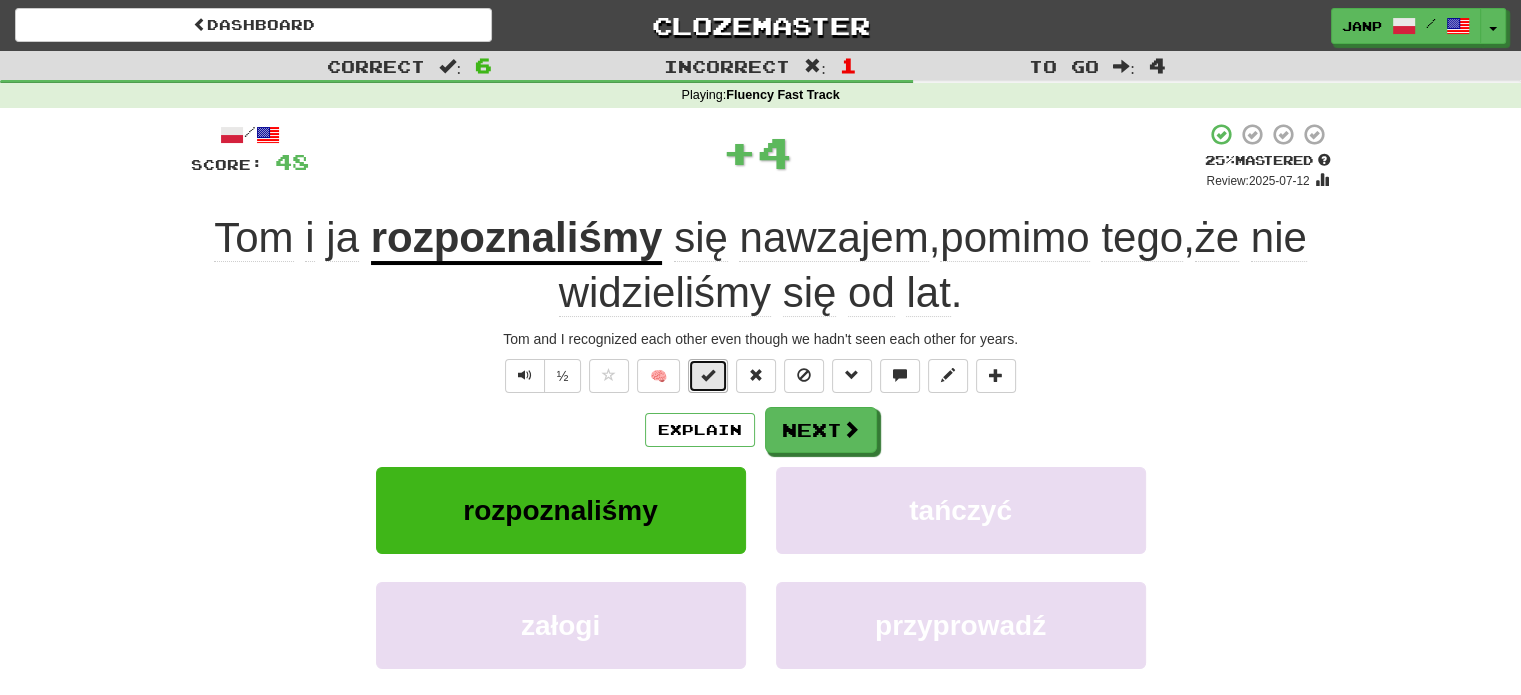 click at bounding box center (708, 376) 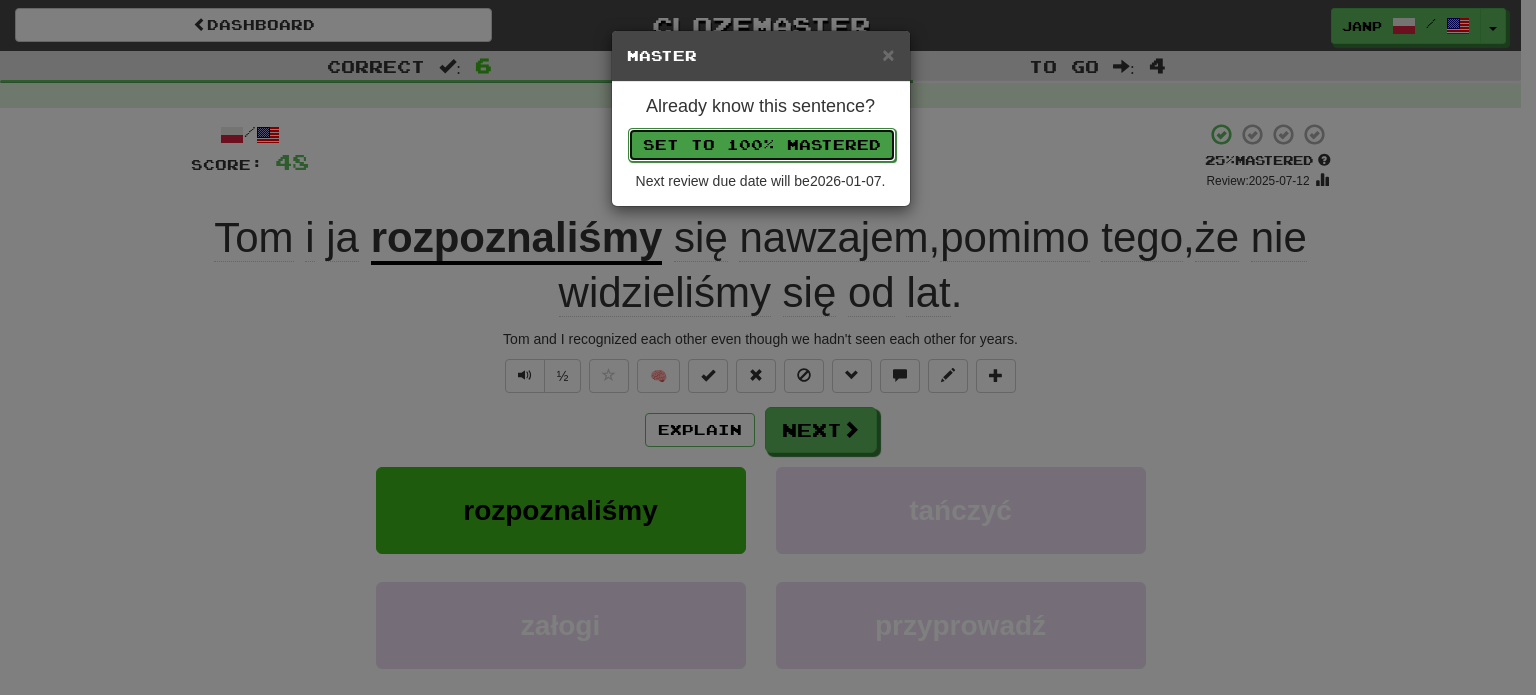 click on "Set to 100% Mastered" at bounding box center [762, 145] 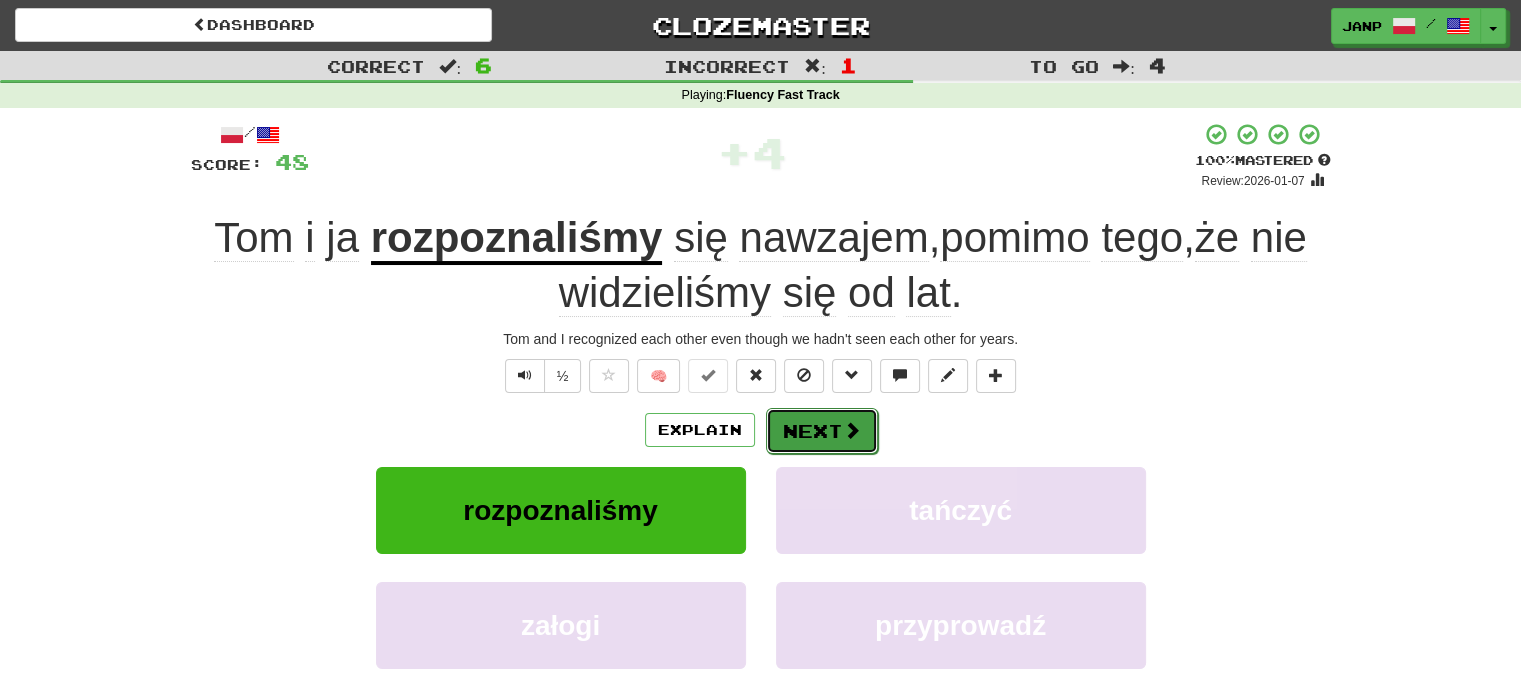 click on "Next" at bounding box center (822, 431) 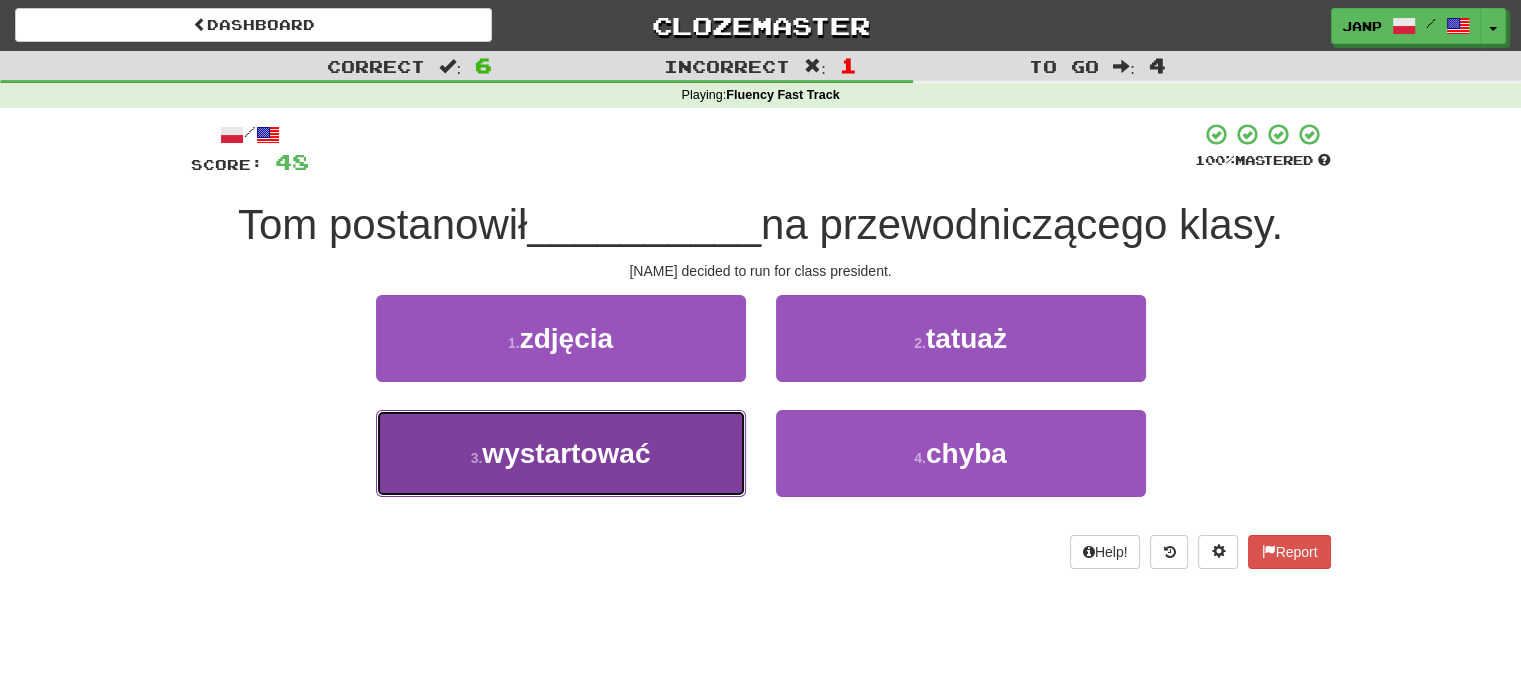 click on "3 .  wystartować" at bounding box center [561, 453] 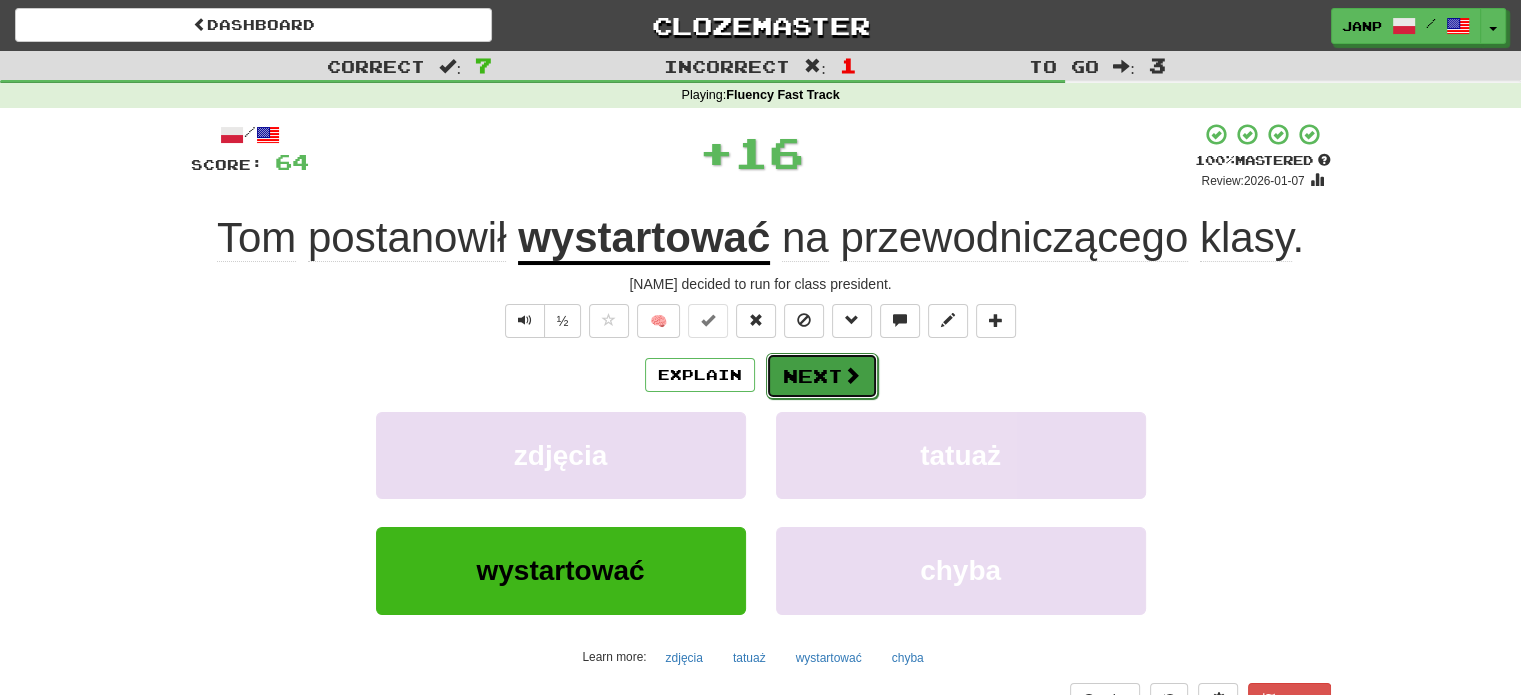 click on "Next" at bounding box center (822, 376) 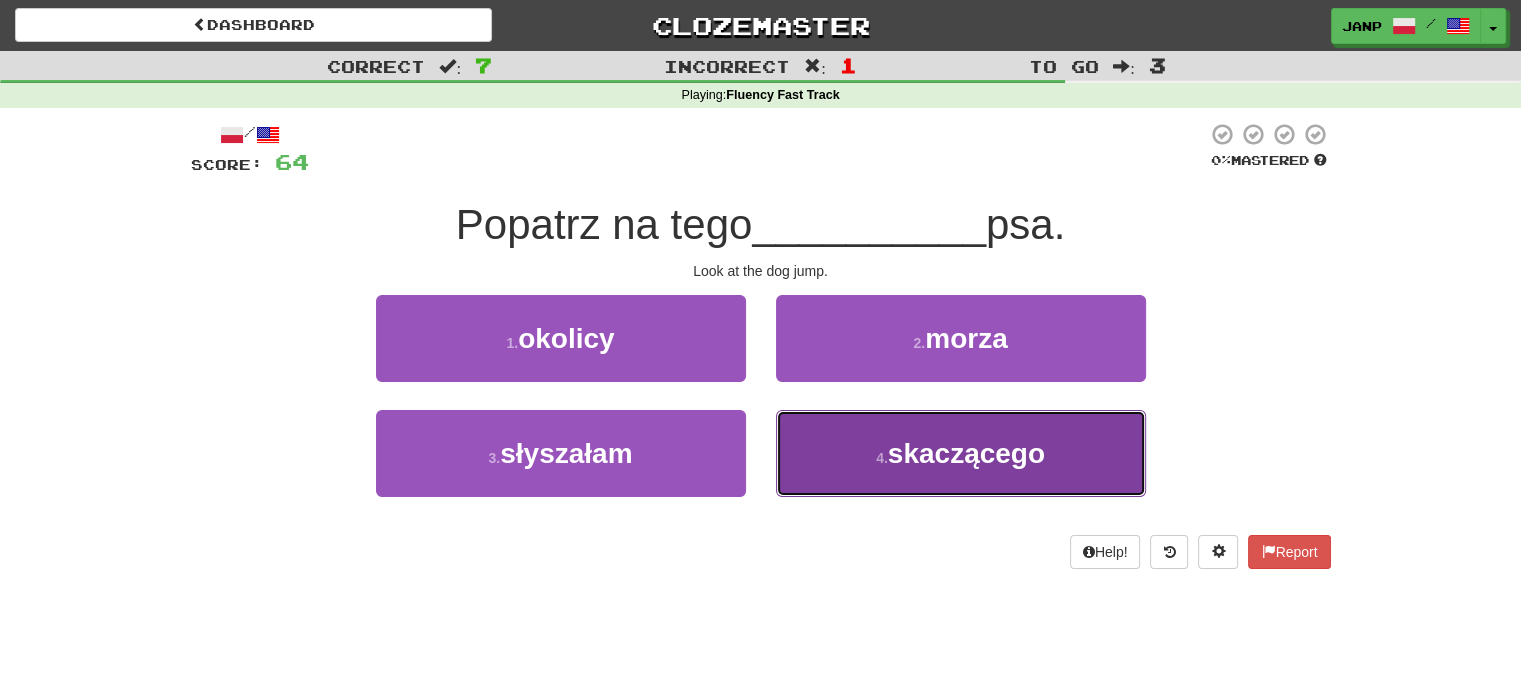 click on "4 .  skaczącego" at bounding box center [961, 453] 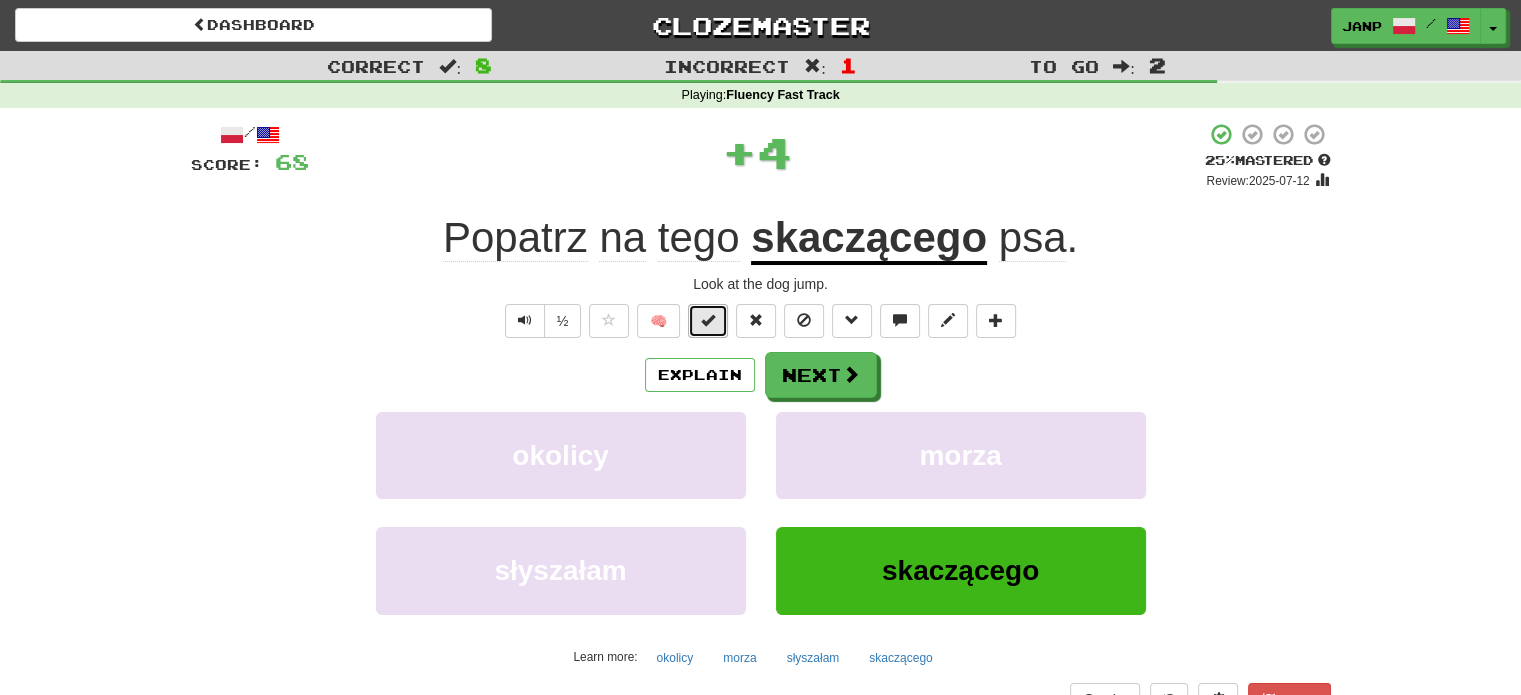click at bounding box center [708, 320] 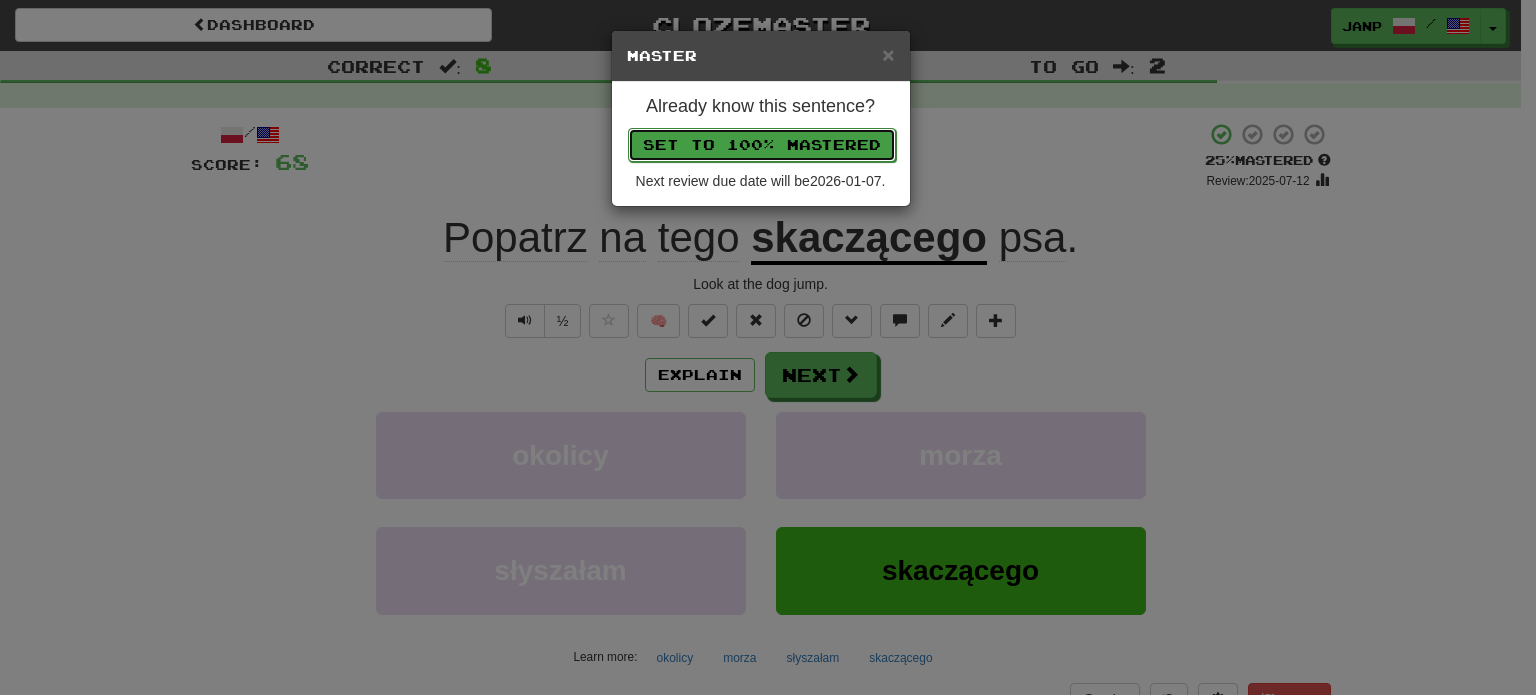 click on "Set to 100% Mastered" at bounding box center (762, 145) 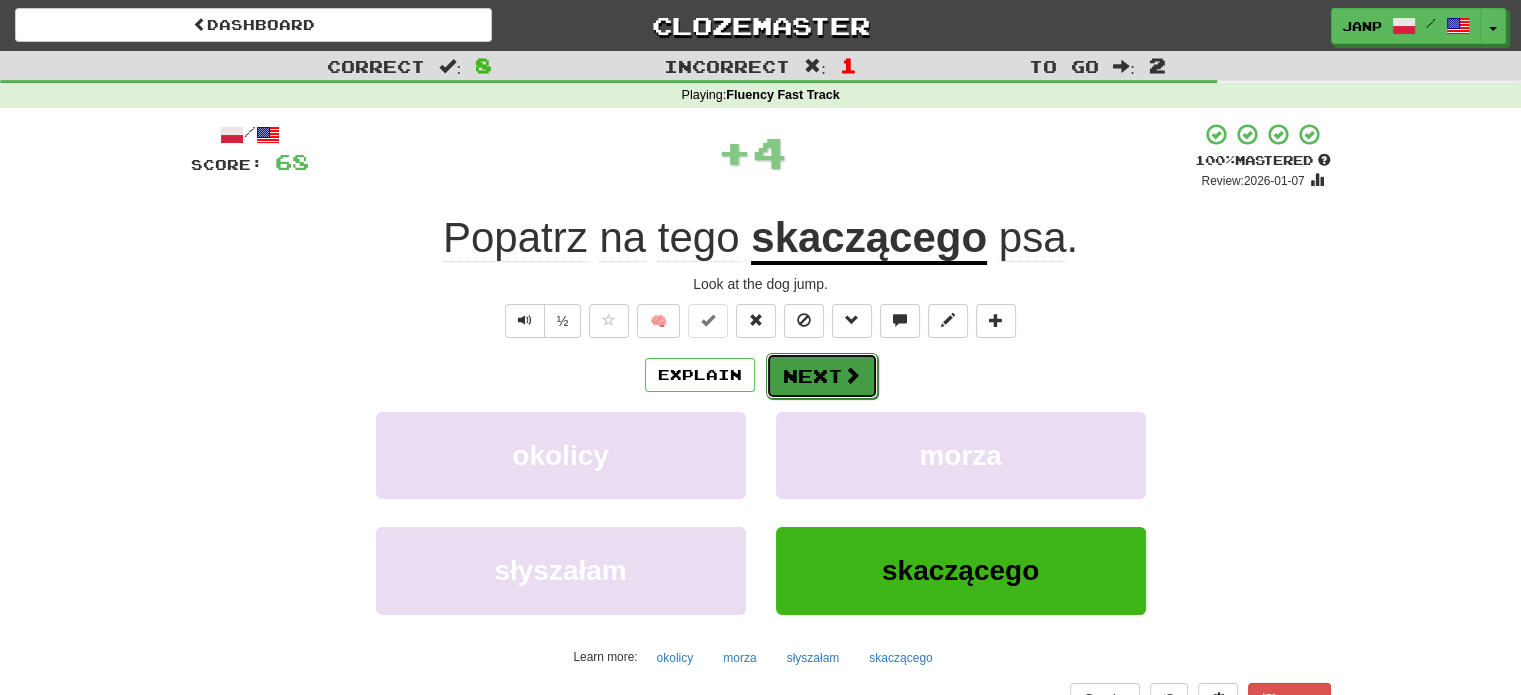 click on "Next" at bounding box center [822, 376] 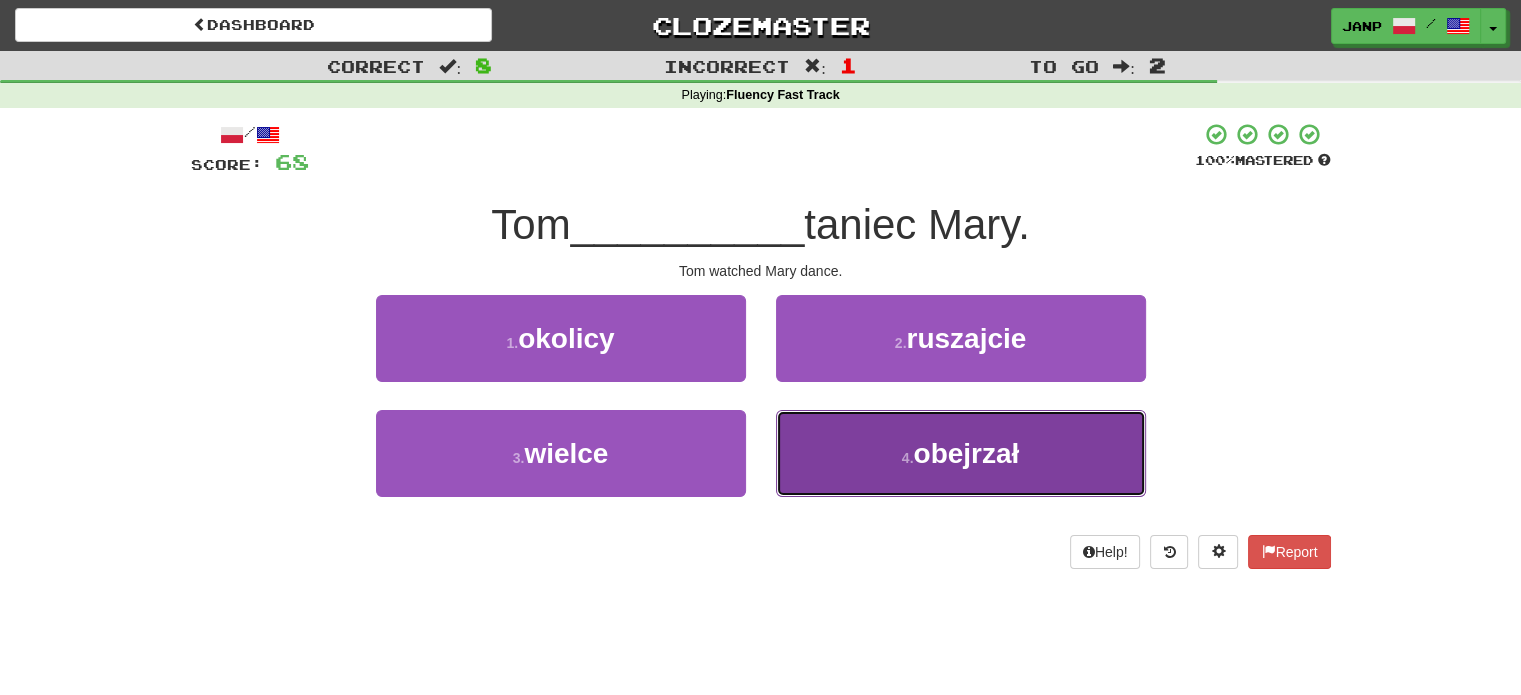 click on "4 .  obejrzał" at bounding box center (961, 453) 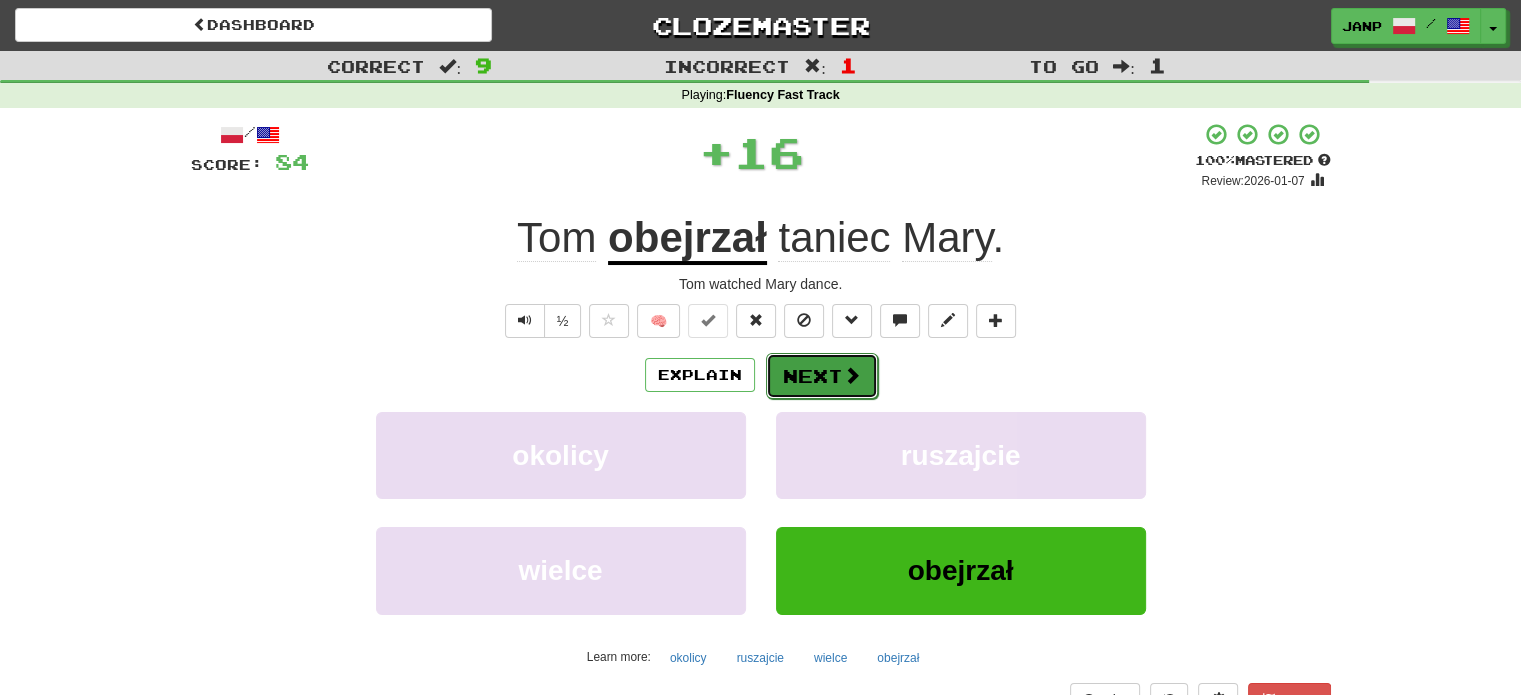 click on "Next" at bounding box center [822, 376] 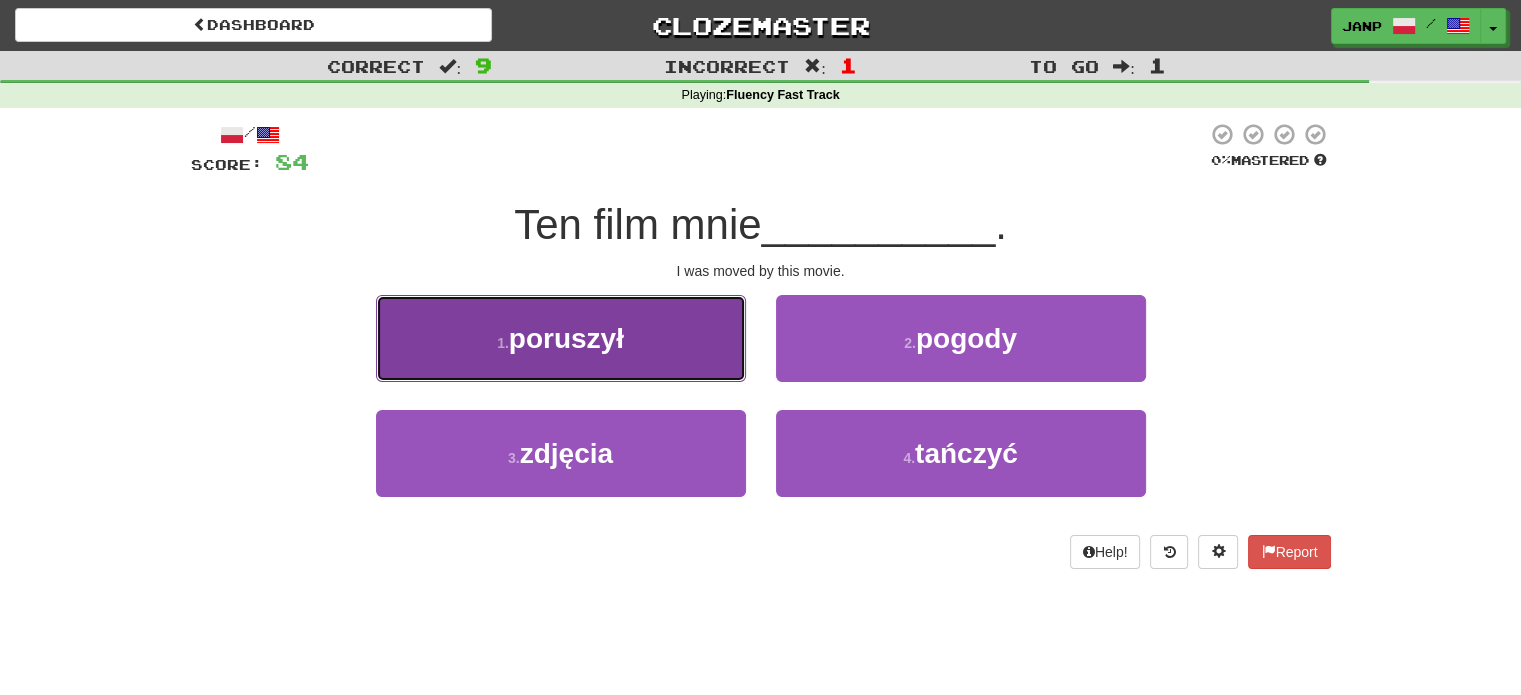 click on "1 .  poruszył" at bounding box center [561, 338] 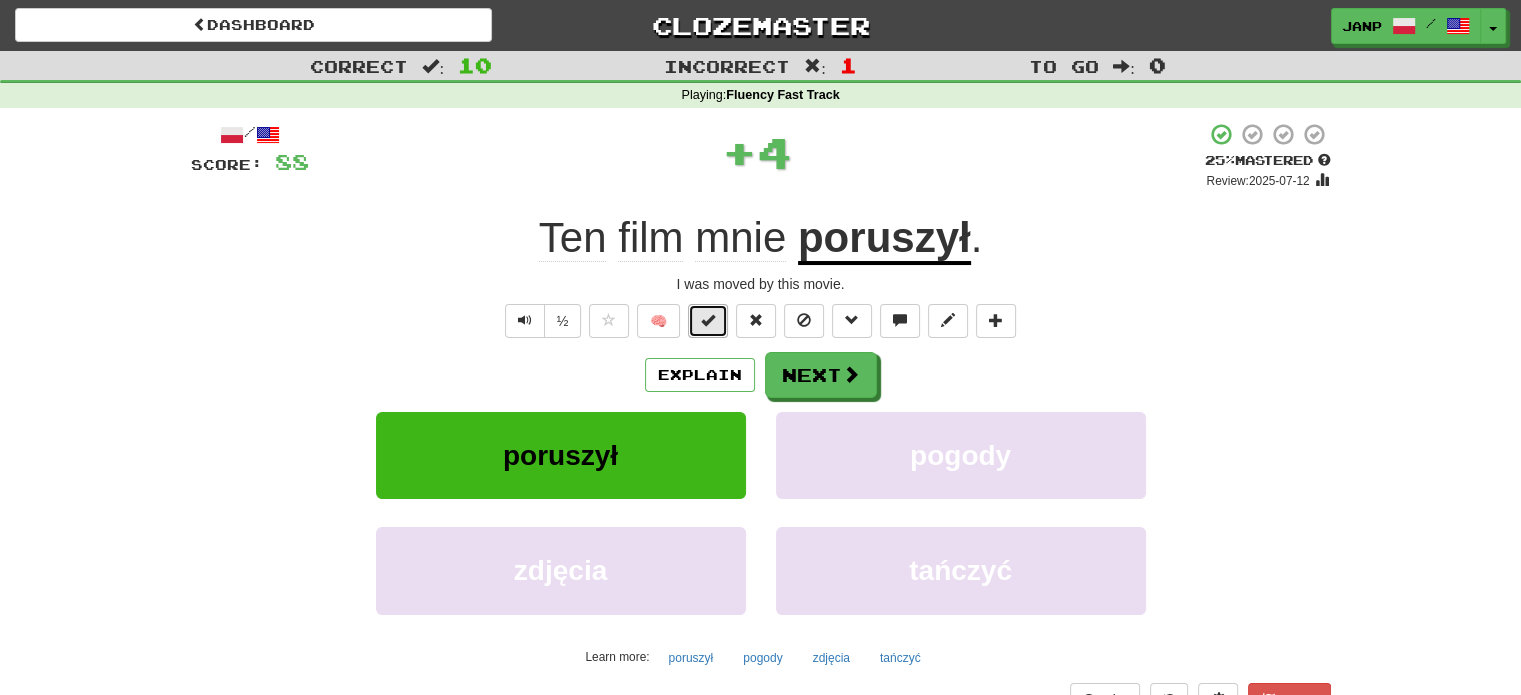 click at bounding box center [708, 320] 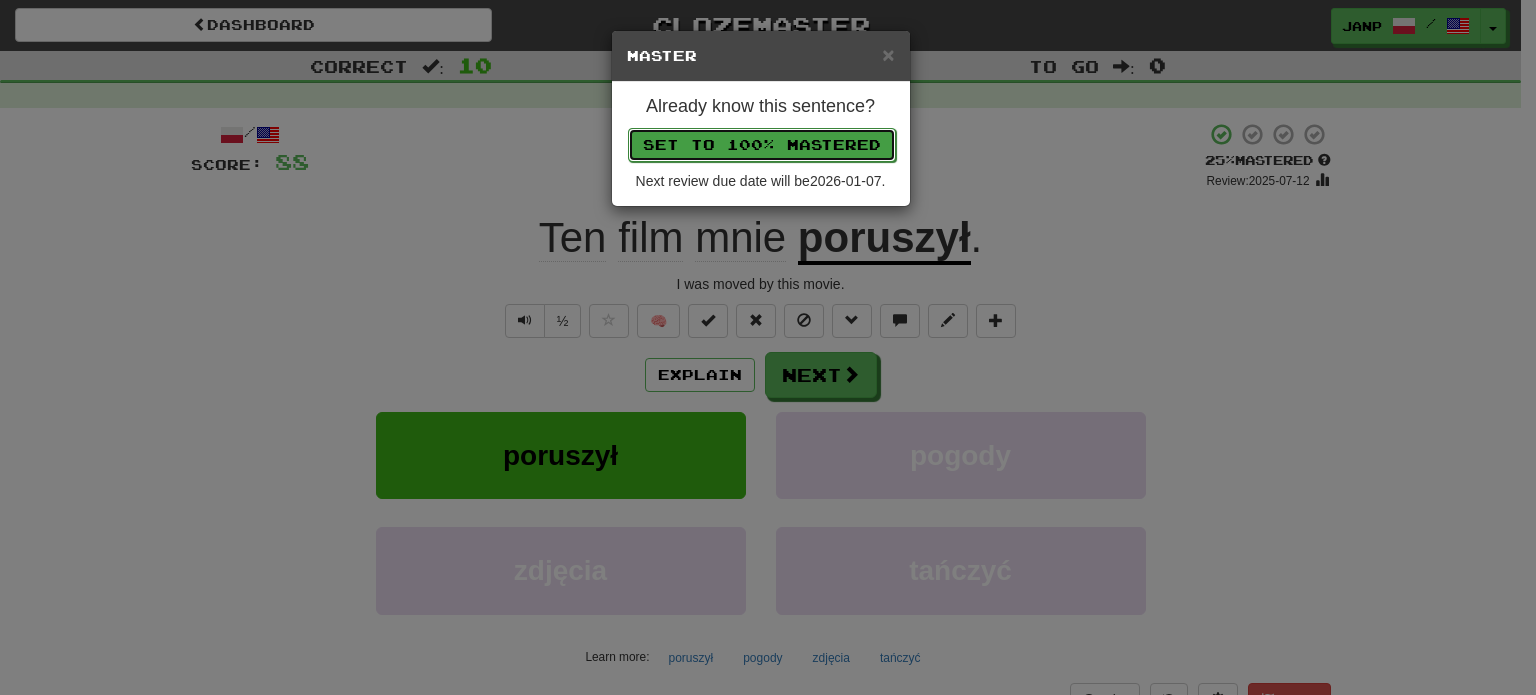 click on "Set to 100% Mastered" at bounding box center (762, 145) 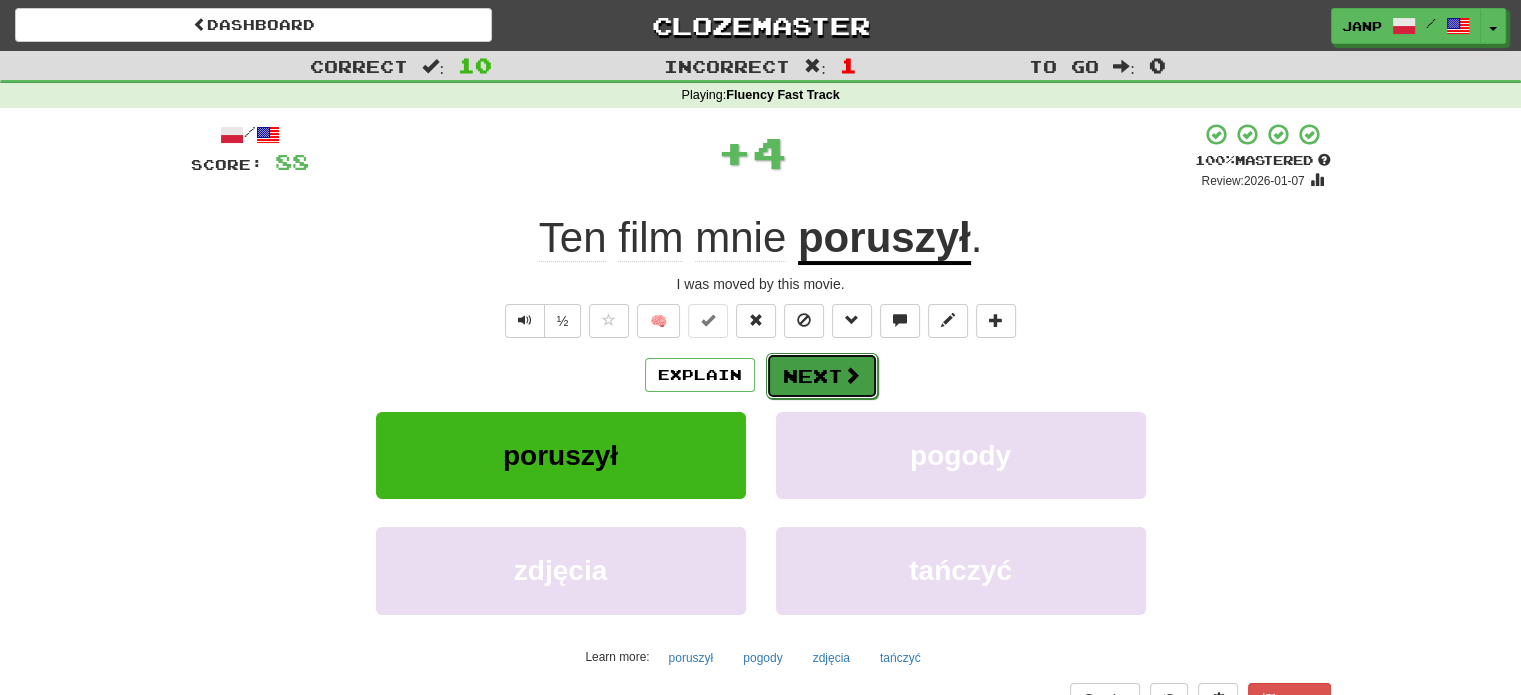 click at bounding box center [852, 375] 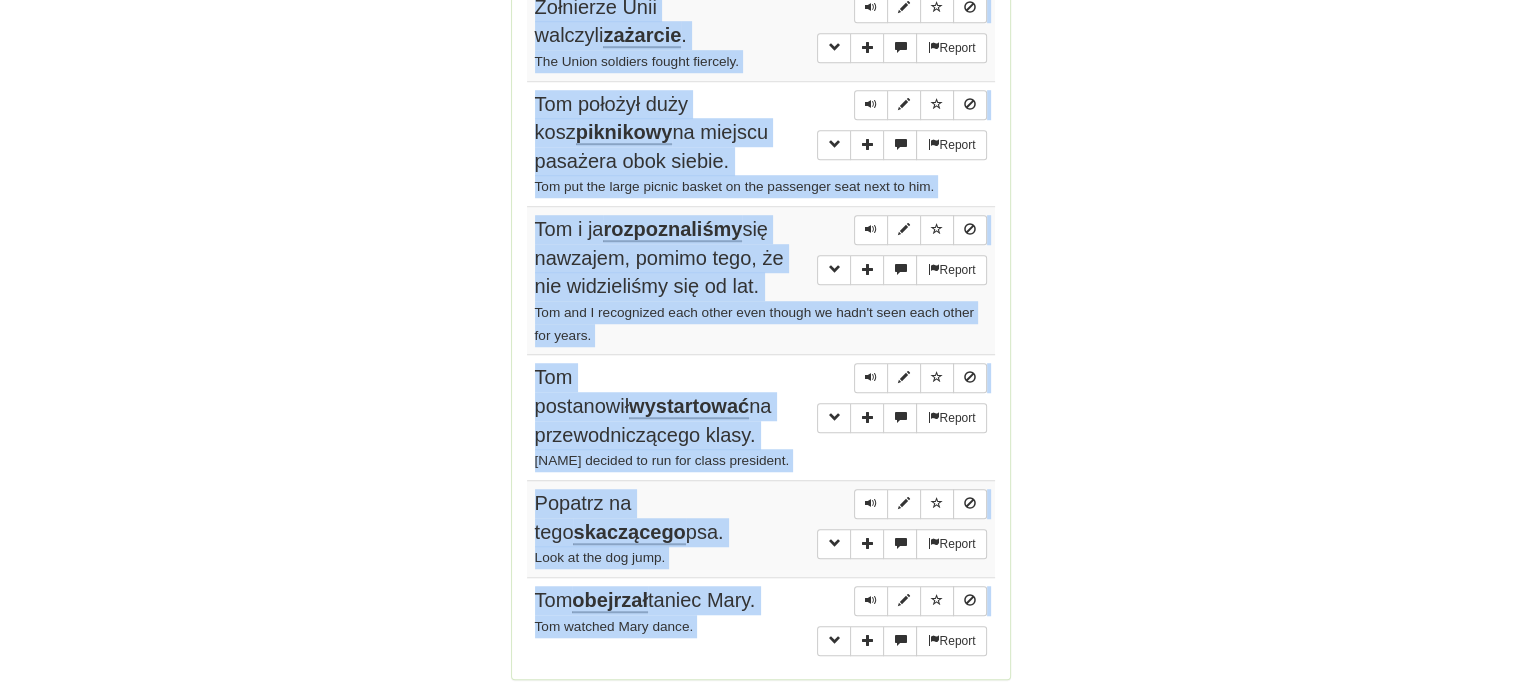 scroll, scrollTop: 1538, scrollLeft: 0, axis: vertical 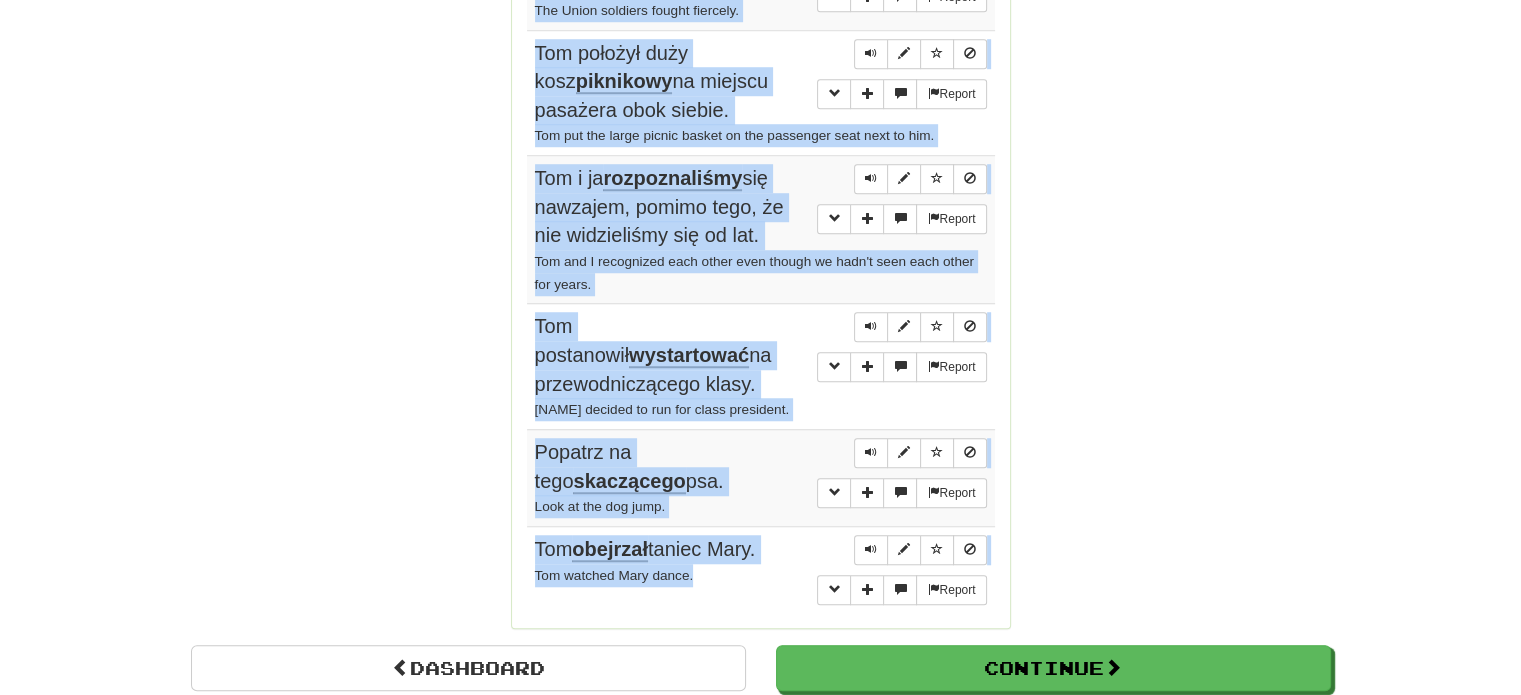 drag, startPoint x: 539, startPoint y: 280, endPoint x: 753, endPoint y: 527, distance: 326.81033 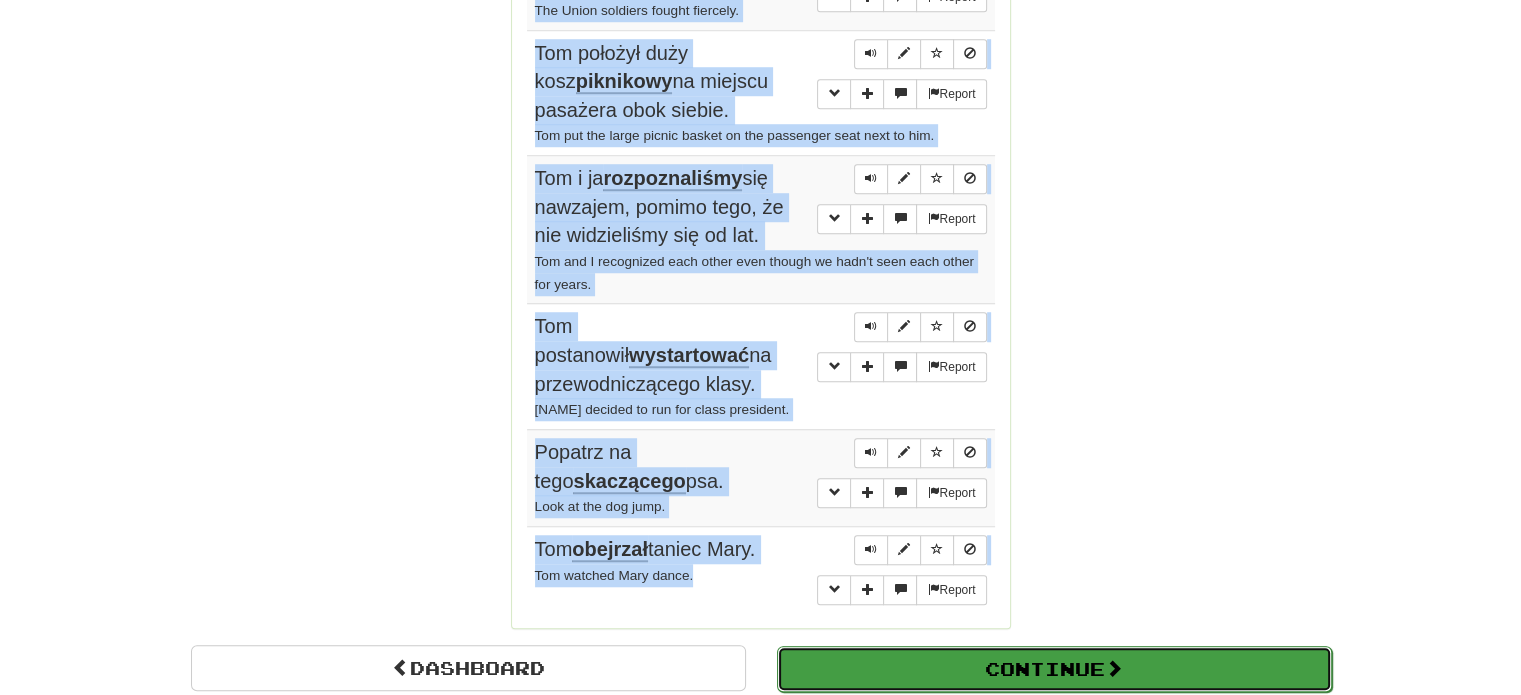 click on "Continue" at bounding box center [1054, 669] 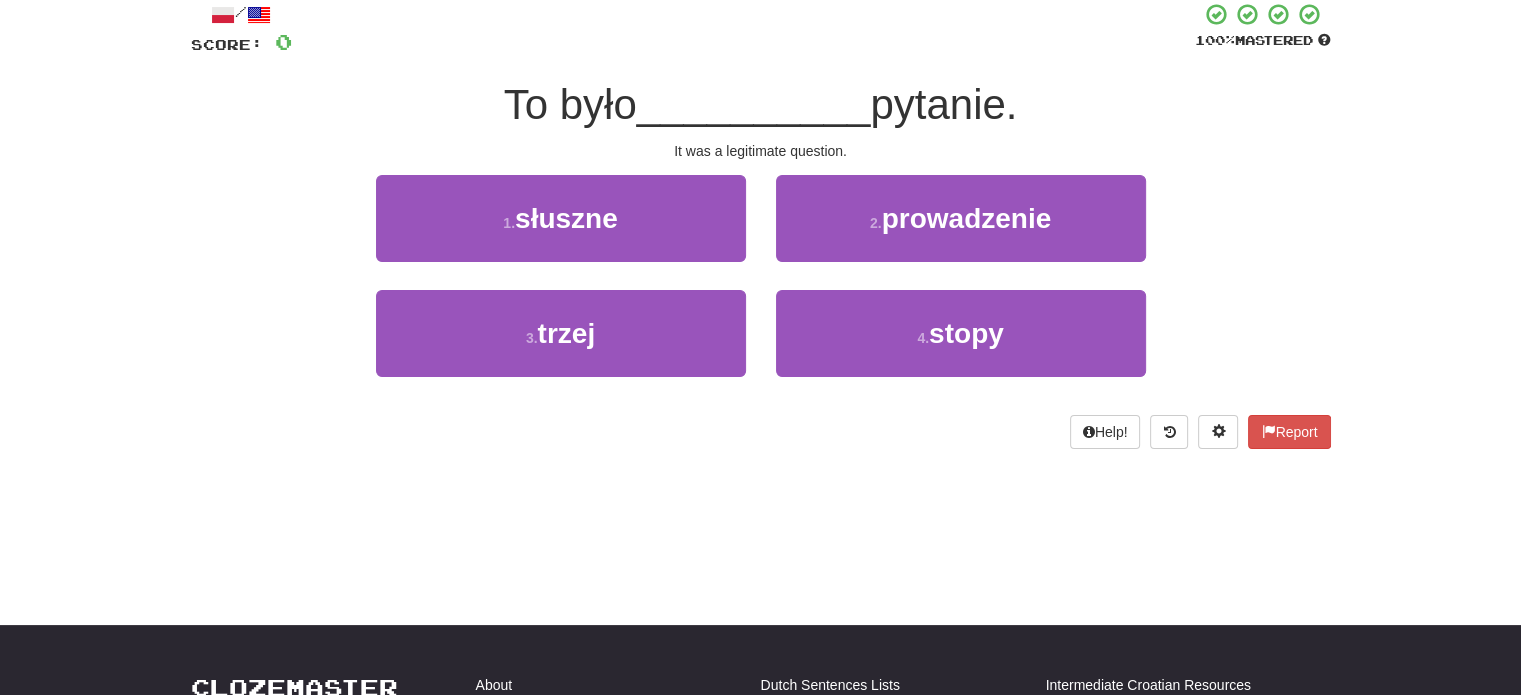 scroll, scrollTop: 0, scrollLeft: 0, axis: both 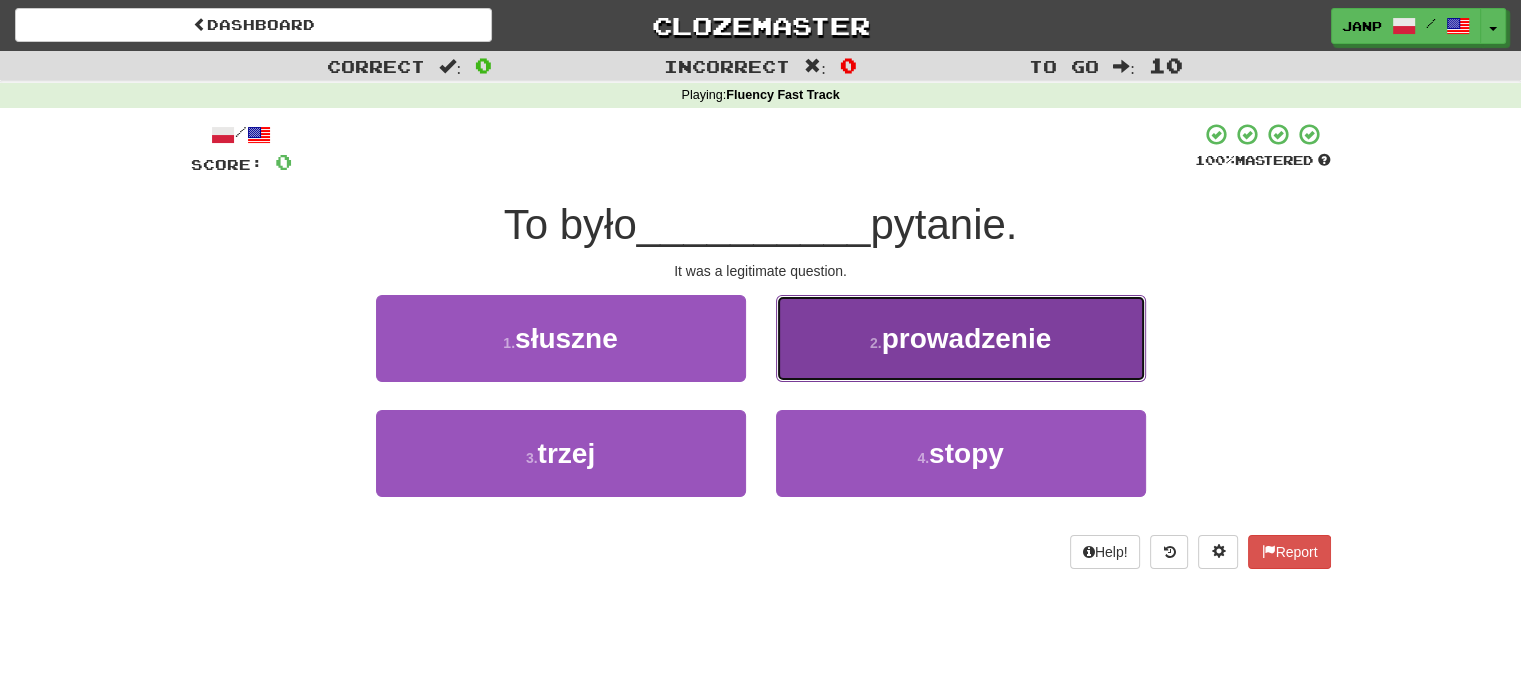 click on "2 .  prowadzenie" at bounding box center [961, 338] 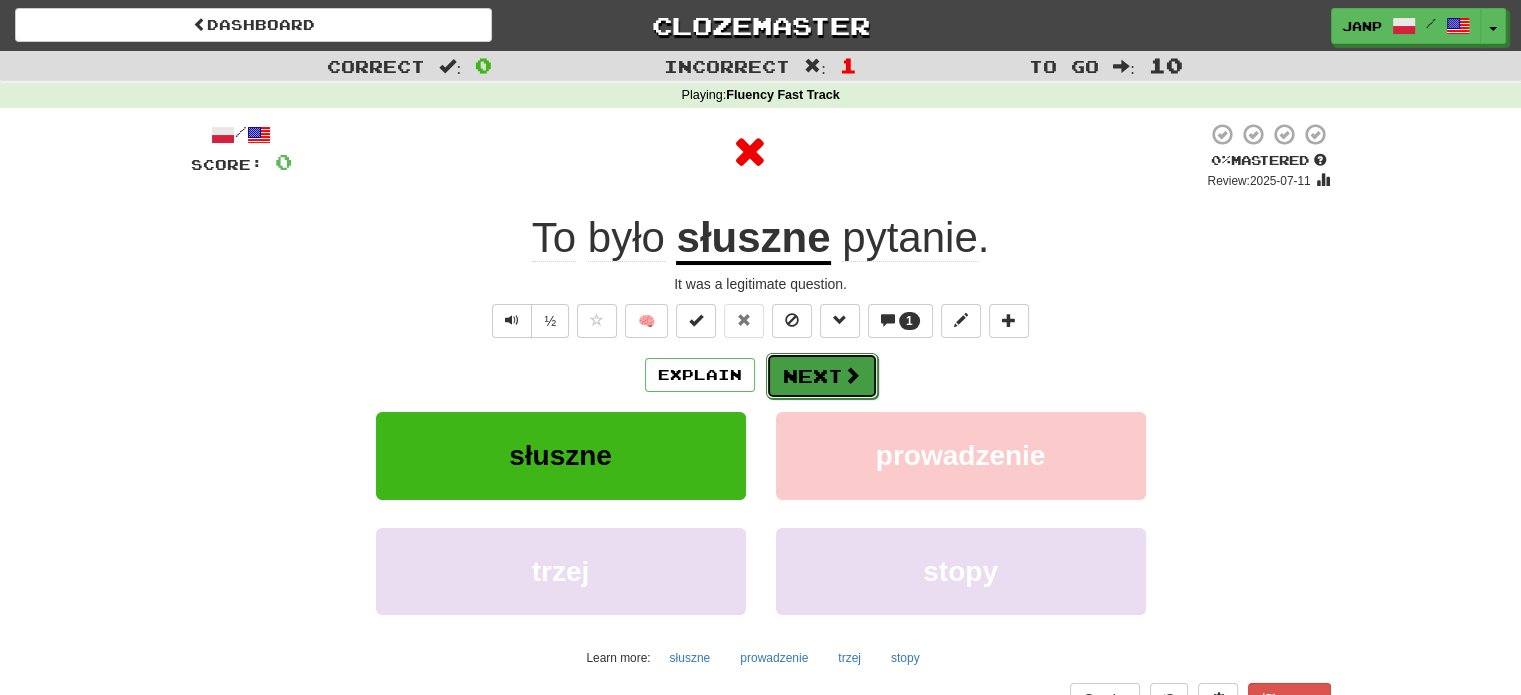 click at bounding box center (852, 375) 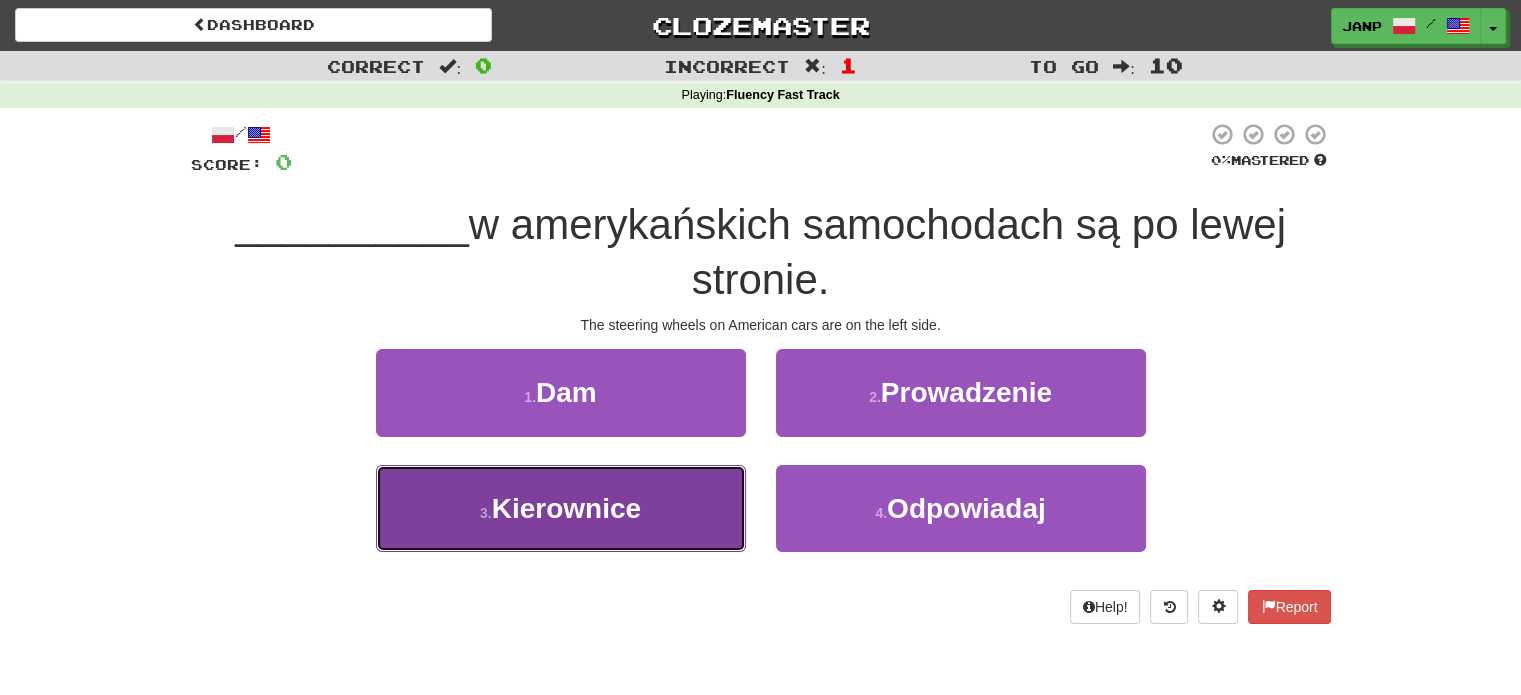click on "3 .  Kierownice" at bounding box center [561, 508] 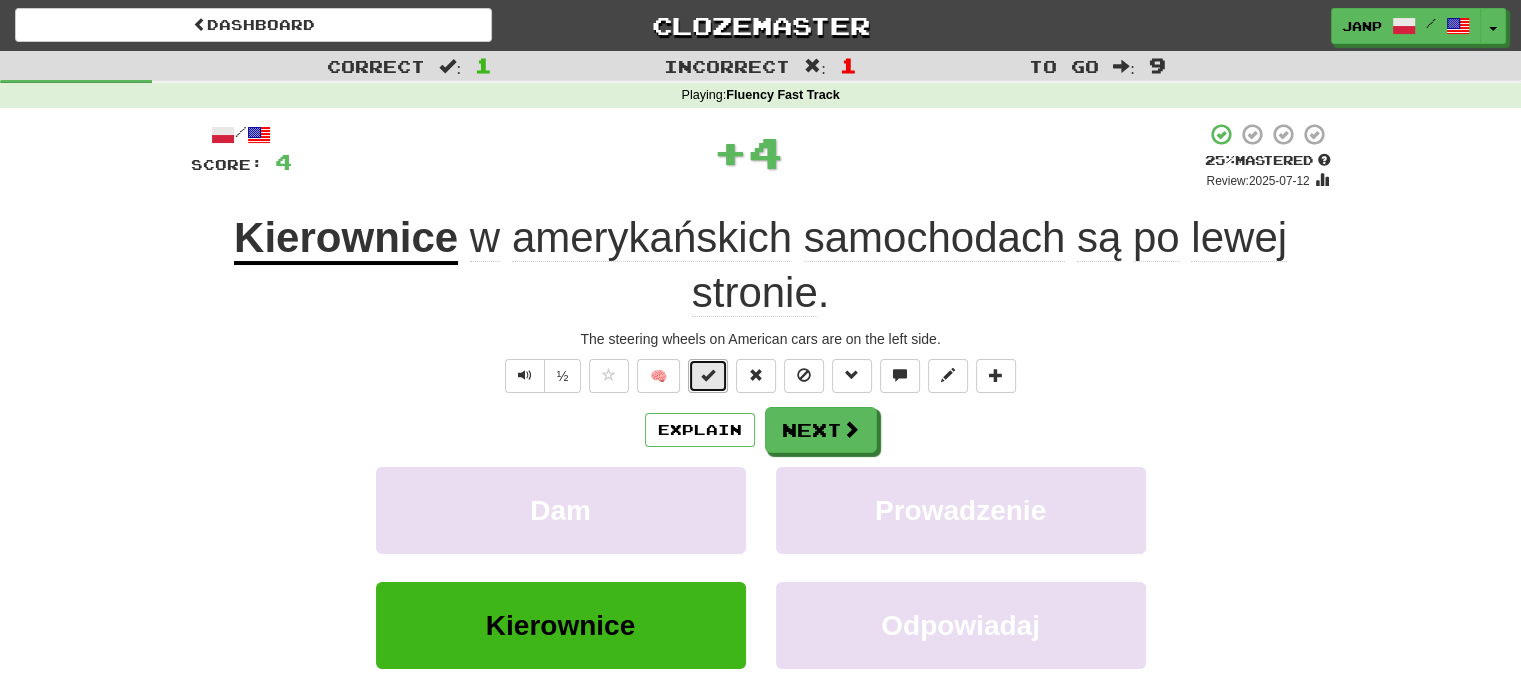 click at bounding box center [708, 376] 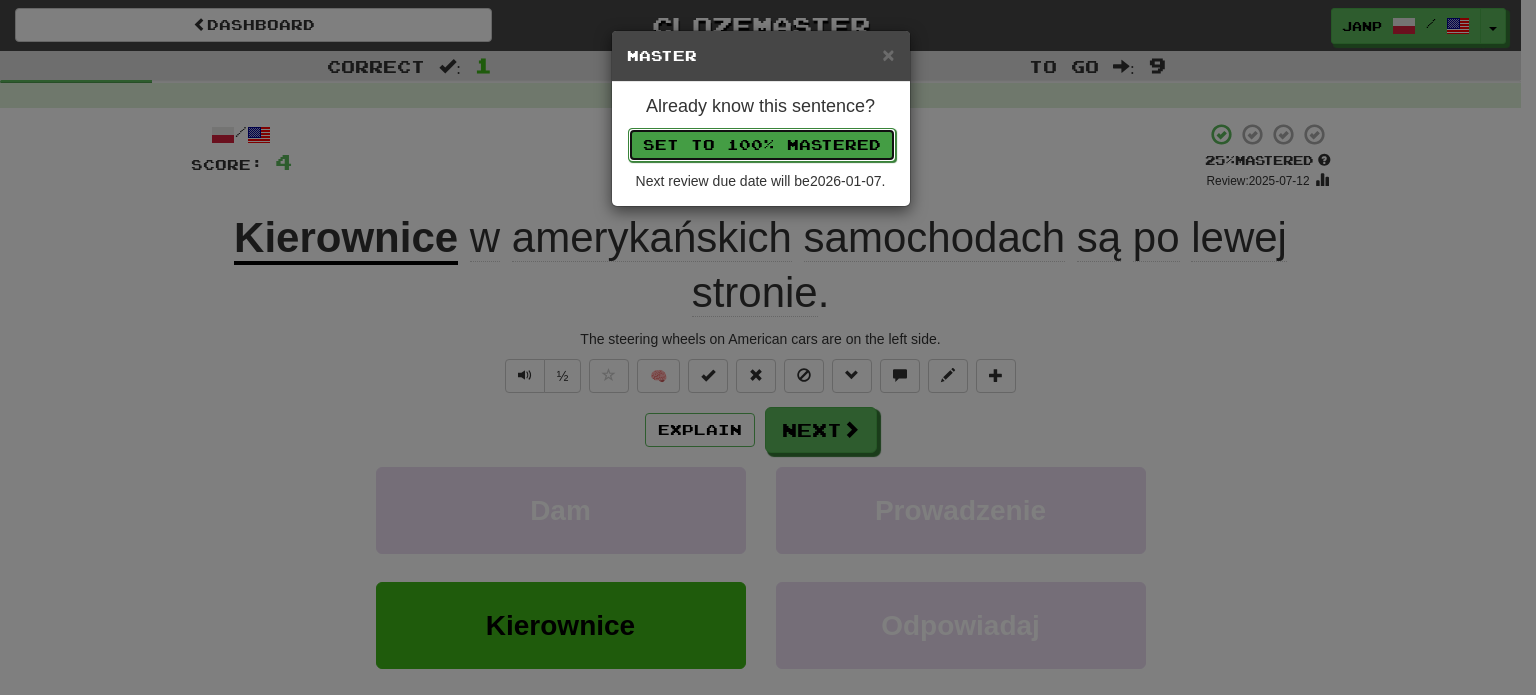 click on "Set to 100% Mastered" at bounding box center (762, 145) 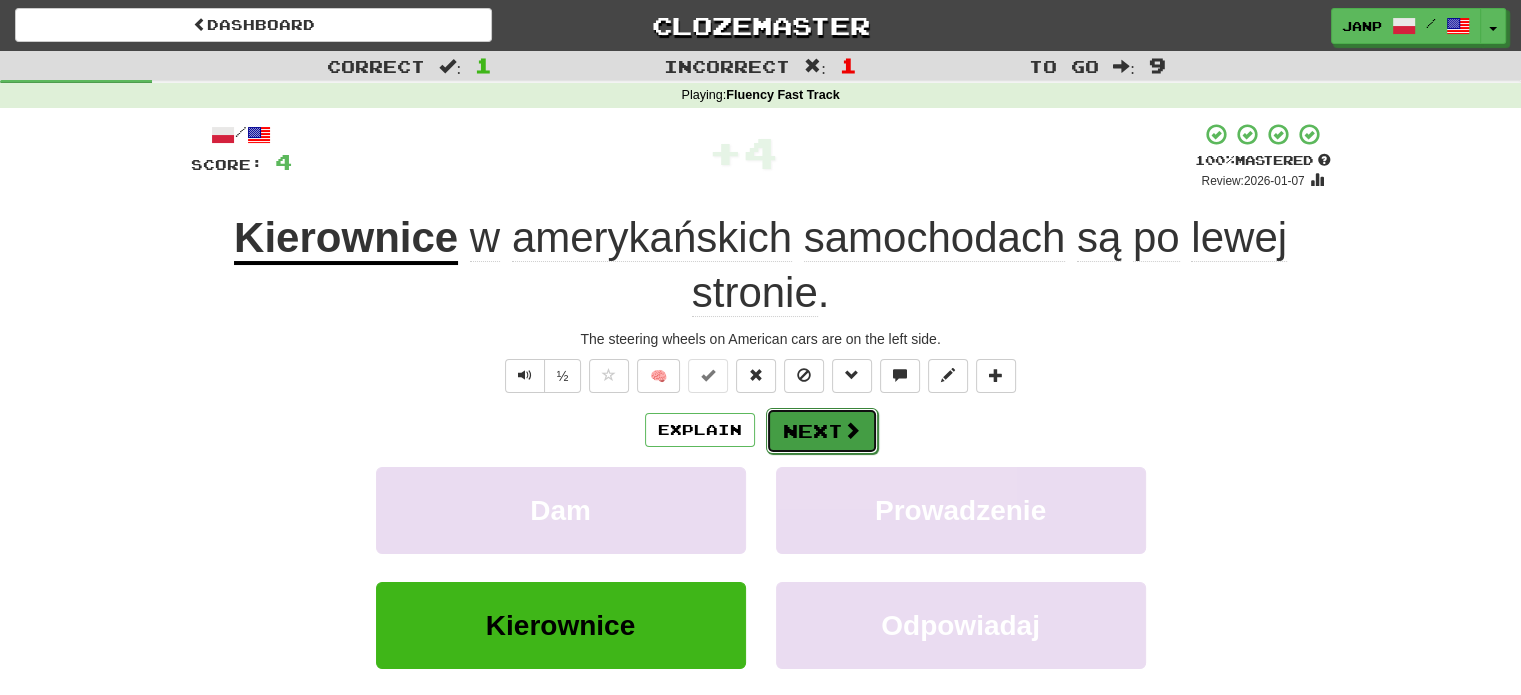 click on "Next" at bounding box center (822, 431) 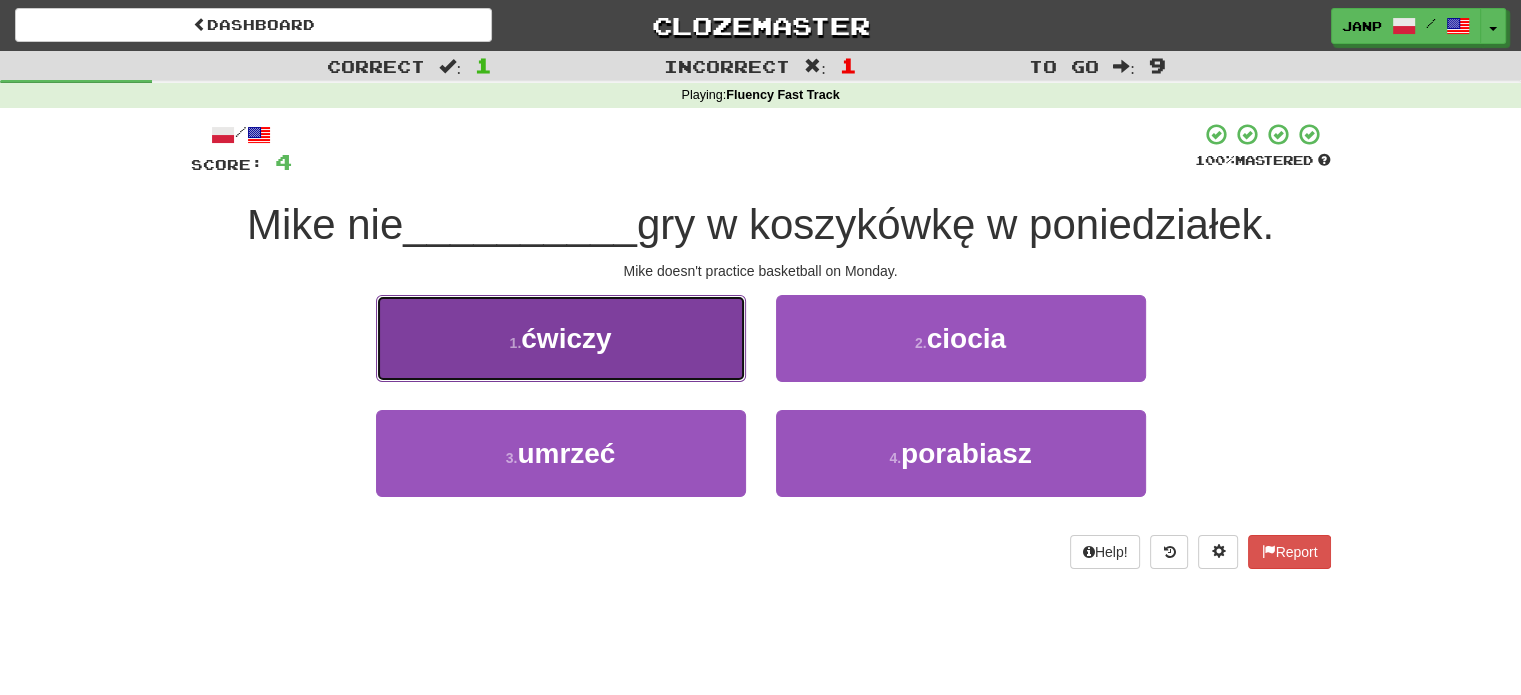 click on "1 .  ćwiczy" at bounding box center [561, 338] 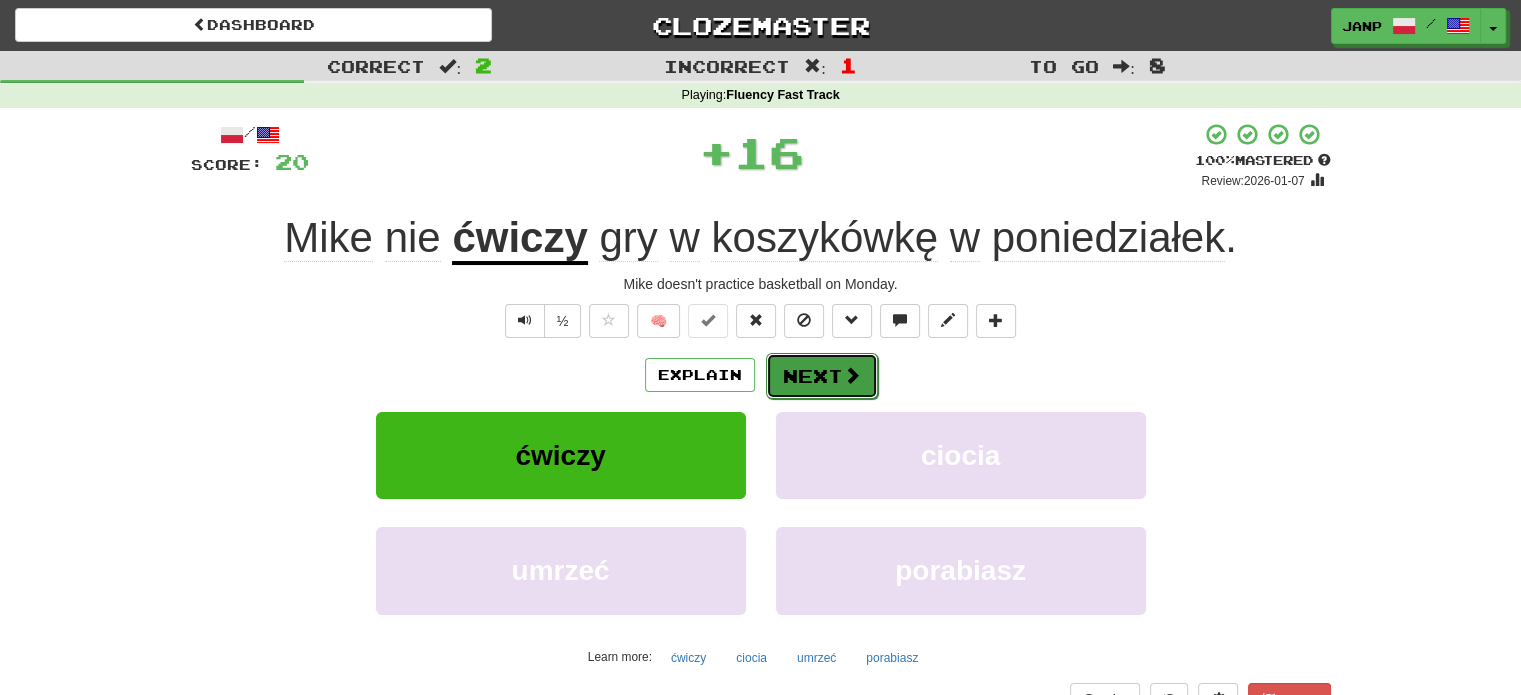 click on "Next" at bounding box center [822, 376] 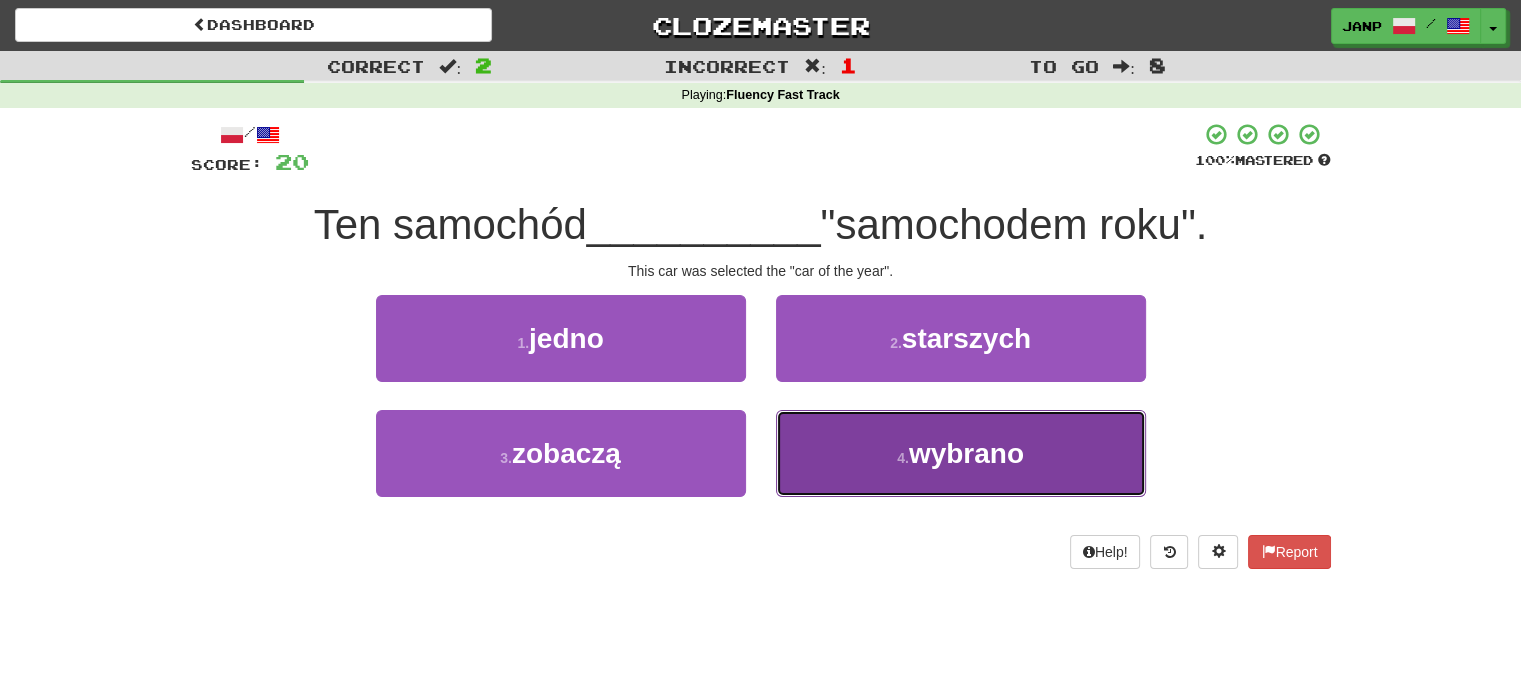click on "4 .  wybrano" at bounding box center (961, 453) 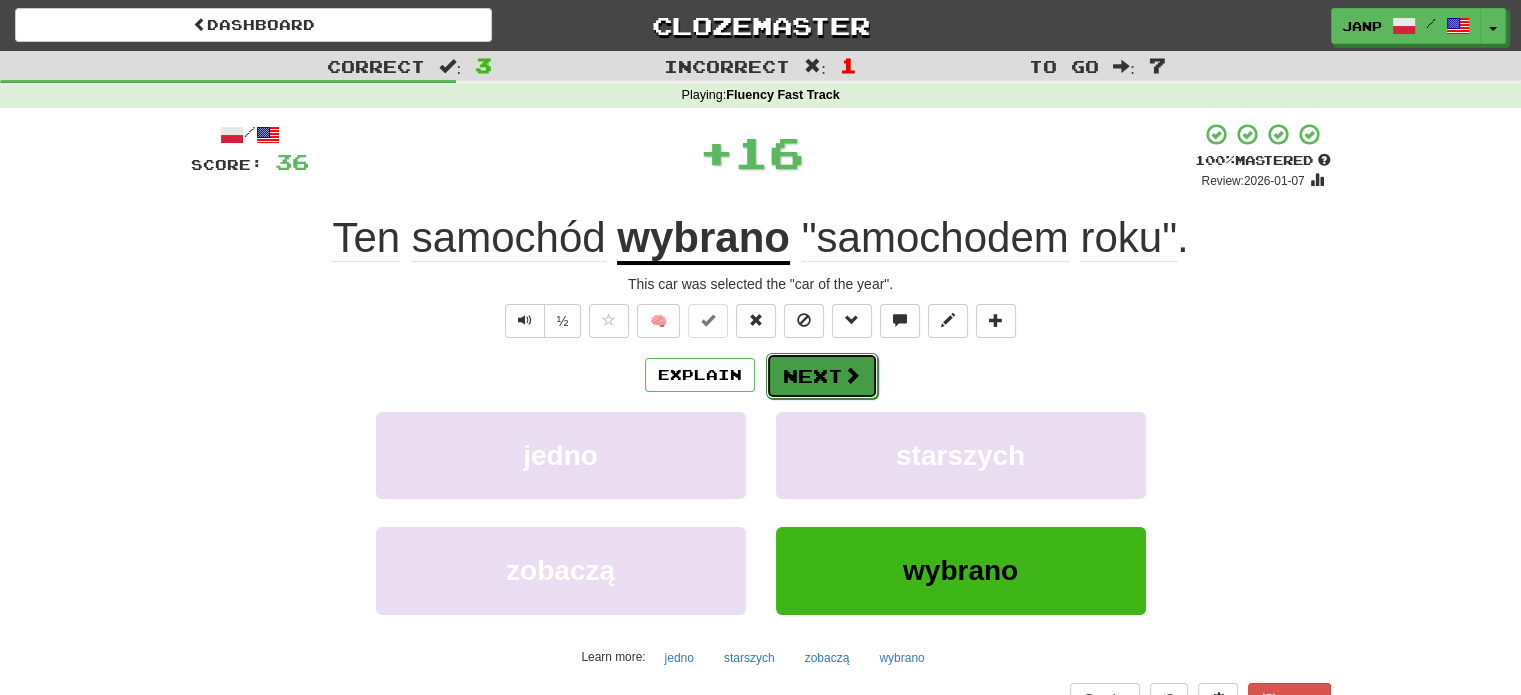 click on "Next" at bounding box center [822, 376] 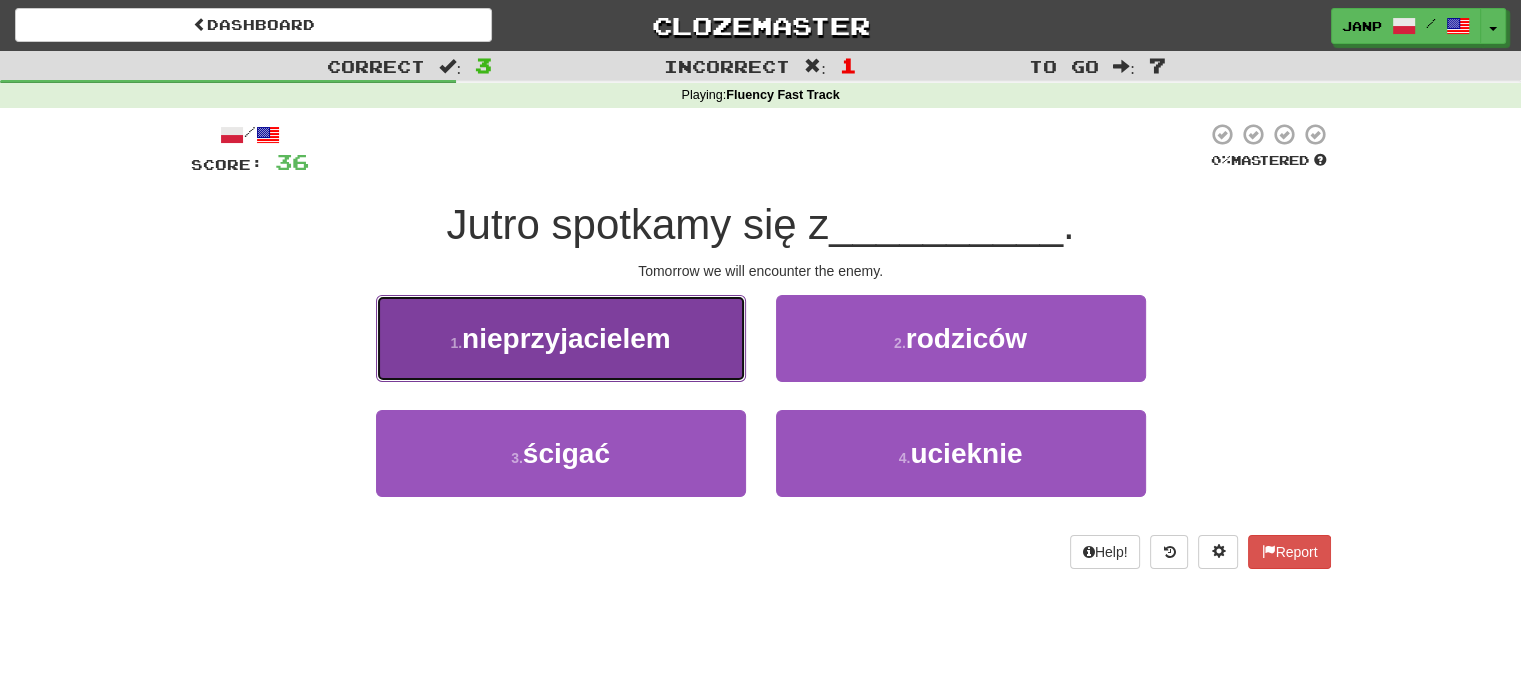 click on "1 .  nieprzyjacielem" at bounding box center [561, 338] 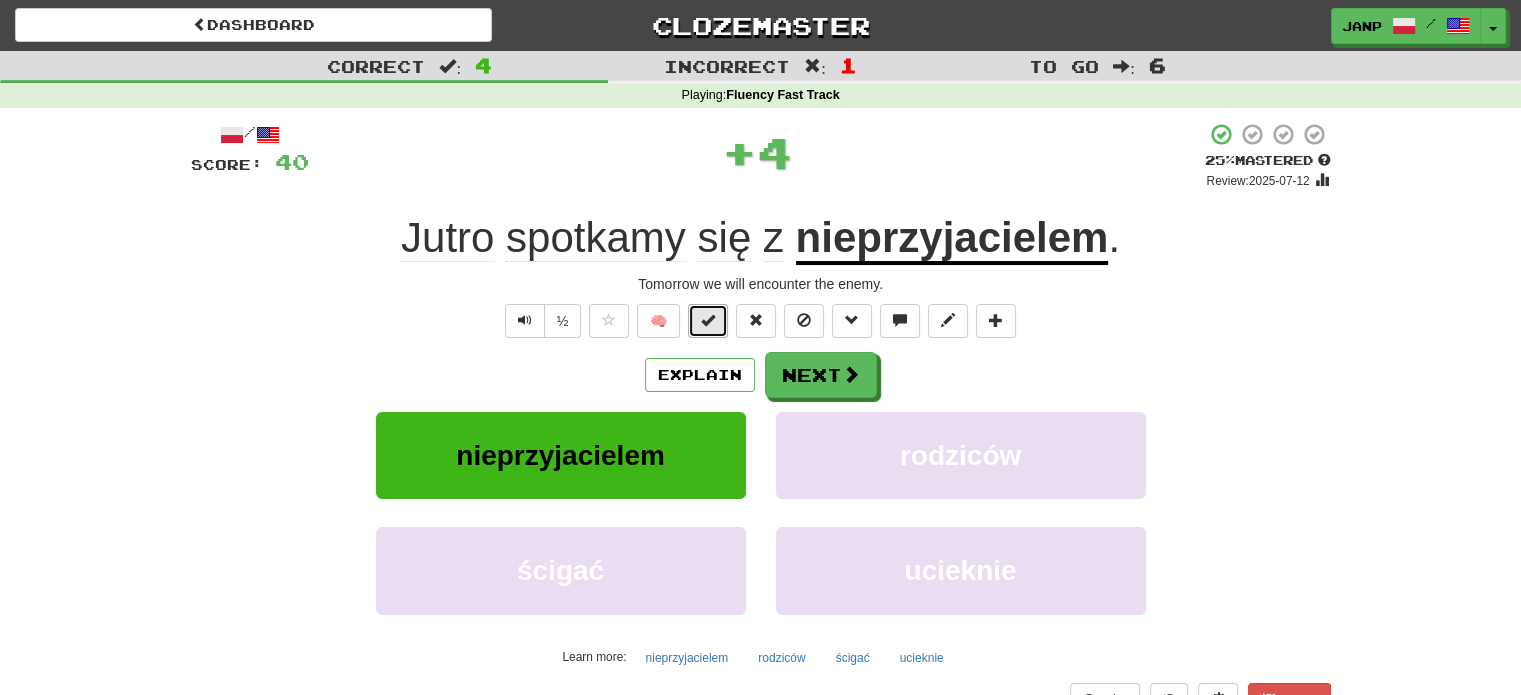 click at bounding box center [708, 321] 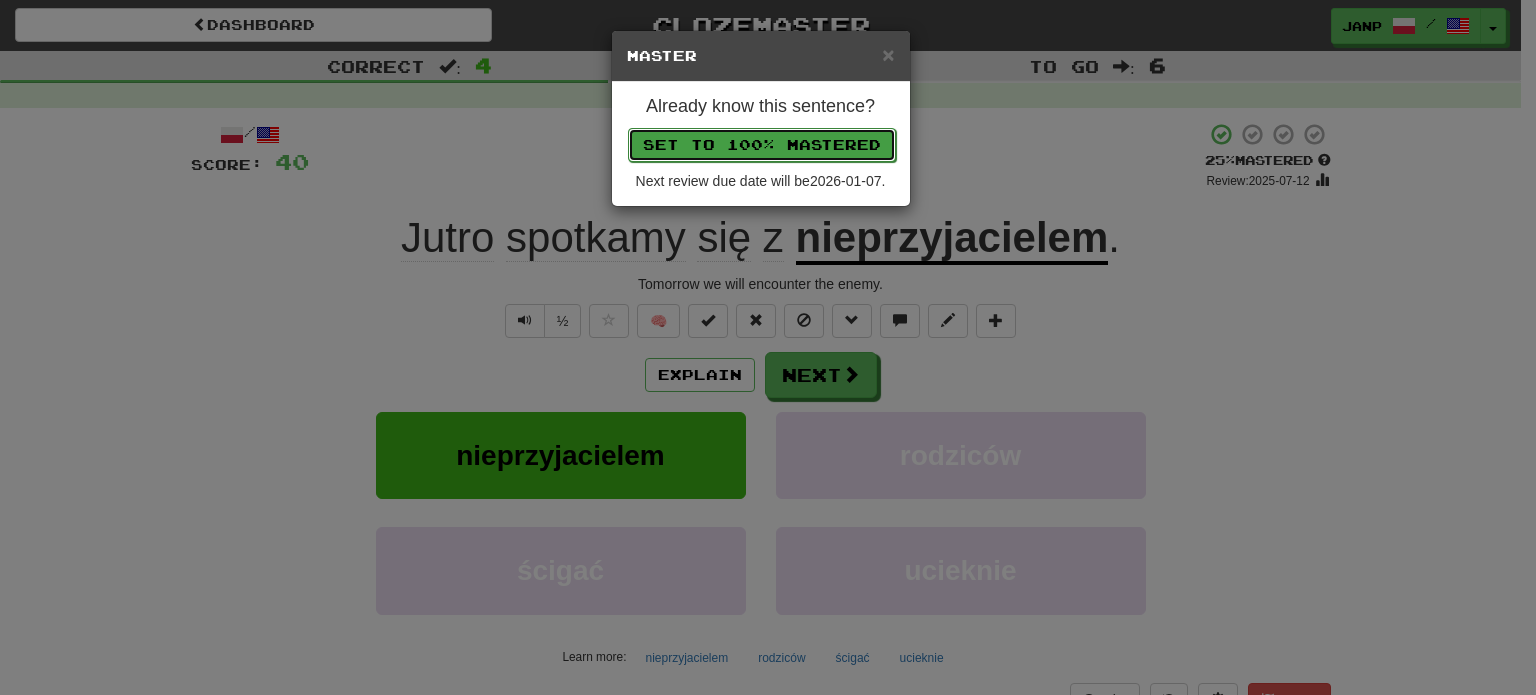 click on "Set to 100% Mastered" at bounding box center (762, 145) 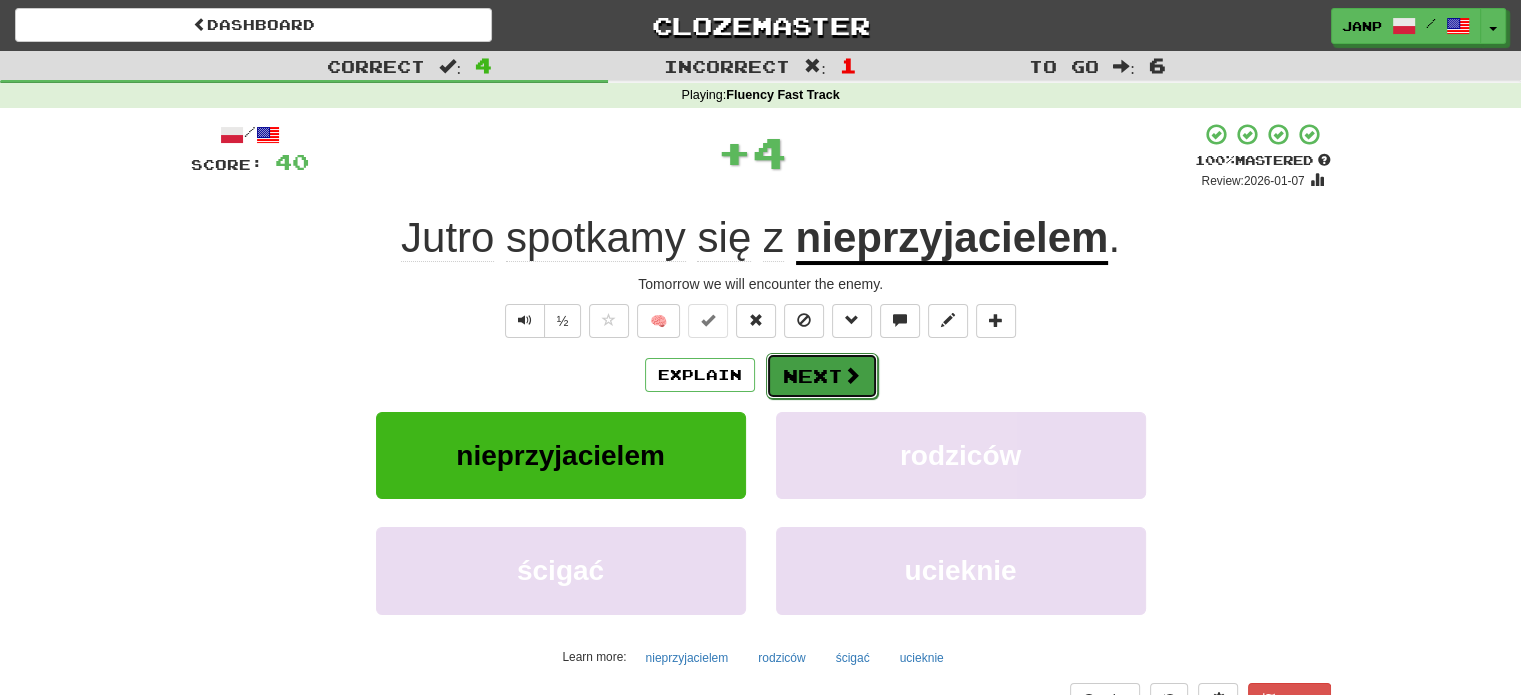 click on "Next" at bounding box center [822, 376] 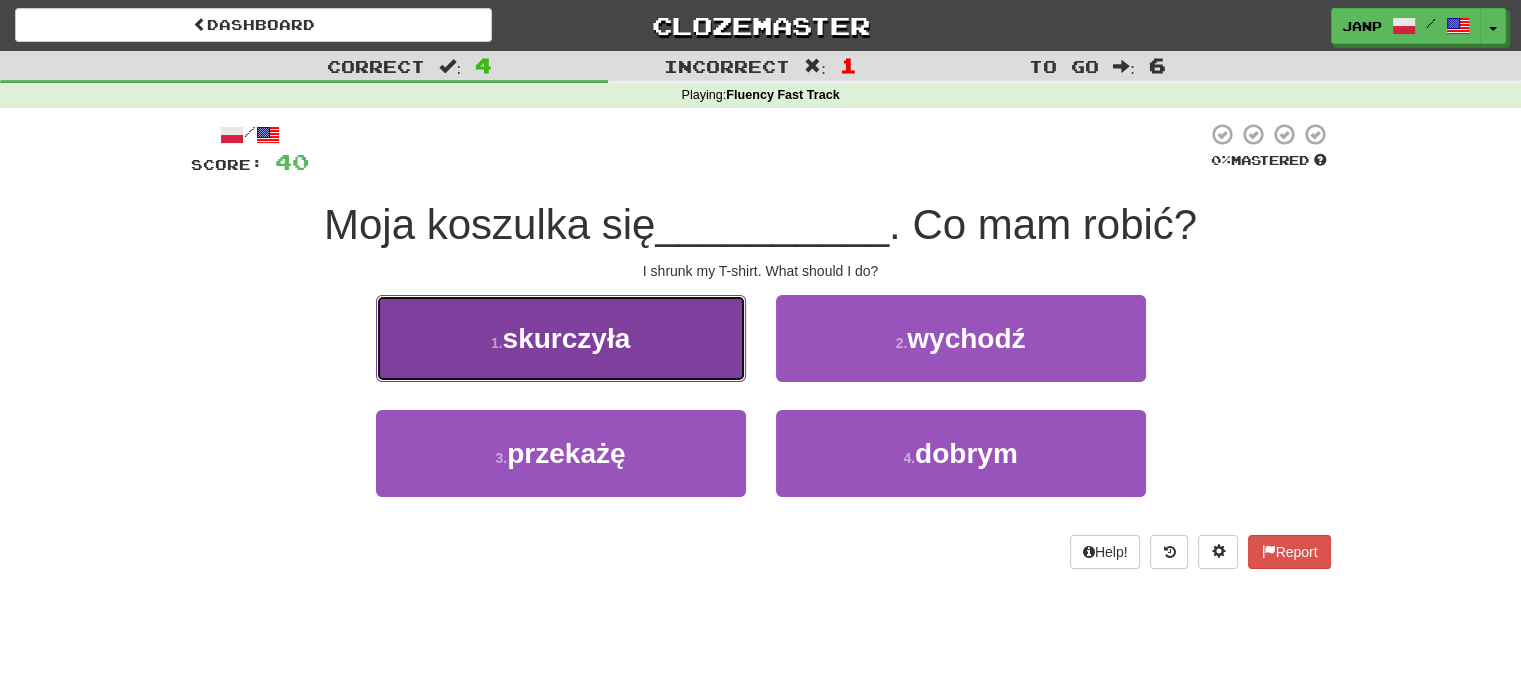 click on "1 .  skurczyła" at bounding box center [561, 338] 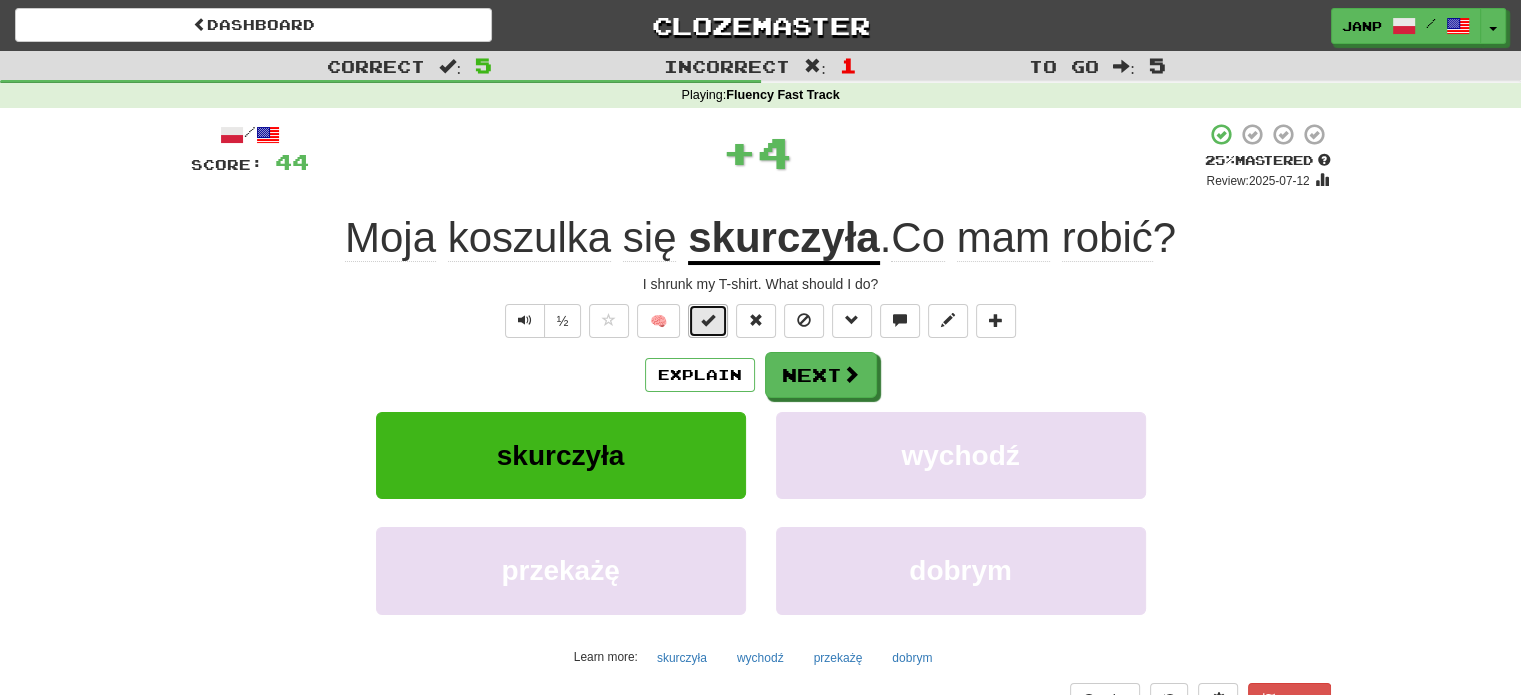 click at bounding box center (708, 320) 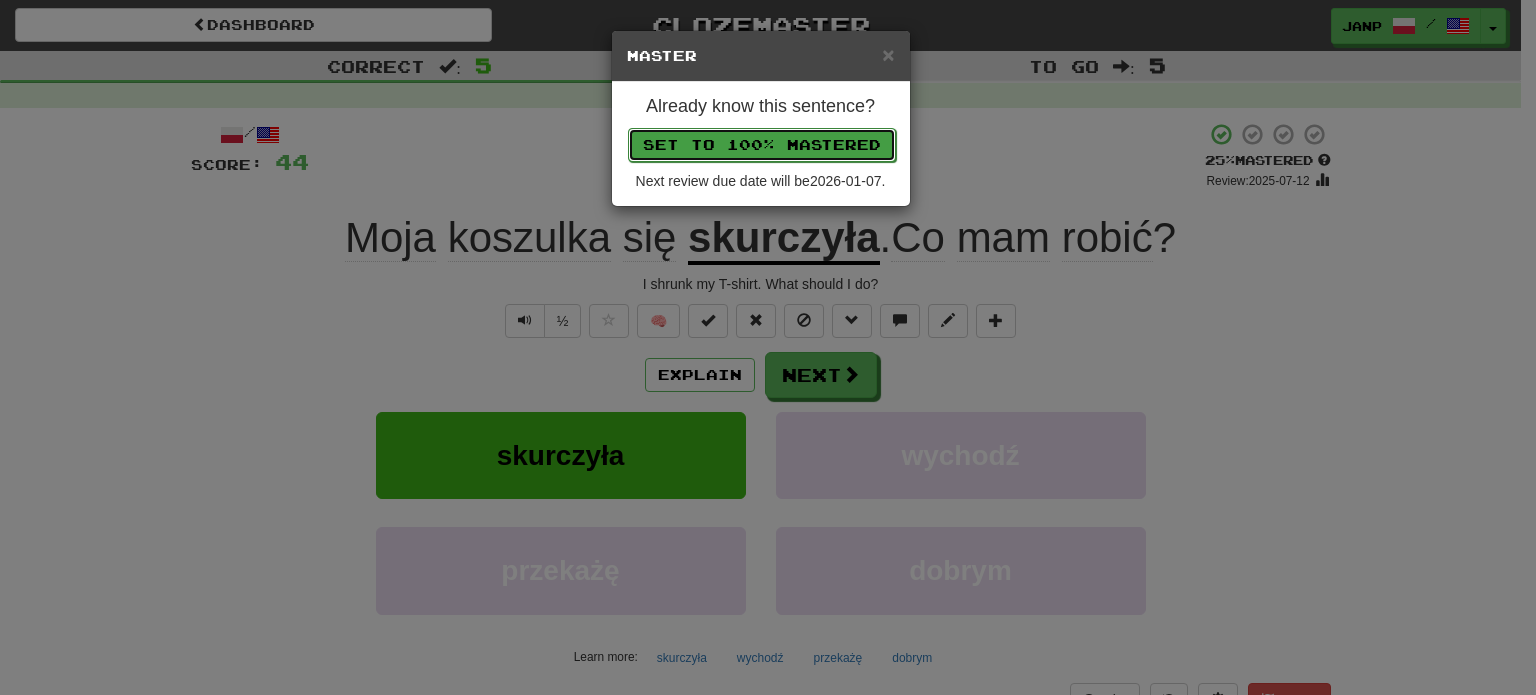 click on "Set to 100% Mastered" at bounding box center (762, 145) 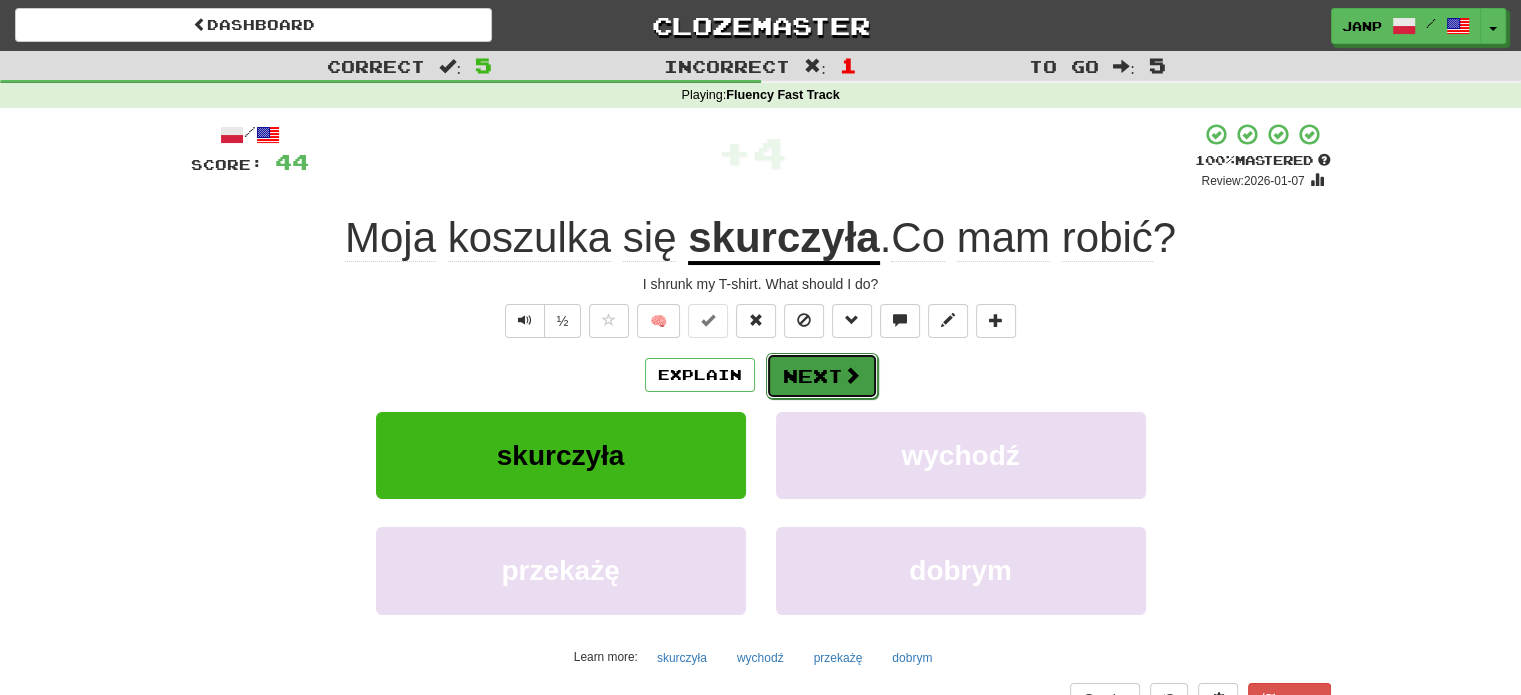 click on "Next" at bounding box center [822, 376] 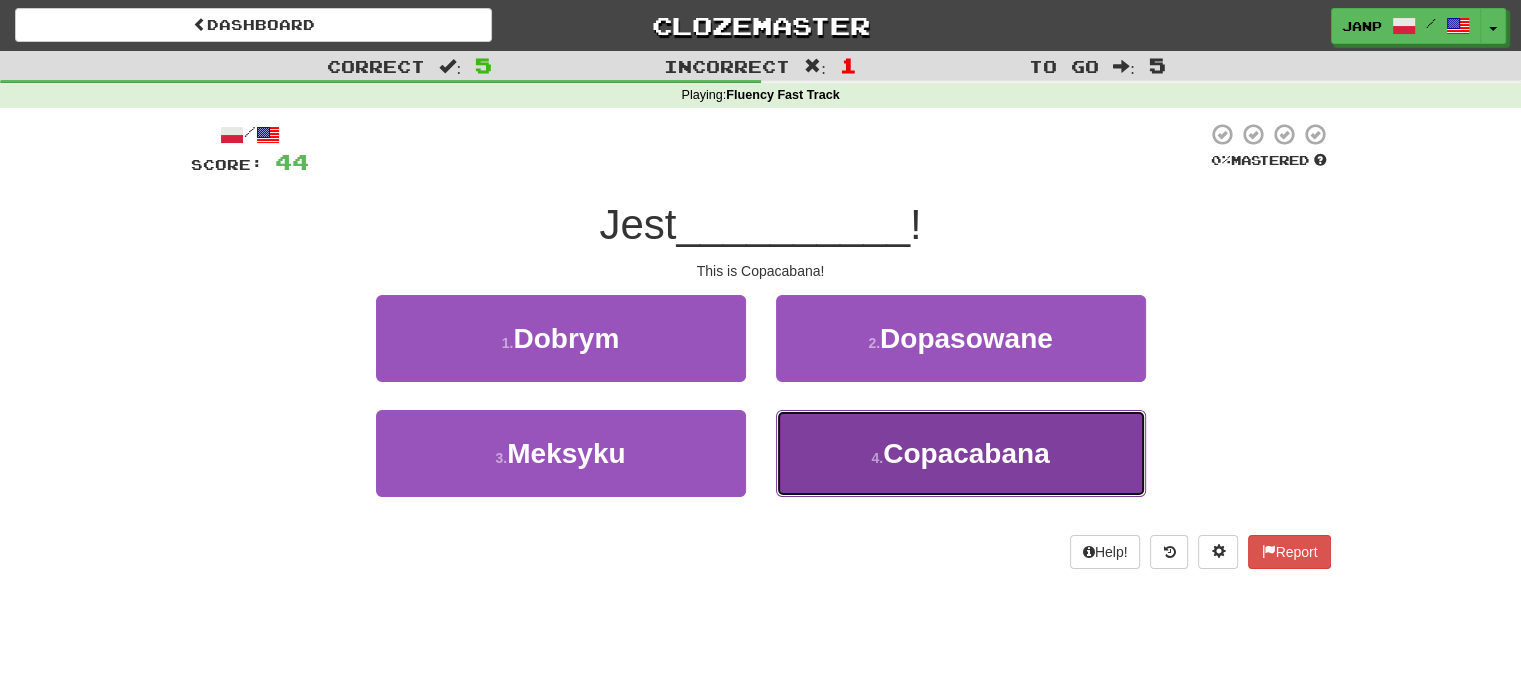 click on "4 .  Copacabana" at bounding box center [961, 453] 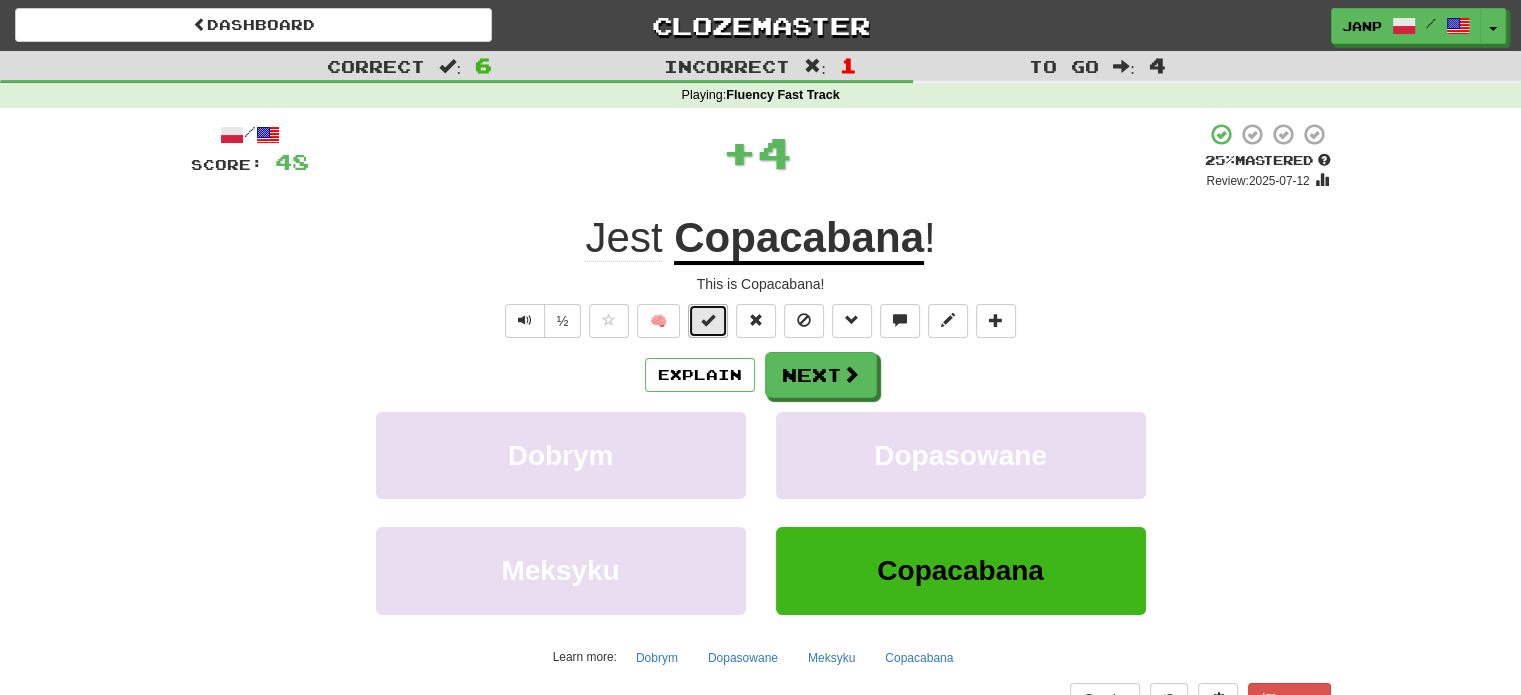 click at bounding box center [708, 320] 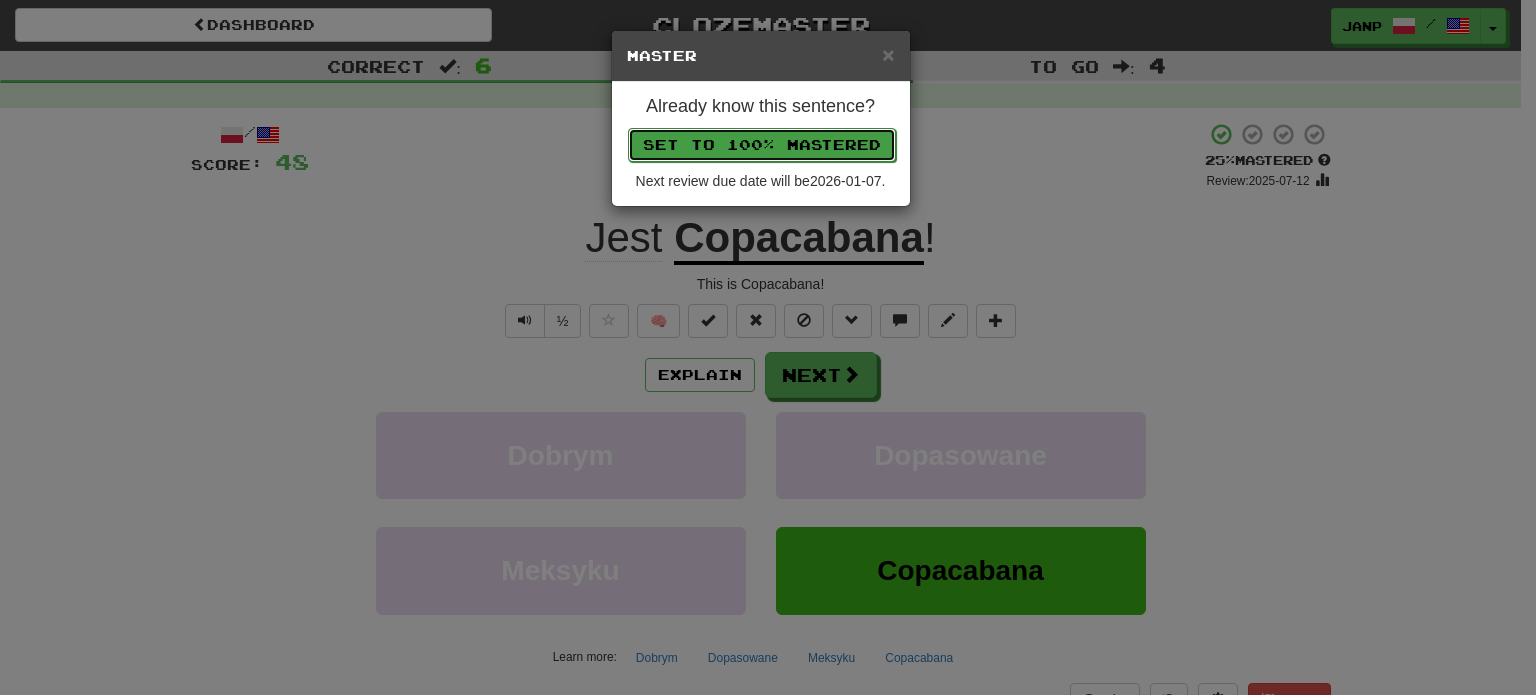 click on "Set to 100% Mastered" at bounding box center [762, 145] 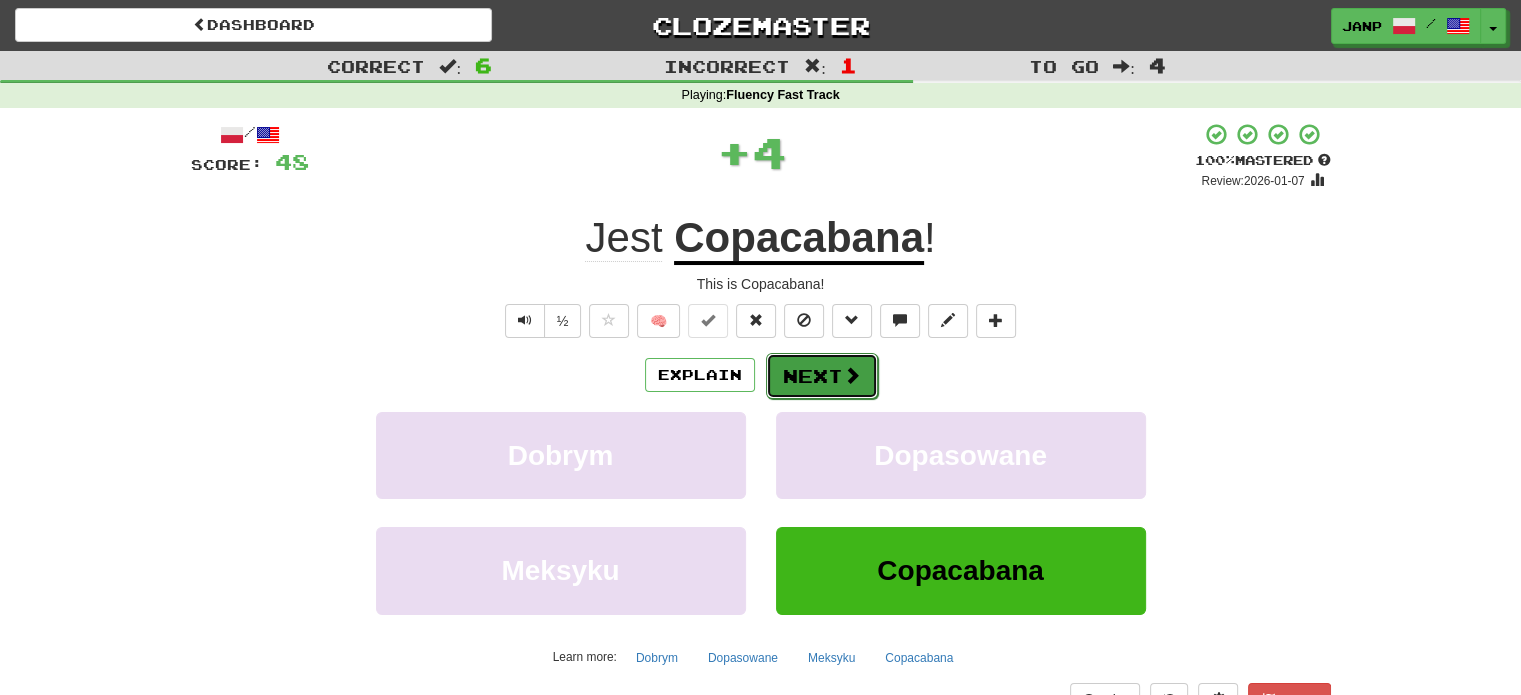 click on "Next" at bounding box center [822, 376] 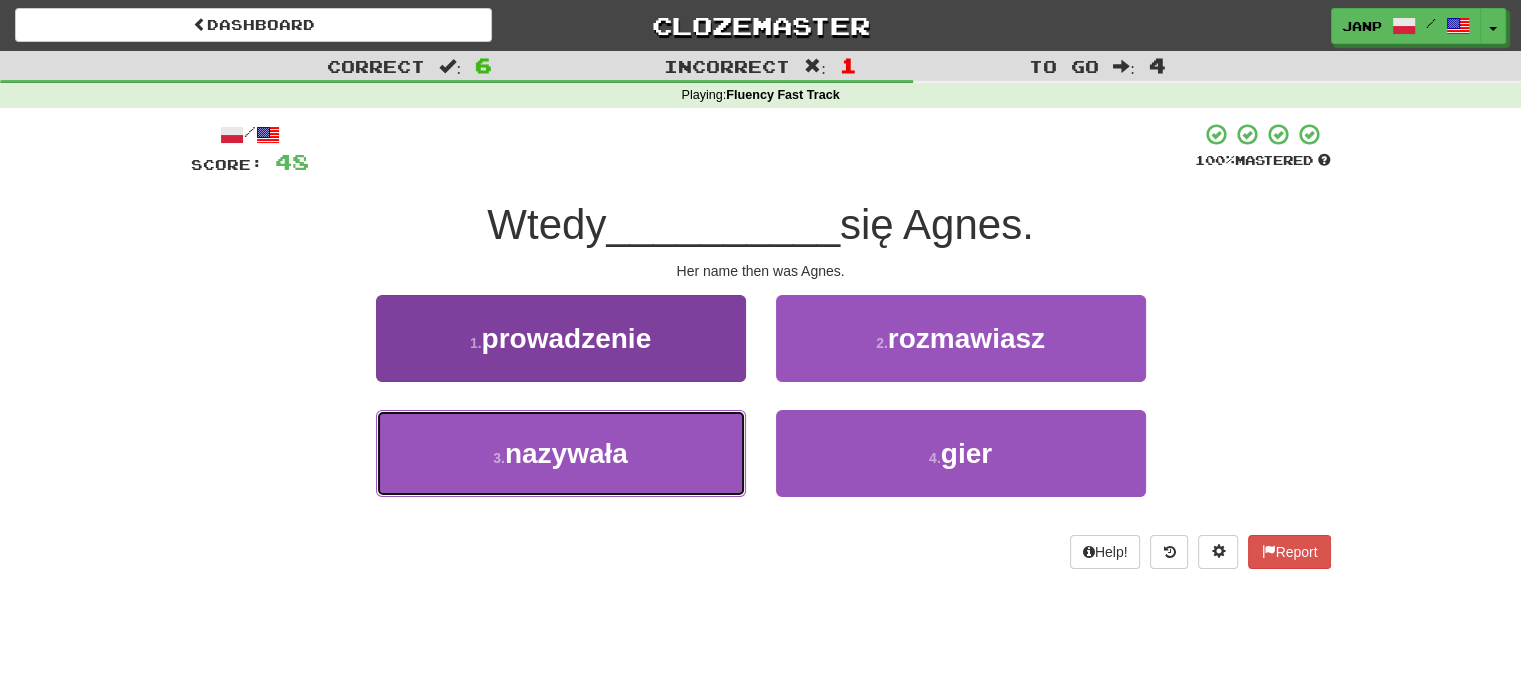 click on "3 .  nazywała" at bounding box center (561, 453) 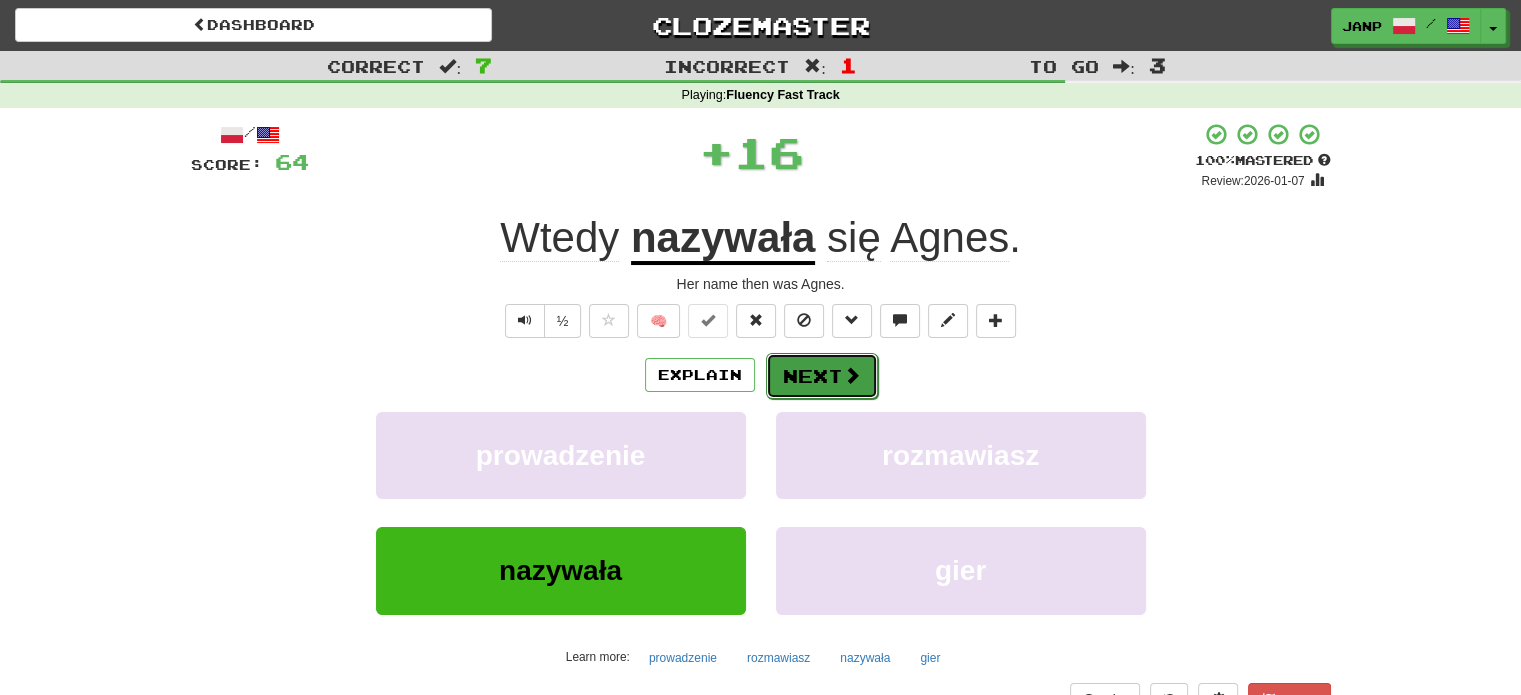 click on "Next" at bounding box center (822, 376) 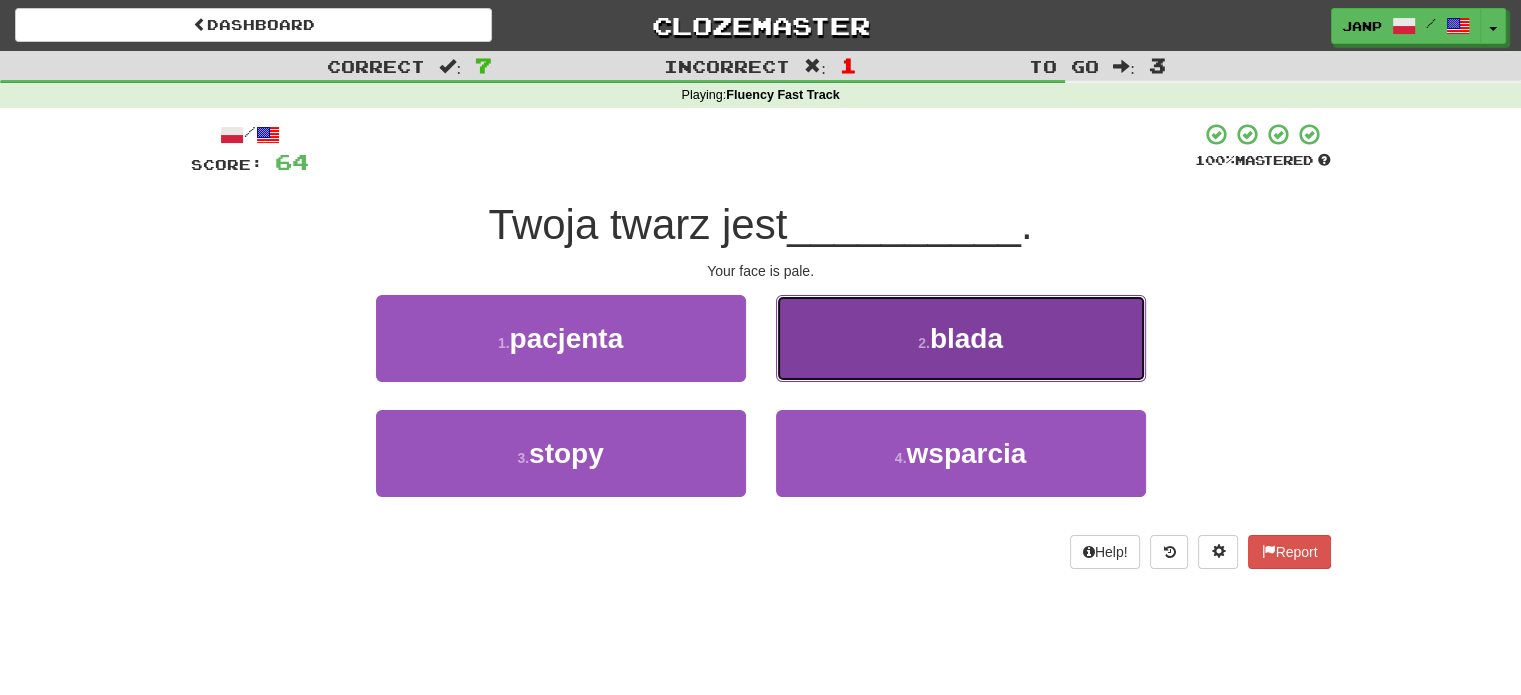 click on "2 .  blada" at bounding box center (961, 338) 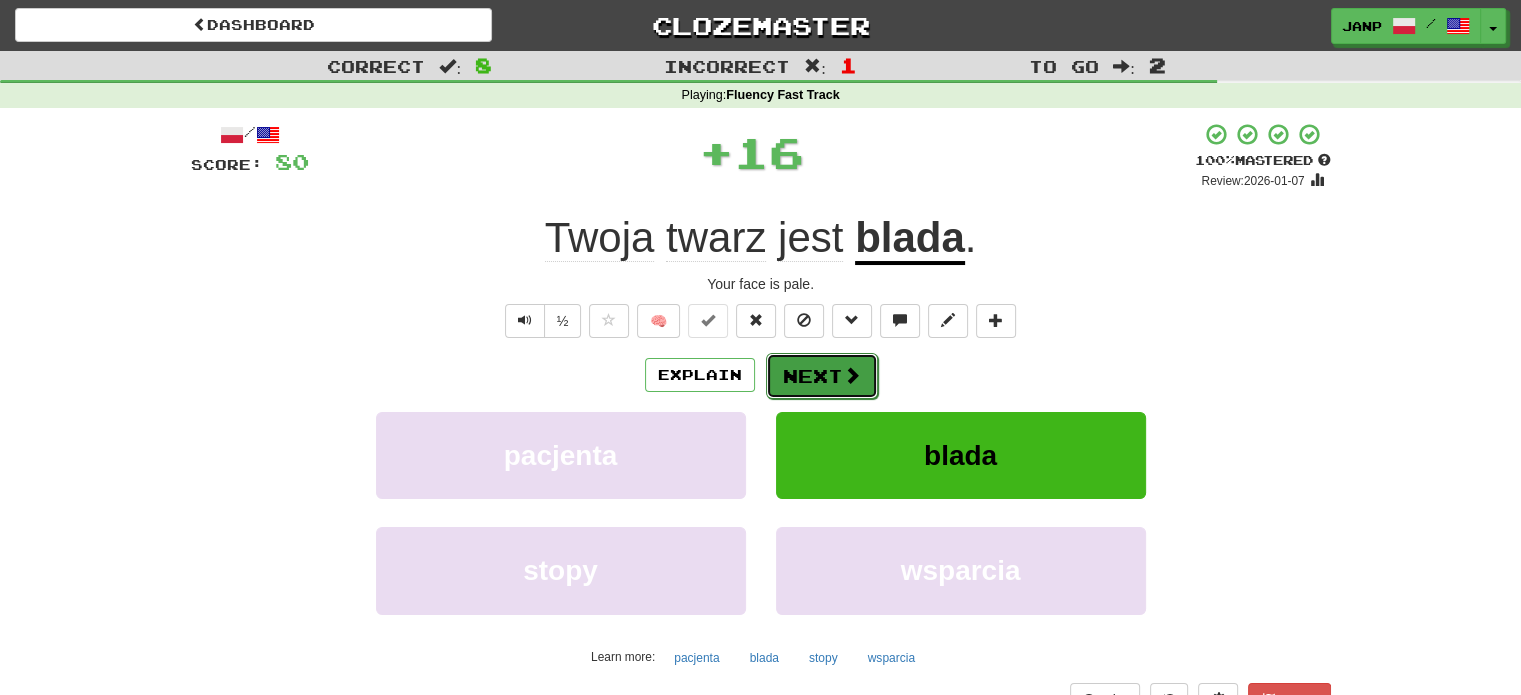 click on "Next" at bounding box center [822, 376] 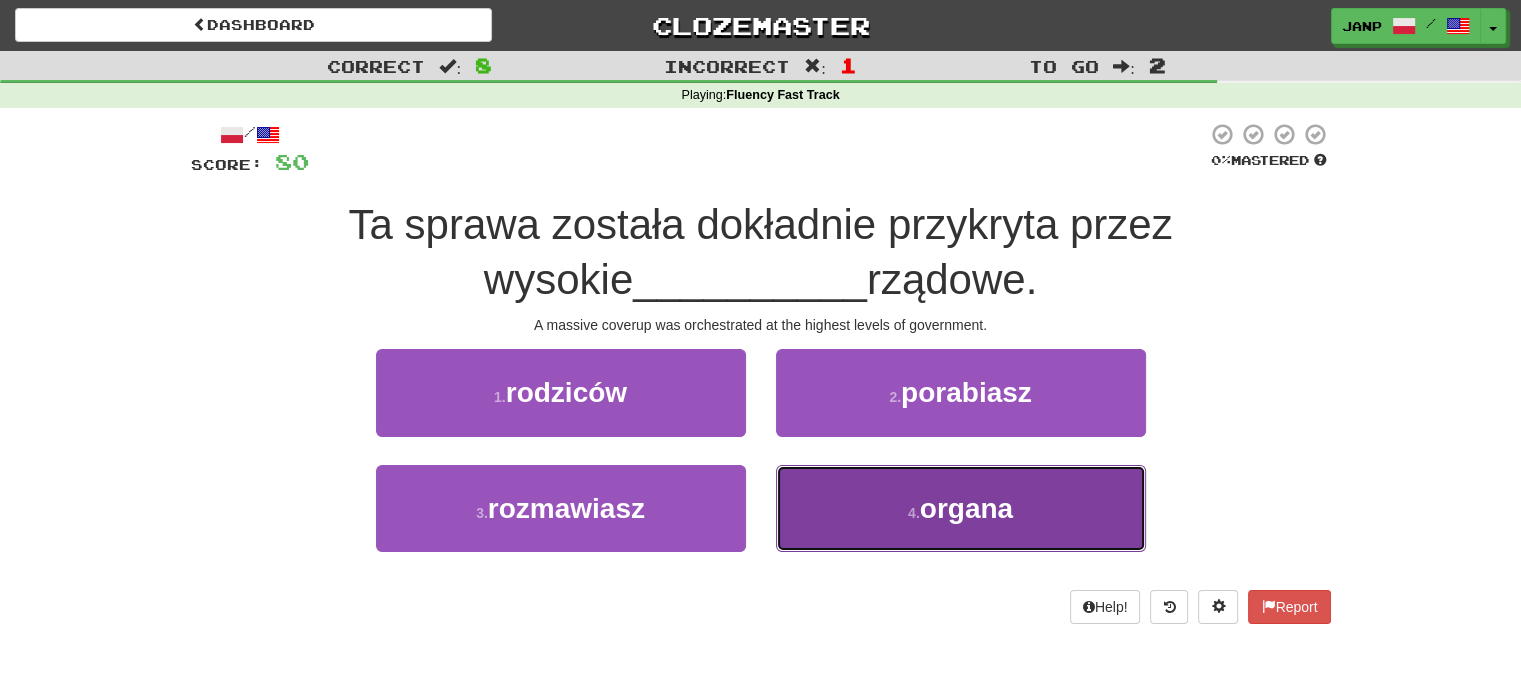 click on "4 .  organa" at bounding box center (961, 508) 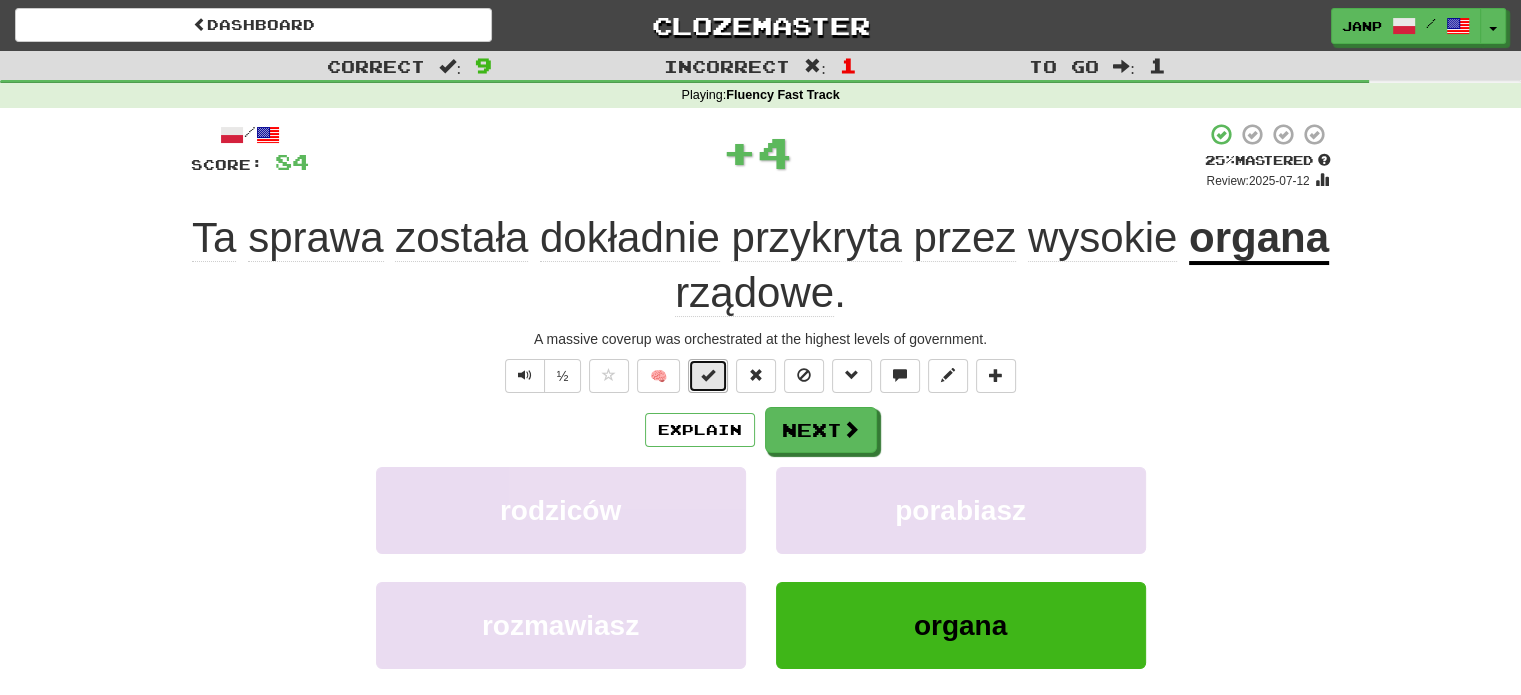 click at bounding box center [708, 375] 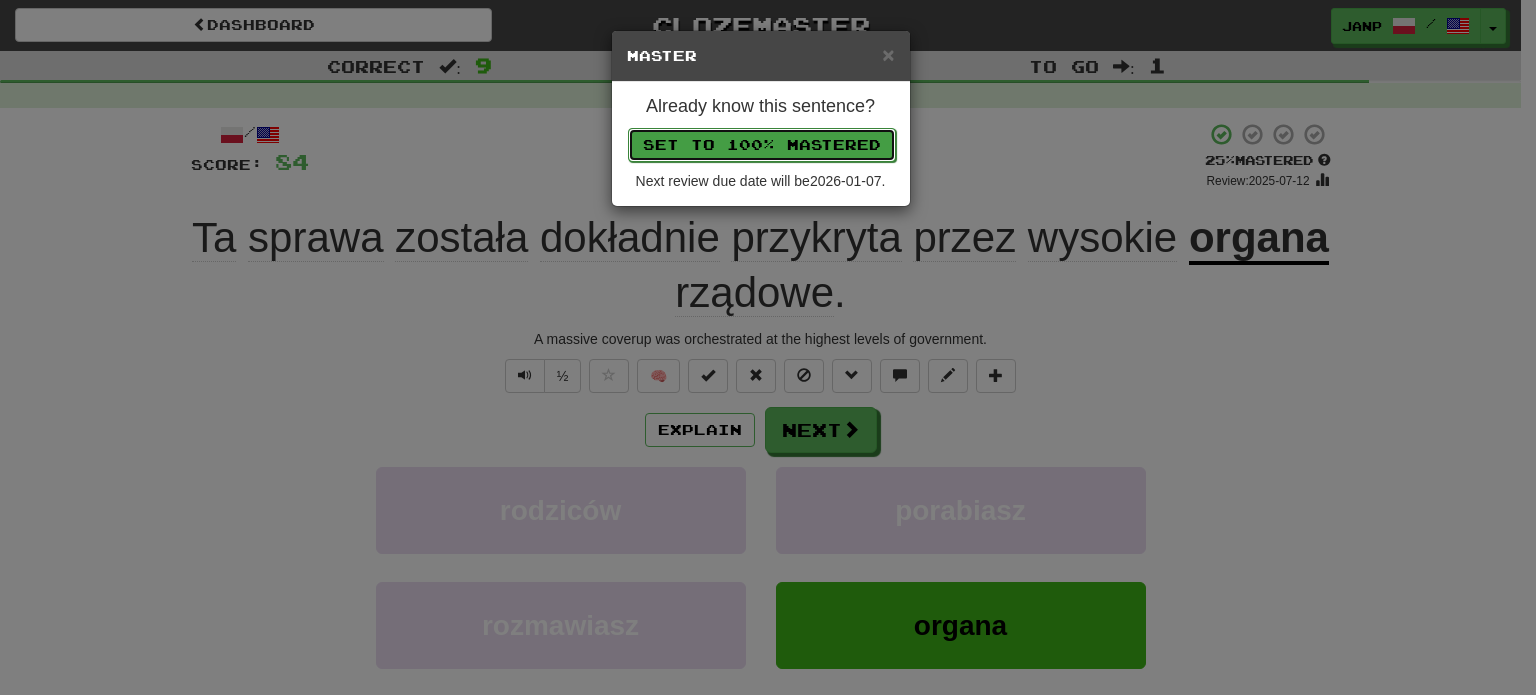 click on "Set to 100% Mastered" at bounding box center [762, 145] 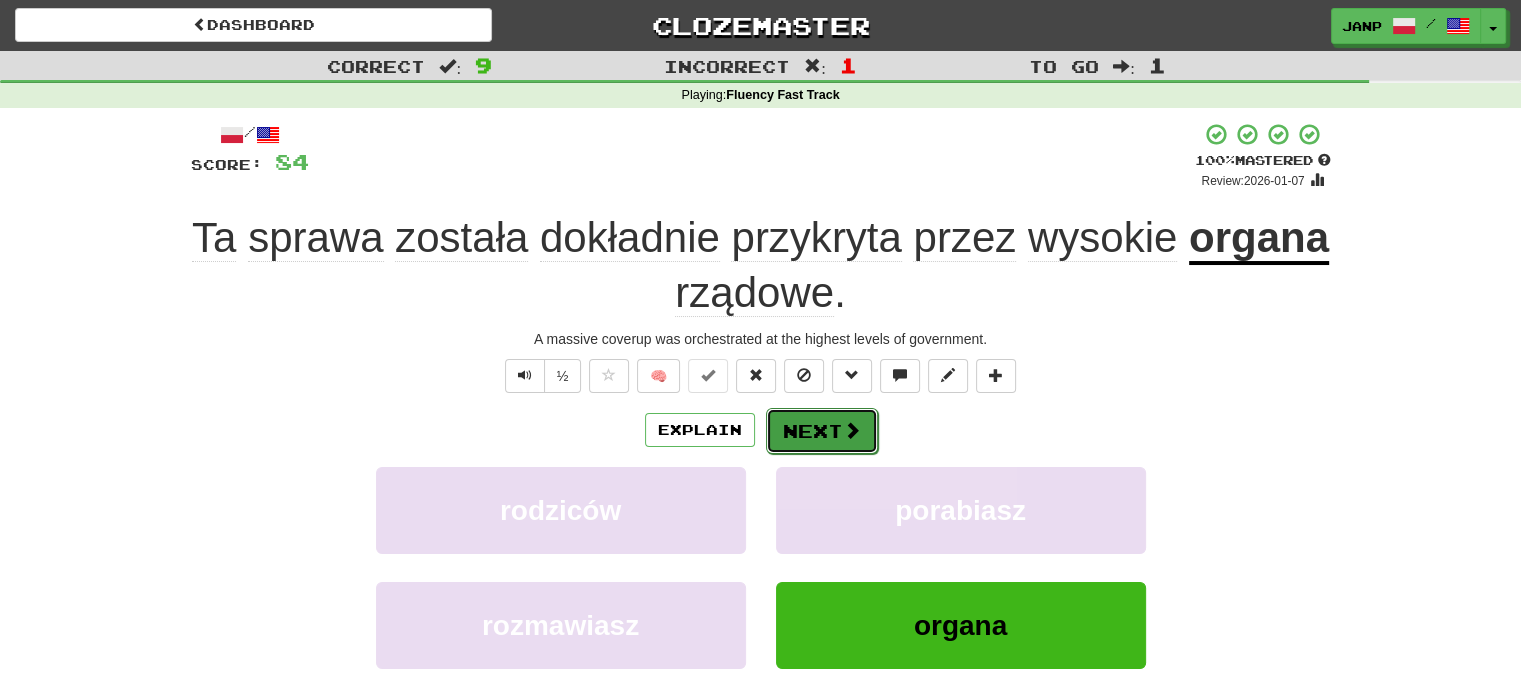 click at bounding box center (852, 430) 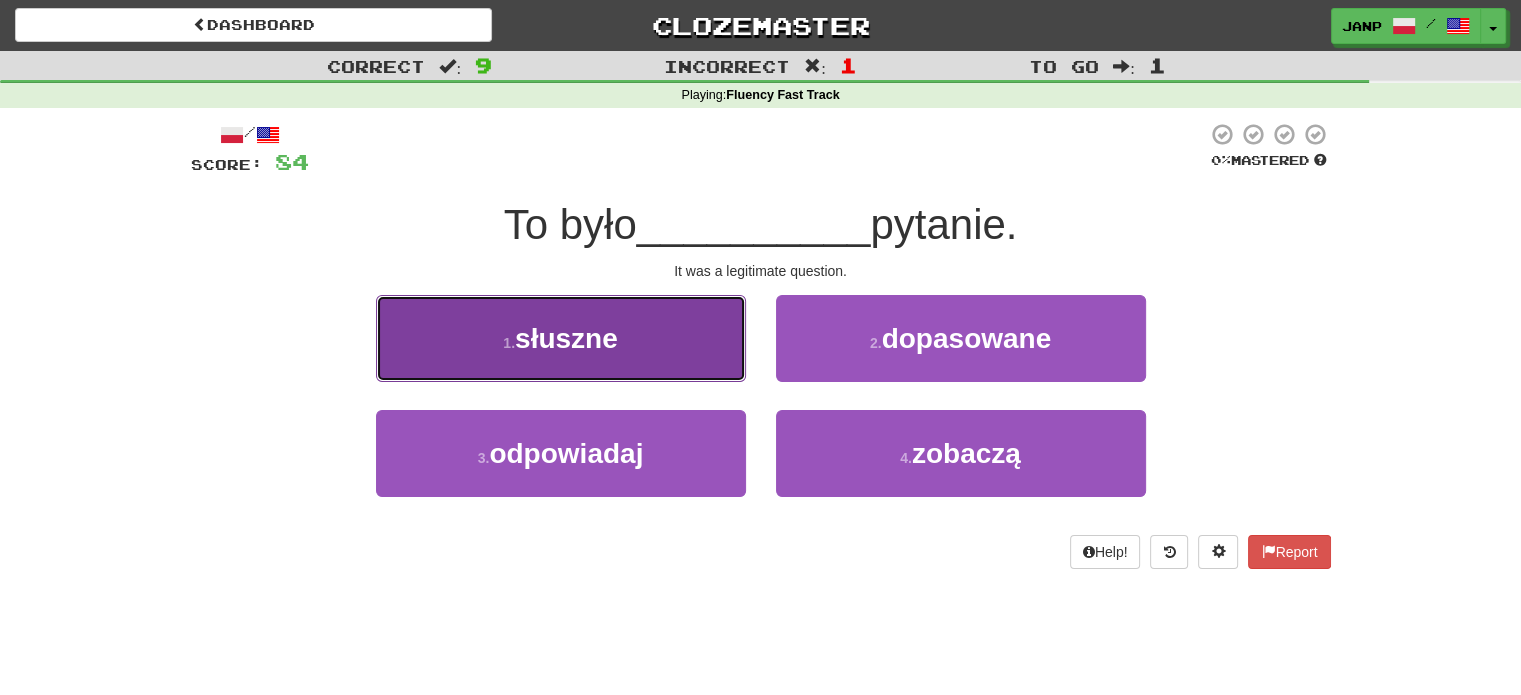 click on "1 .  słuszne" at bounding box center [561, 338] 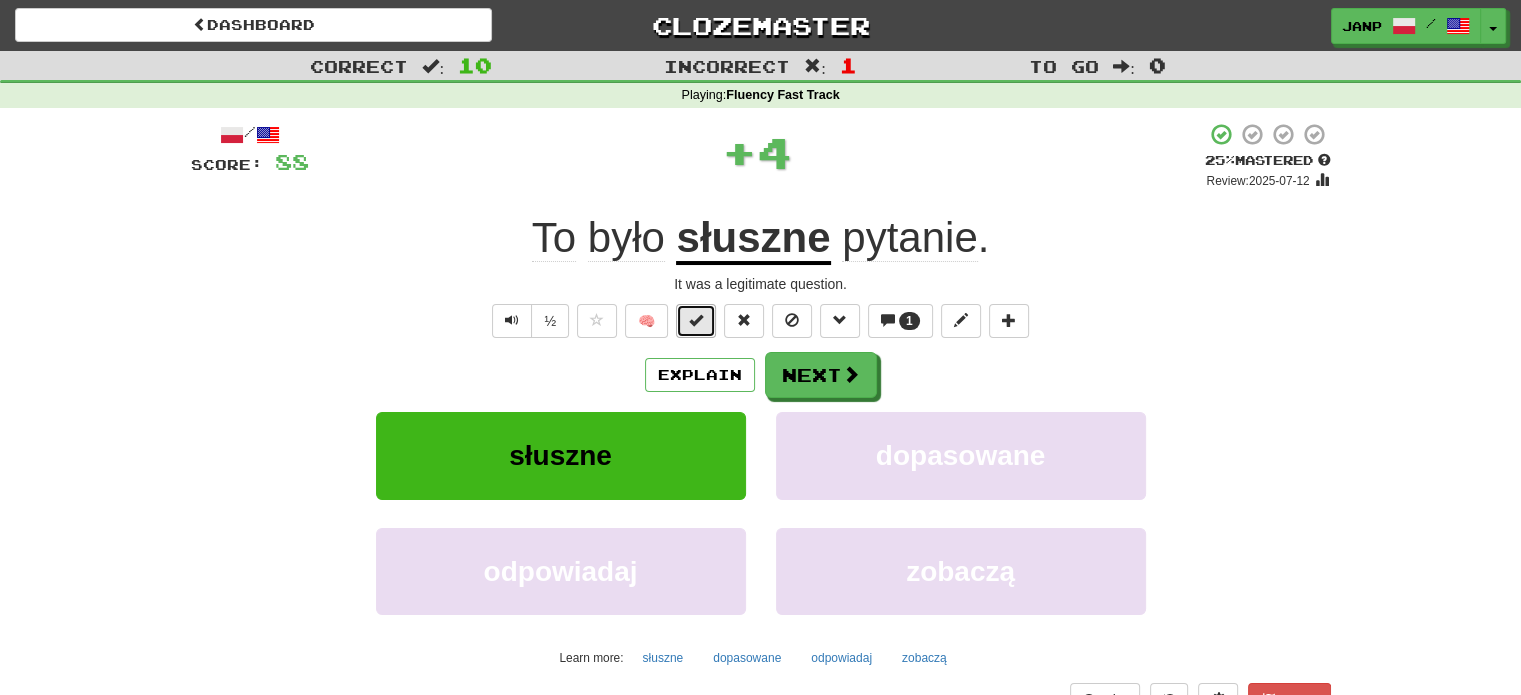 click at bounding box center [696, 321] 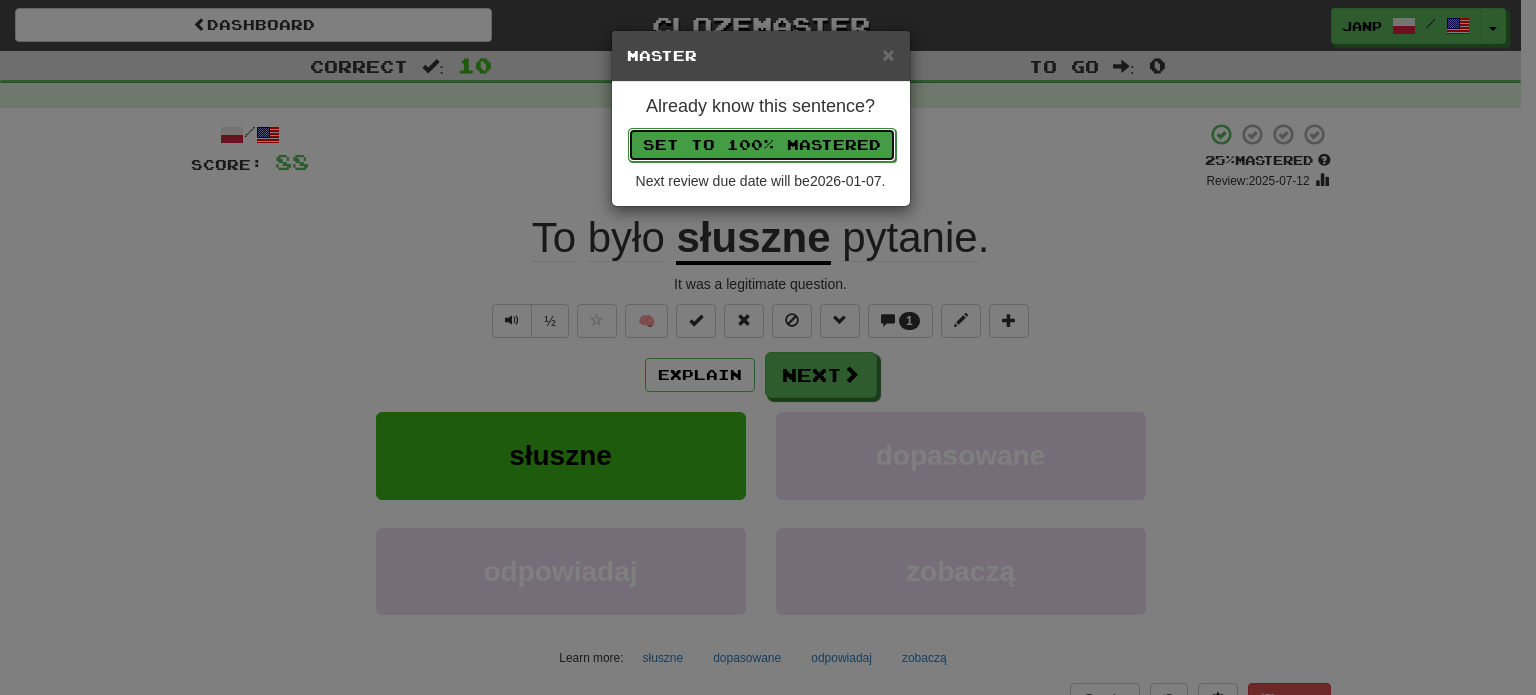 click on "Set to 100% Mastered" at bounding box center (762, 145) 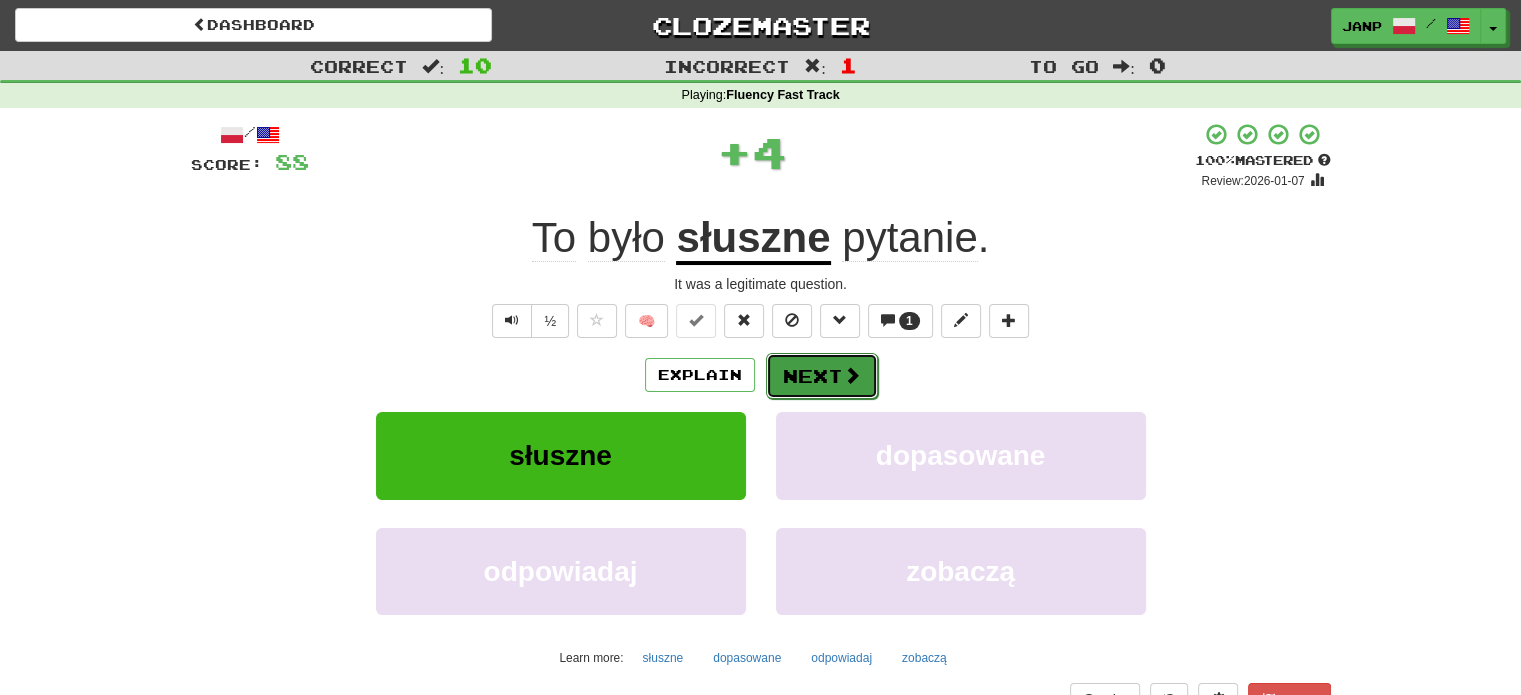 click on "Next" at bounding box center (822, 376) 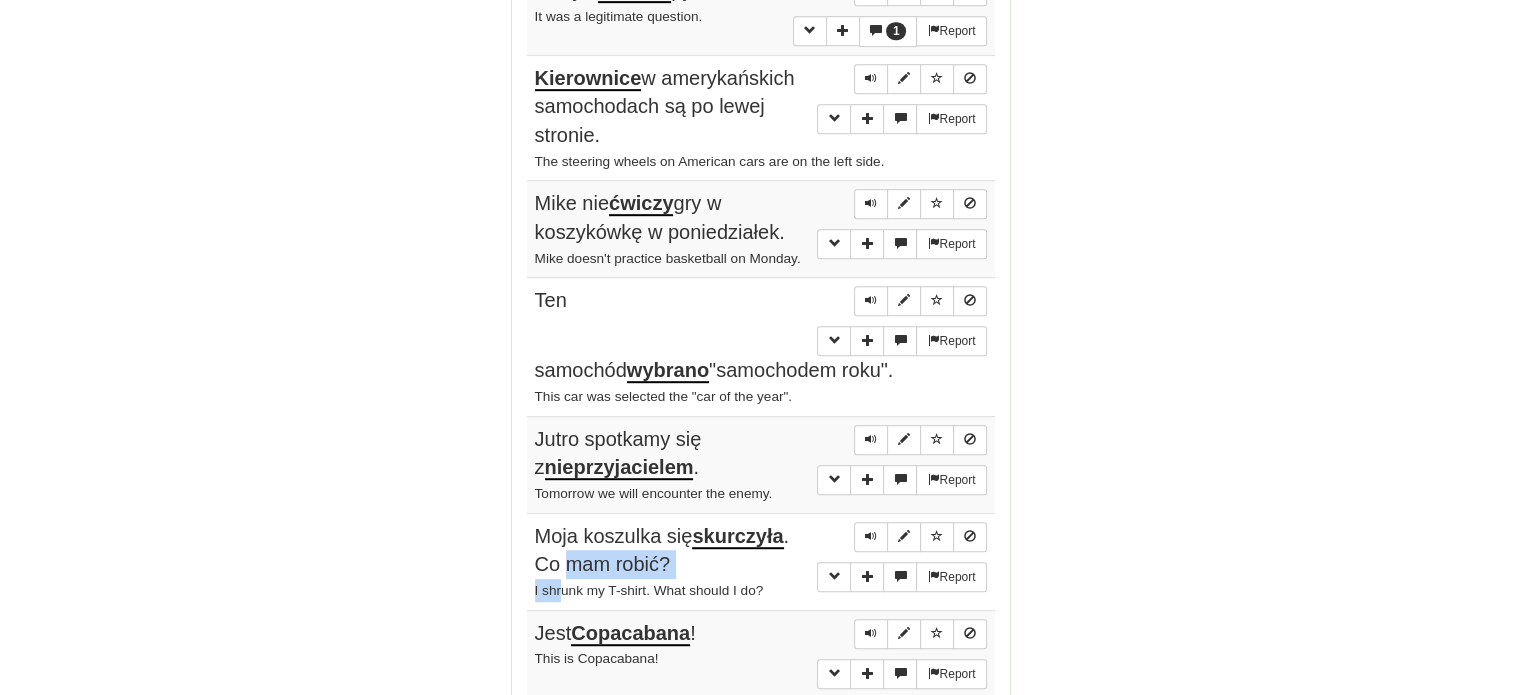 scroll, scrollTop: 907, scrollLeft: 0, axis: vertical 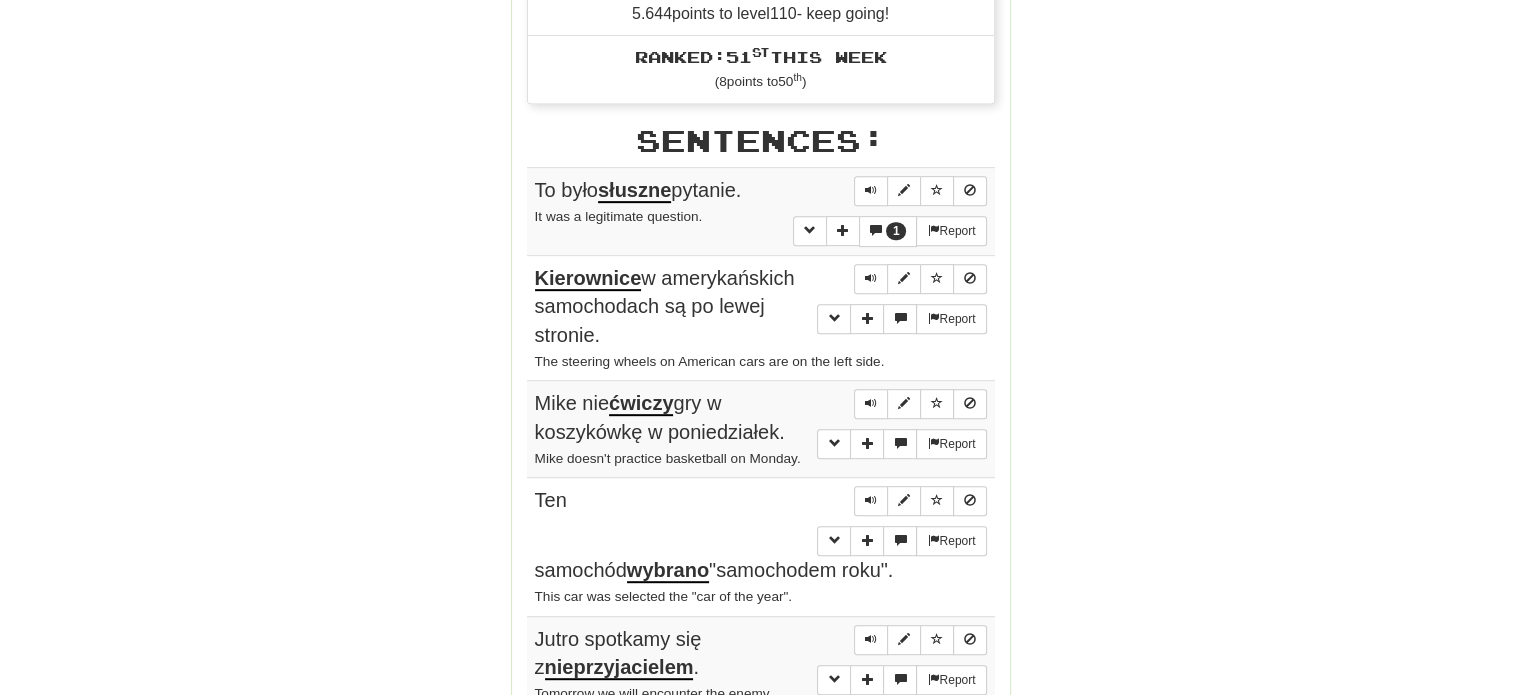 click on "2 .  Round Results Stats: Score:   + 88 Time:   0 : 59 New:   5 Review:   5 Correct:   10 Incorrect:   1 Progress: Fluency Fast Track Playing:  15.076  /  17.289 + 5 87.171% 87.2% Mastered:  15.076  /  17.289 + 5 87.171% 87.2% Ready for Review:  10  /  Level:  109 5.644  points to level  110  - keep going! Ranked:  51 st  this week ( 8  points to  50 th ) Sentences: 1  Report To było  słuszne  pytanie. It was a legitimate question.  Report Kierownice  w amerykańskich samochodach są po lewej stronie. The steering wheels on American cars are on the left side.  Report Mike nie  ćwiczy  gry w koszykówkę w poniedziałek. Mike doesn't practice basketball on Monday.  Report Ten samochód  wybrano  "samochodem roku". This car was selected the "car of the year".  Report Jutro spotkamy się z  nieprzyjacielem . Tomorrow we will encounter the enemy.  Report Moja koszulka się  skurczyła . Co mam robić? I shrunk my T-shirt. What should I do?  Report Jest  Copacabana ! This is Copacabana!  Report Wtedy  nazywała ." at bounding box center [761, 286] 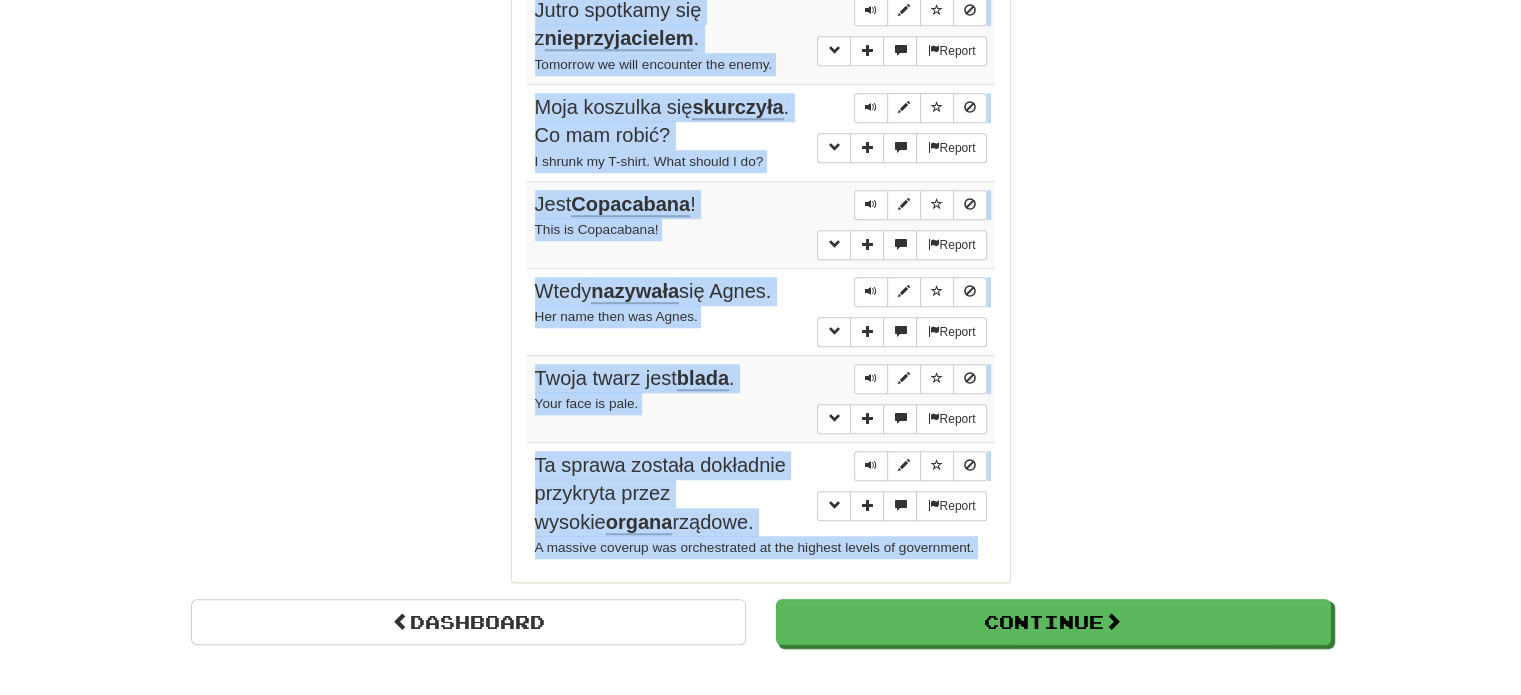 scroll, scrollTop: 1575, scrollLeft: 0, axis: vertical 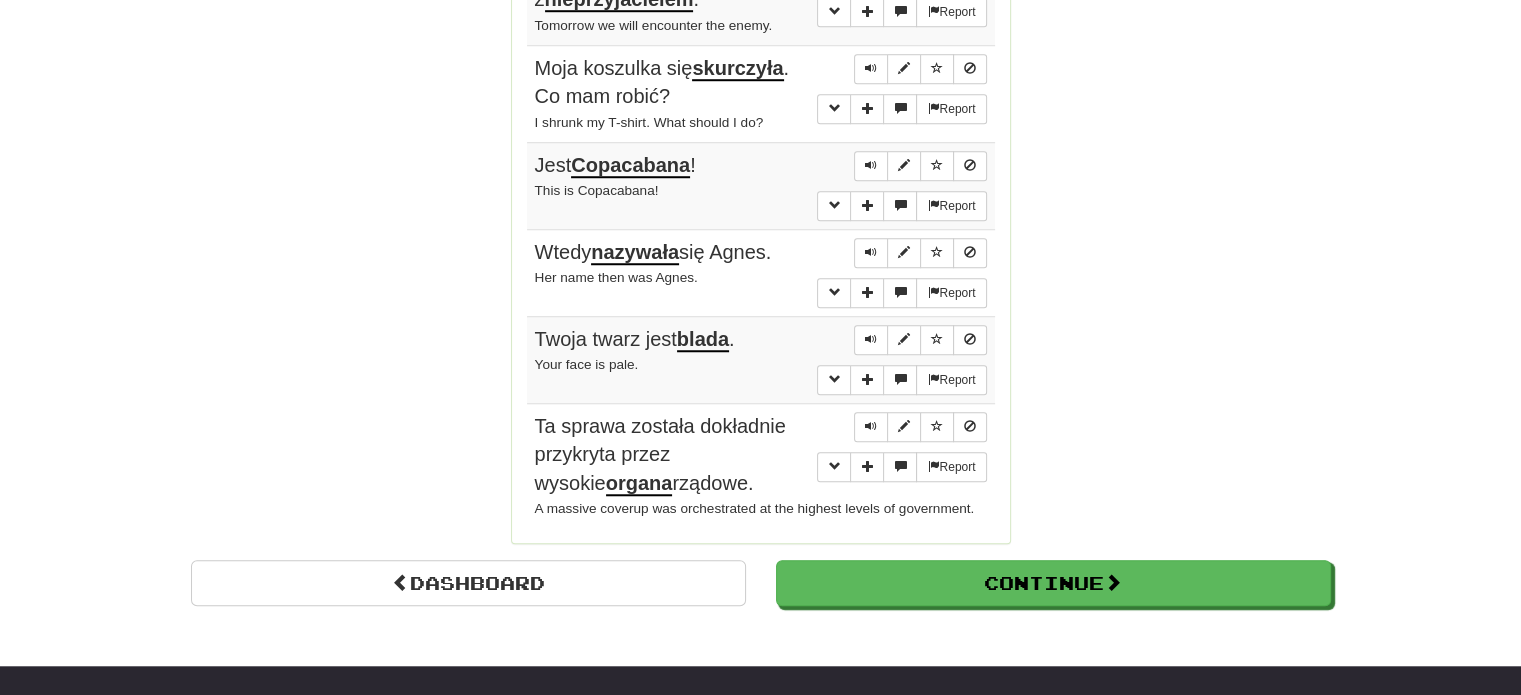 drag, startPoint x: 538, startPoint y: 179, endPoint x: 1007, endPoint y: 458, distance: 545.7124 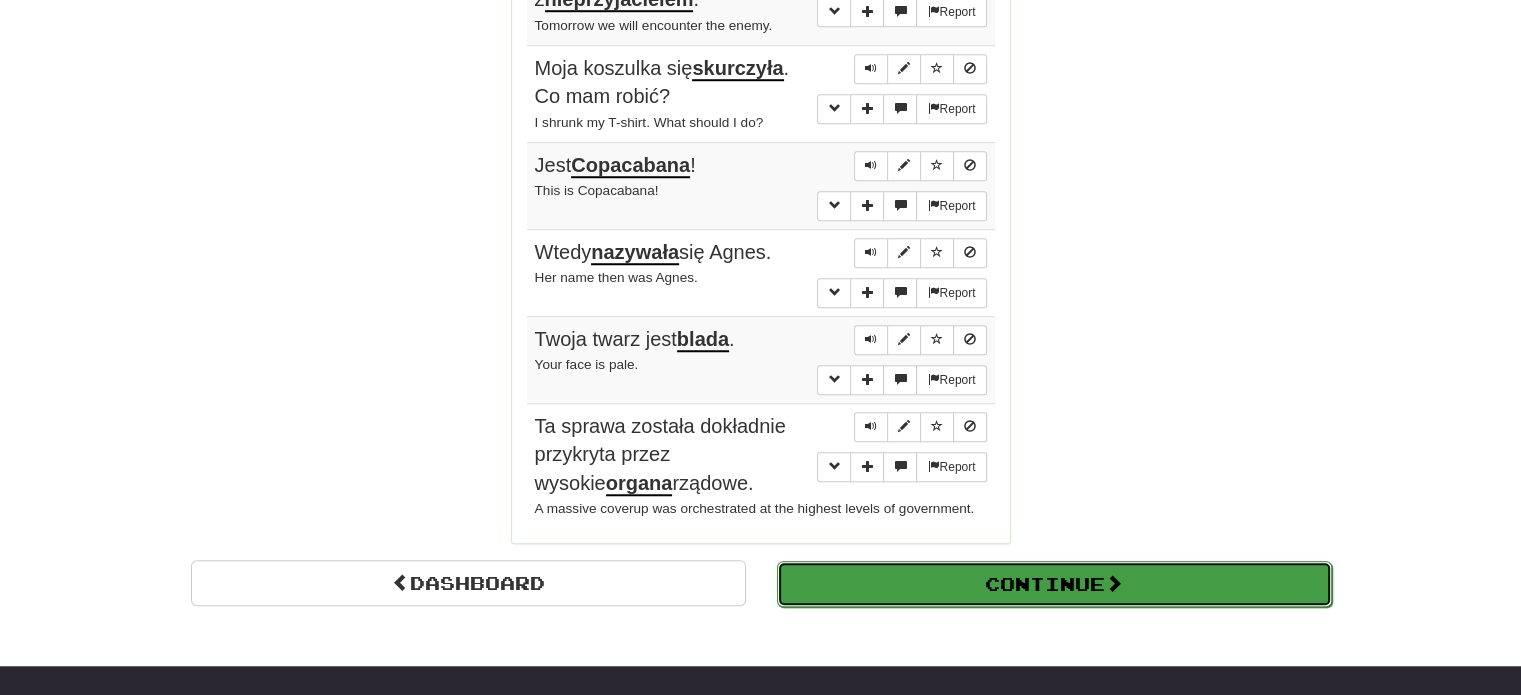 click on "Continue" at bounding box center (1054, 584) 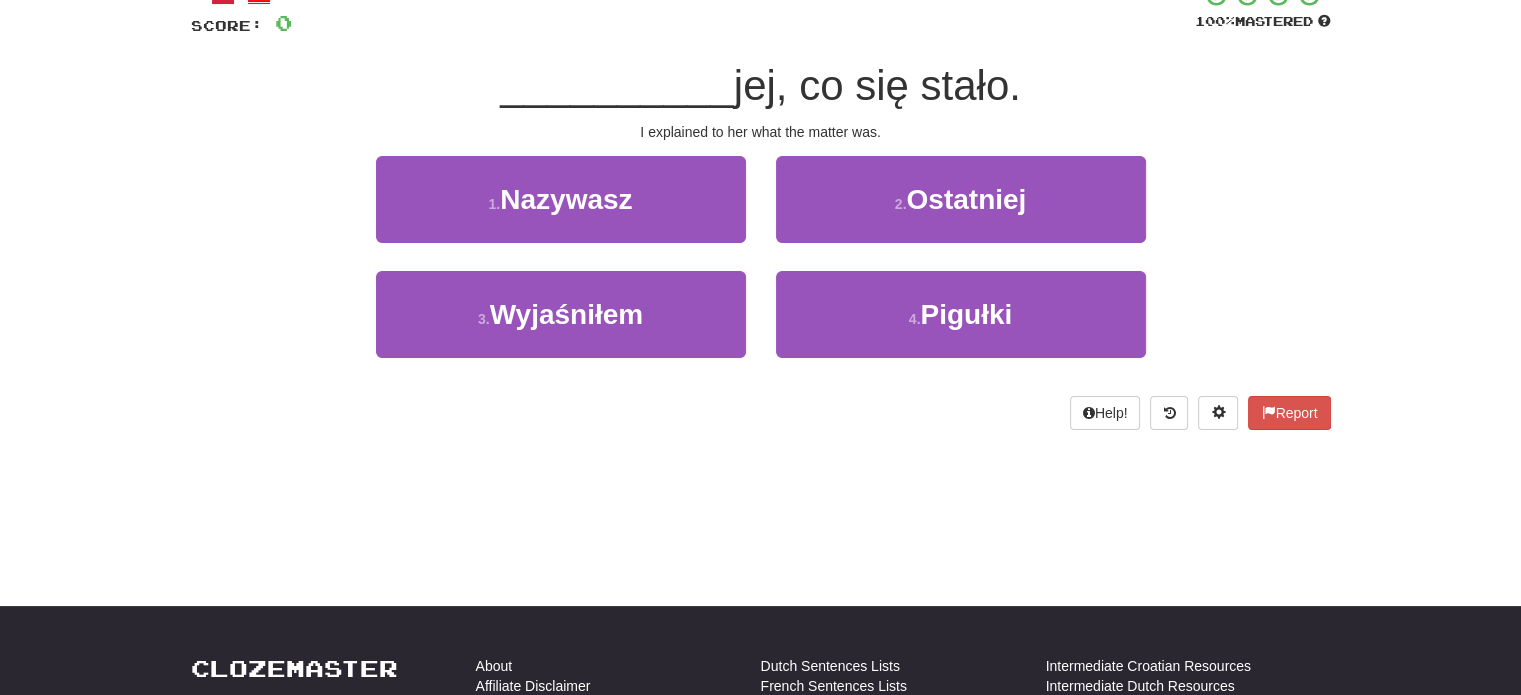 scroll, scrollTop: 65, scrollLeft: 0, axis: vertical 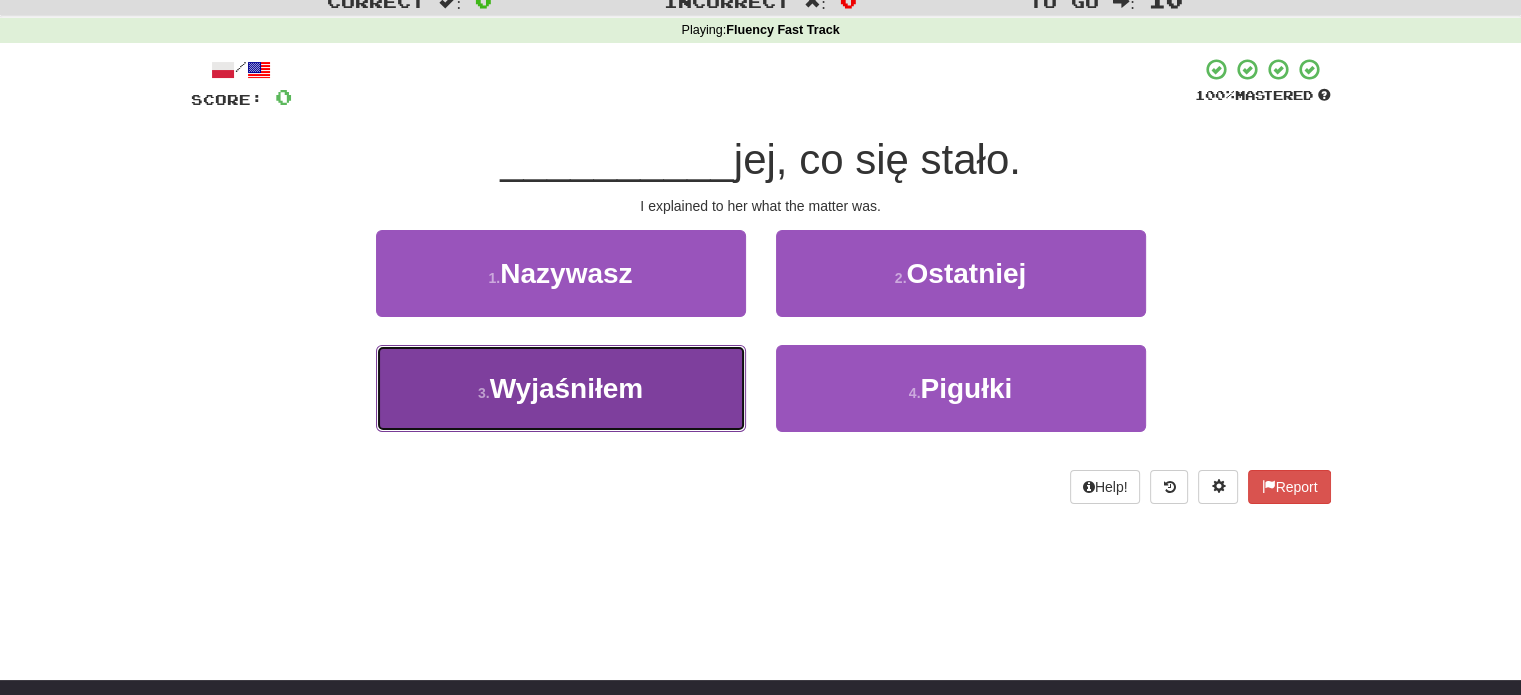 click on "3 .  Wyjaśniłem" at bounding box center [561, 388] 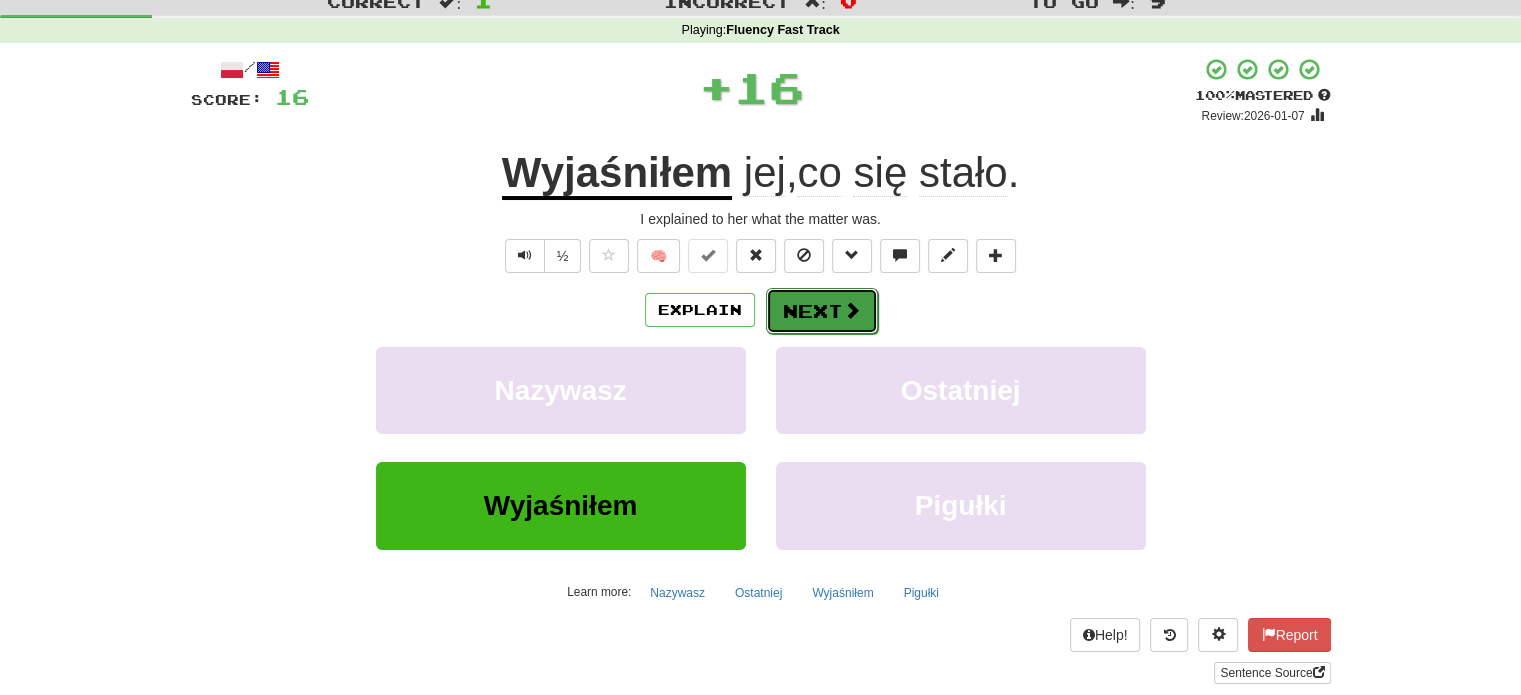 click on "Next" at bounding box center [822, 311] 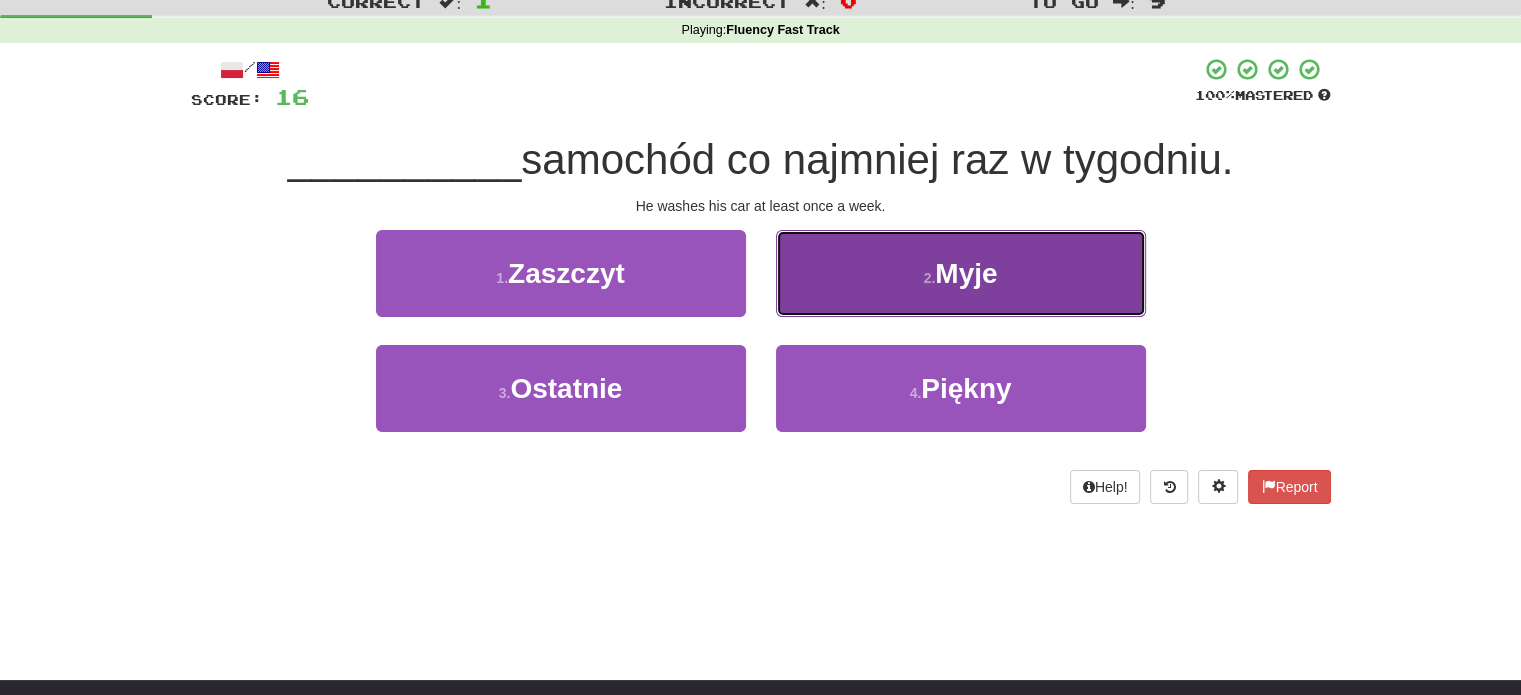 click on "2 .  Myje" at bounding box center (961, 273) 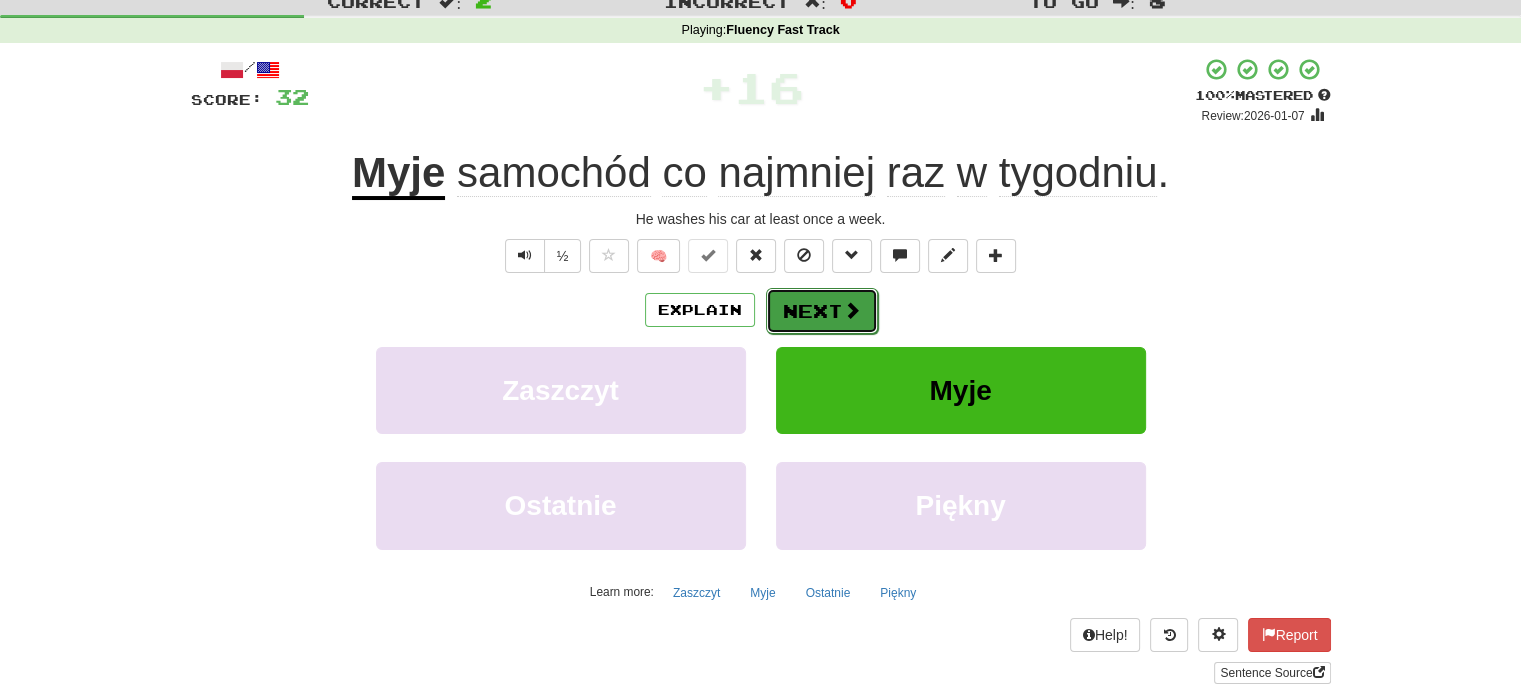 click on "Next" at bounding box center [822, 311] 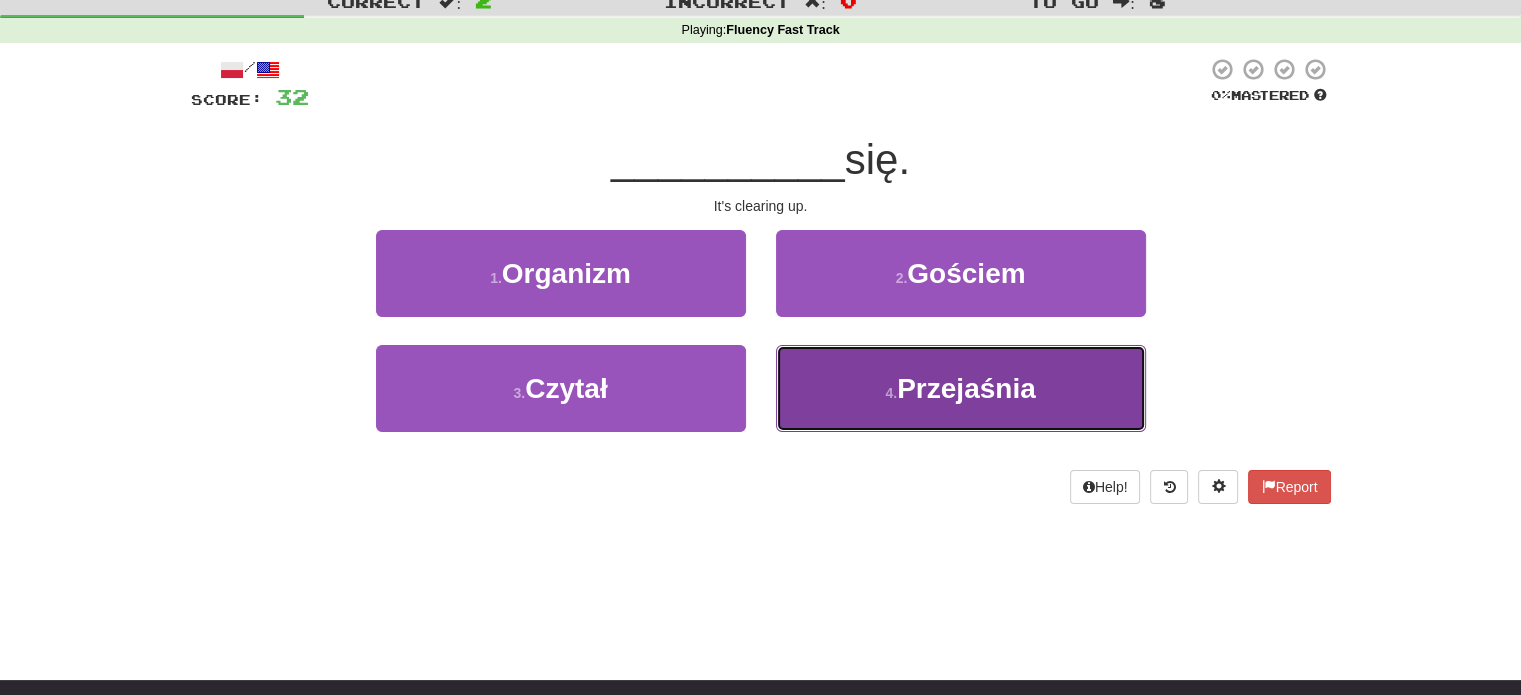 click on "4 .  Przejaśnia" at bounding box center [961, 388] 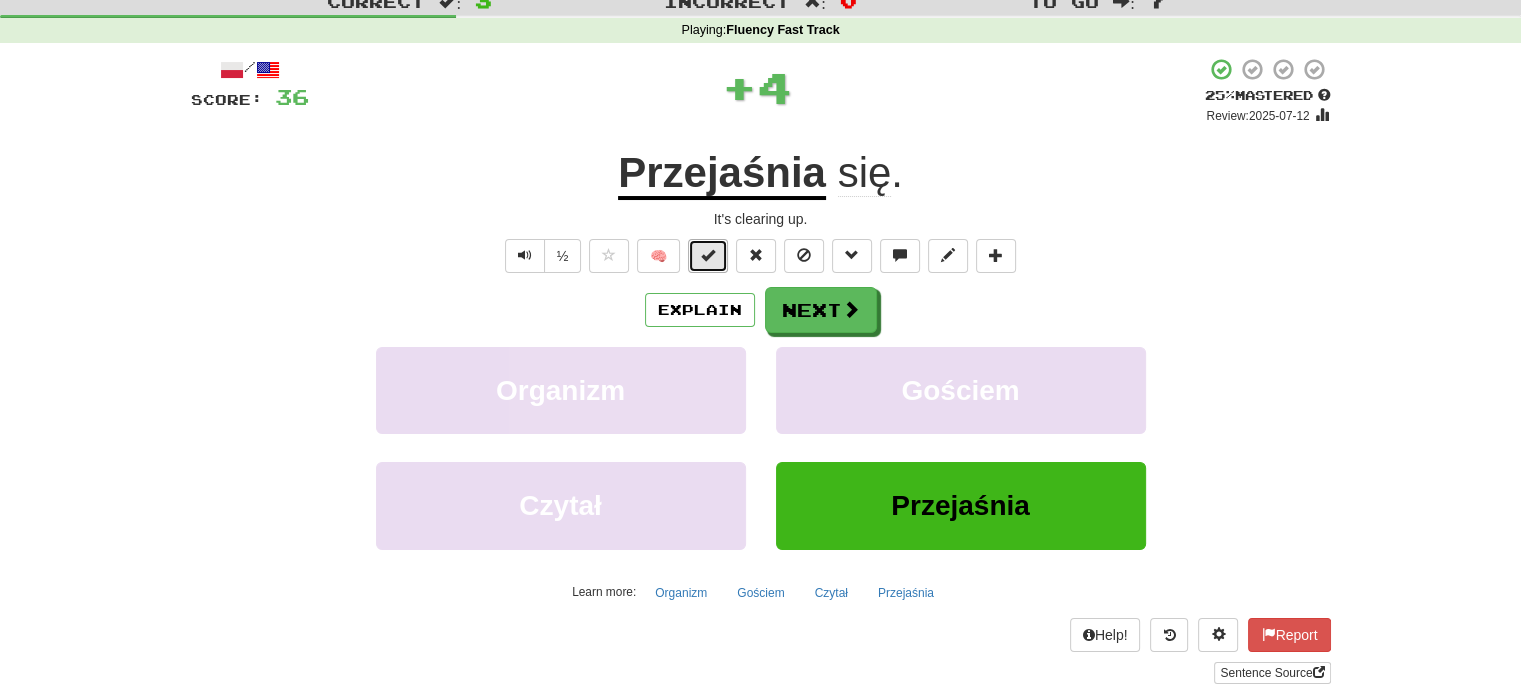 click at bounding box center [708, 255] 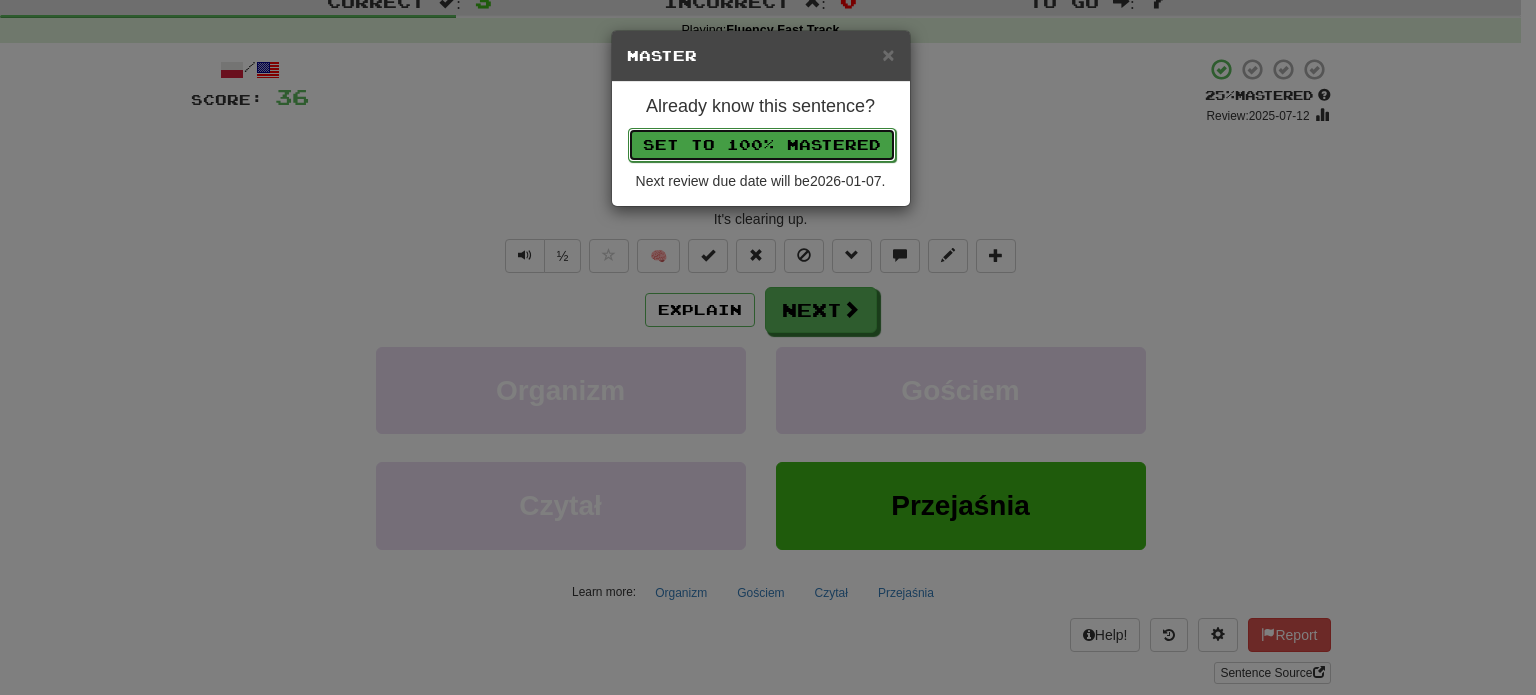 click on "Set to 100% Mastered" at bounding box center (762, 145) 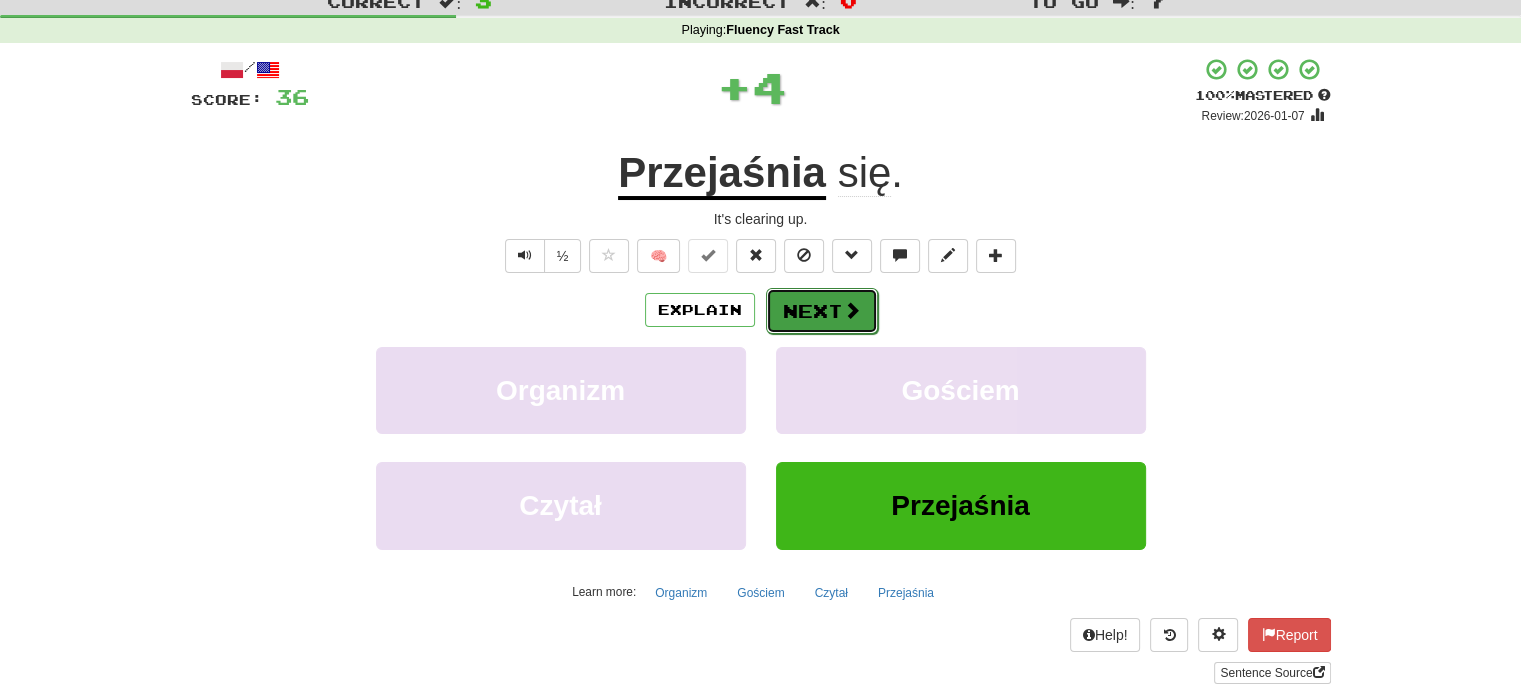 click on "Next" at bounding box center [822, 311] 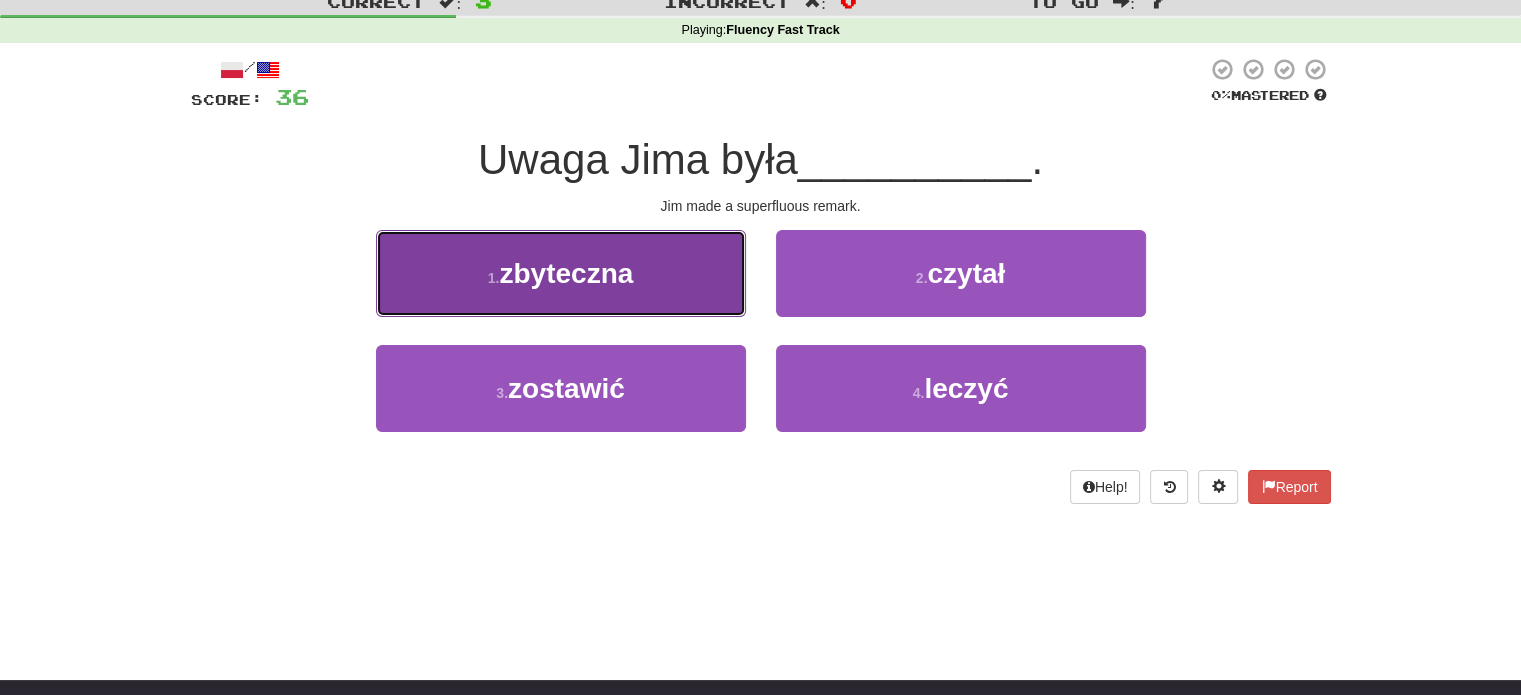click on "1 .  zbyteczna" at bounding box center (561, 273) 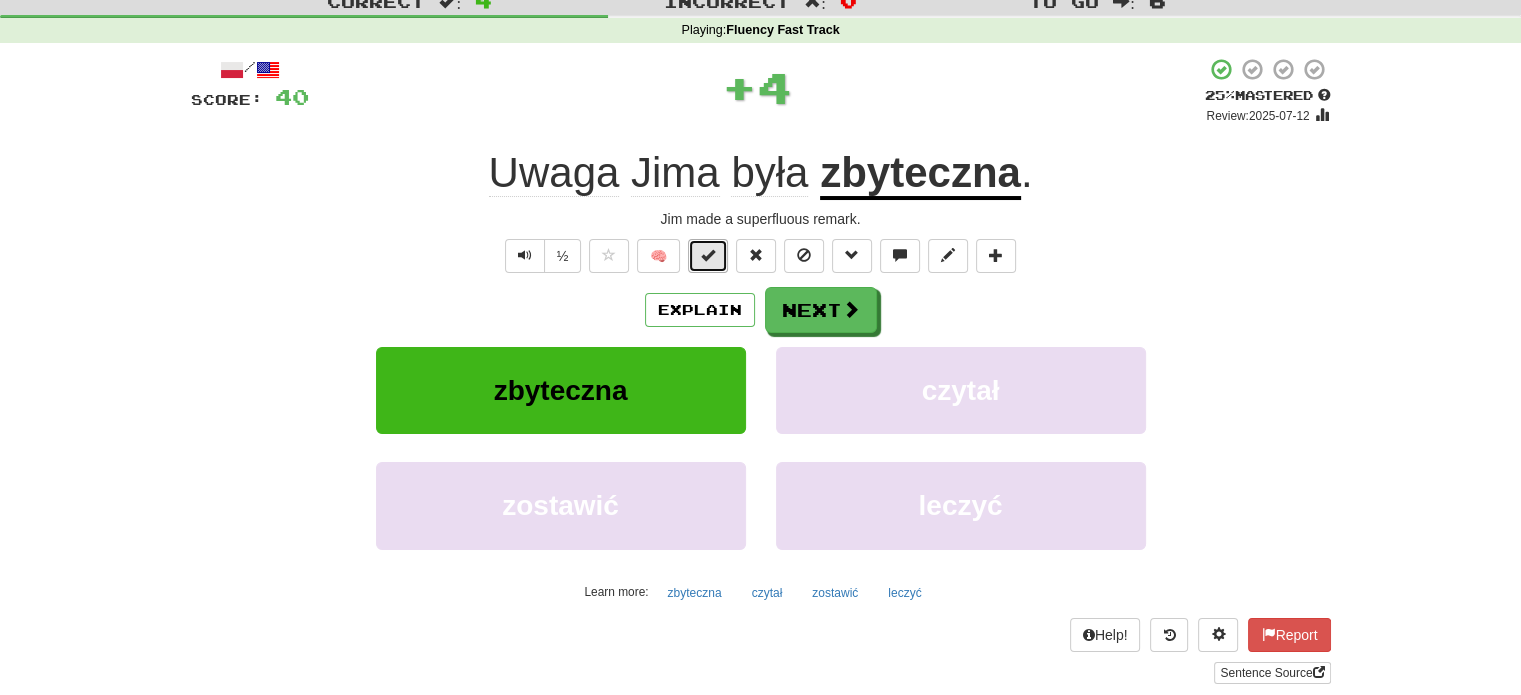 click at bounding box center [708, 255] 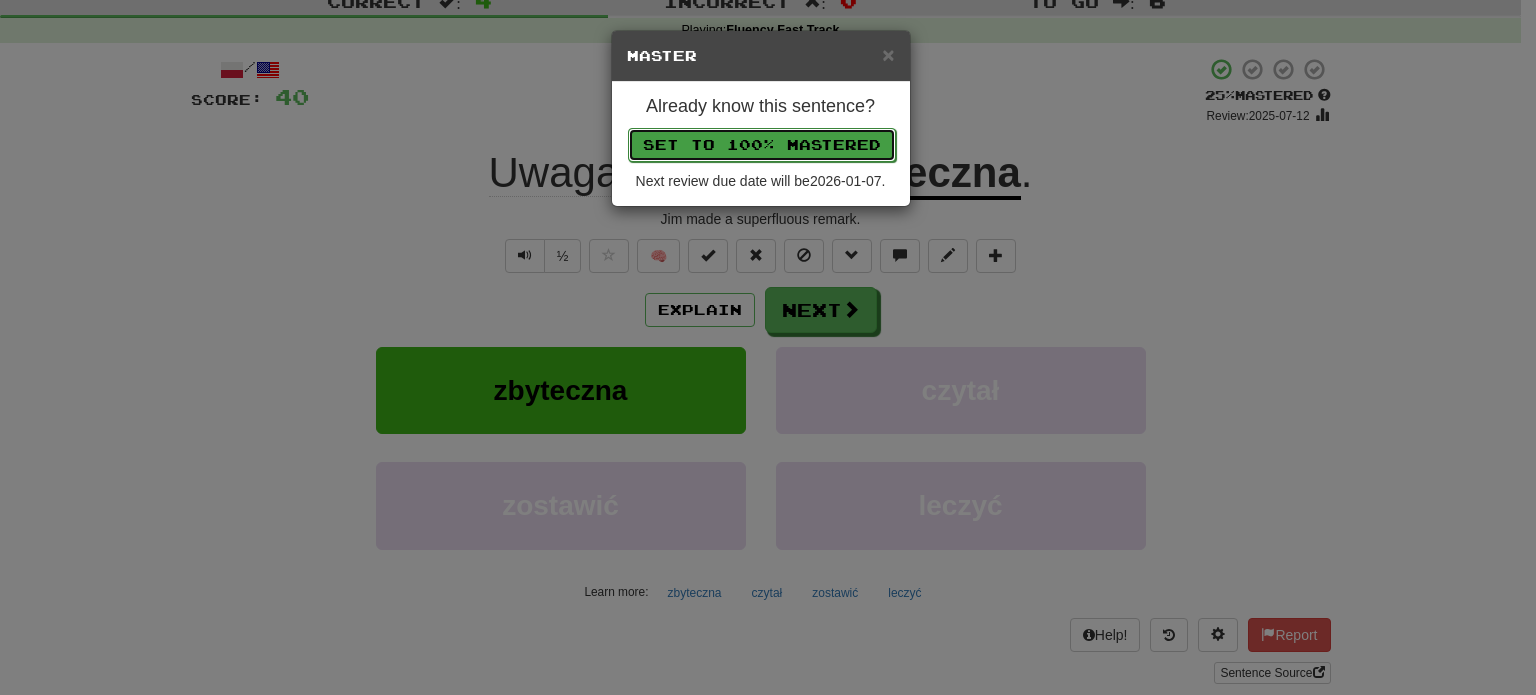 click on "Set to 100% Mastered" at bounding box center (762, 145) 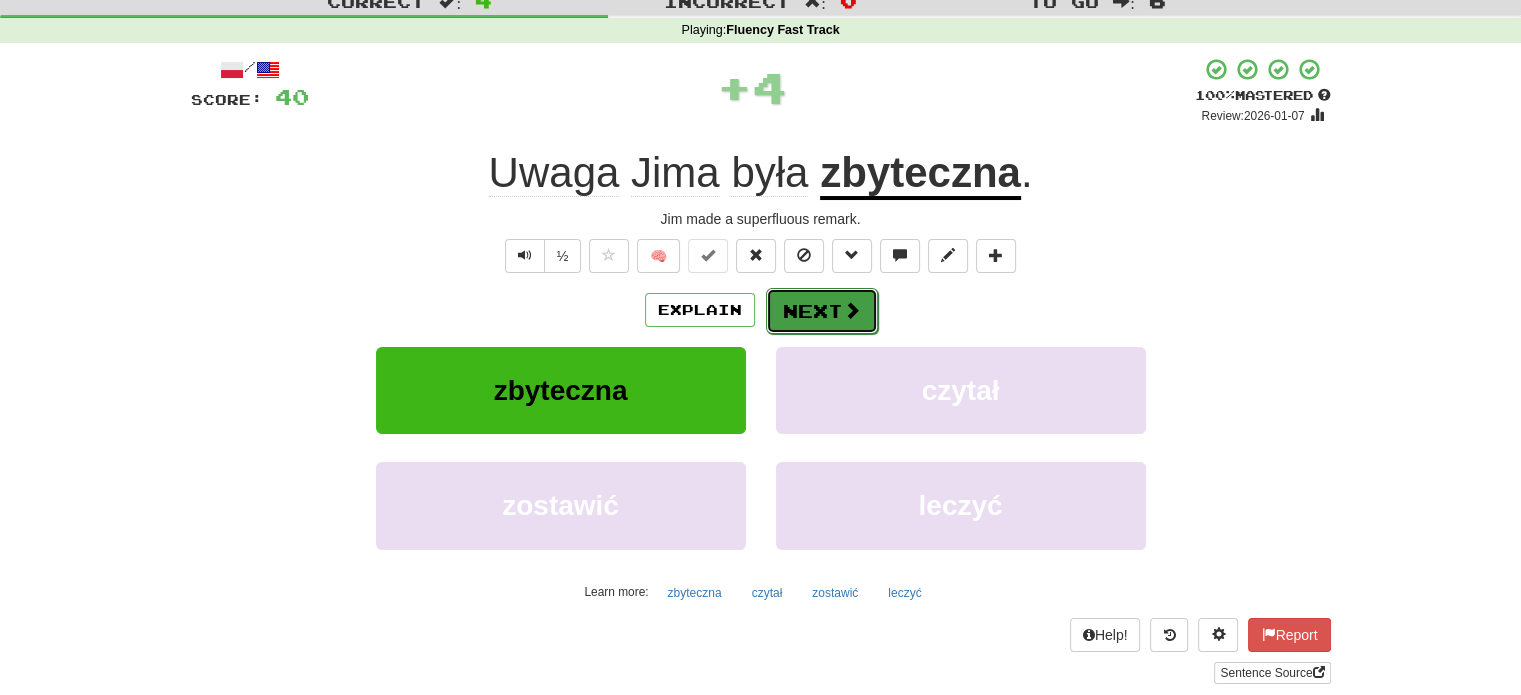 click on "Next" at bounding box center [822, 311] 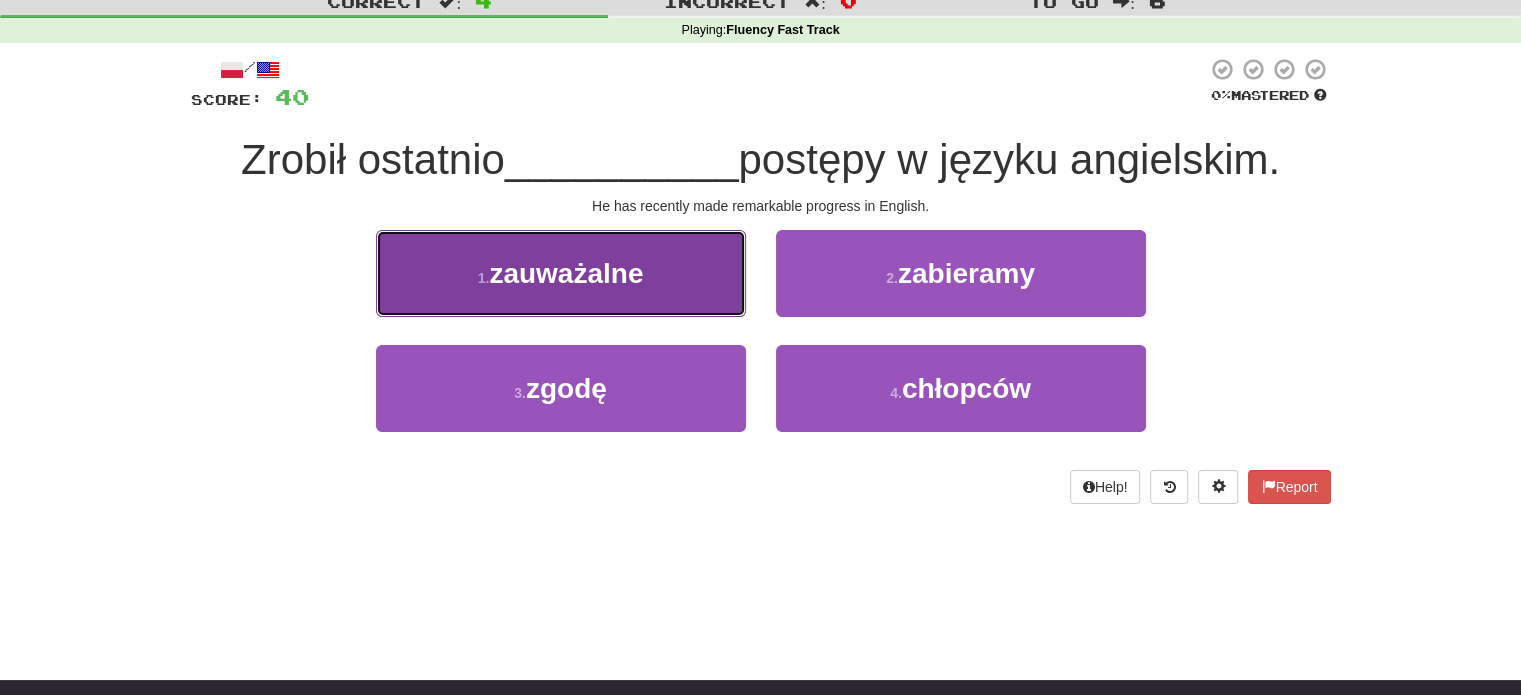 click on "1 .  zauważalne" at bounding box center (561, 273) 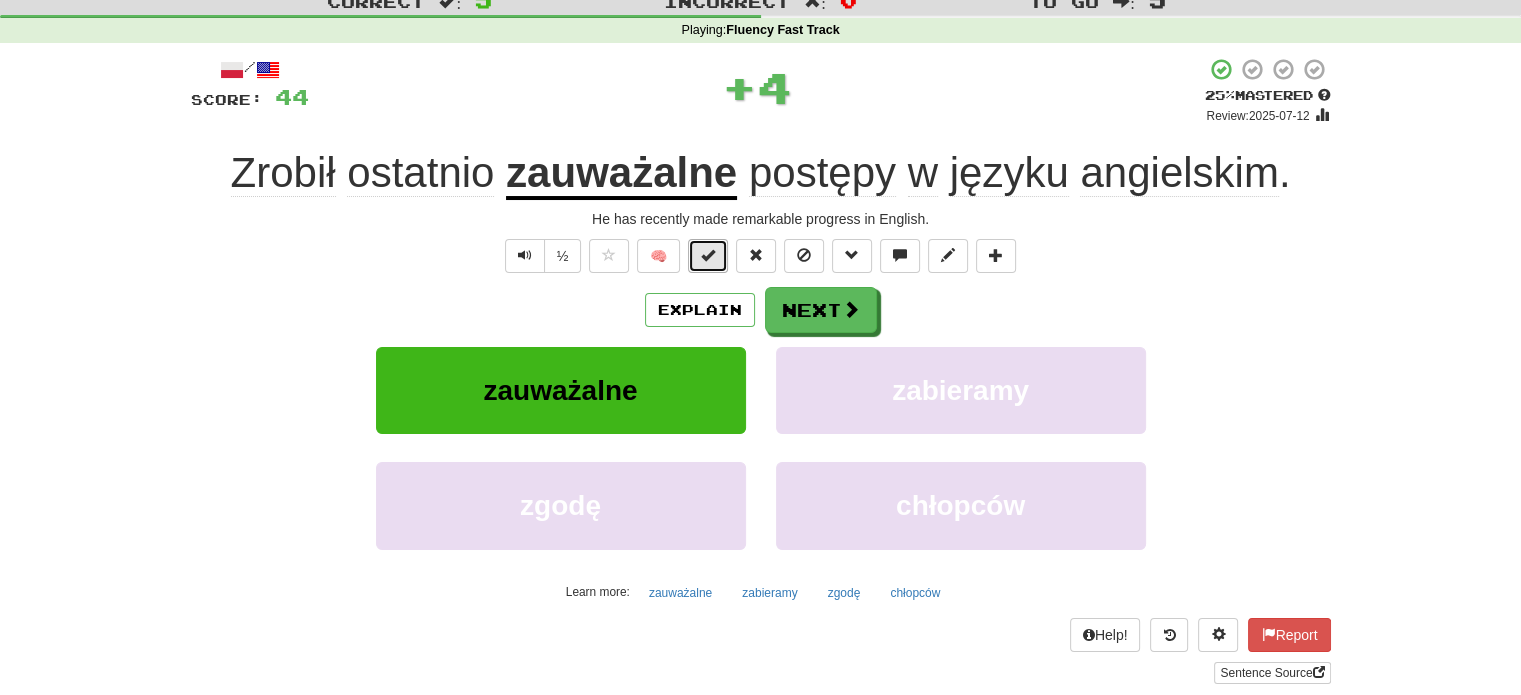 click at bounding box center [708, 255] 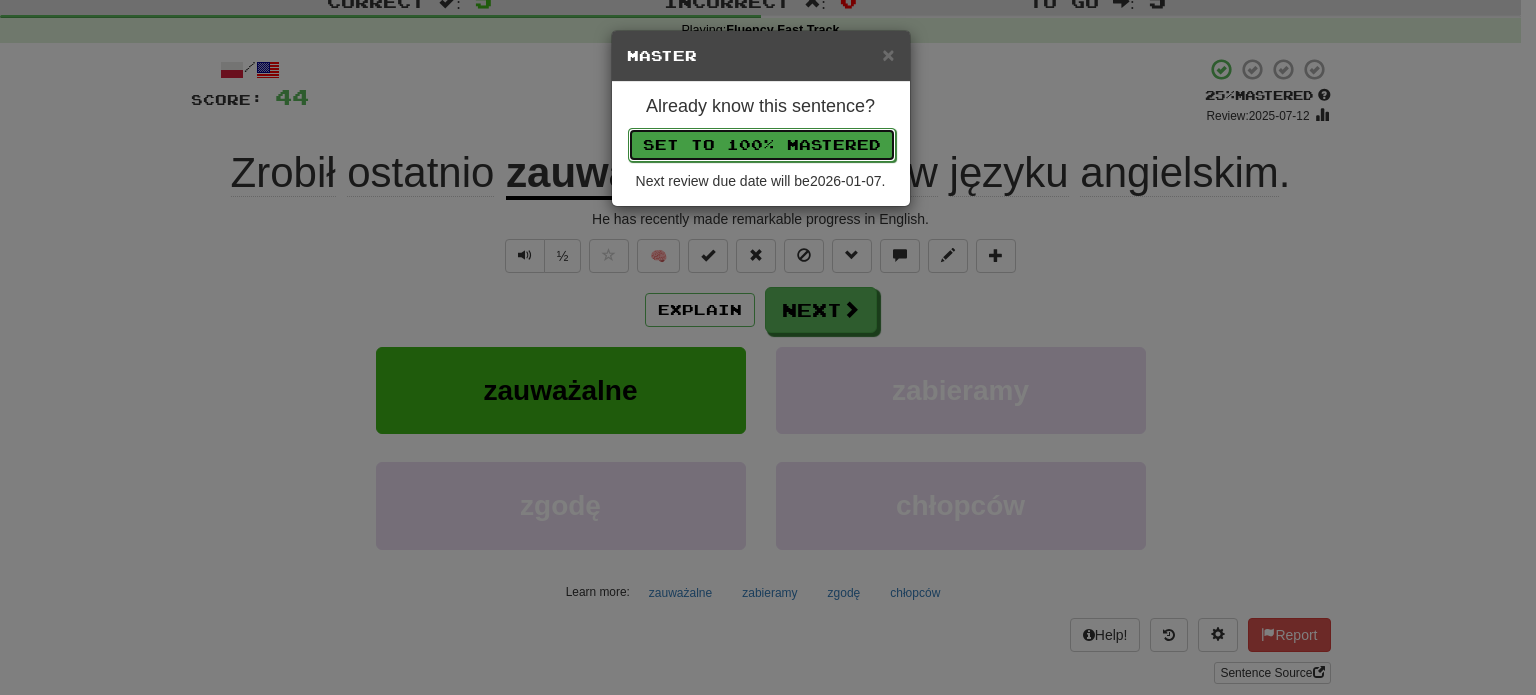 click on "Set to 100% Mastered" at bounding box center (762, 145) 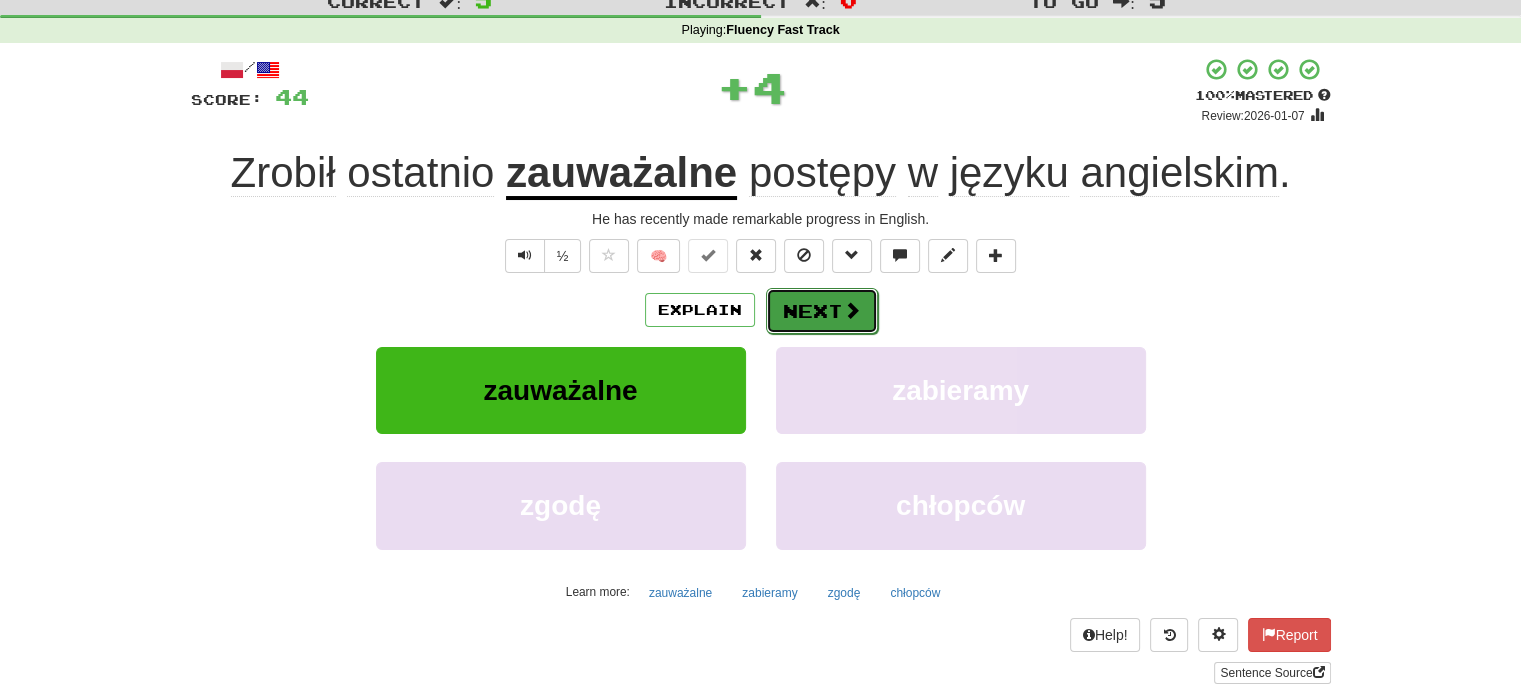 click on "Next" at bounding box center [822, 311] 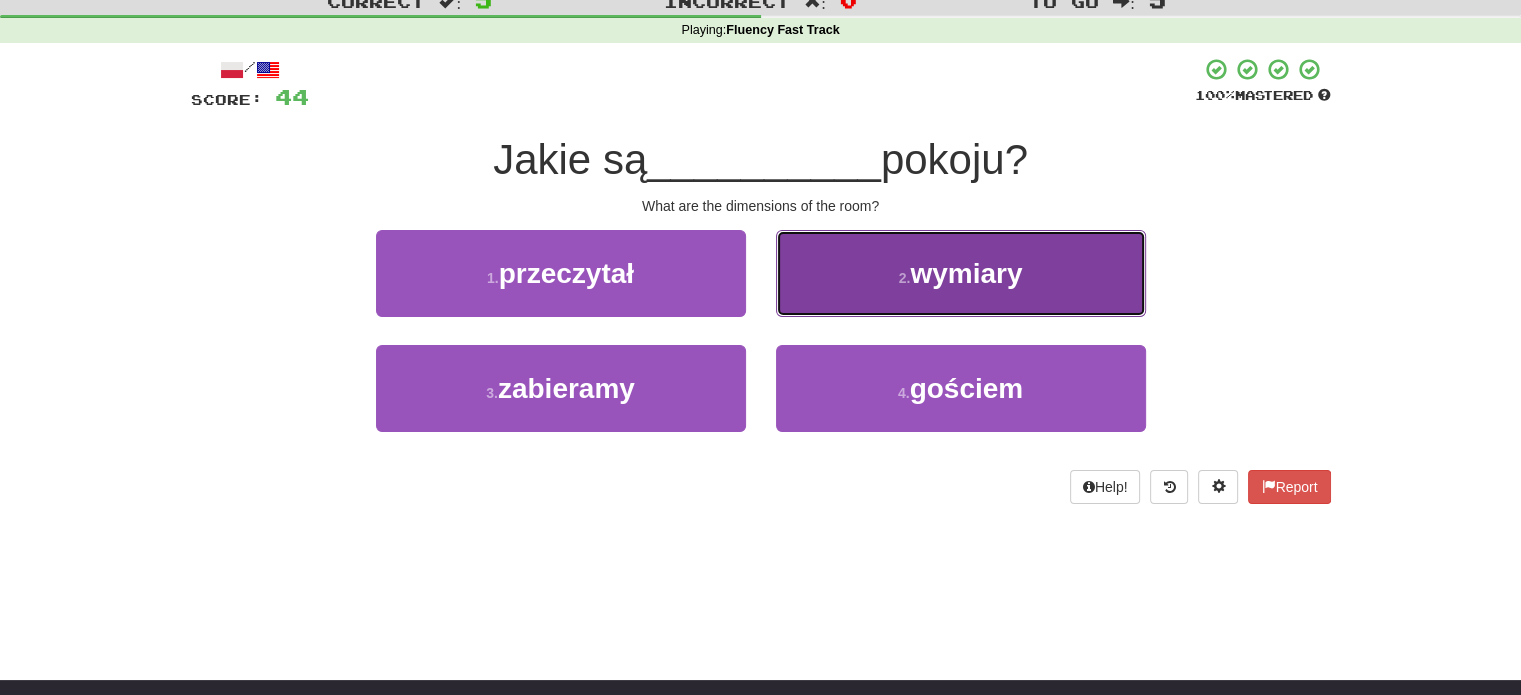 click on "2 .  wymiary" at bounding box center (961, 273) 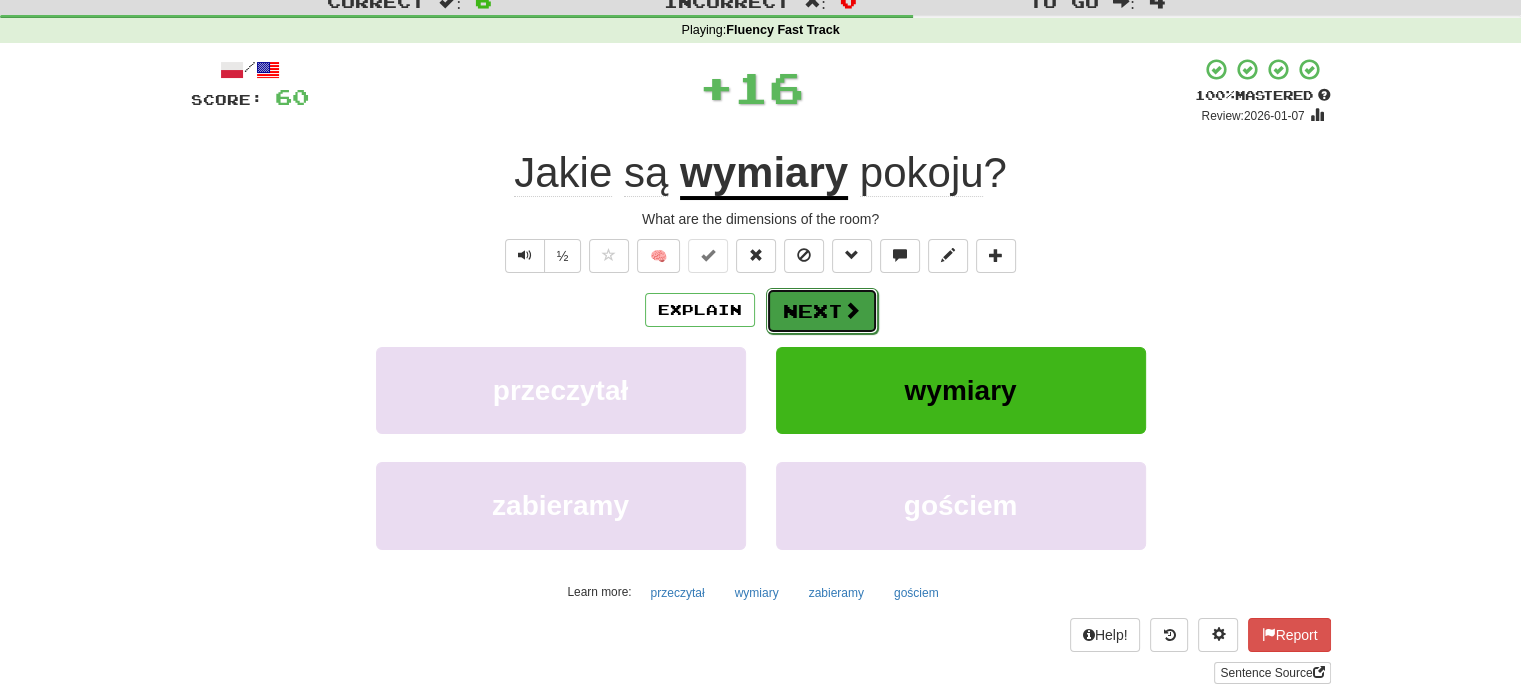 click on "Next" at bounding box center [822, 311] 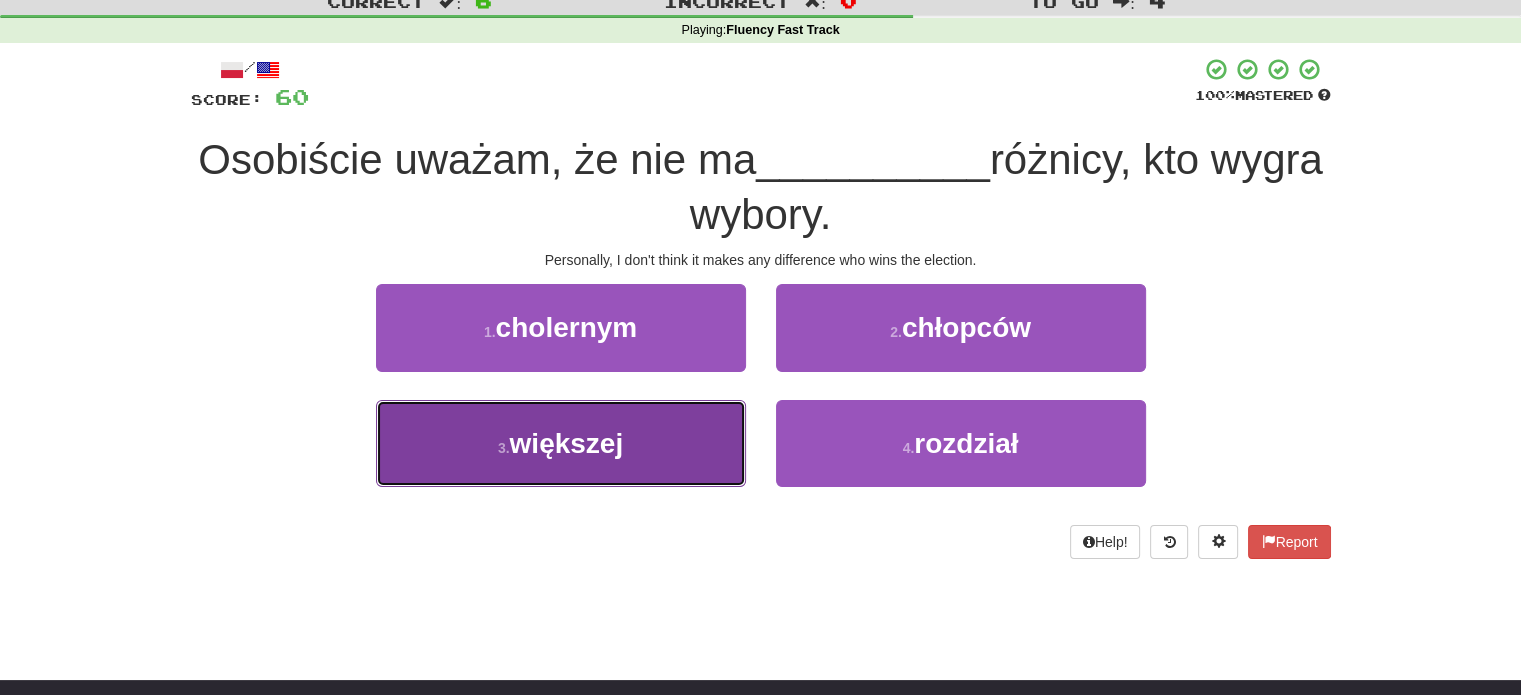 click on "3 .  większej" at bounding box center [561, 443] 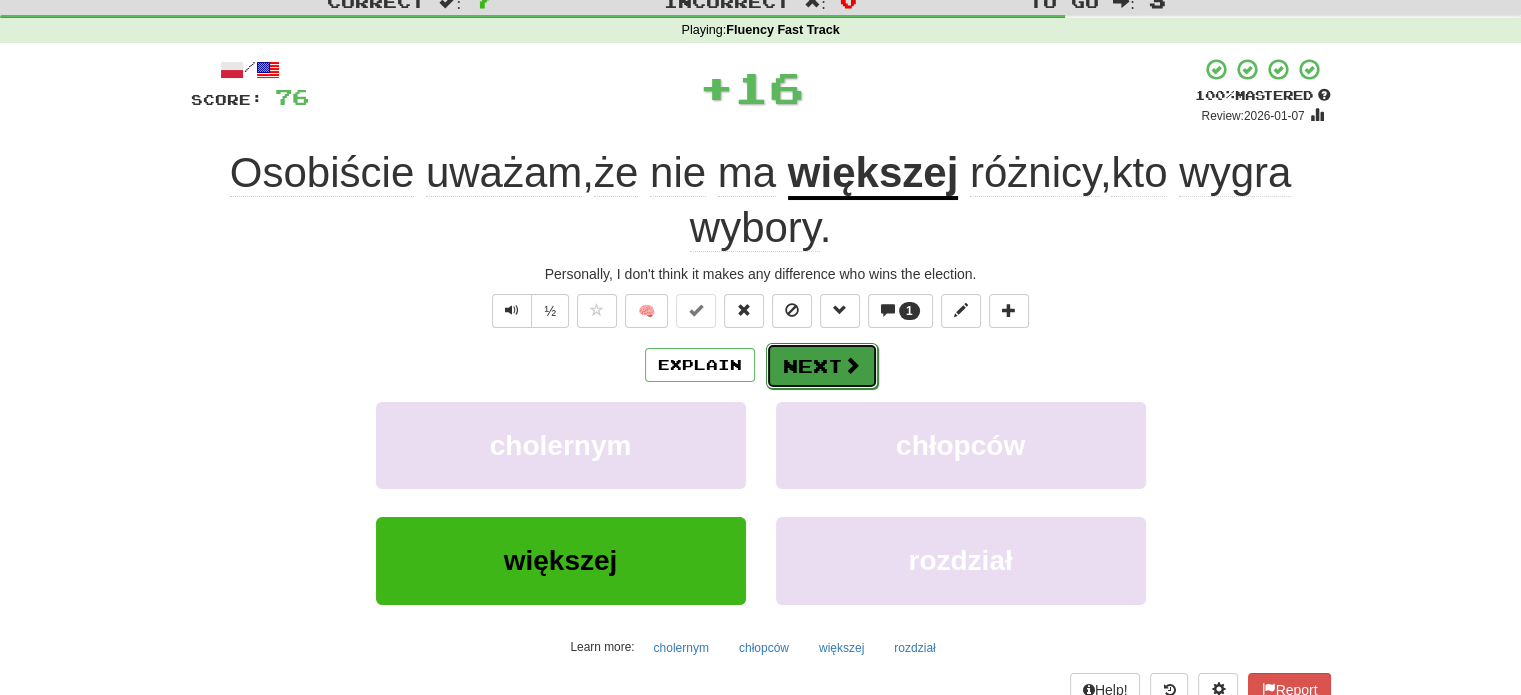 click on "Next" at bounding box center (822, 366) 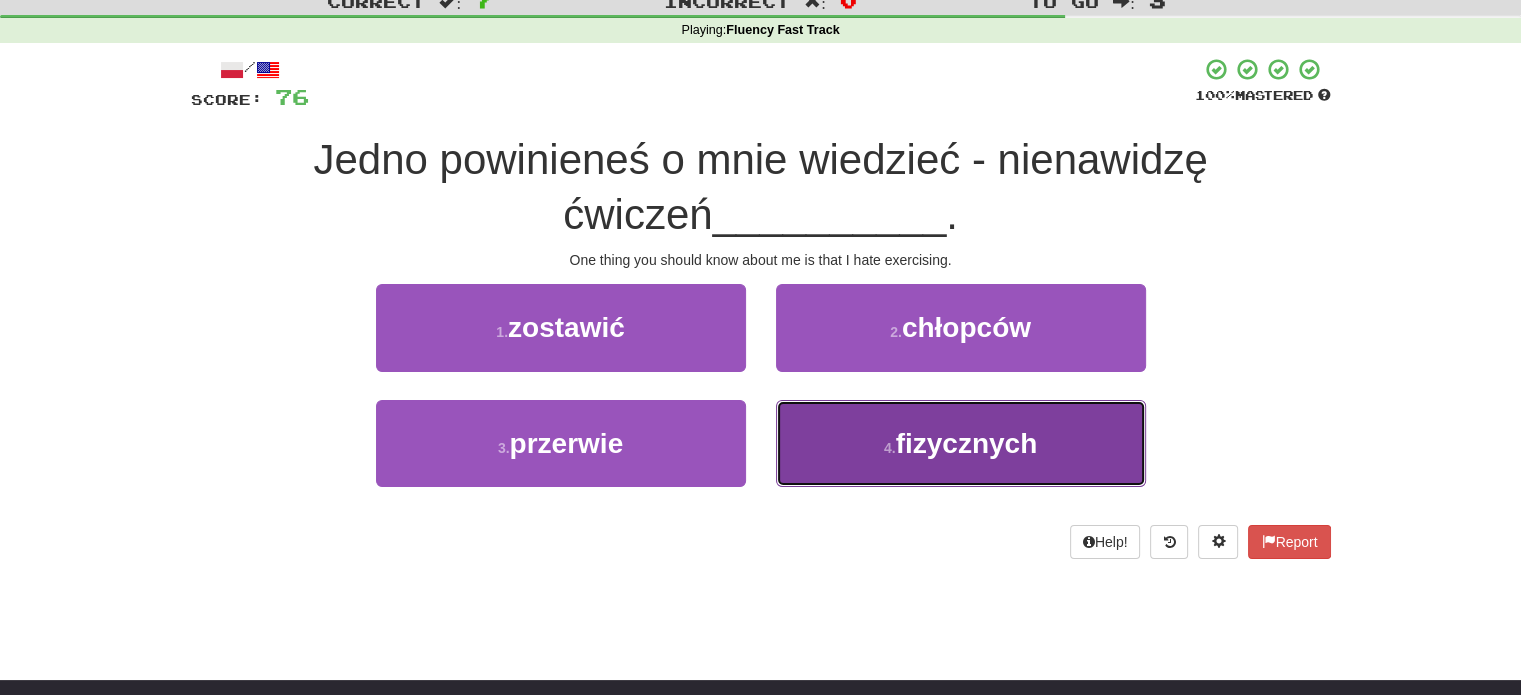 click on "4 .  fizycznych" at bounding box center (961, 443) 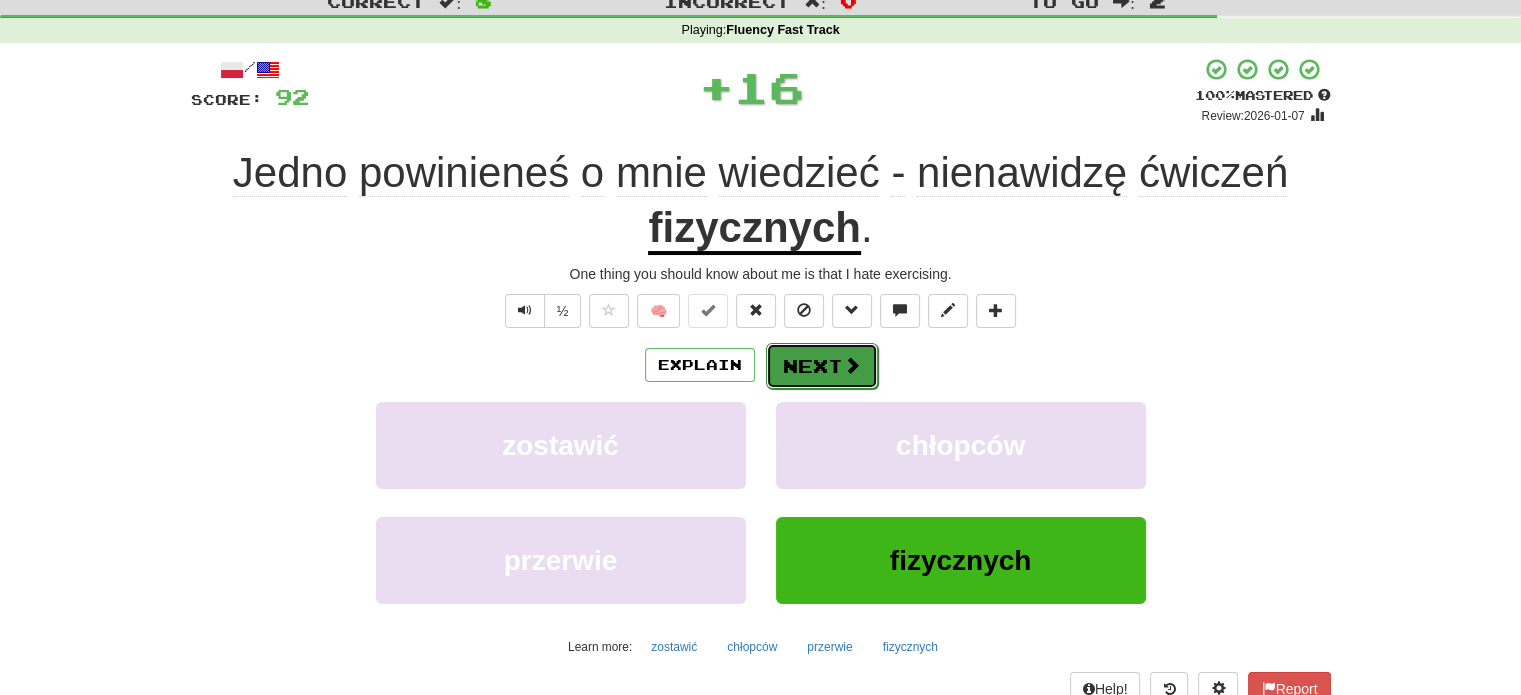 click on "Next" at bounding box center (822, 366) 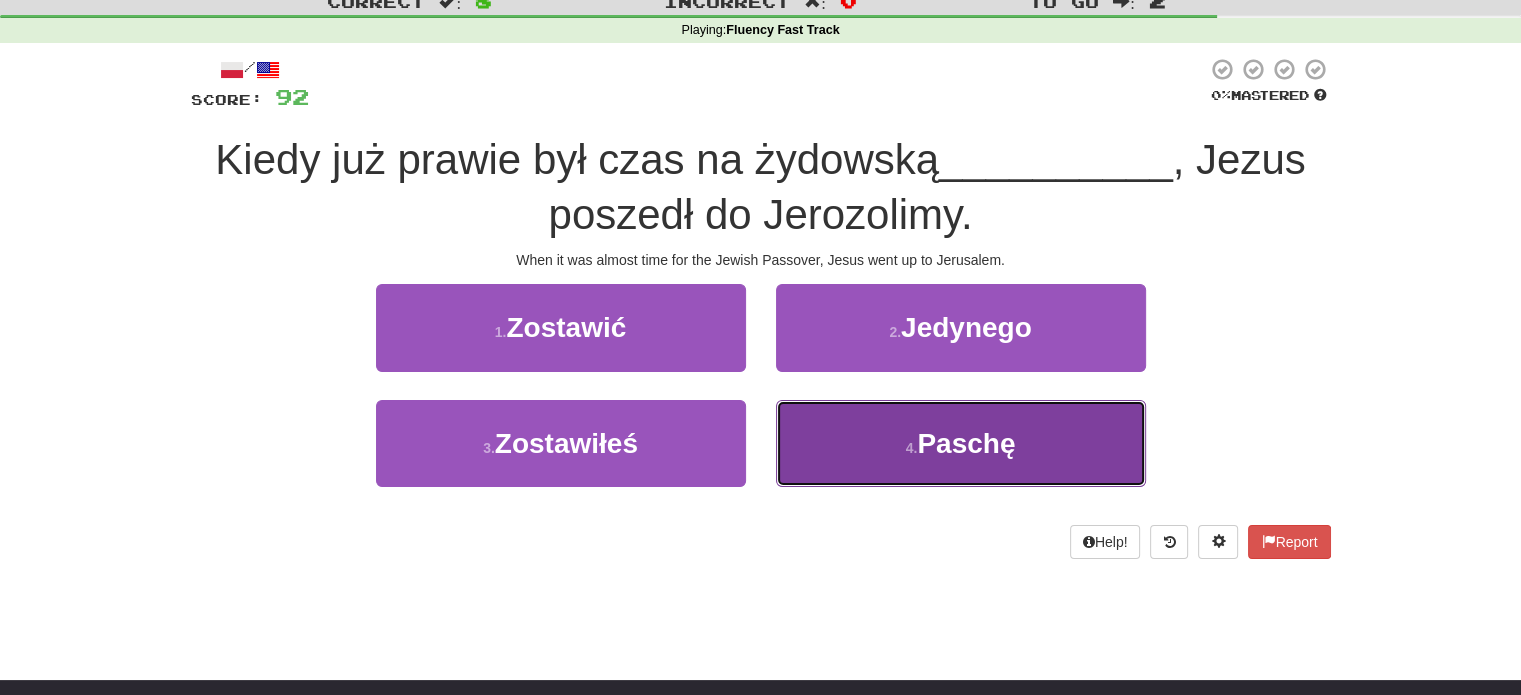 click on "4 .  Paschę" at bounding box center (961, 443) 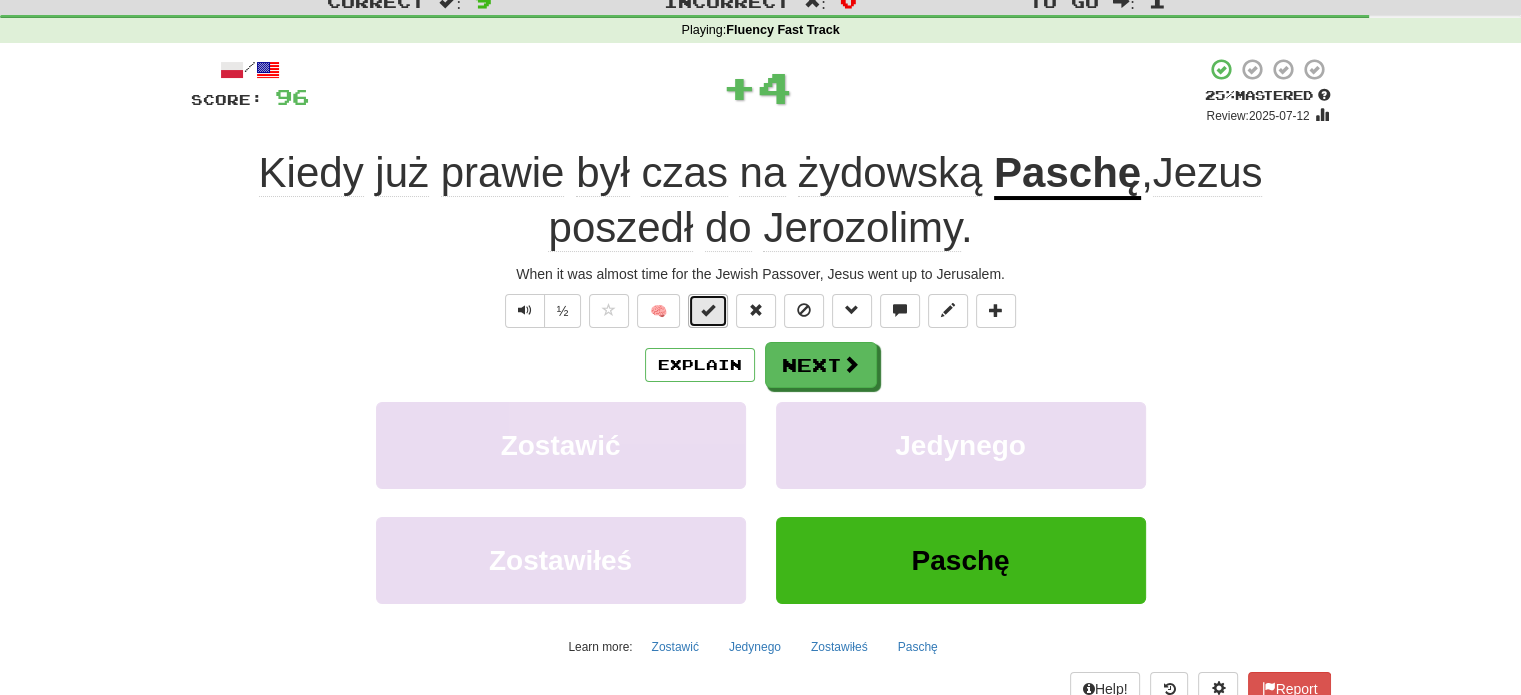click at bounding box center (708, 311) 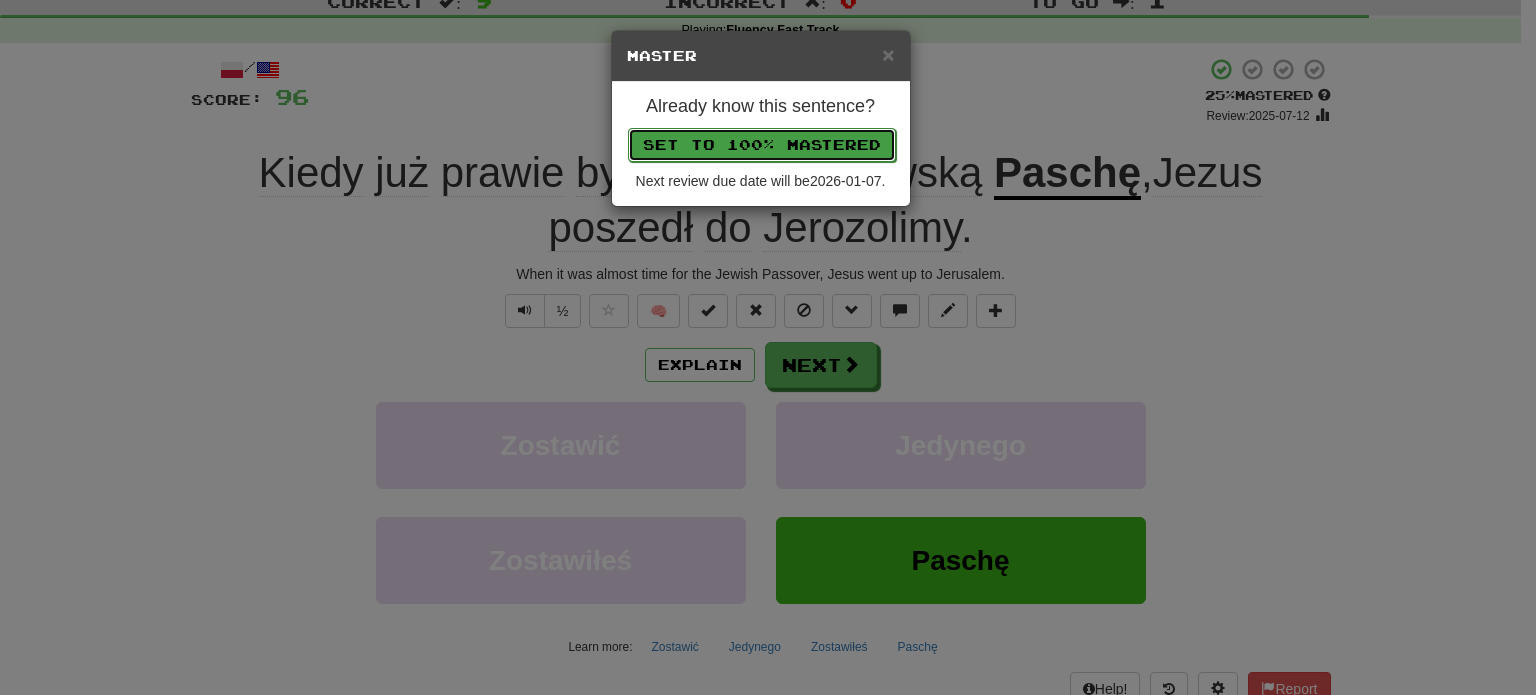 click on "Set to 100% Mastered" at bounding box center (762, 145) 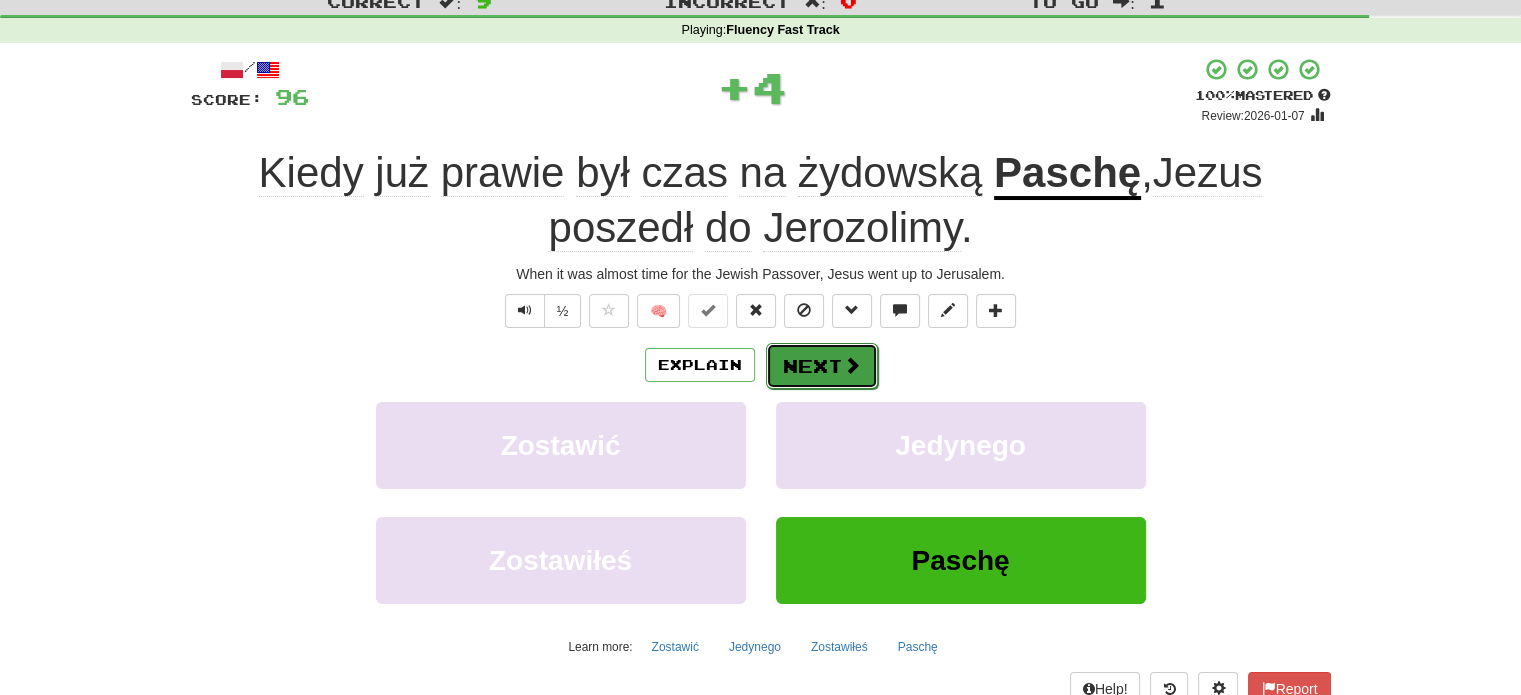 click on "Next" at bounding box center [822, 366] 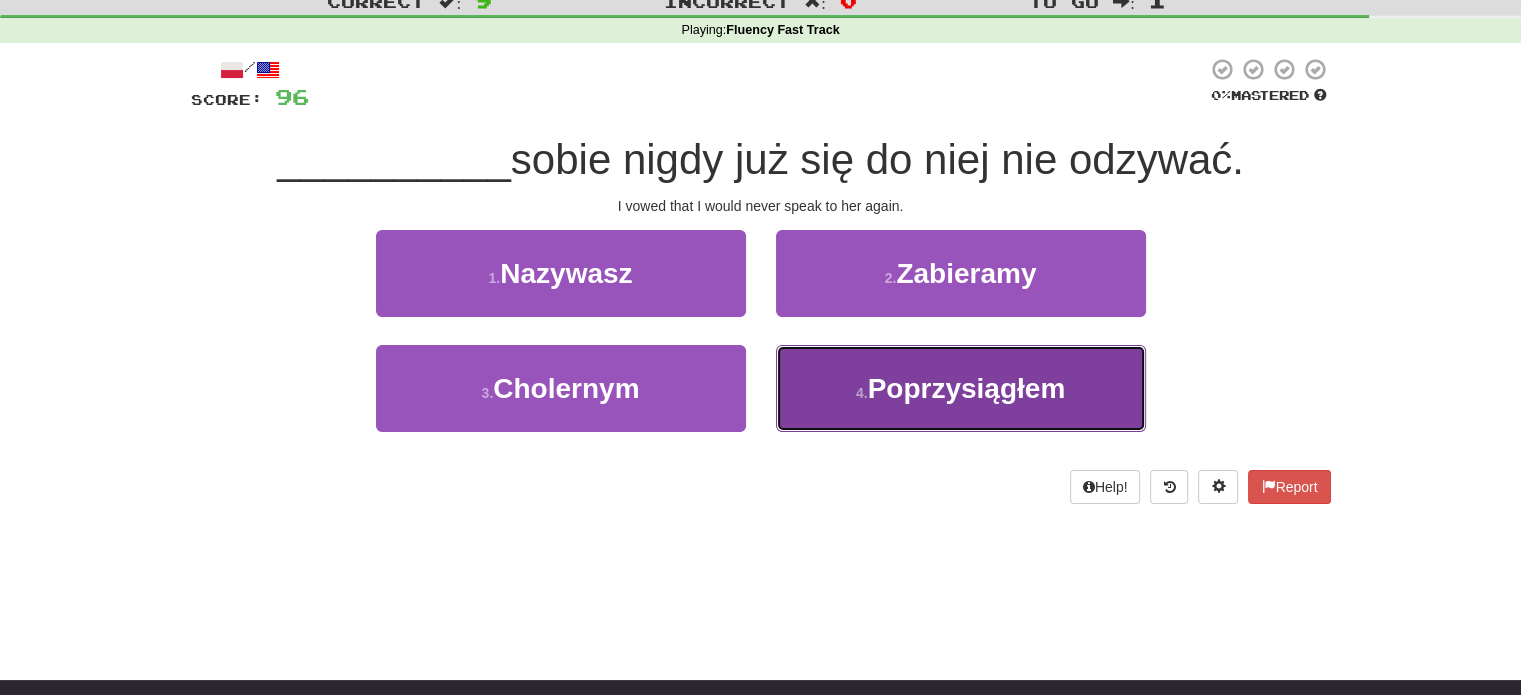 click on "4 .  Poprzysiągłem" at bounding box center [961, 388] 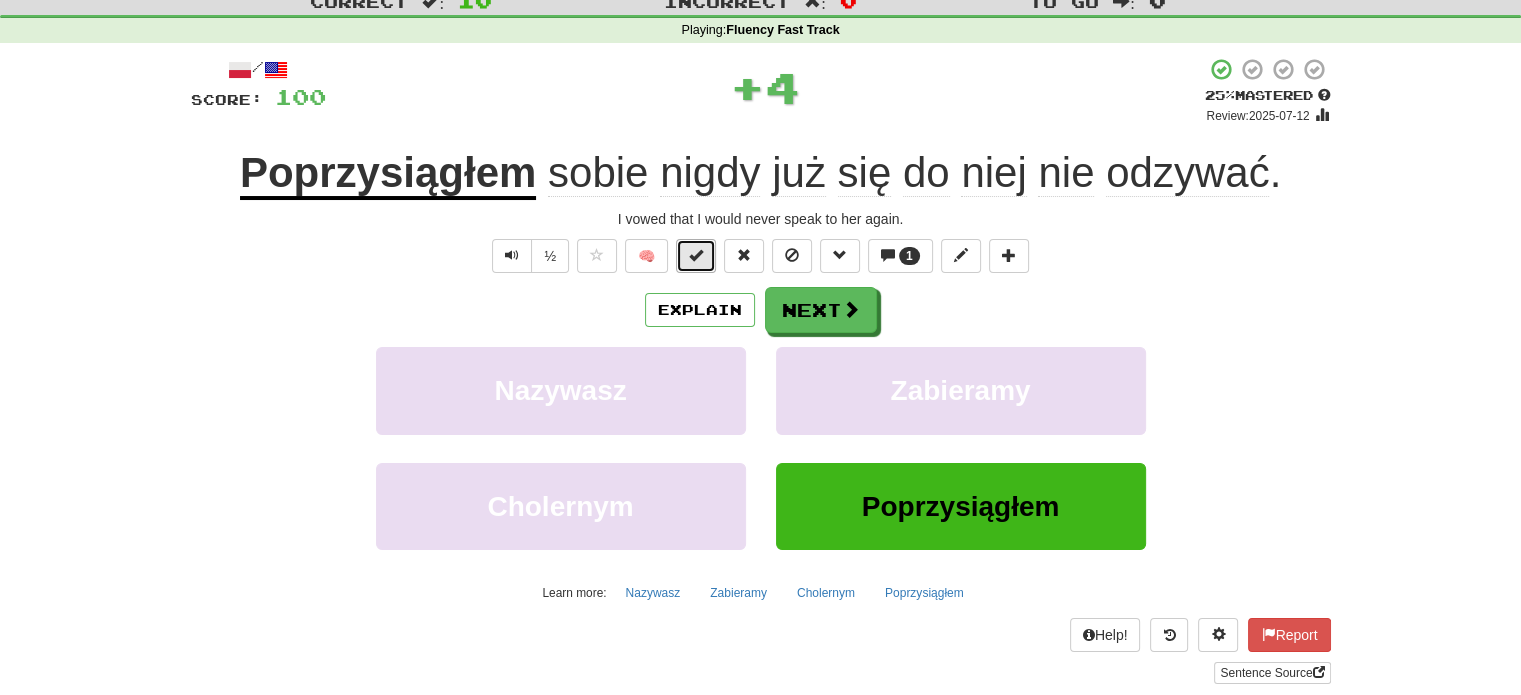 click at bounding box center (696, 255) 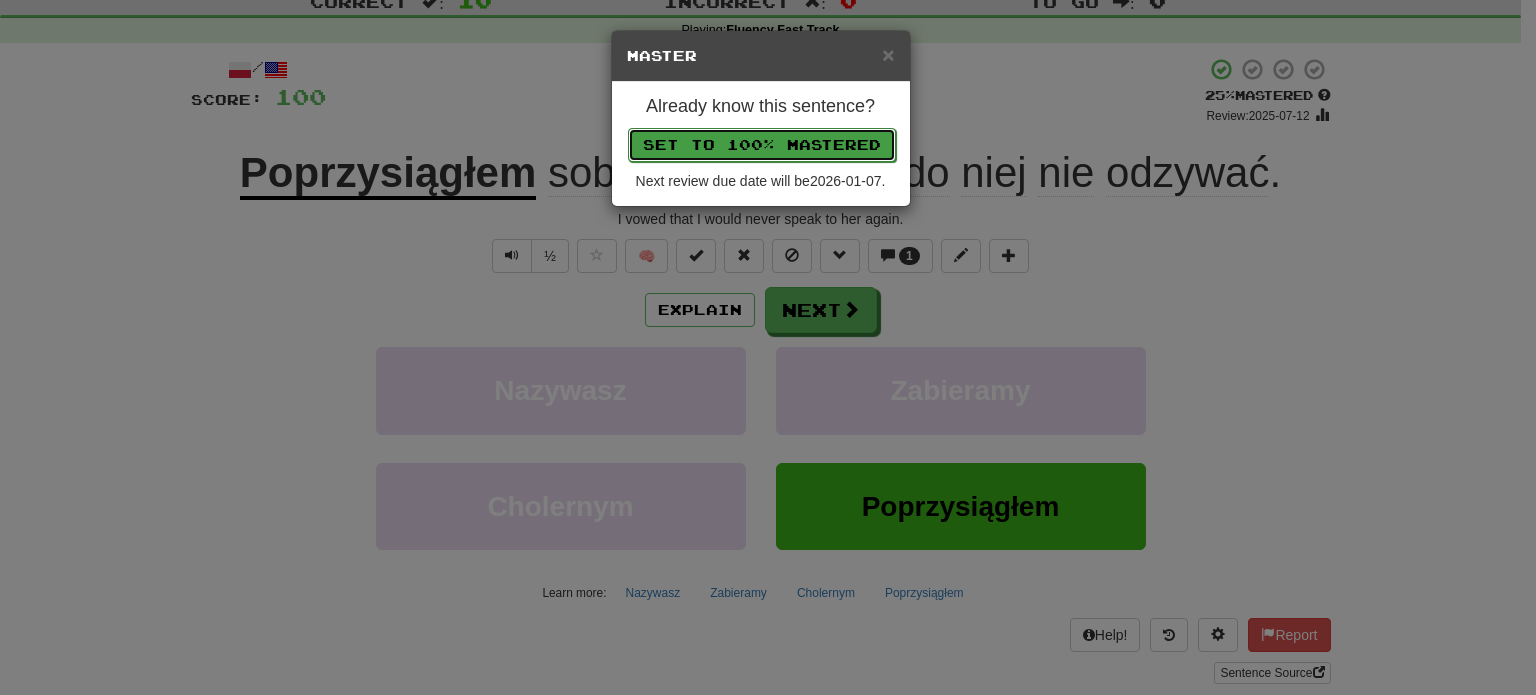 click on "Set to 100% Mastered" at bounding box center (762, 145) 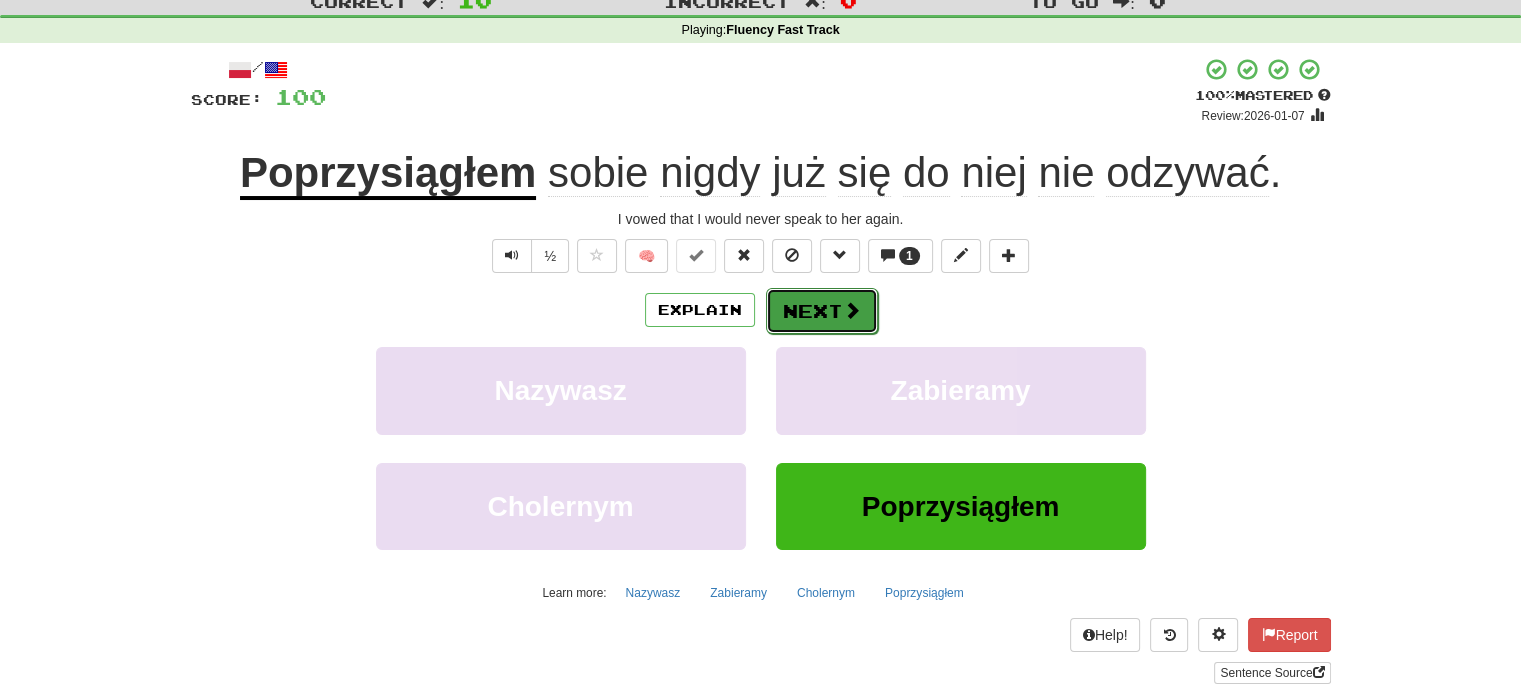 click on "Next" at bounding box center (822, 311) 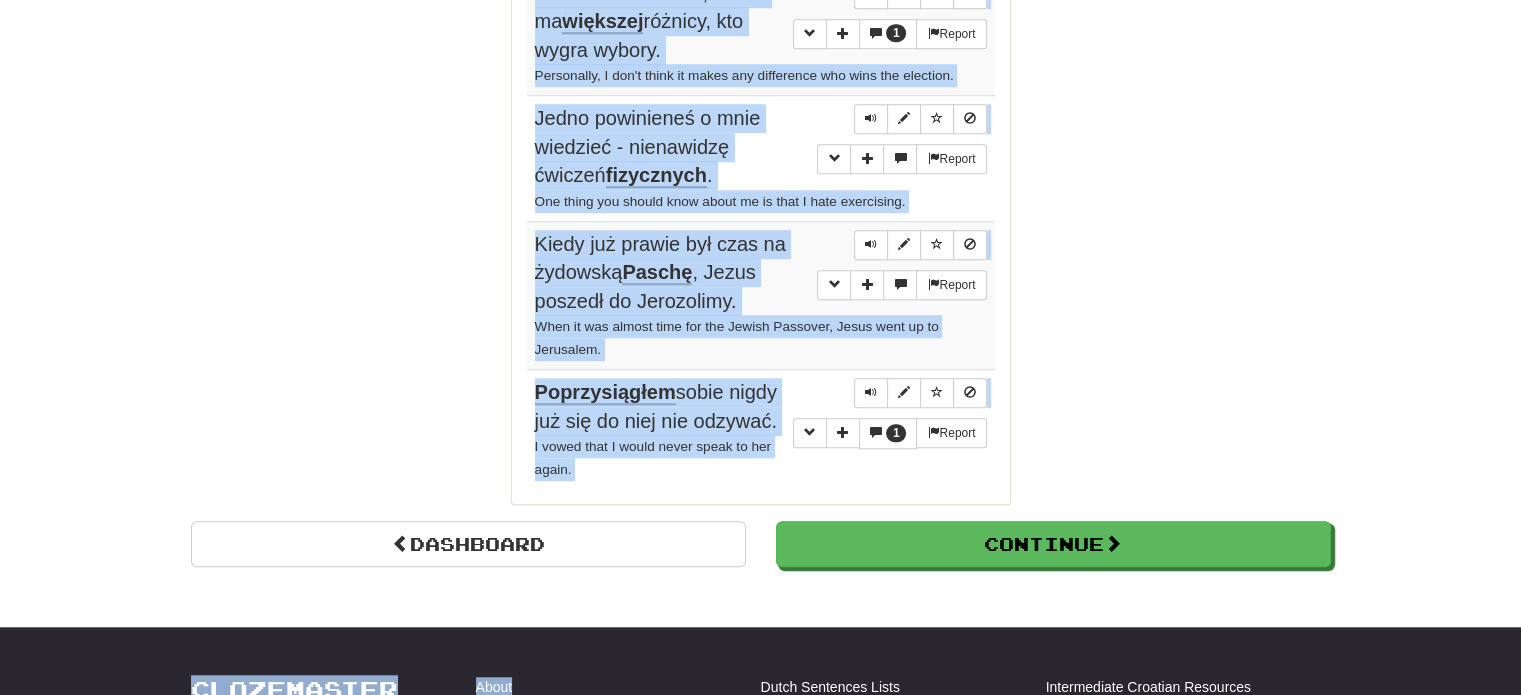 scroll, scrollTop: 1677, scrollLeft: 0, axis: vertical 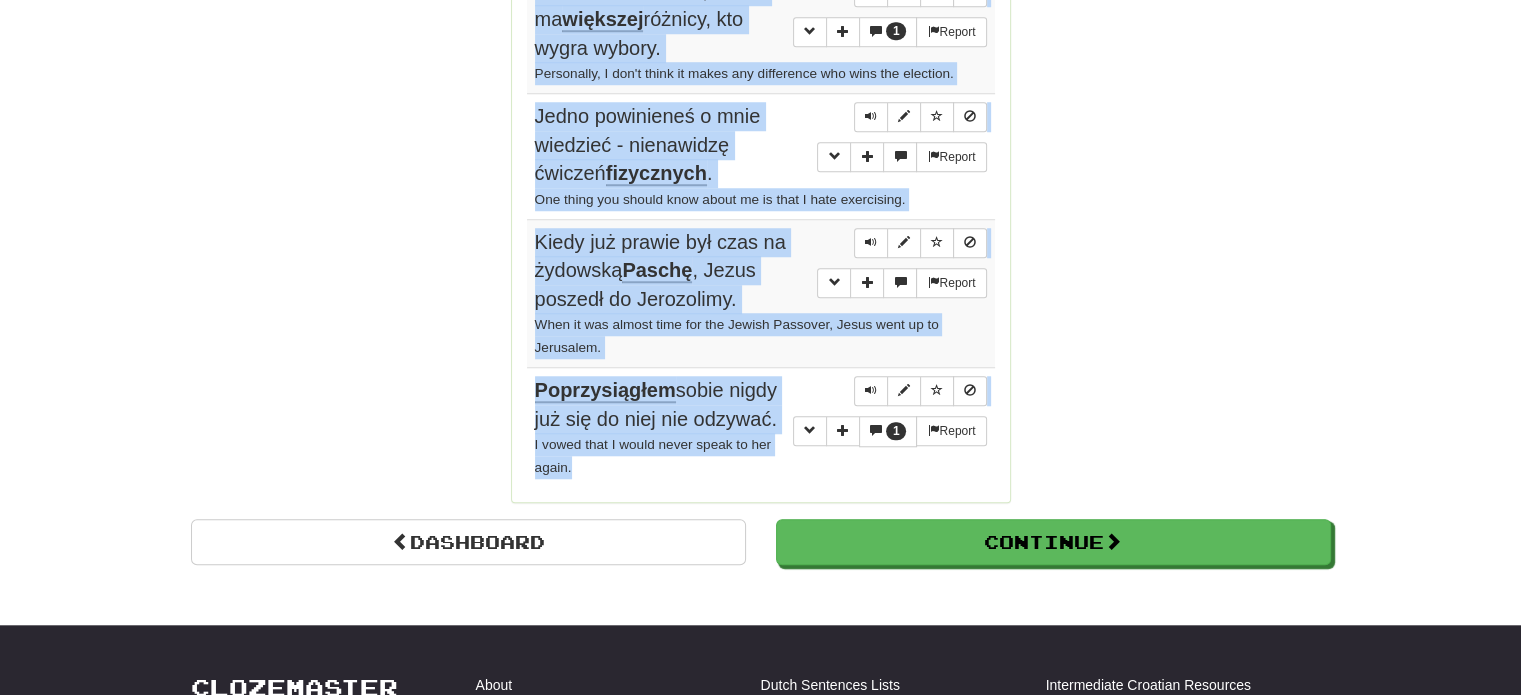drag, startPoint x: 508, startPoint y: 215, endPoint x: 844, endPoint y: 449, distance: 409.4533 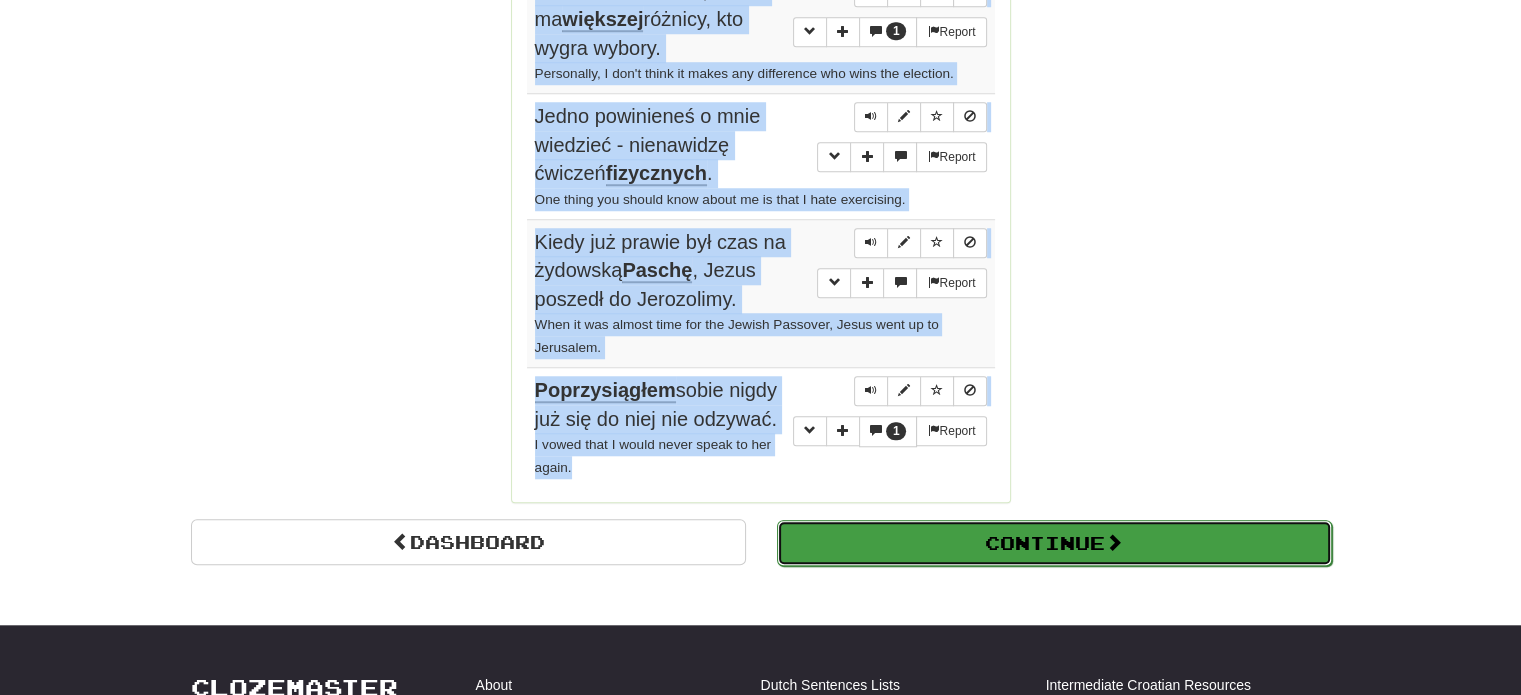 click on "Continue" at bounding box center [1054, 543] 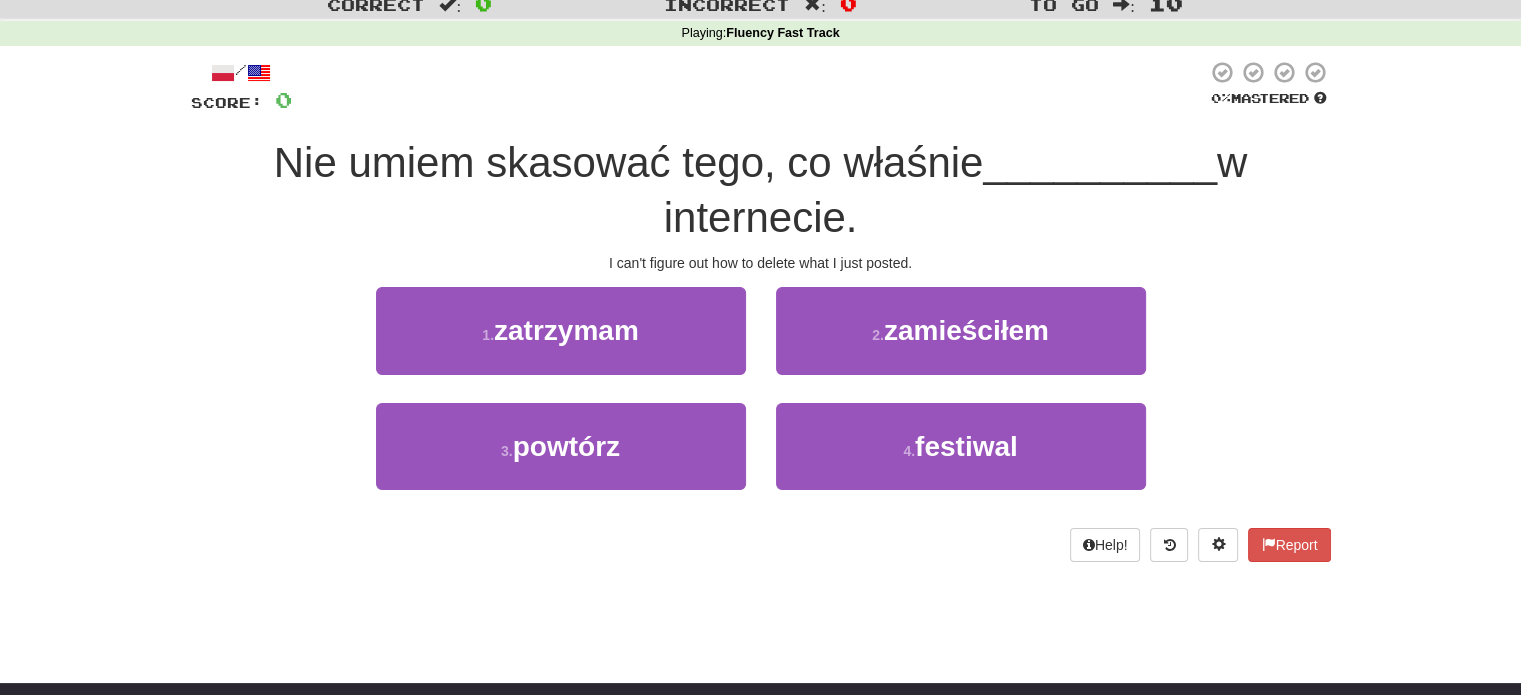 scroll, scrollTop: 12, scrollLeft: 0, axis: vertical 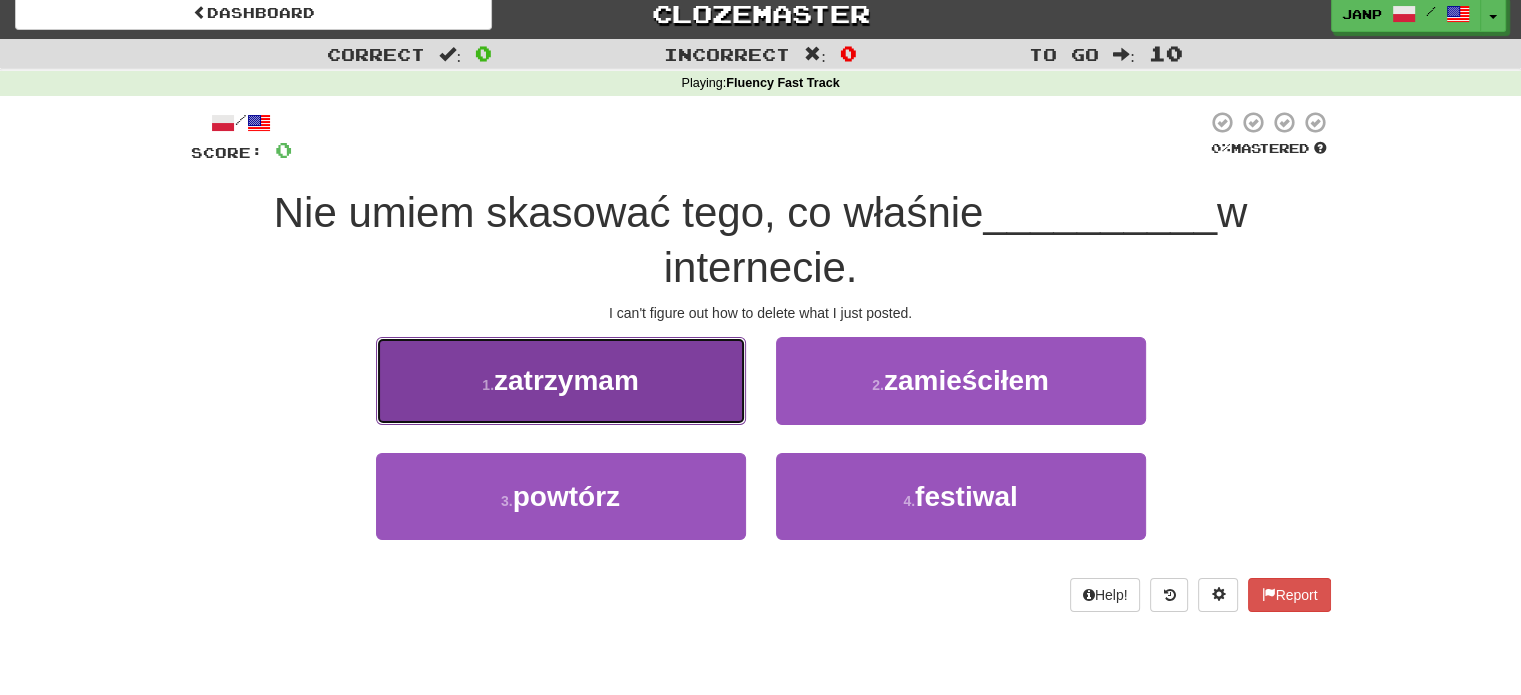 click on "1 .  zatrzymam" at bounding box center [561, 380] 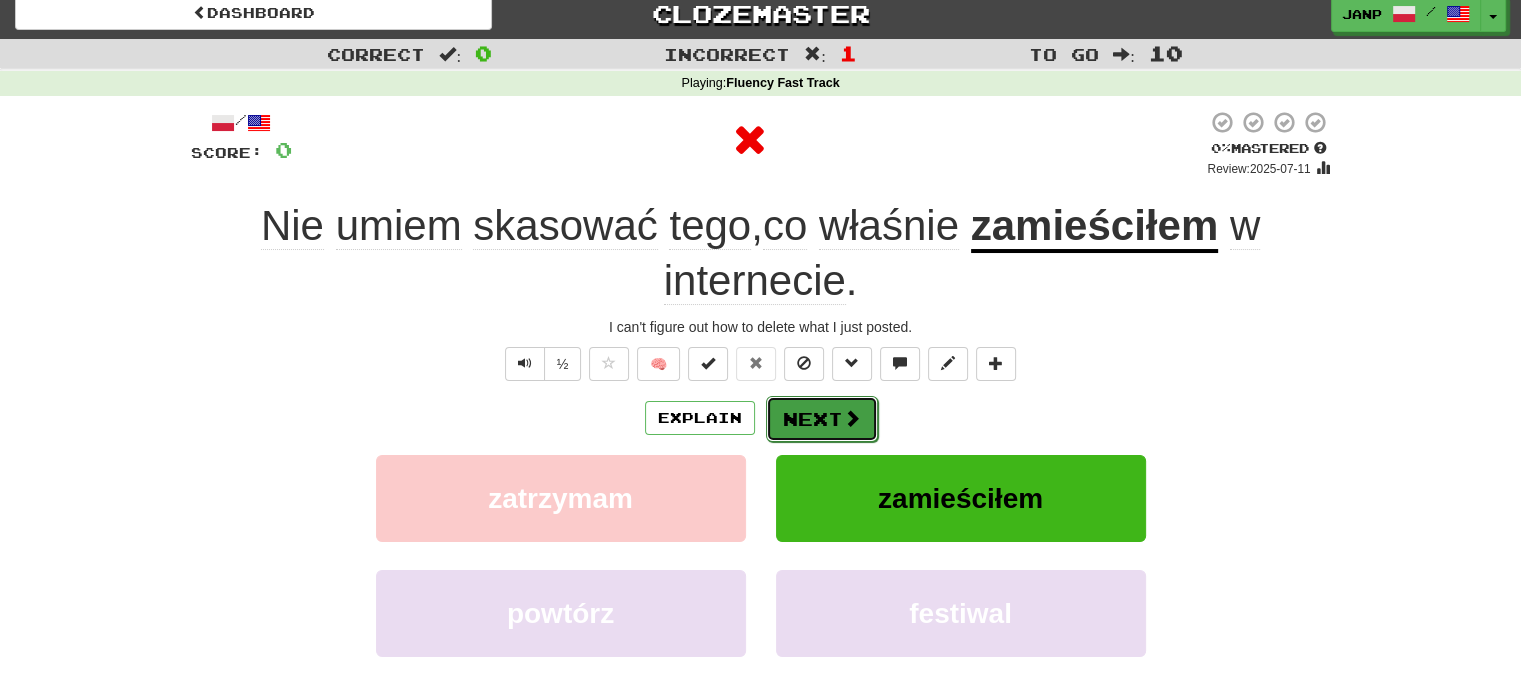 click on "Next" at bounding box center (822, 419) 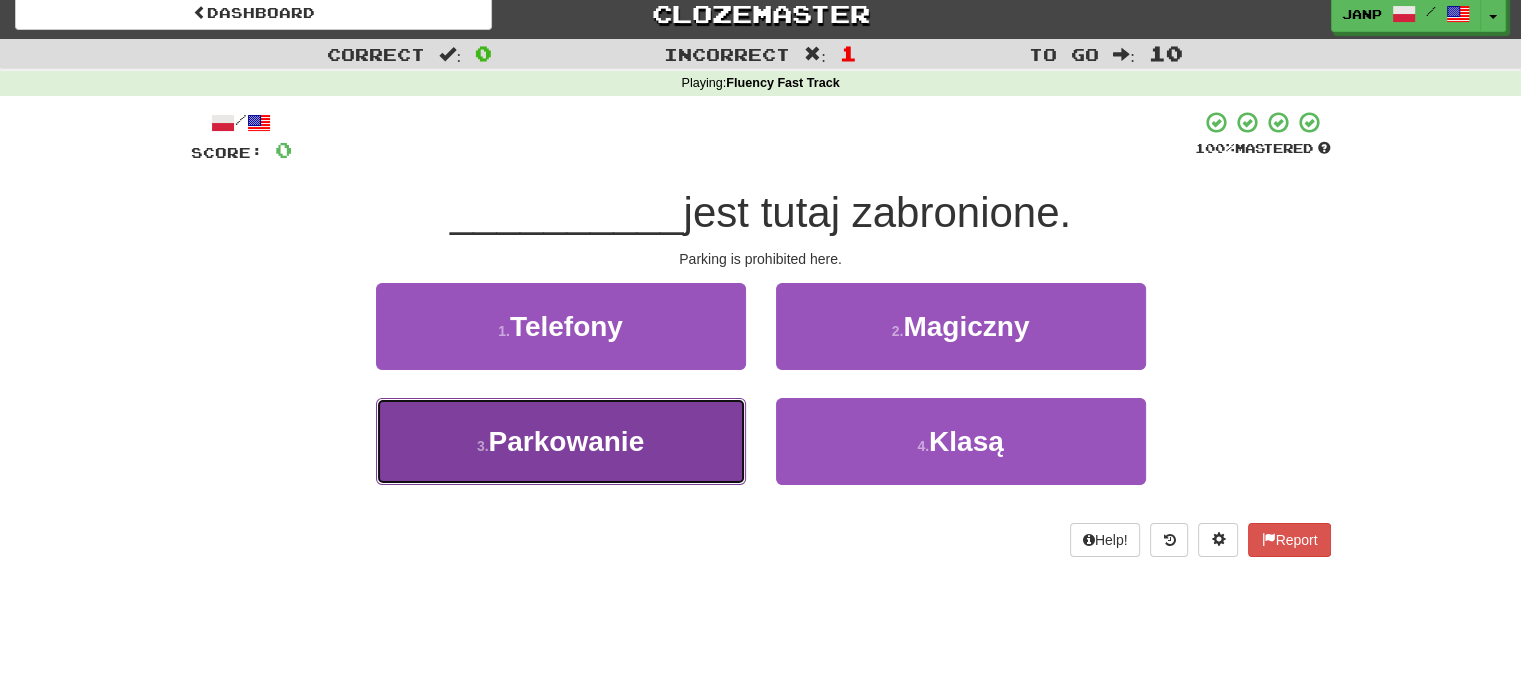 click on "3 .  Parkowanie" at bounding box center (561, 441) 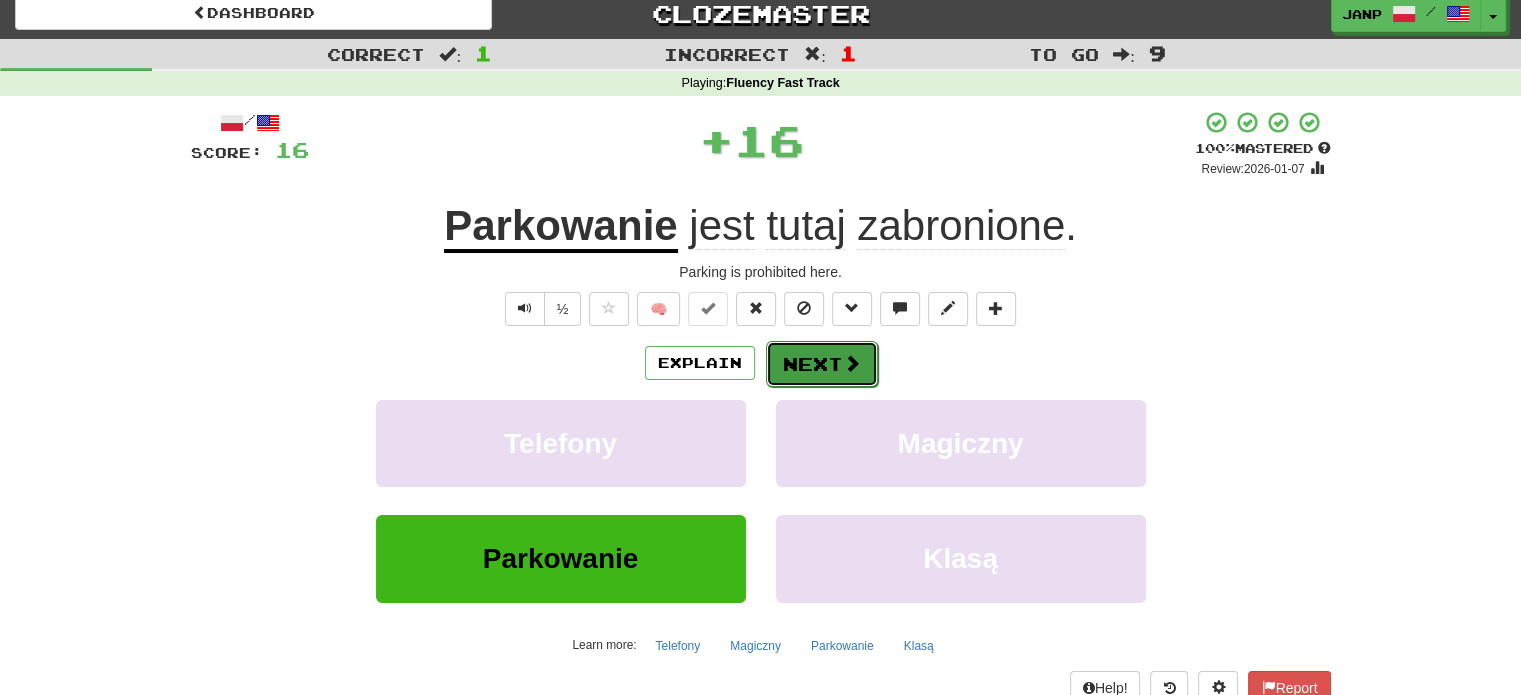click on "Next" at bounding box center [822, 364] 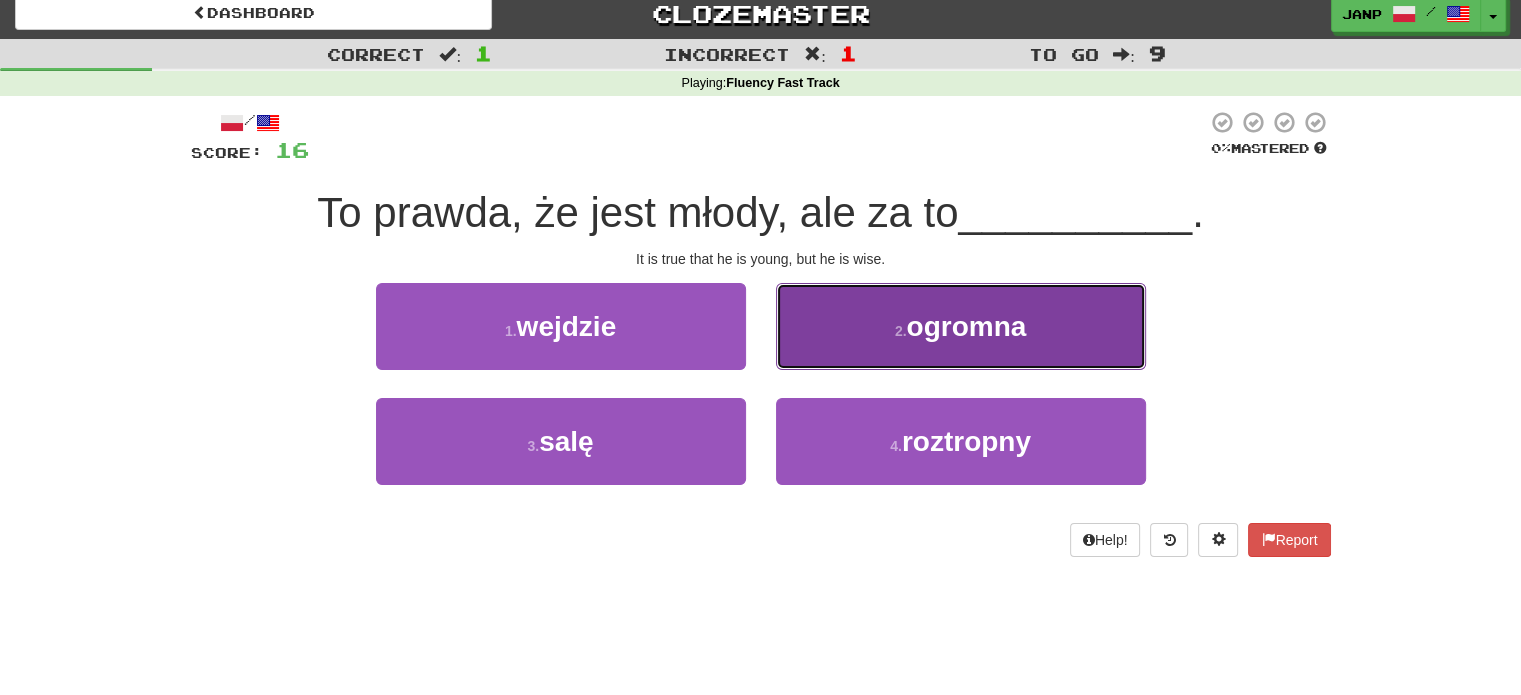 click on "2 .  ogromna" at bounding box center [961, 326] 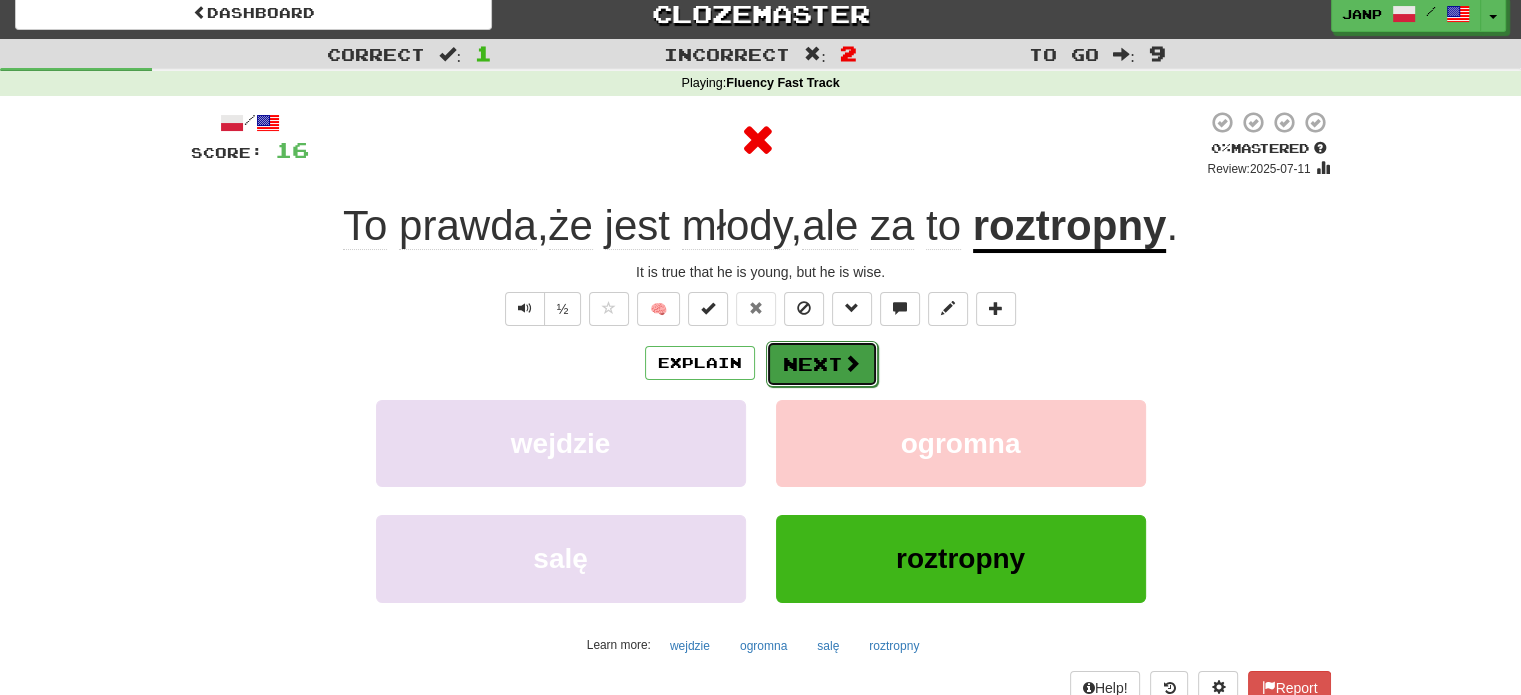click on "Next" at bounding box center [822, 364] 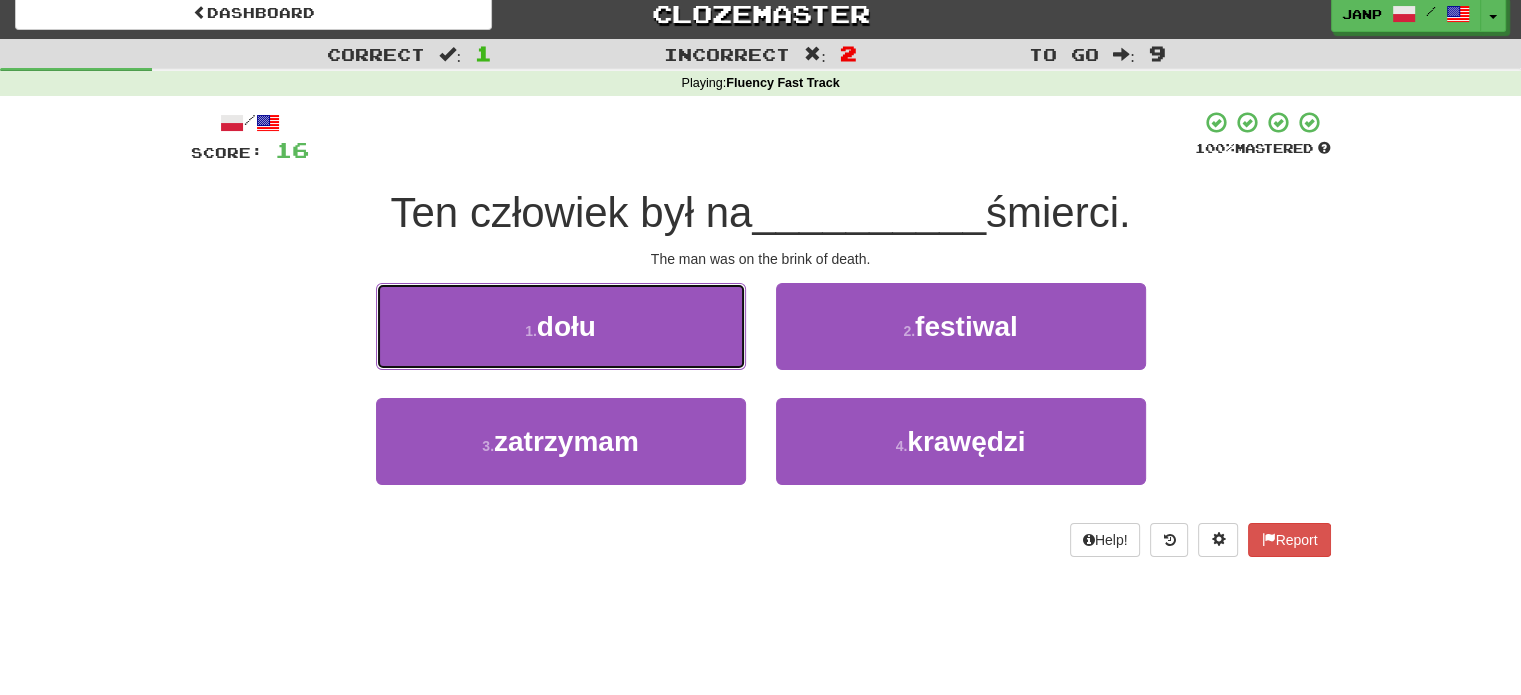 click on "1 .  dołu" at bounding box center (561, 326) 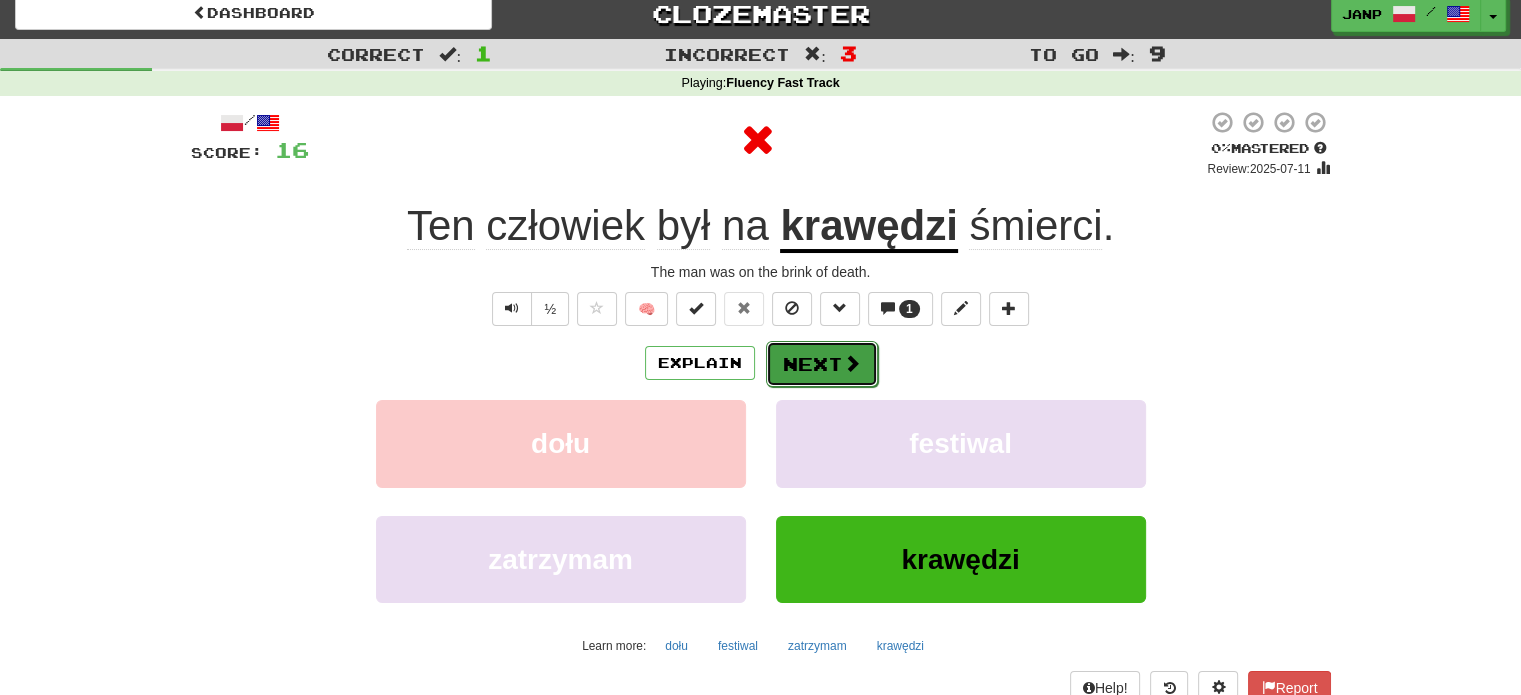 click on "Next" at bounding box center (822, 364) 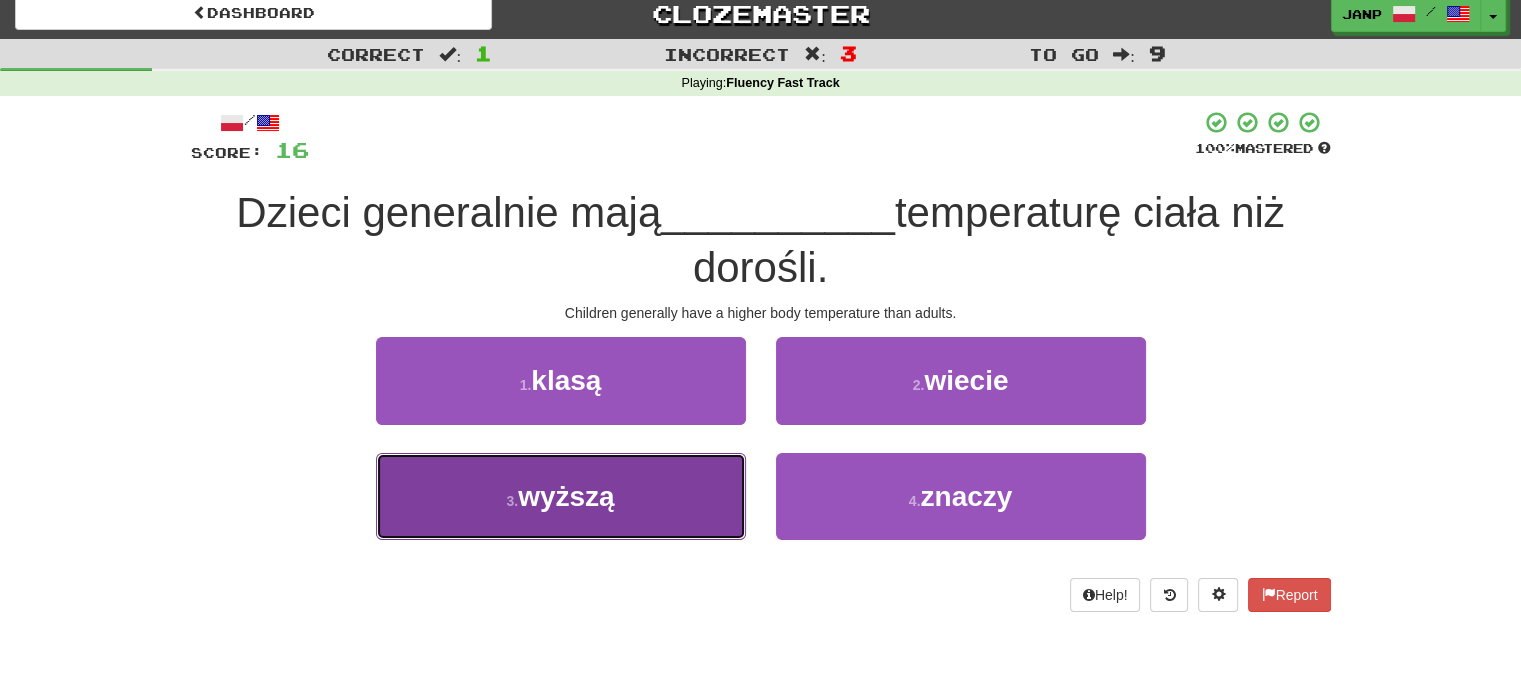 click on "3 .  wyższą" at bounding box center [561, 496] 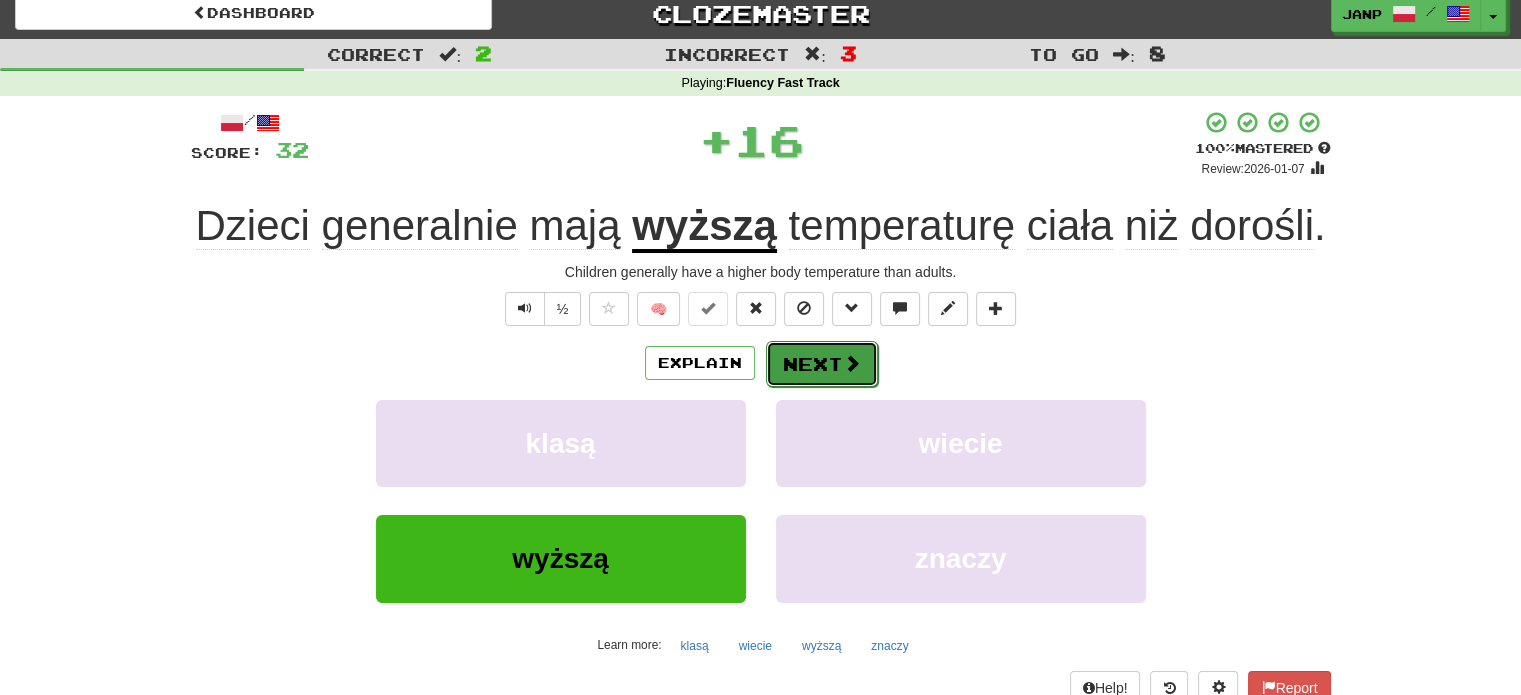 click on "Next" at bounding box center (822, 364) 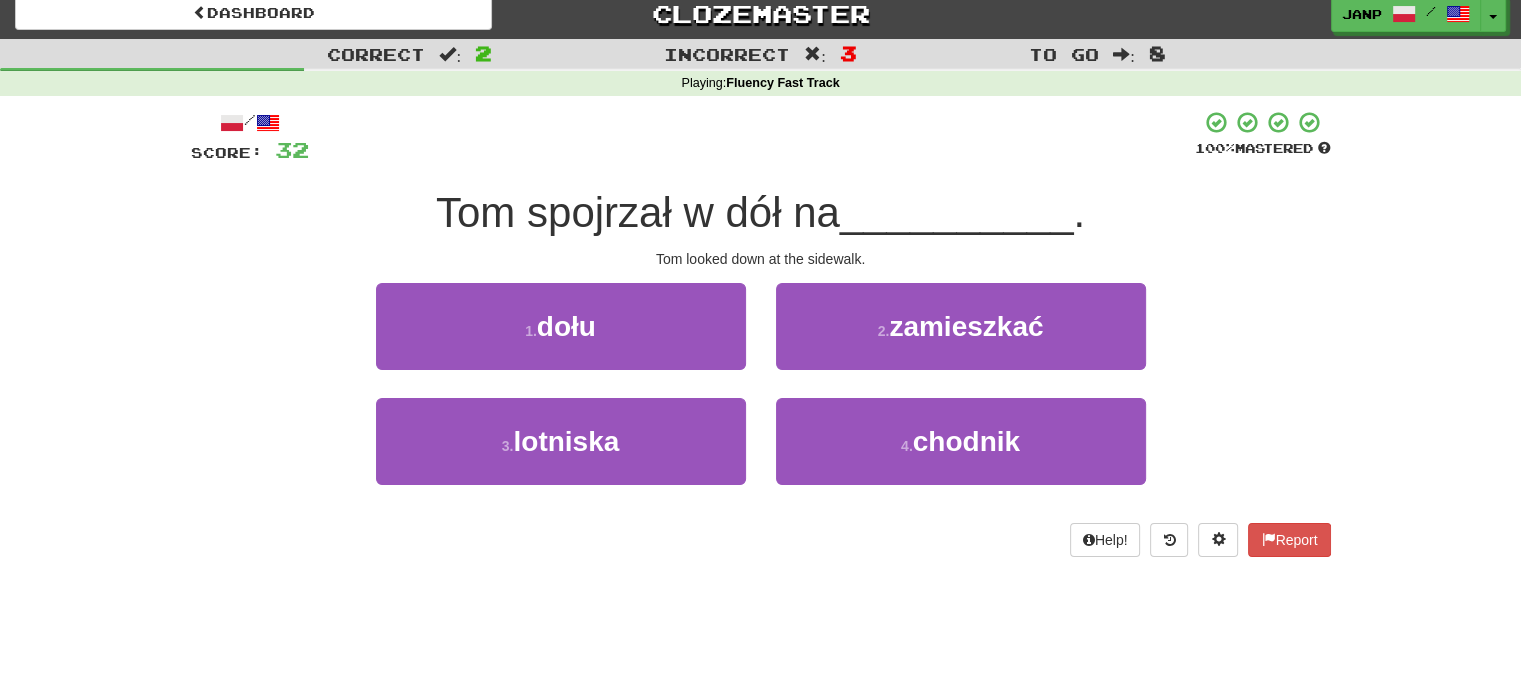 click on "4 .  chodnik" at bounding box center [961, 455] 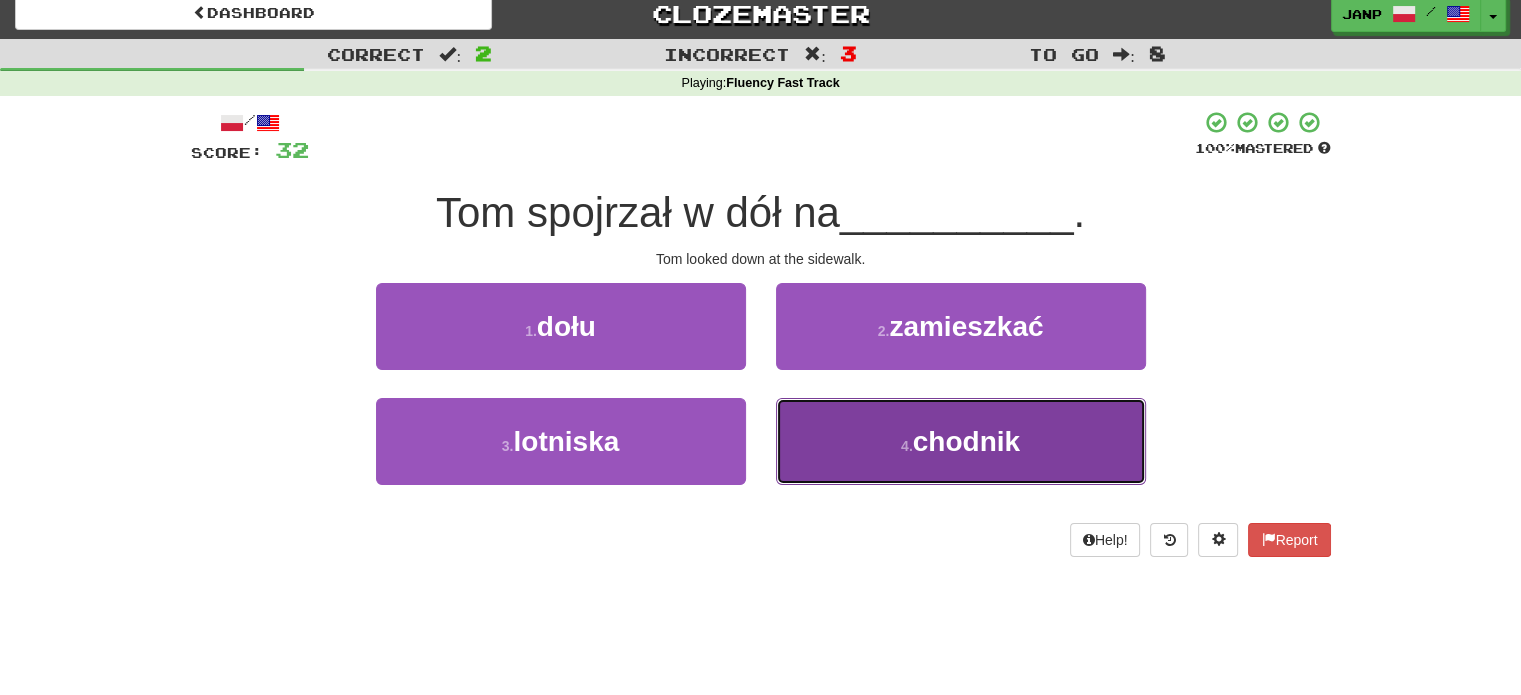 click on "4 .  chodnik" at bounding box center (961, 441) 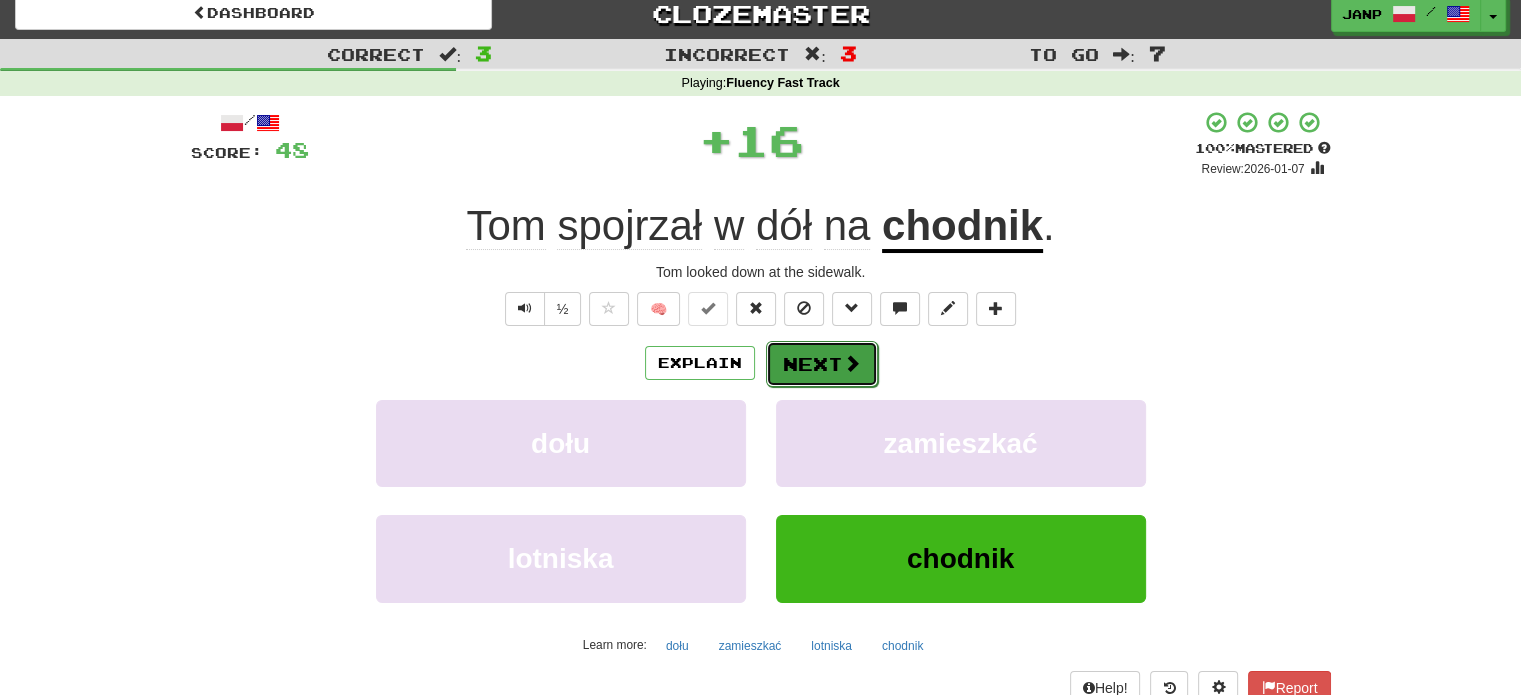 click on "Next" at bounding box center [822, 364] 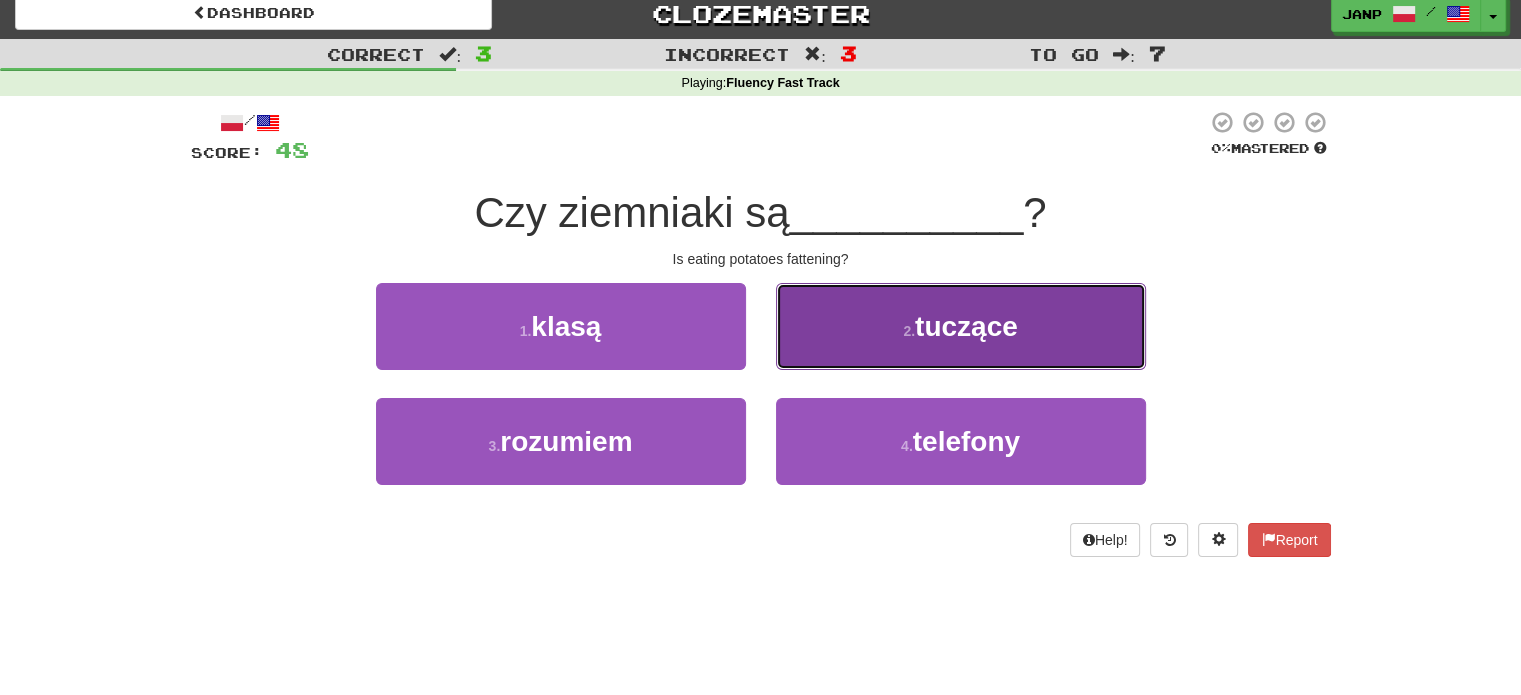 click on "2 .  tuczące" at bounding box center (961, 326) 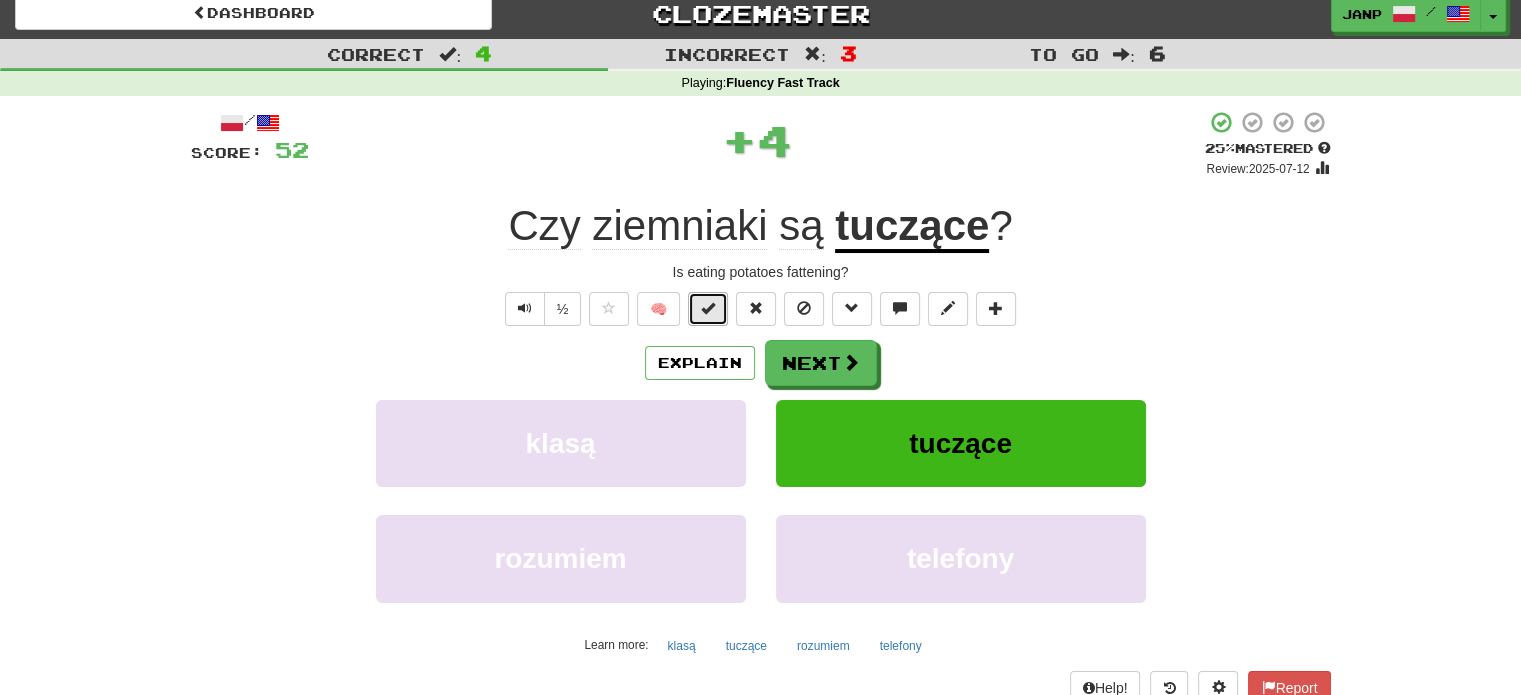 click at bounding box center (708, 308) 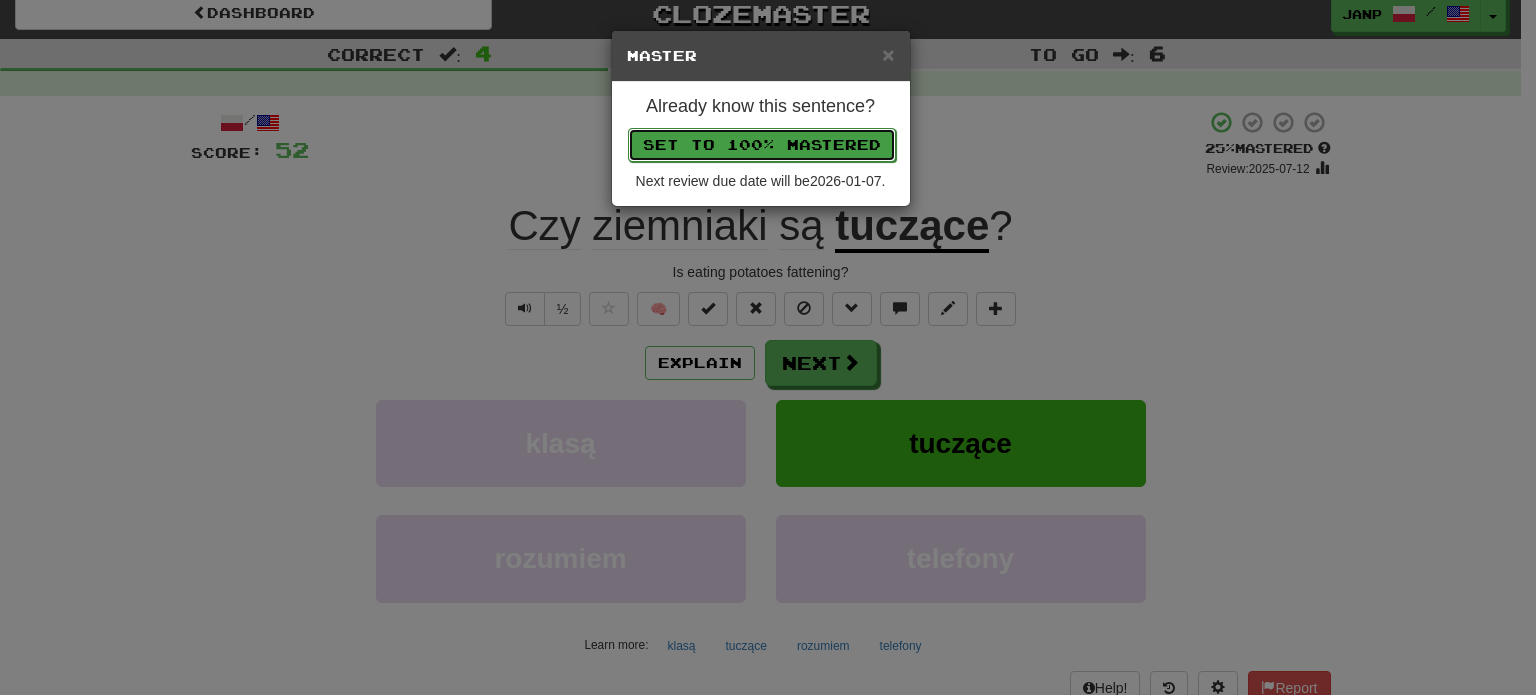 click on "Set to 100% Mastered" at bounding box center [762, 145] 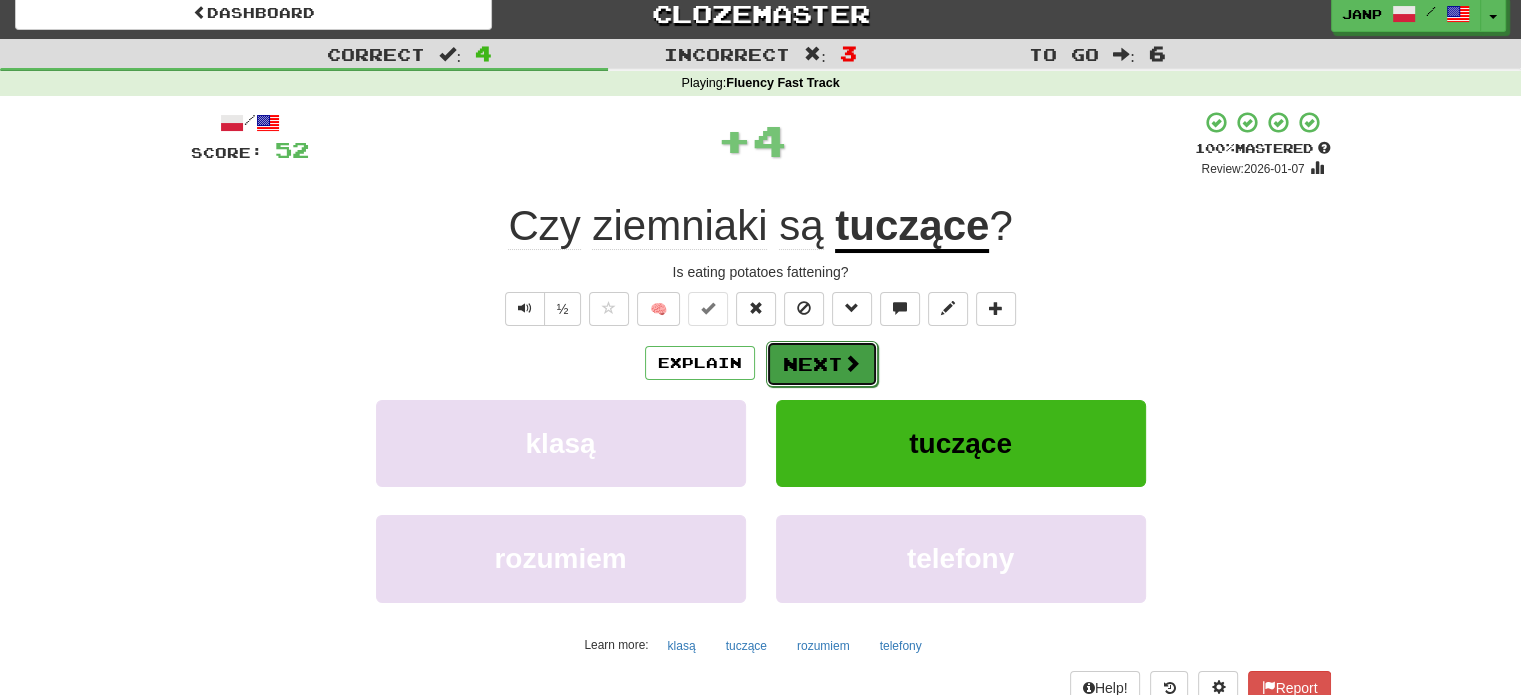 click on "Next" at bounding box center (822, 364) 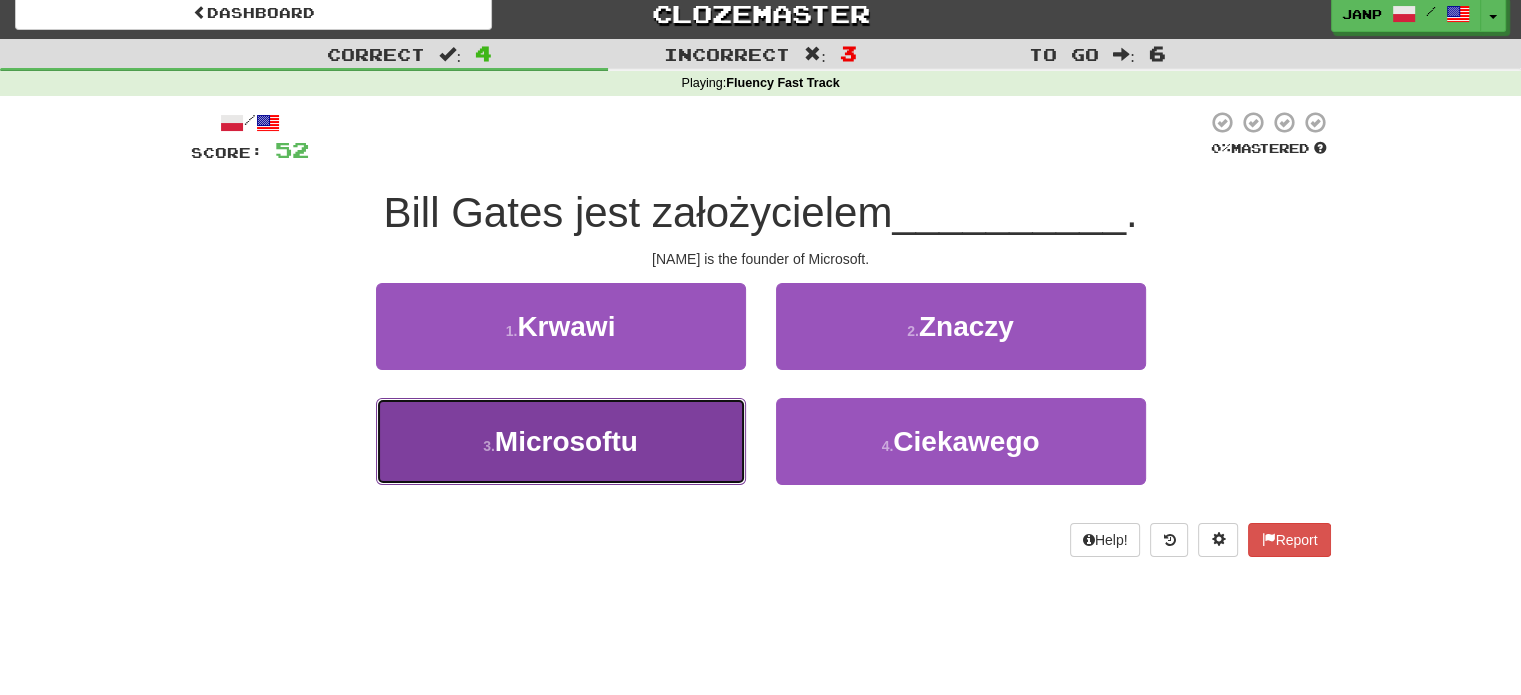 click on "3 .  Microsoftu" at bounding box center [561, 441] 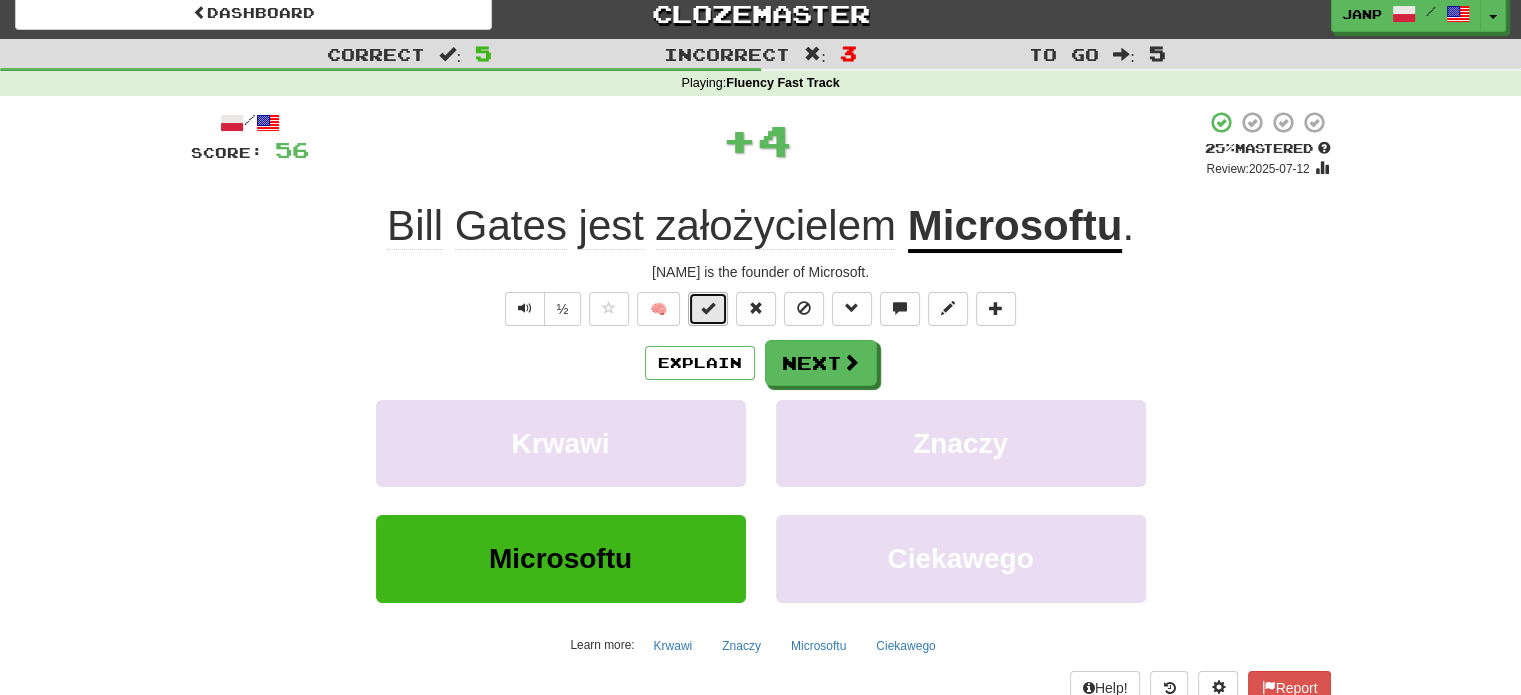 click at bounding box center [708, 308] 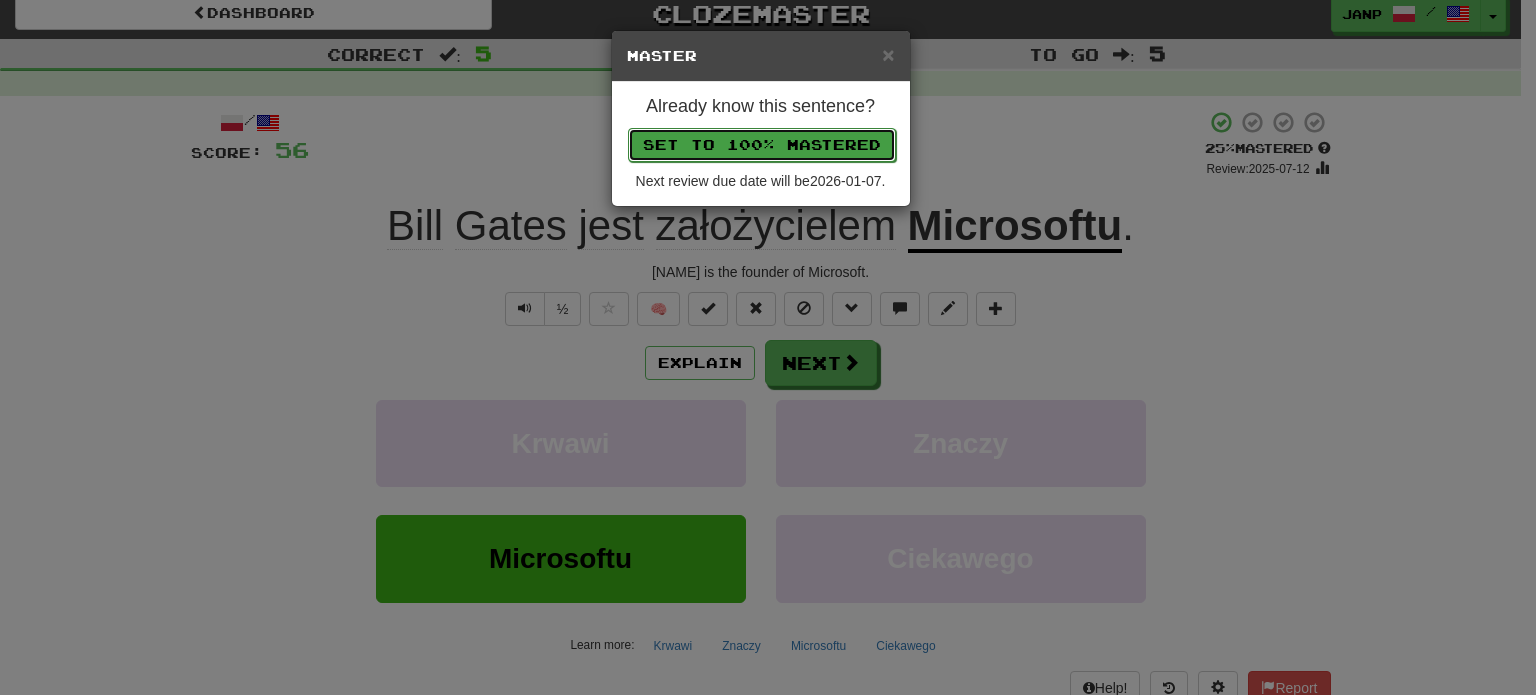 click on "Set to 100% Mastered" at bounding box center [762, 145] 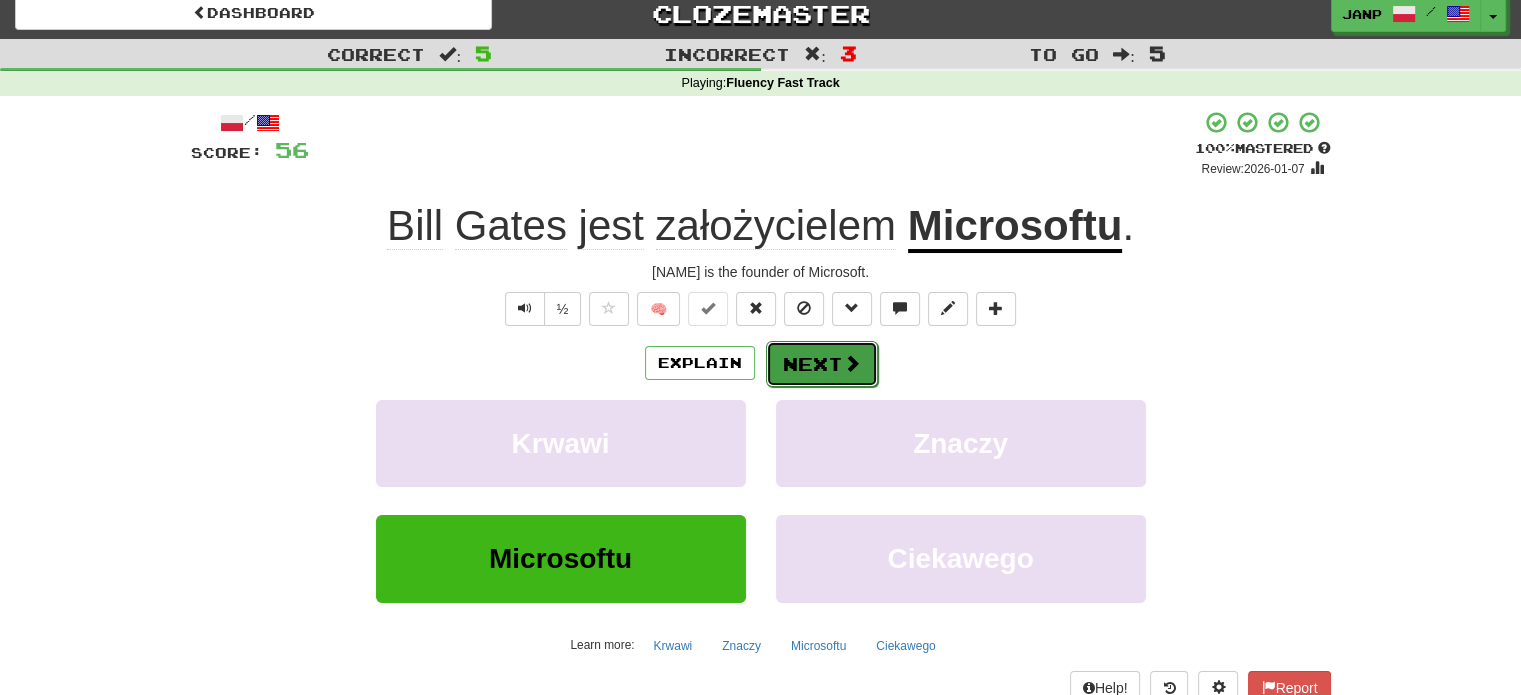 click on "Next" at bounding box center [822, 364] 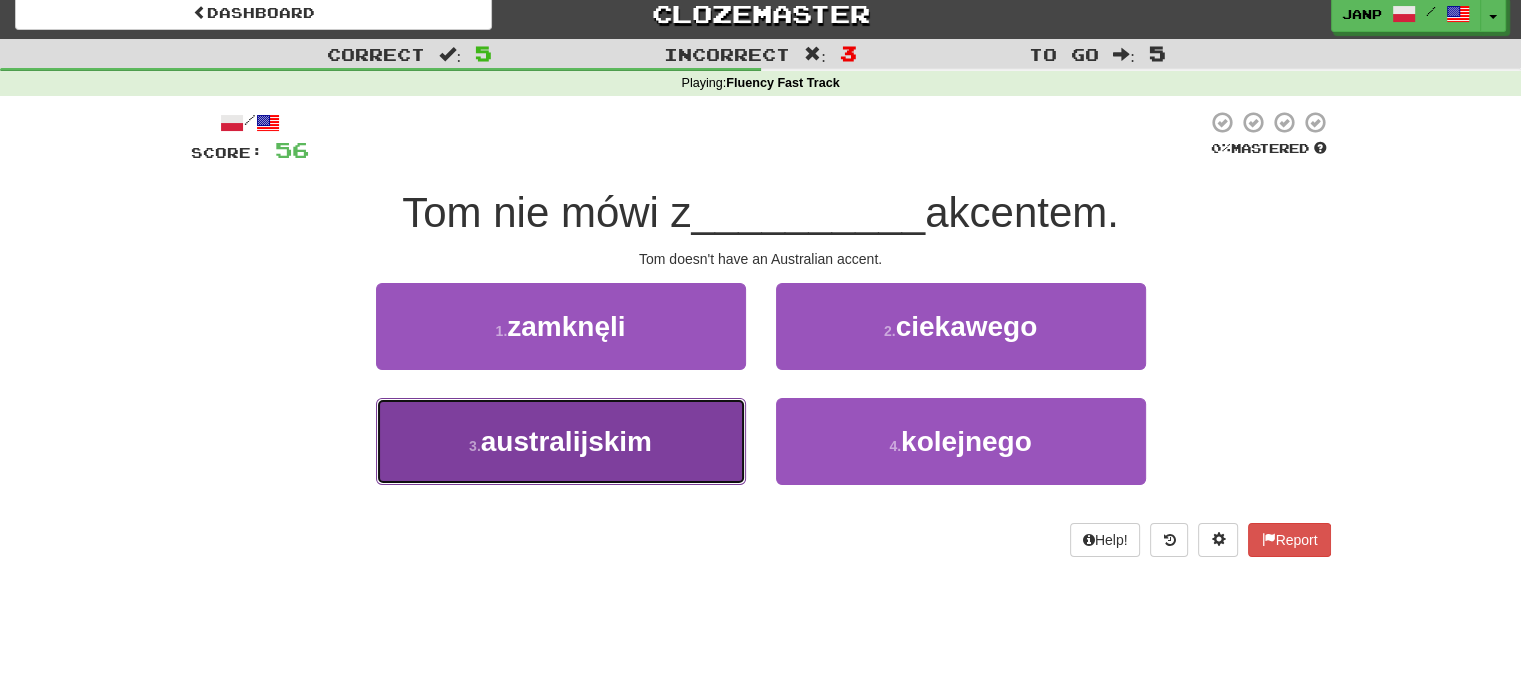 click on "3 .  australijskim" at bounding box center [561, 441] 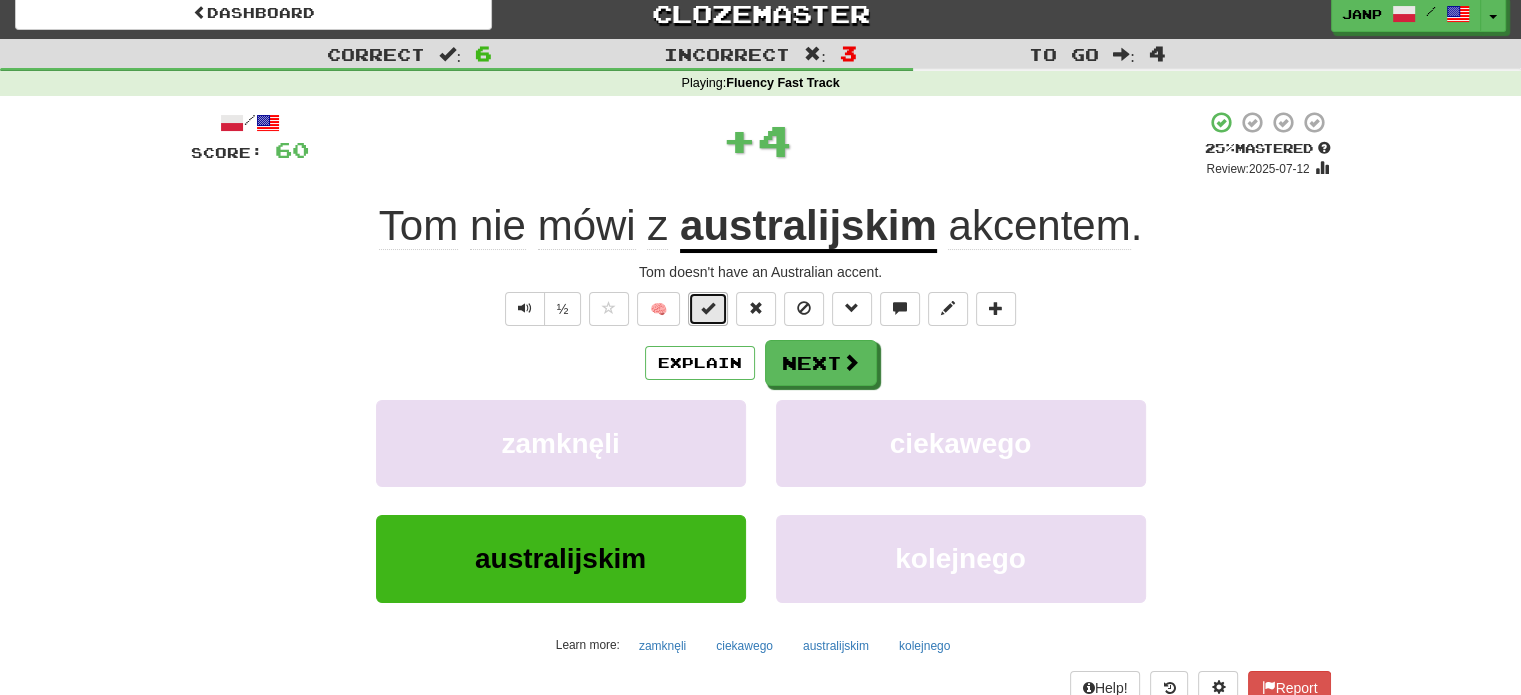 click at bounding box center (708, 309) 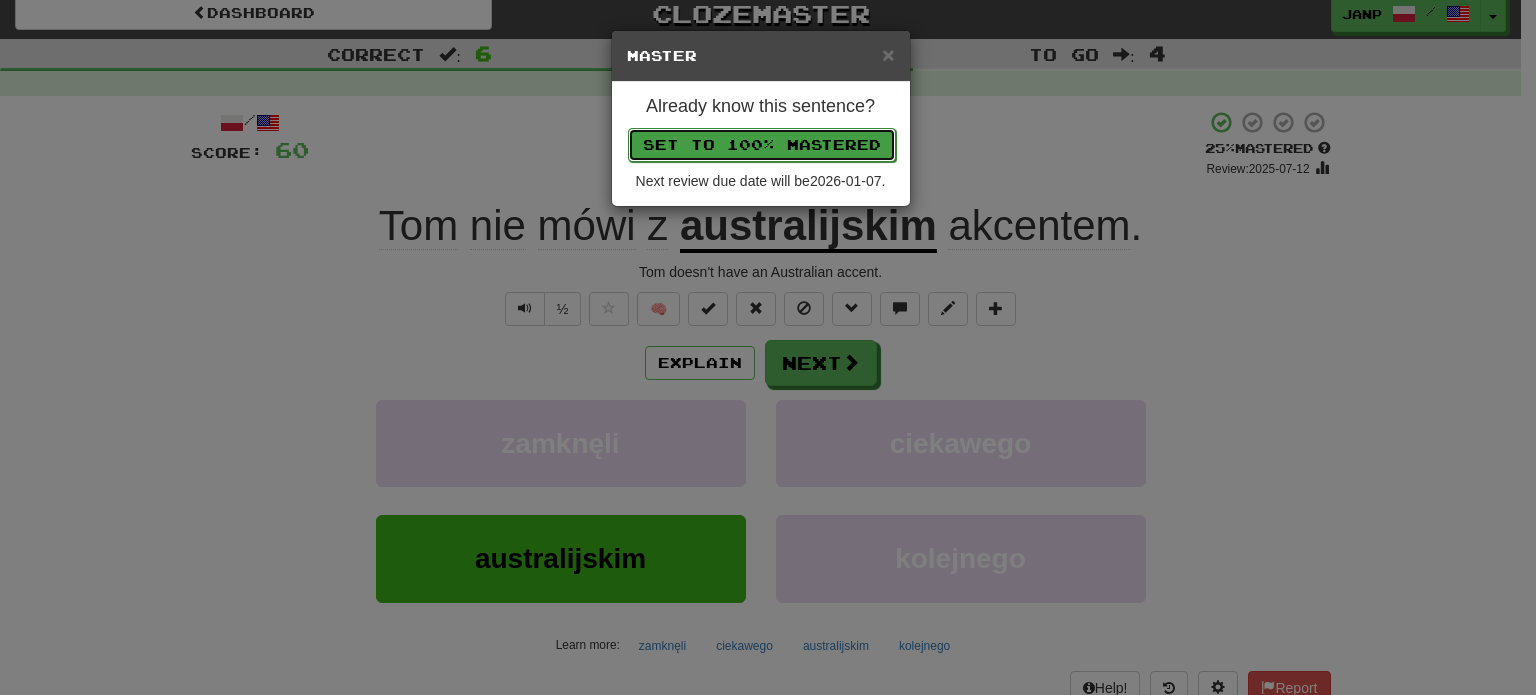 click on "Set to 100% Mastered" at bounding box center (762, 145) 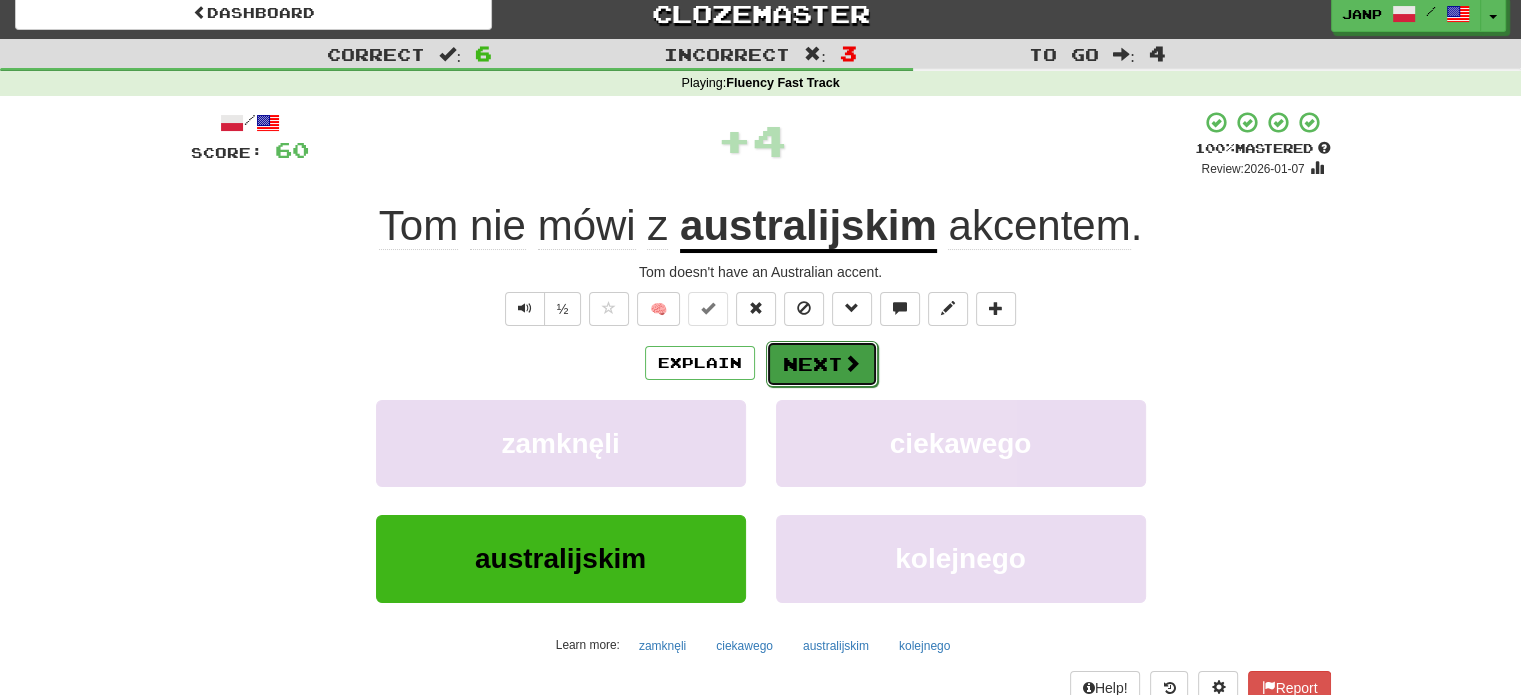 click on "Next" at bounding box center (822, 364) 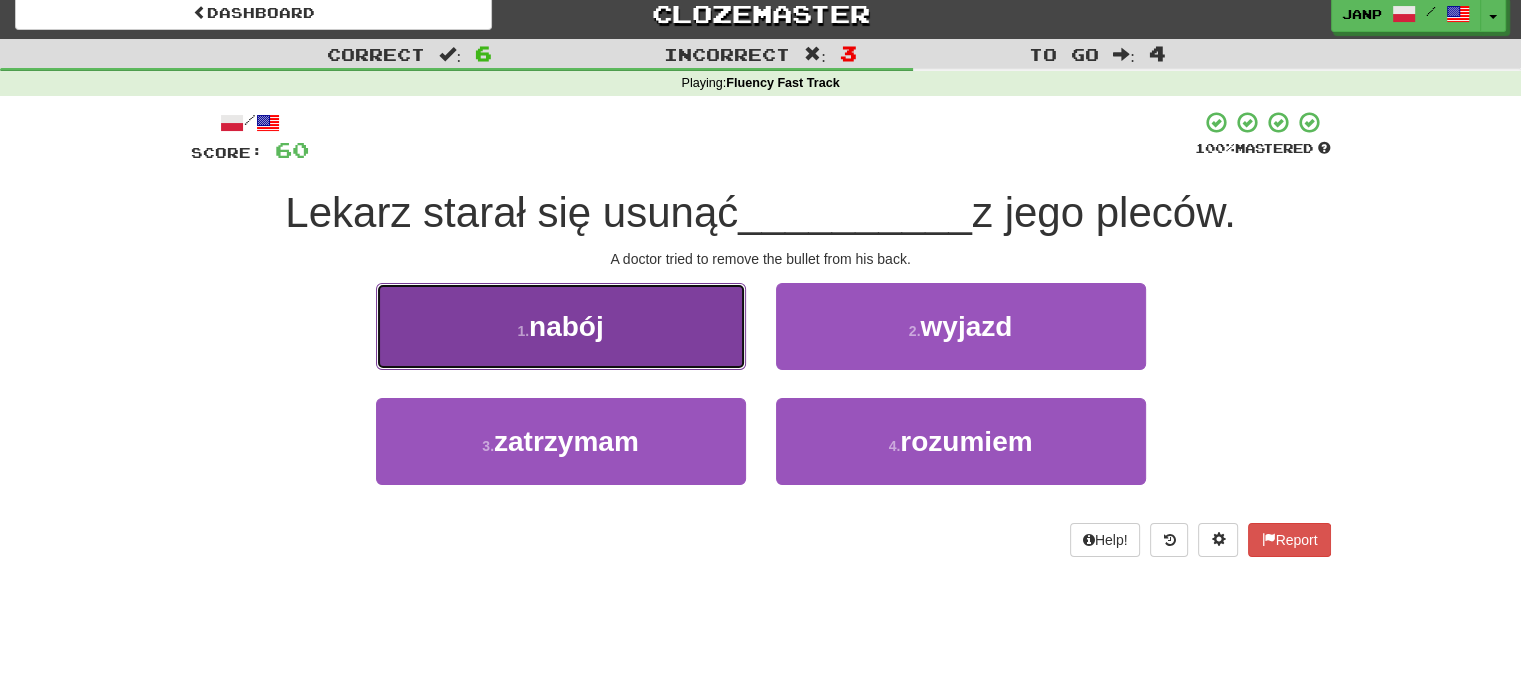 click on "1 .  nabój" at bounding box center [561, 326] 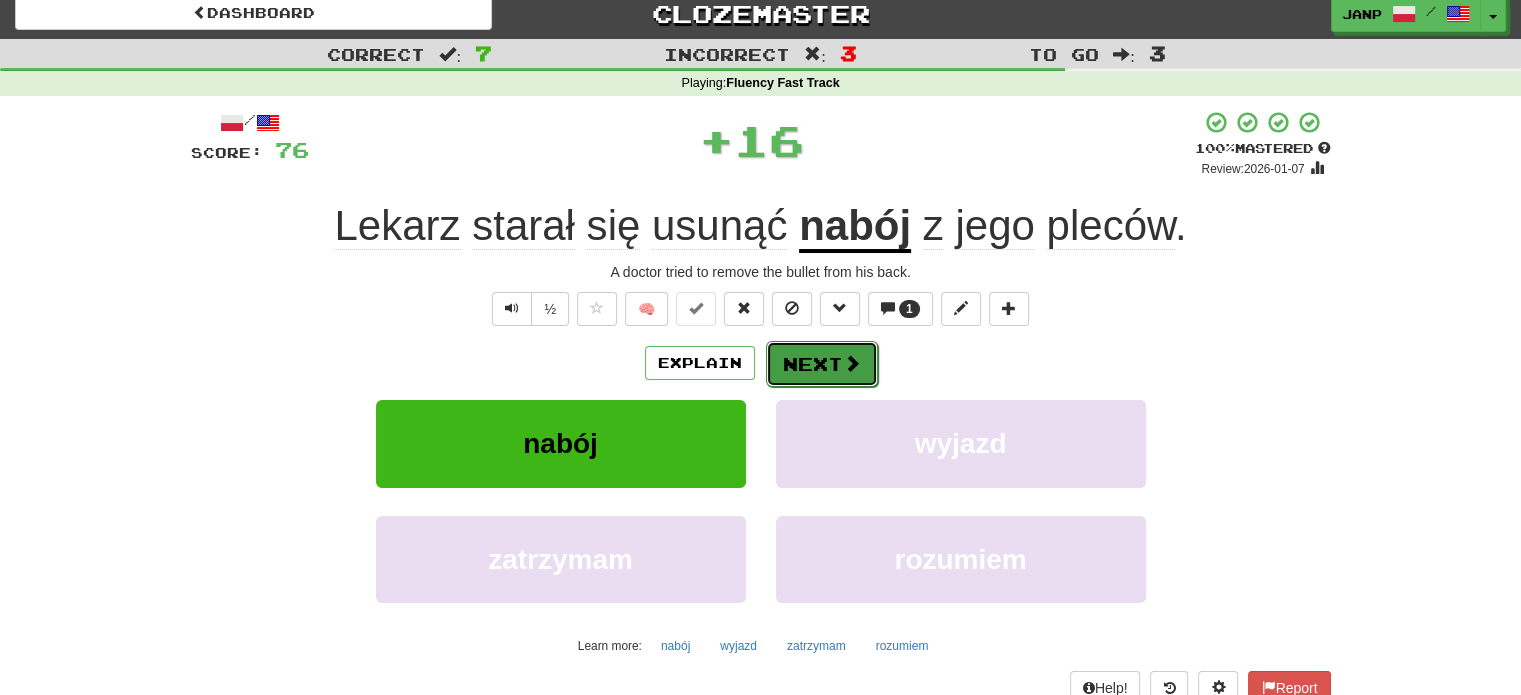 click on "Next" at bounding box center (822, 364) 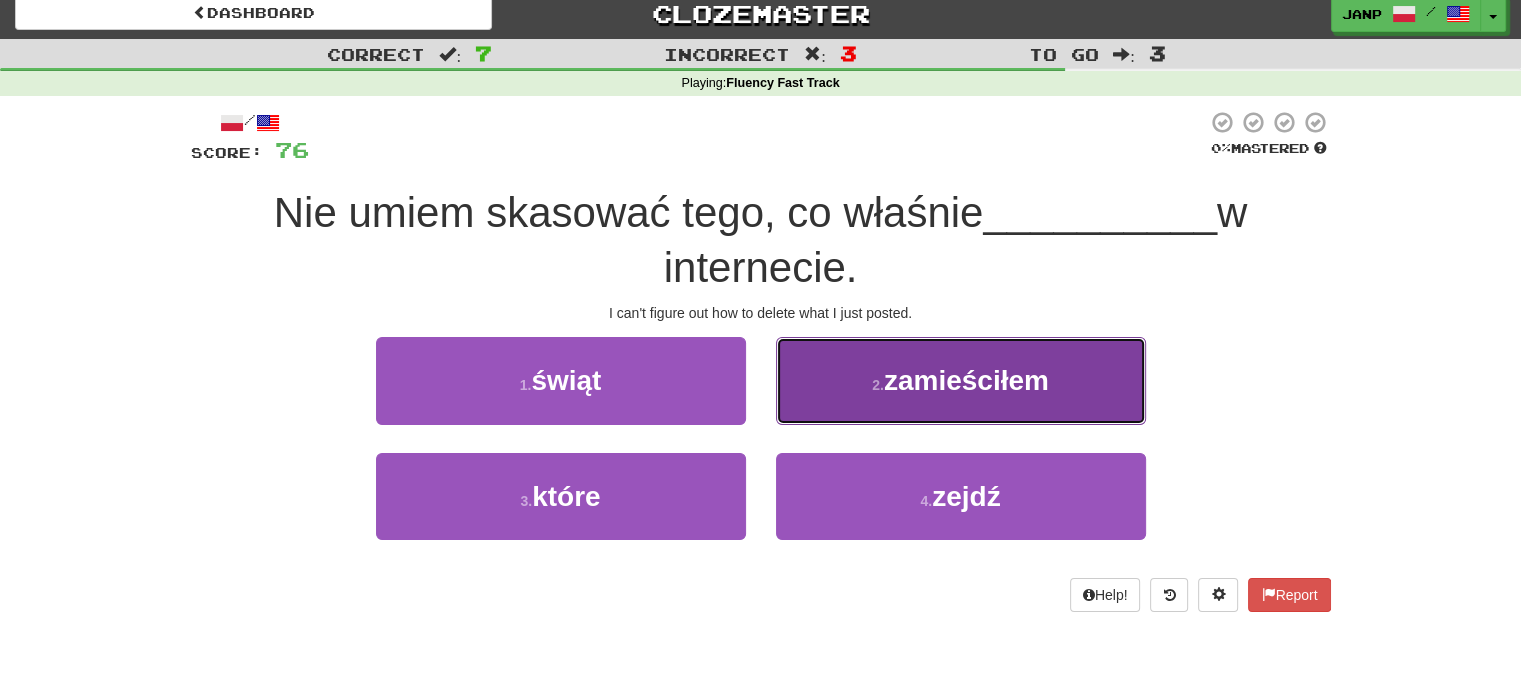 click on "2 .  zamieściłem" at bounding box center (961, 380) 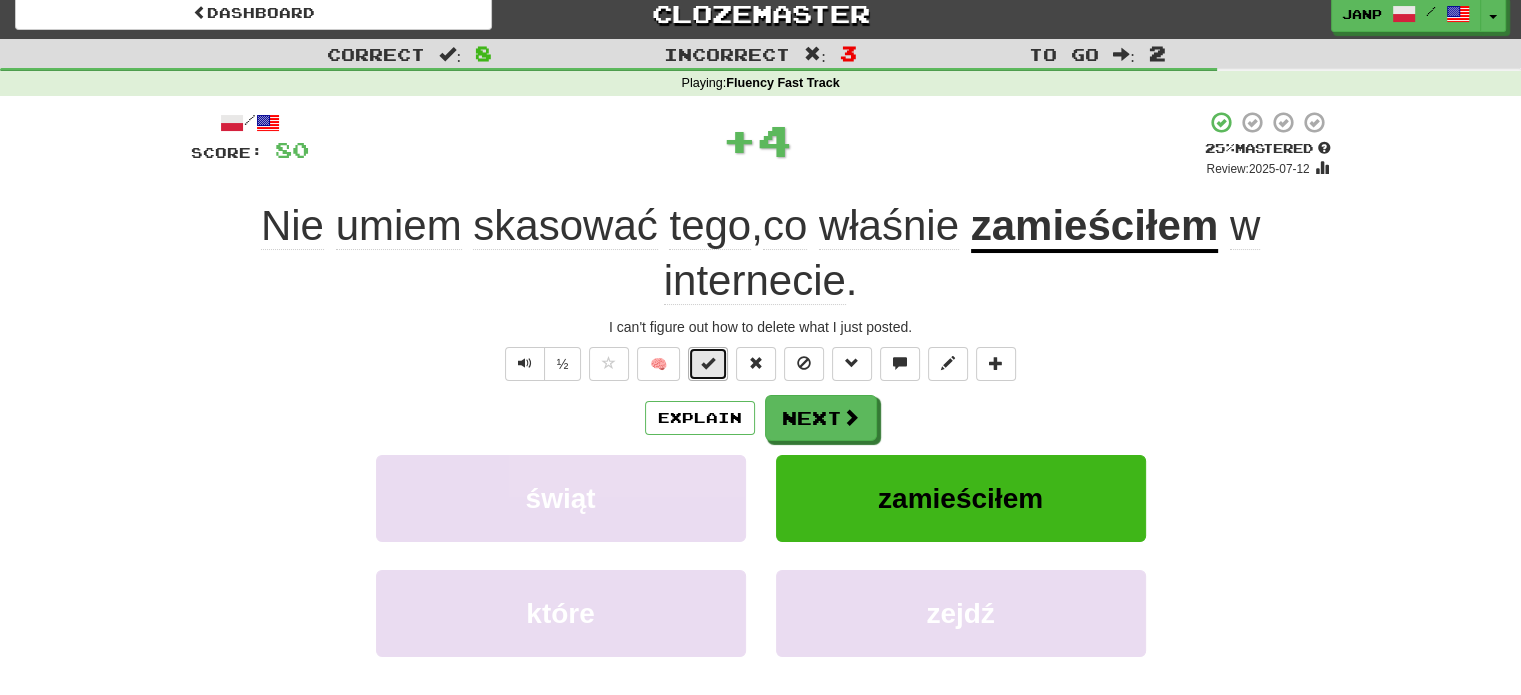 click at bounding box center (708, 364) 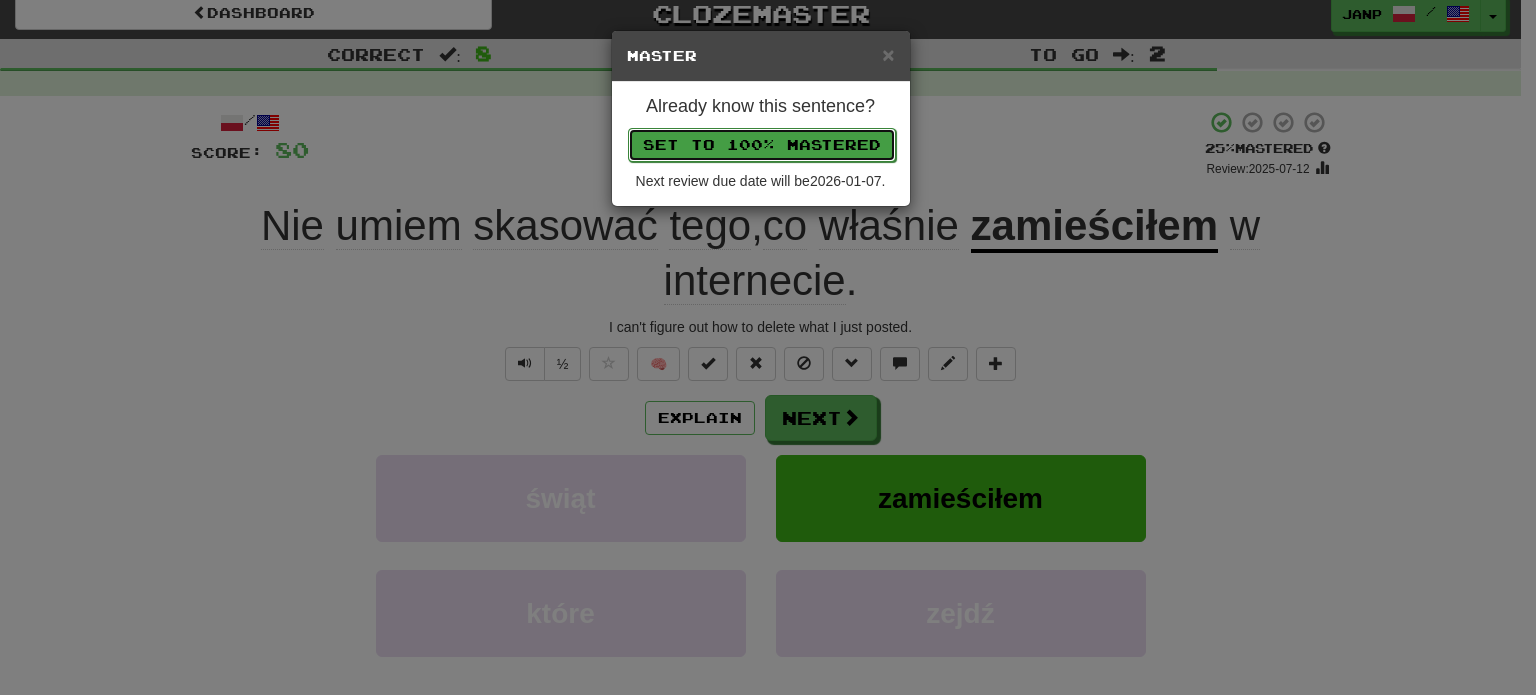 click on "Set to 100% Mastered" at bounding box center [762, 145] 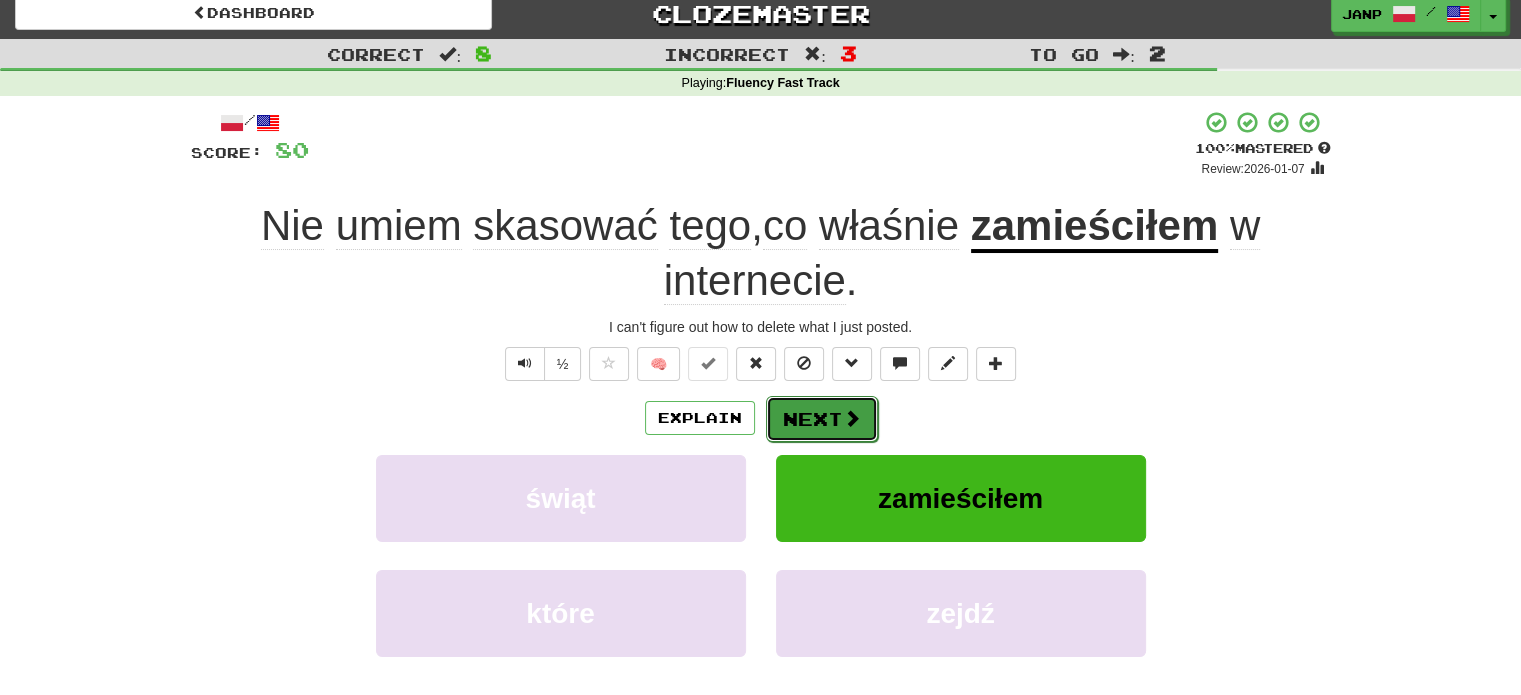 click on "Next" at bounding box center (822, 419) 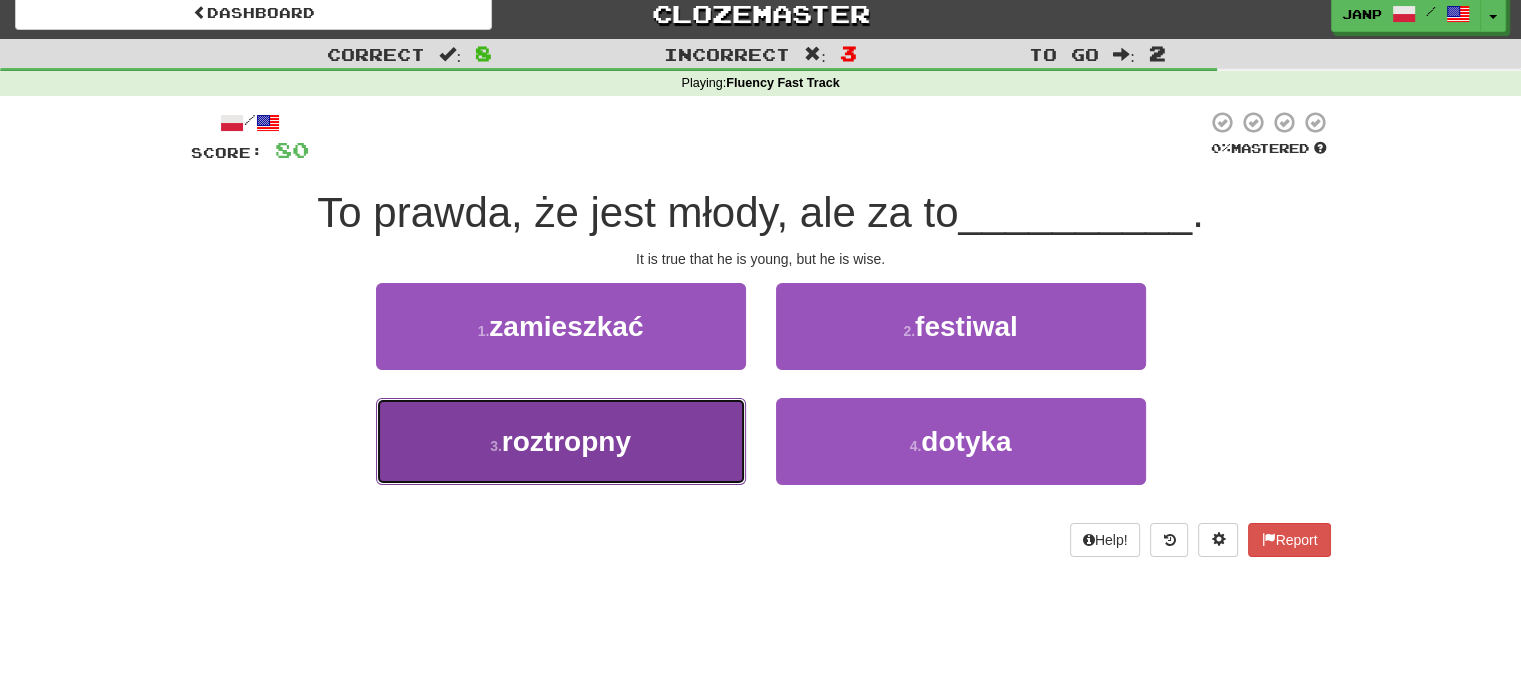 click on "3 .  roztropny" at bounding box center (561, 441) 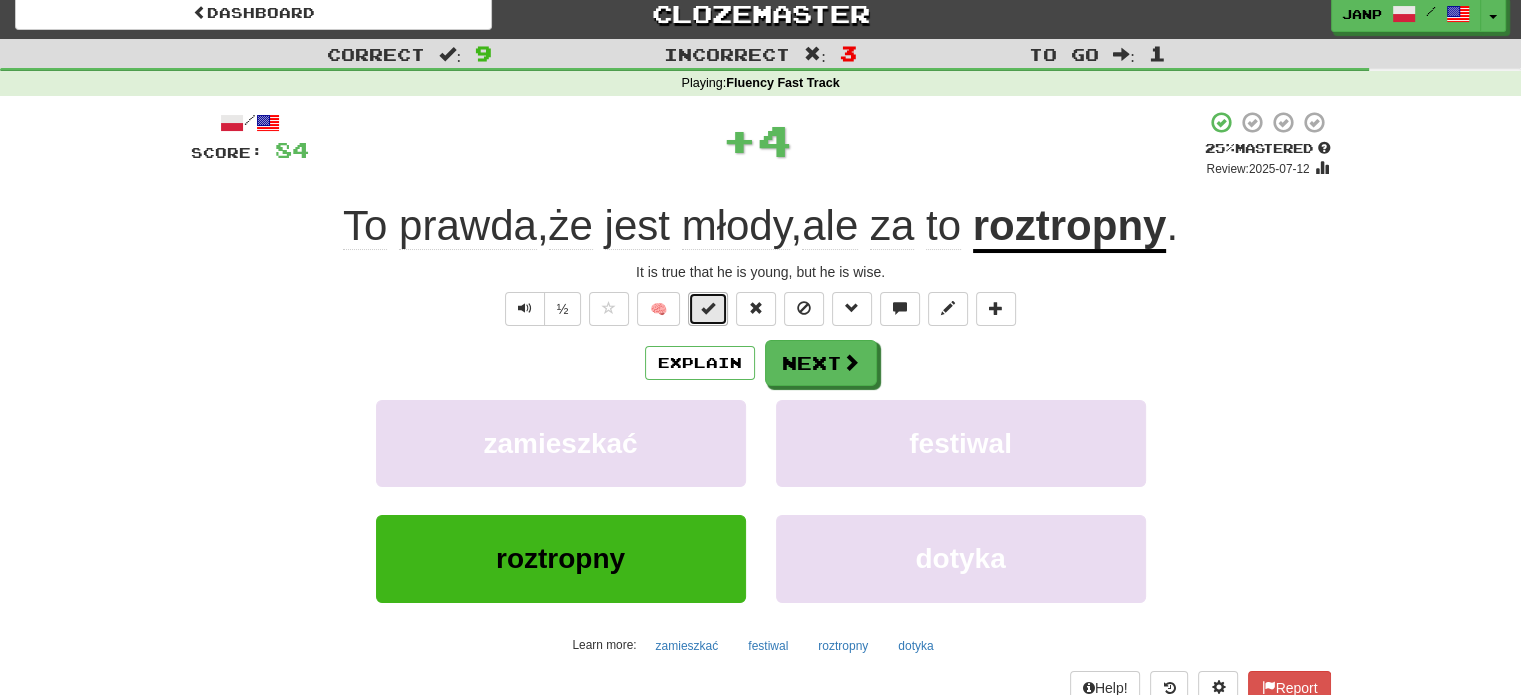 click at bounding box center (708, 308) 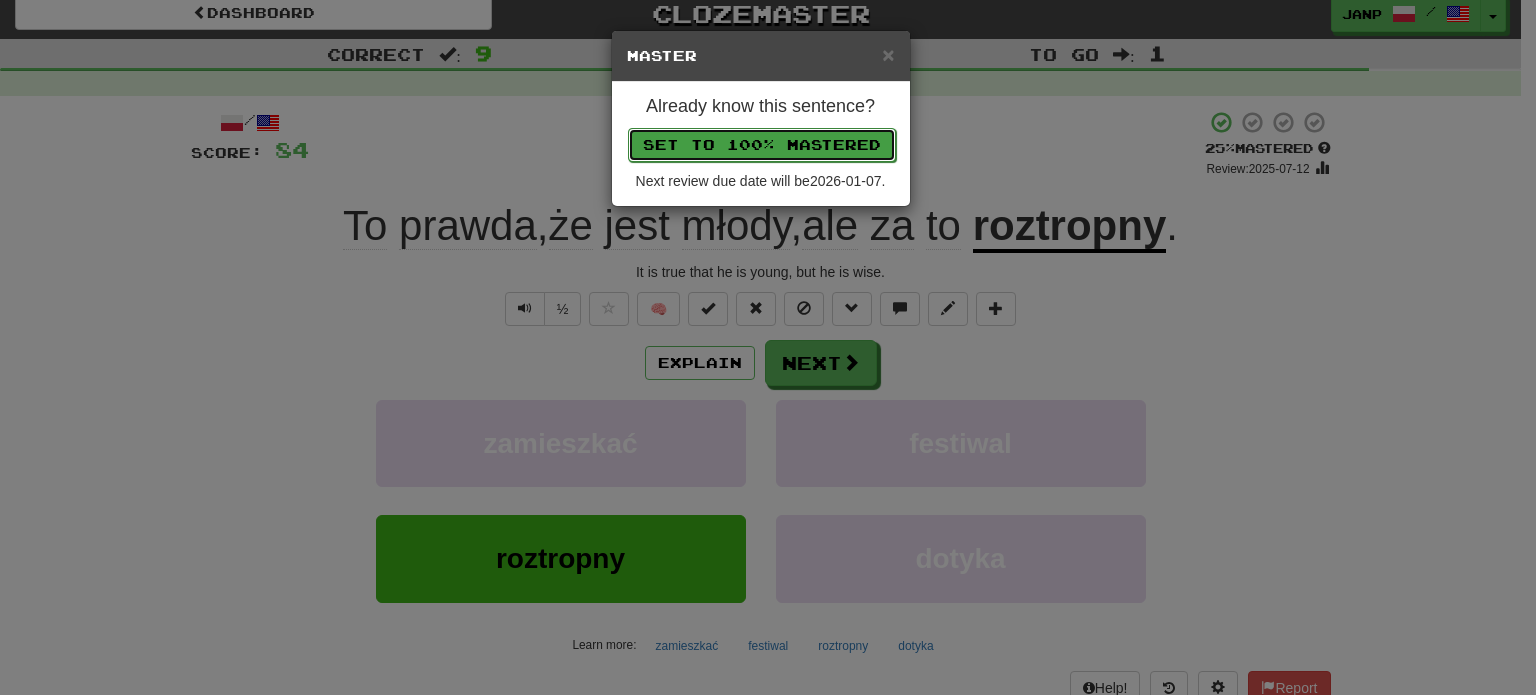 click on "Set to 100% Mastered" at bounding box center (762, 145) 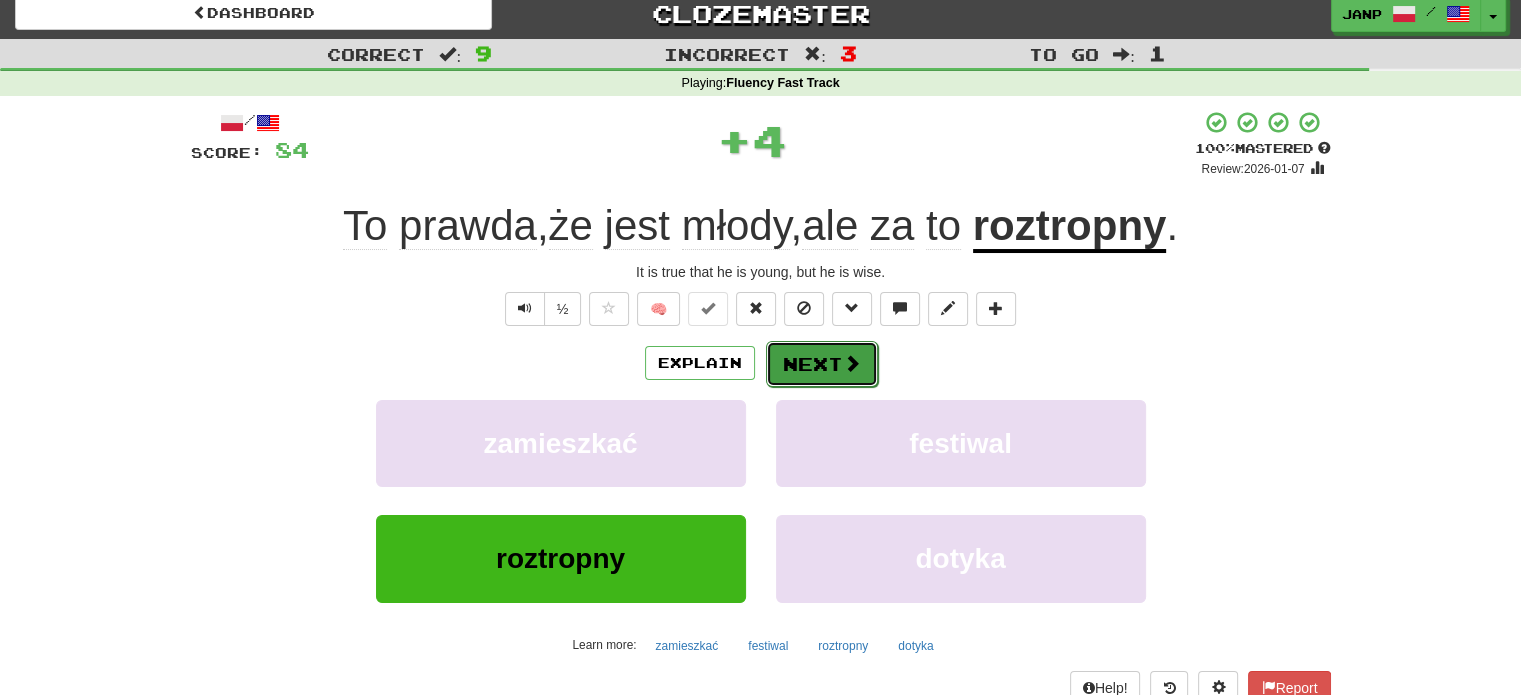 click on "Next" at bounding box center [822, 364] 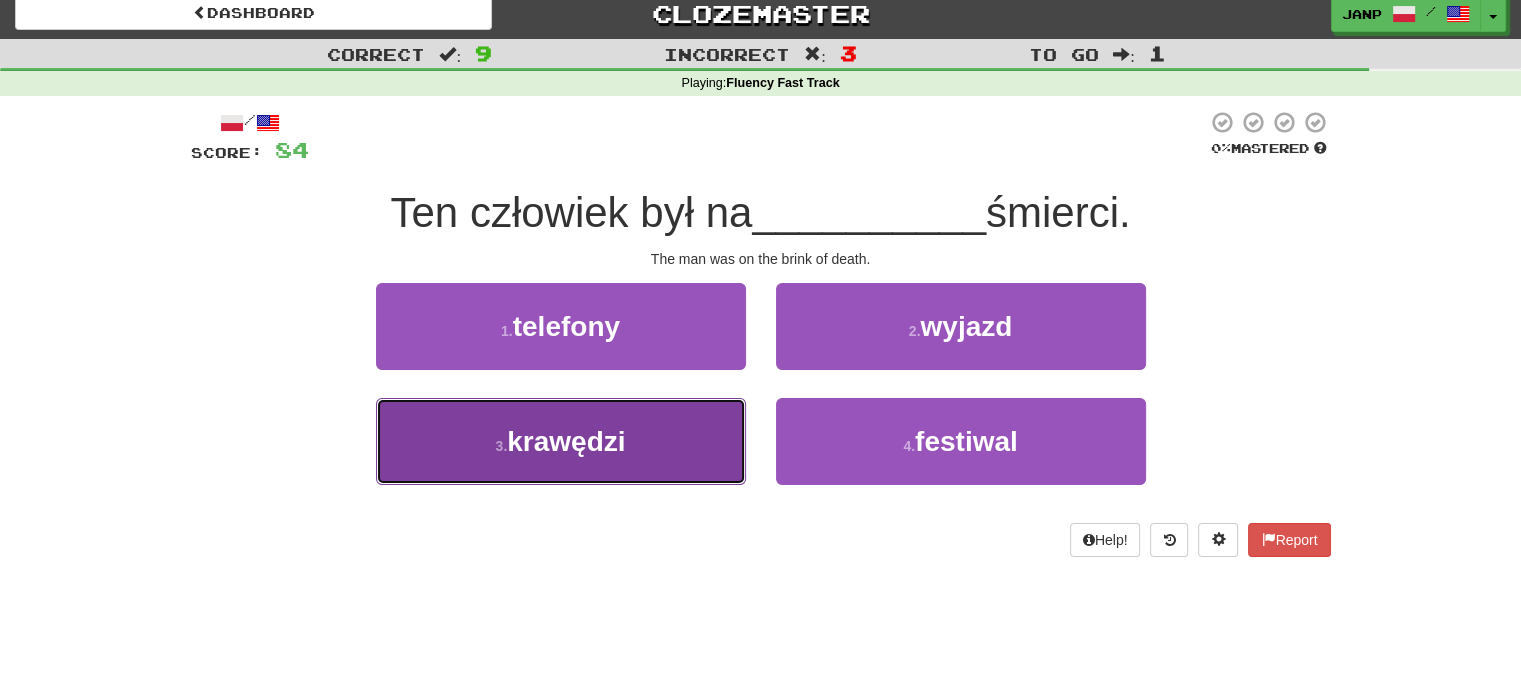 click on "3 .  krawędzi" at bounding box center (561, 441) 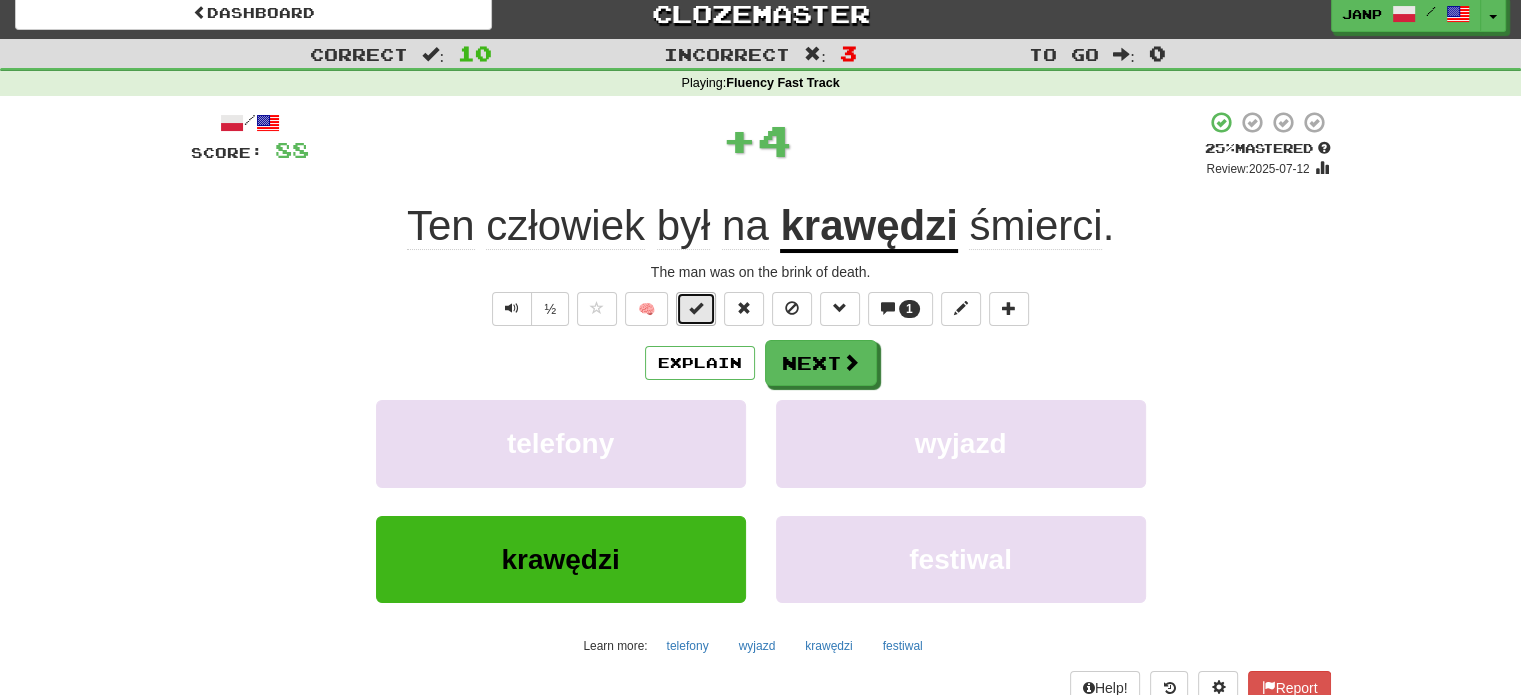 click at bounding box center [696, 309] 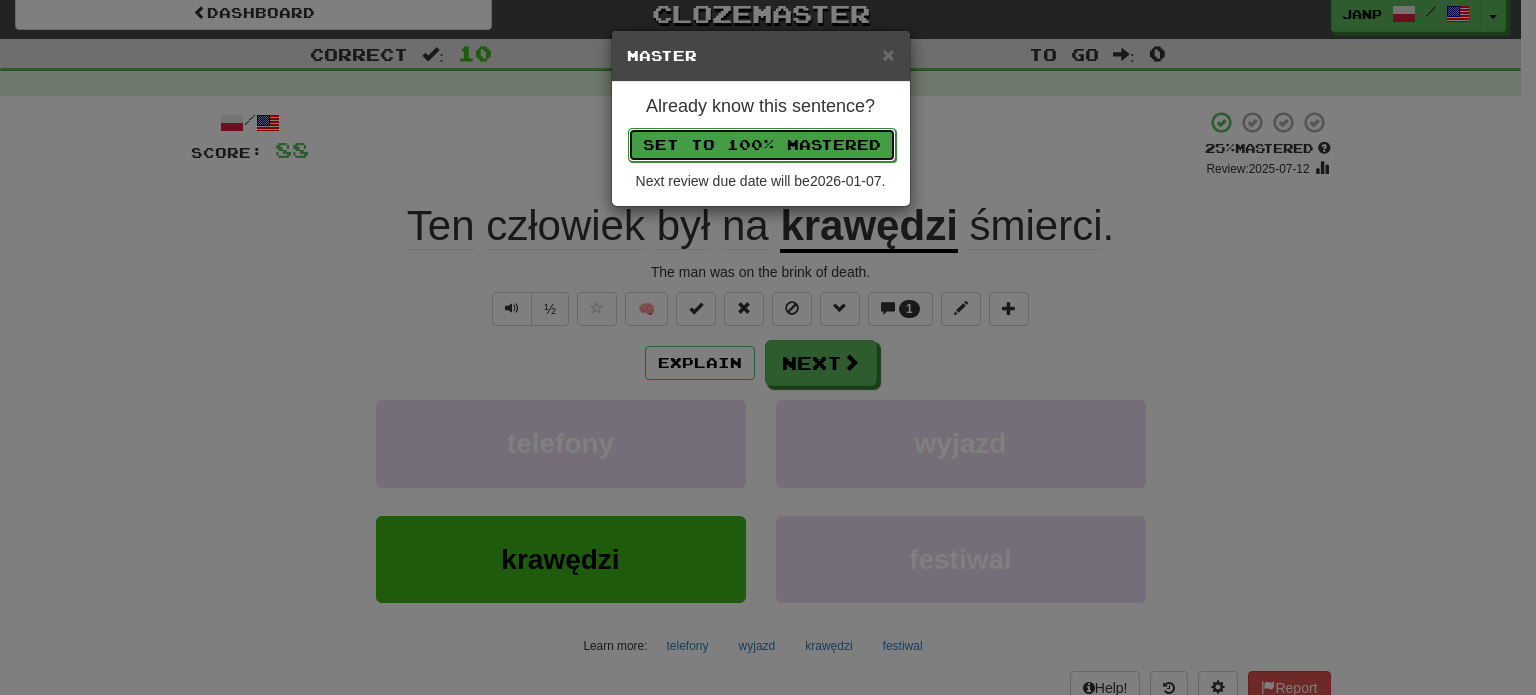 click on "Set to 100% Mastered" at bounding box center (762, 145) 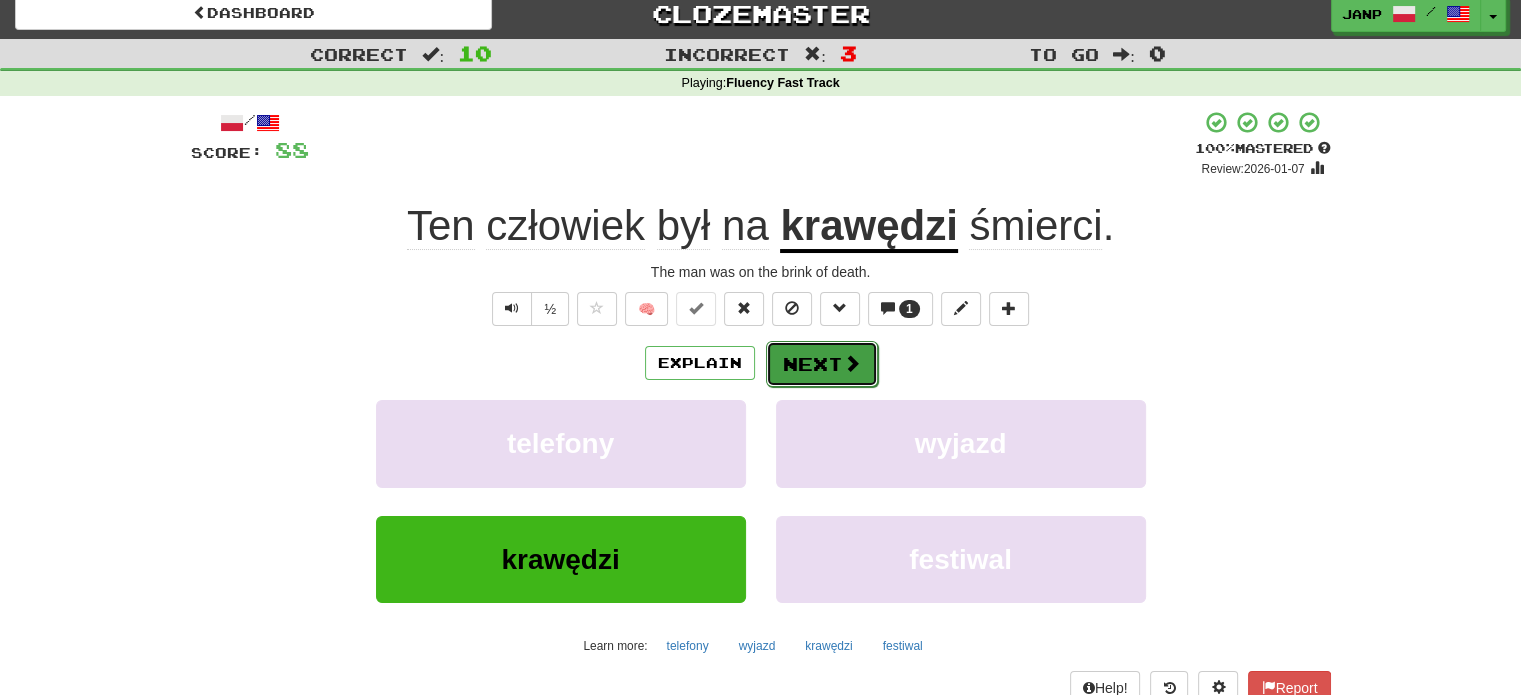 click on "Next" at bounding box center [822, 364] 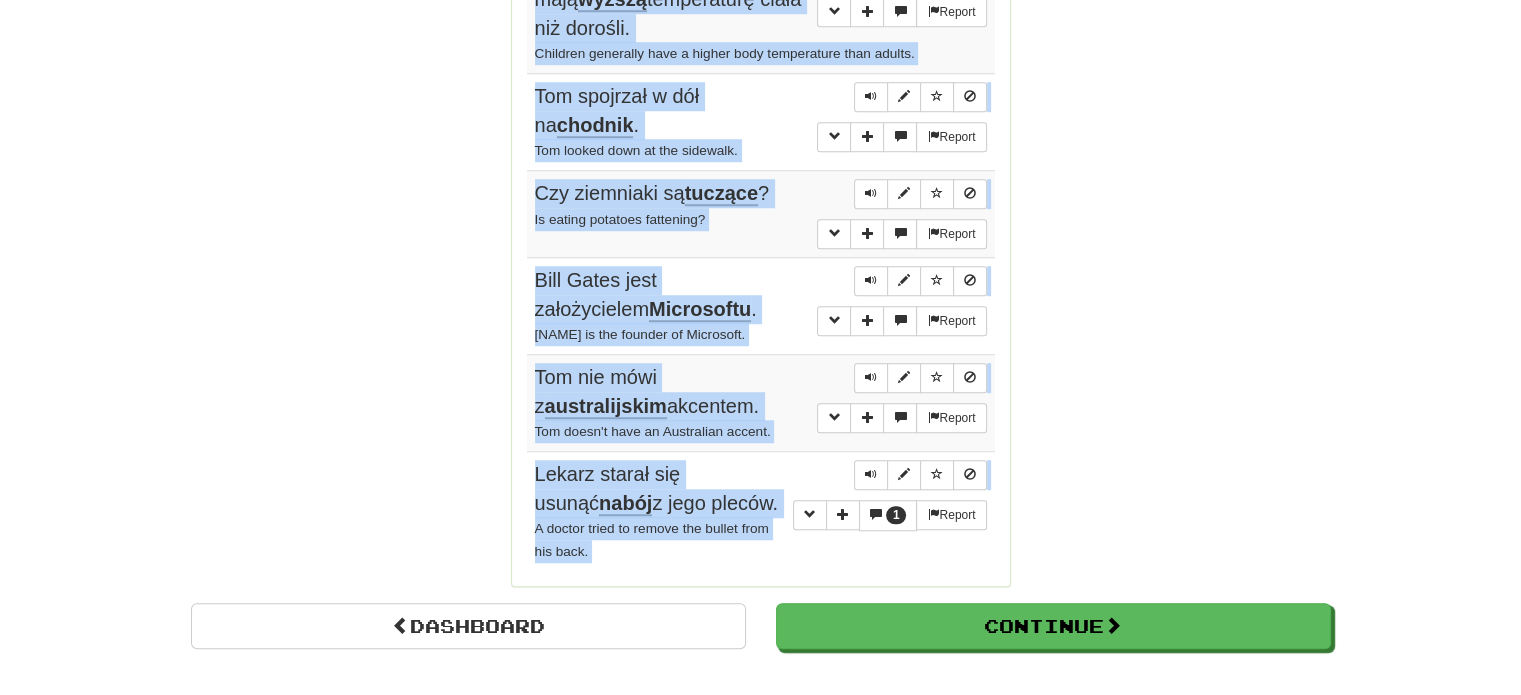 scroll, scrollTop: 1626, scrollLeft: 0, axis: vertical 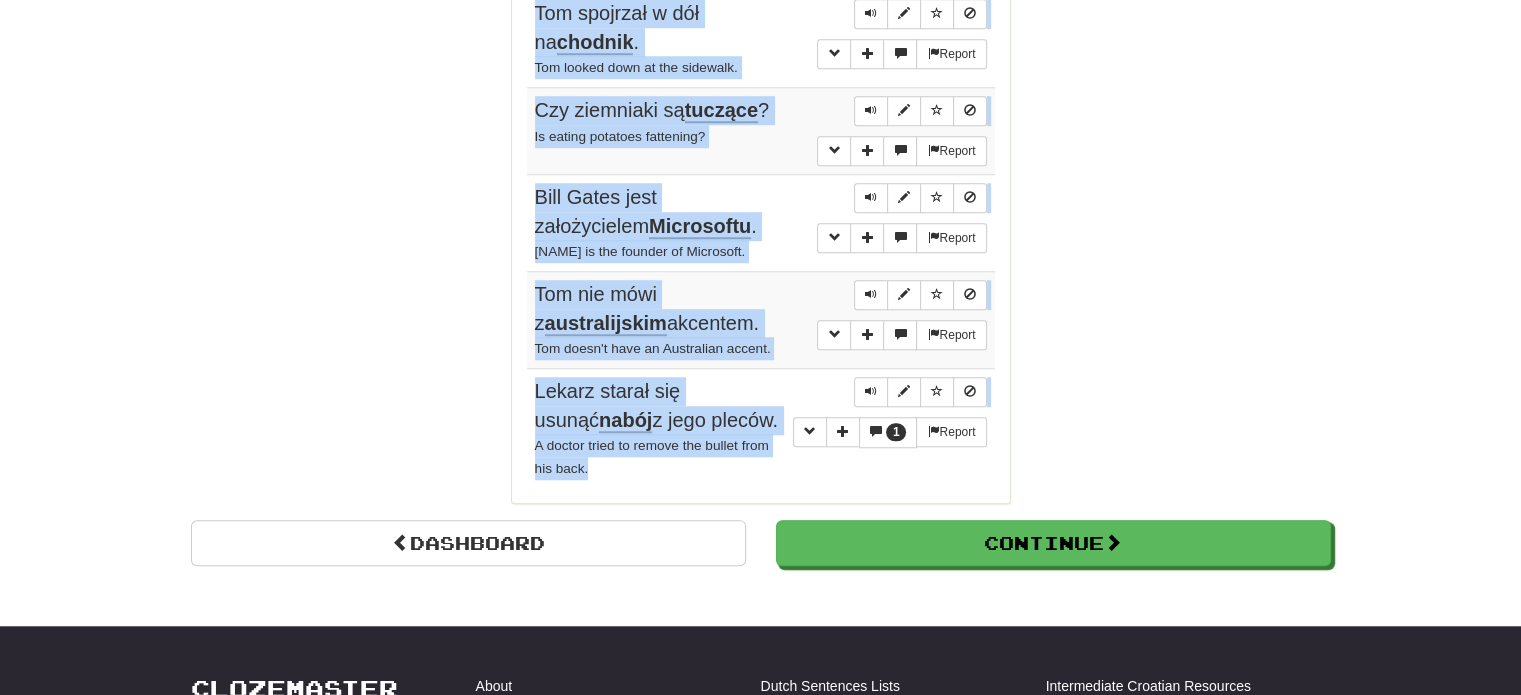 drag, startPoint x: 531, startPoint y: 279, endPoint x: 707, endPoint y: 471, distance: 260.46112 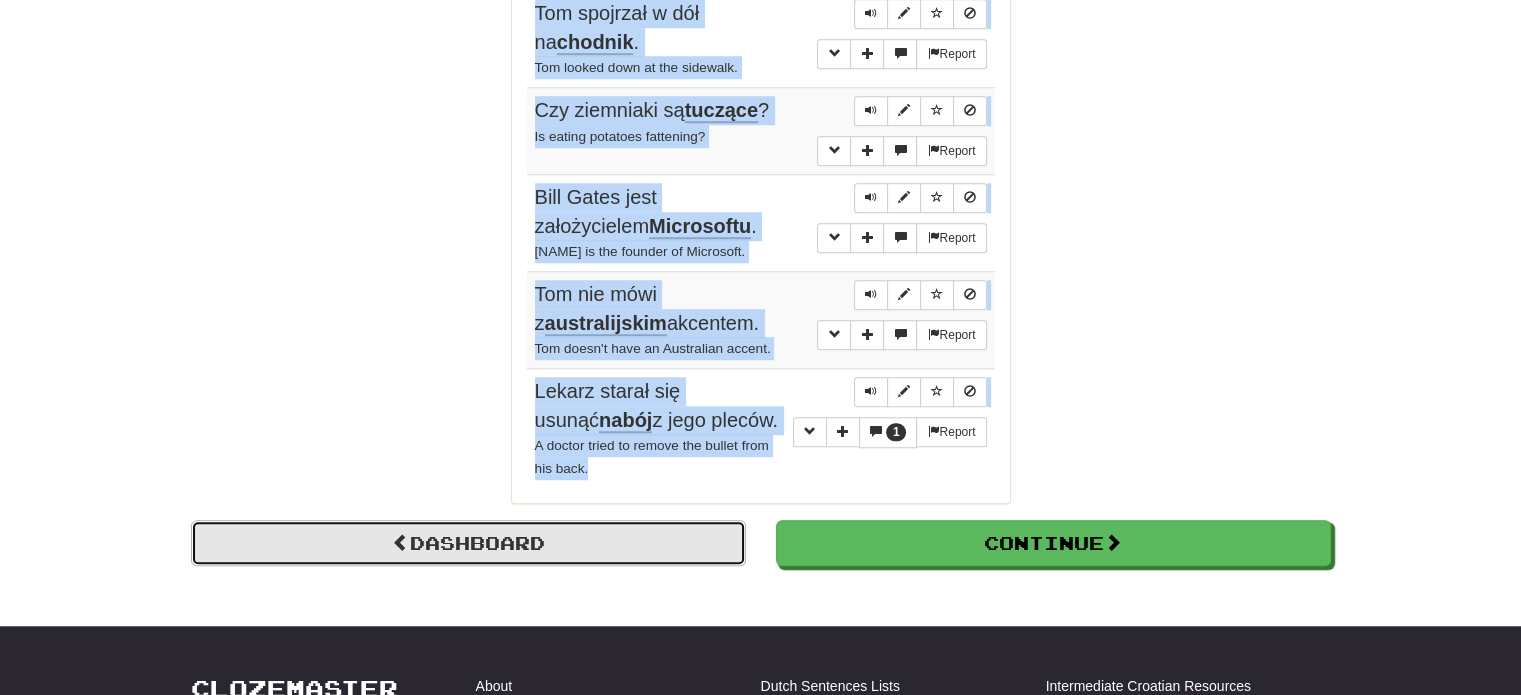 click on "Dashboard" at bounding box center [468, 543] 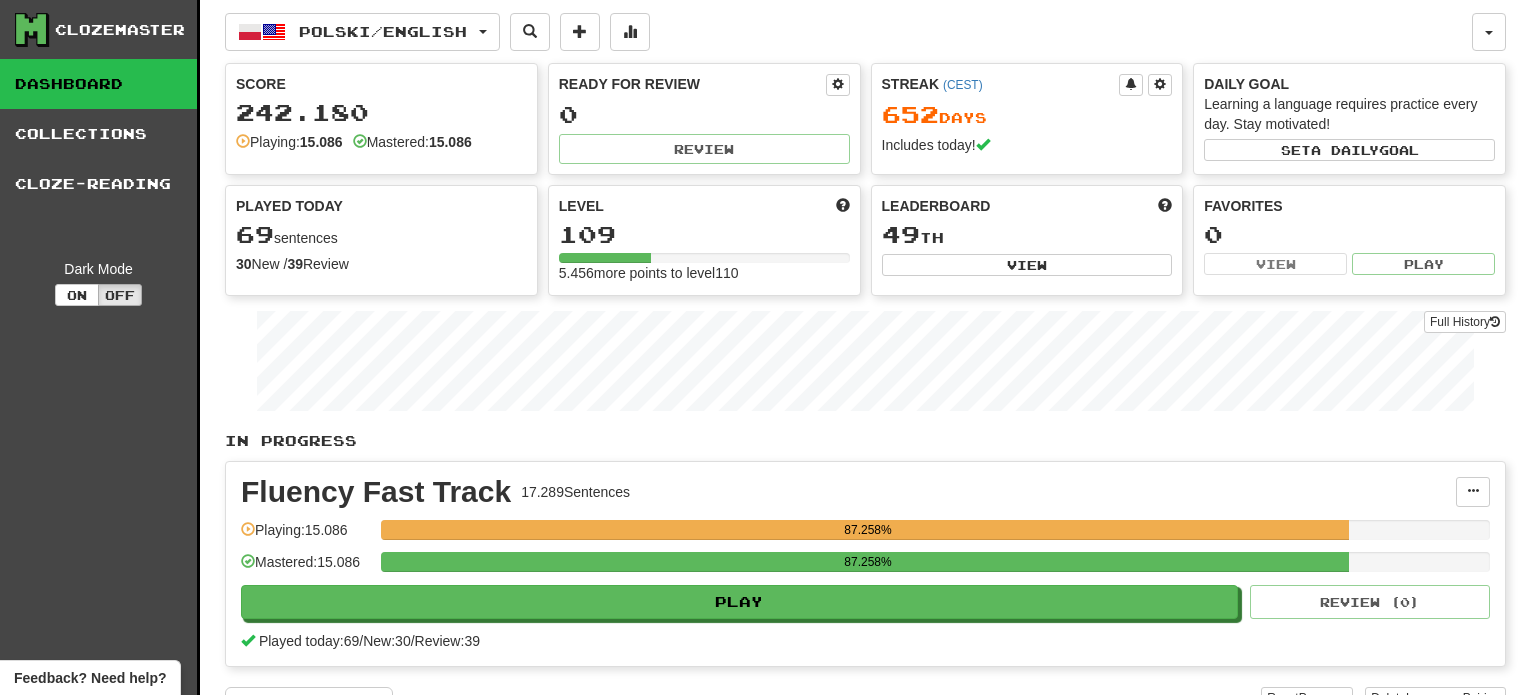 scroll, scrollTop: 0, scrollLeft: 0, axis: both 